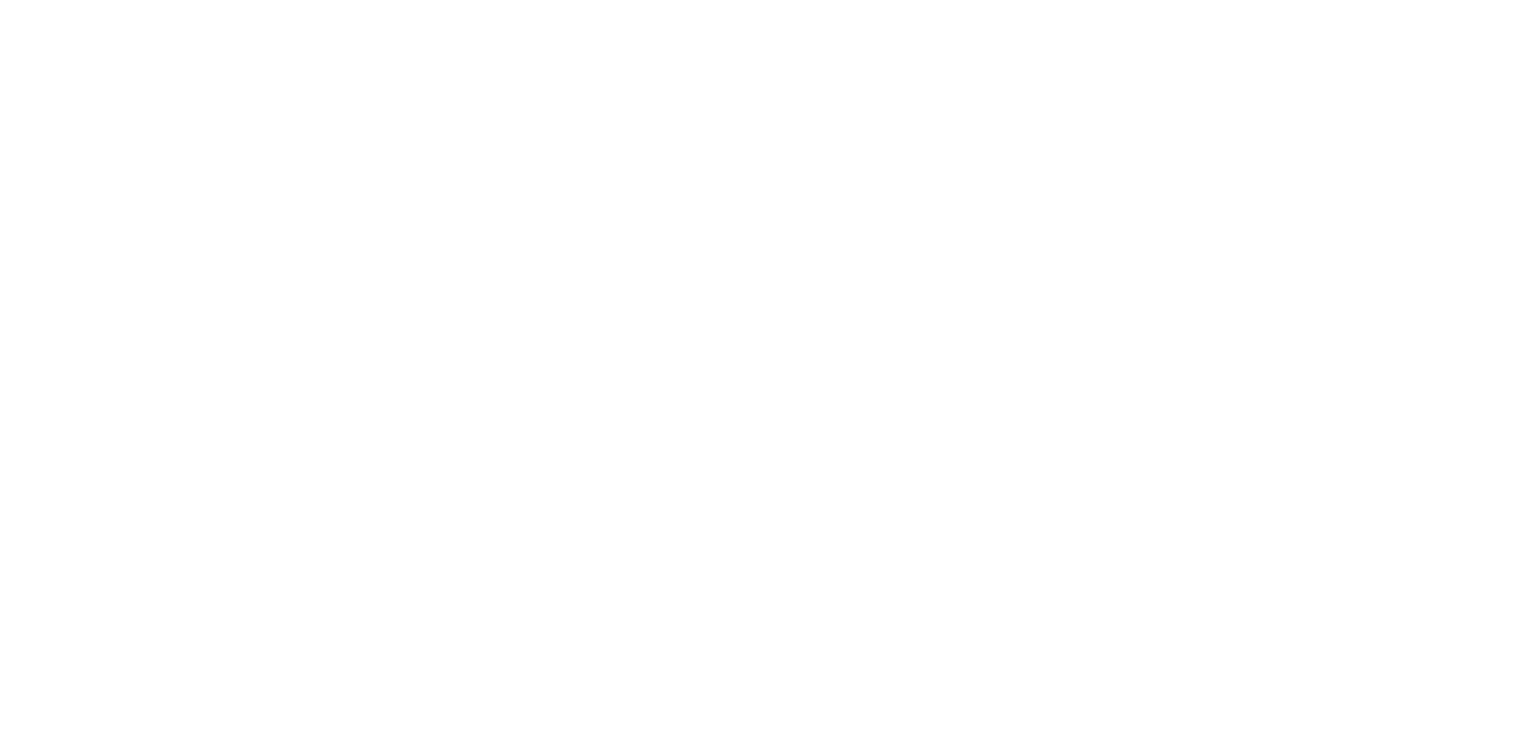 scroll, scrollTop: 0, scrollLeft: 0, axis: both 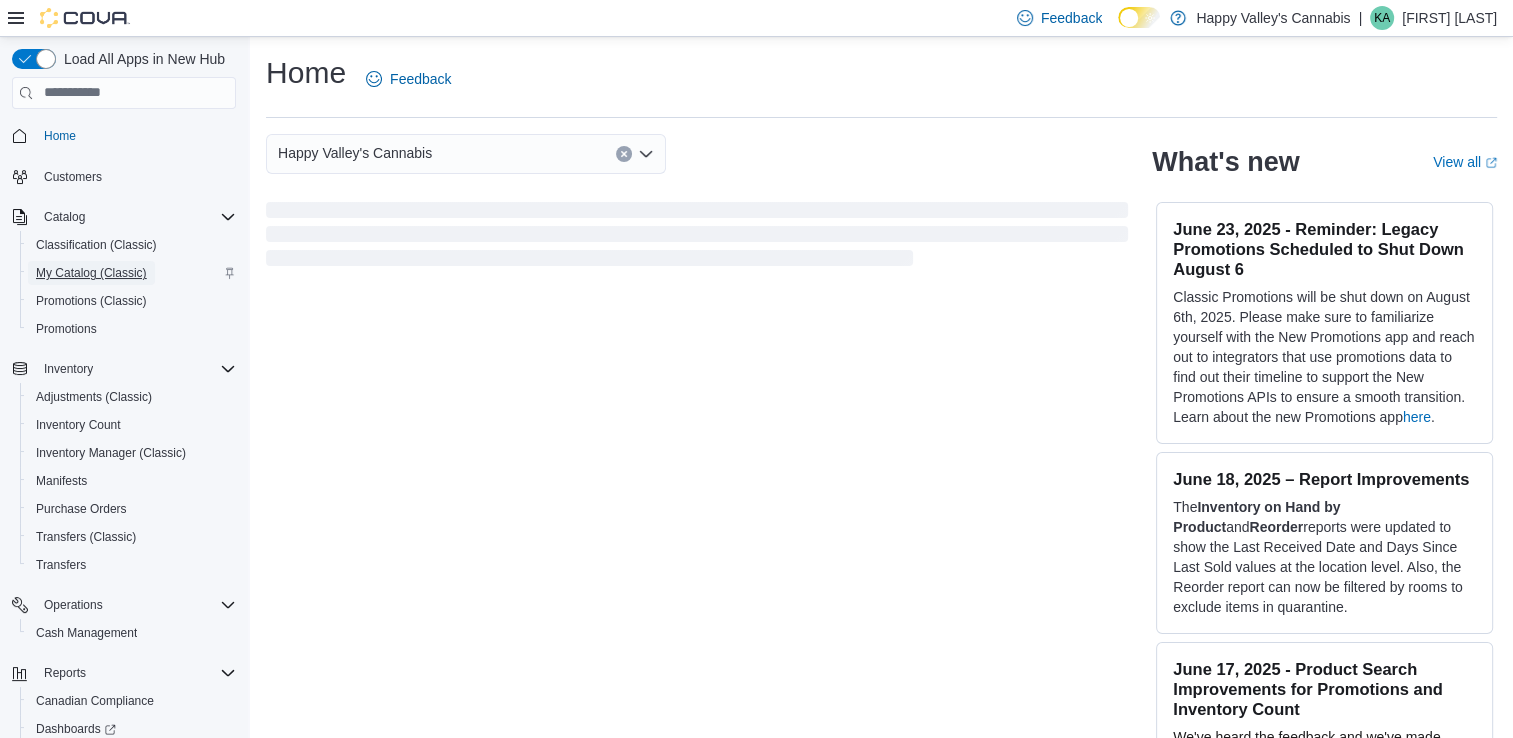 click on "My Catalog (Classic)" at bounding box center (91, 273) 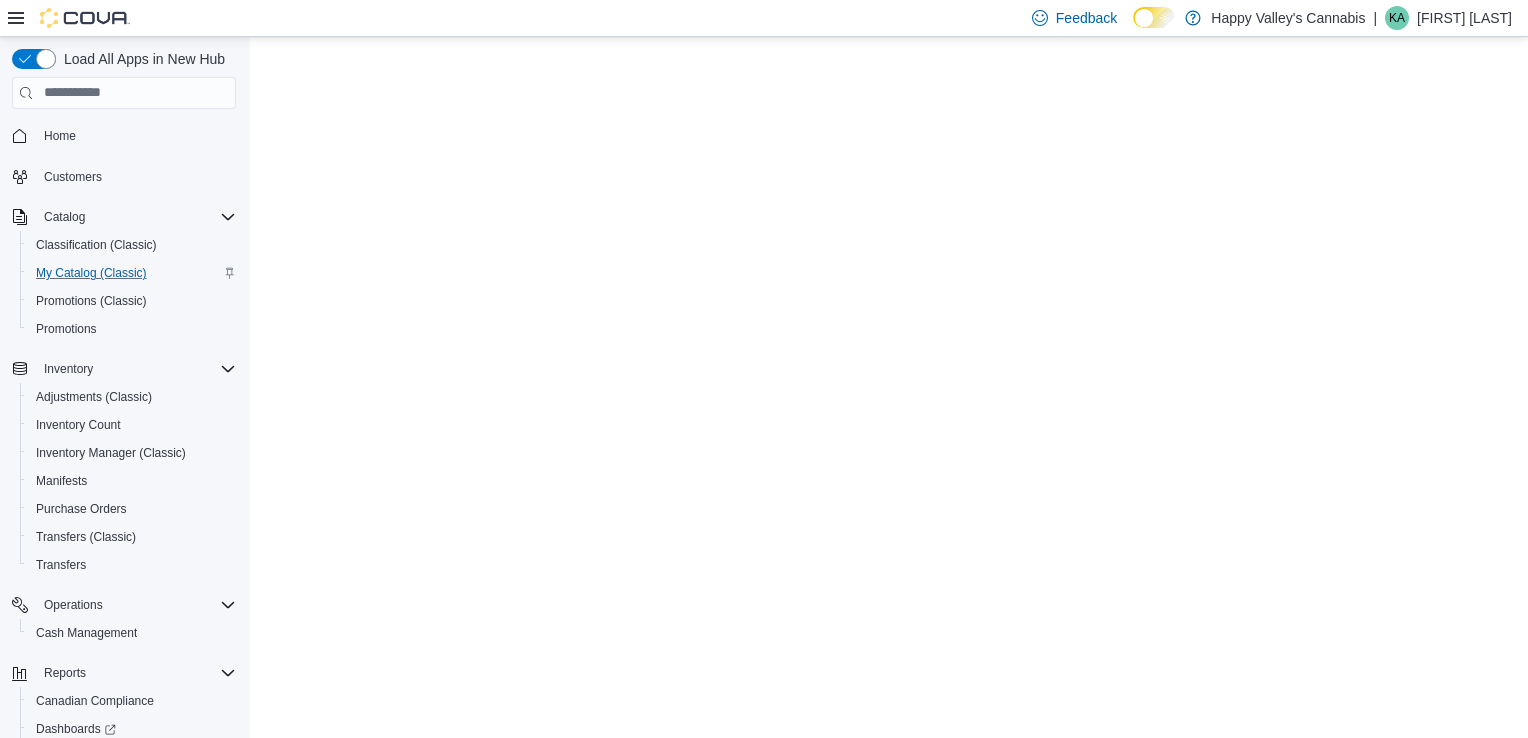scroll, scrollTop: 0, scrollLeft: 0, axis: both 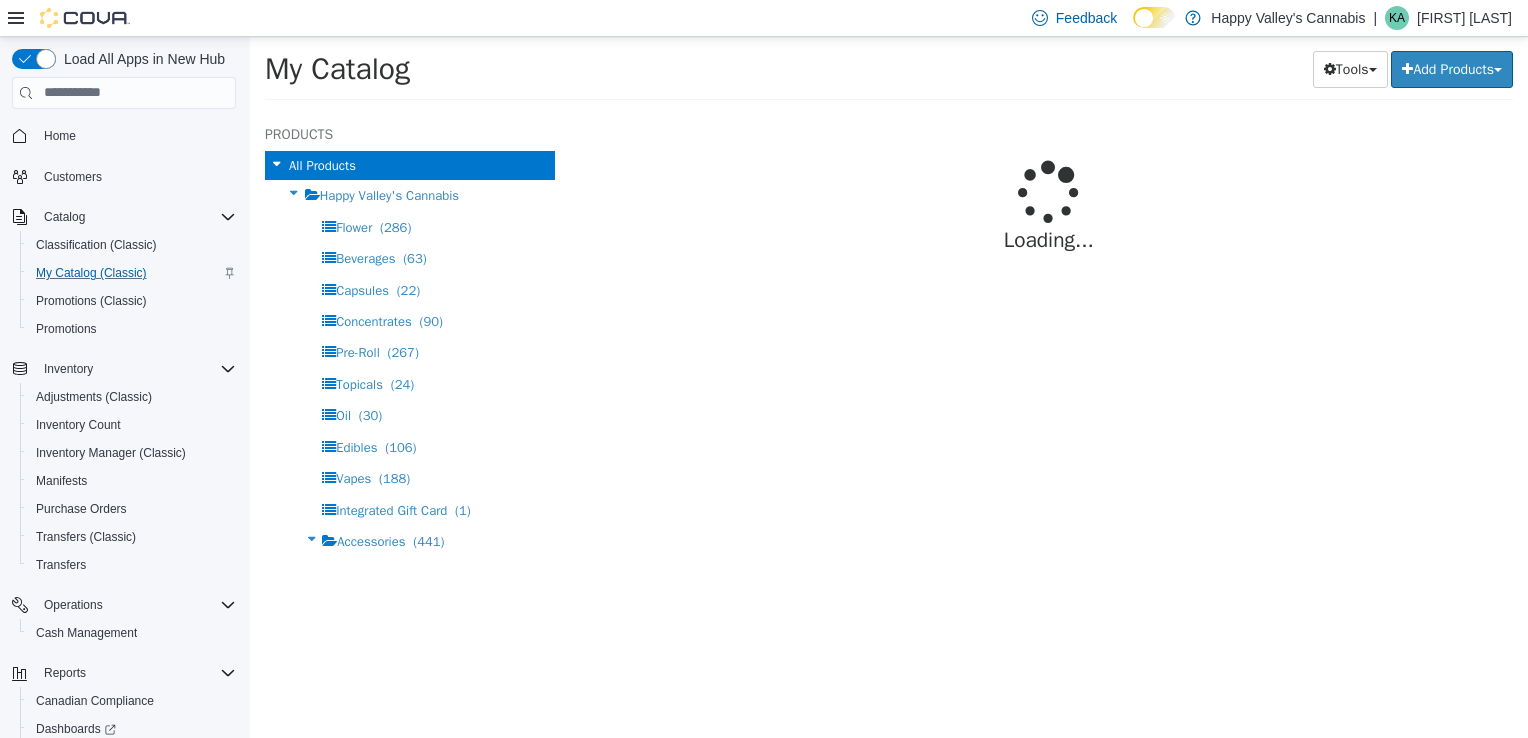 select on "**********" 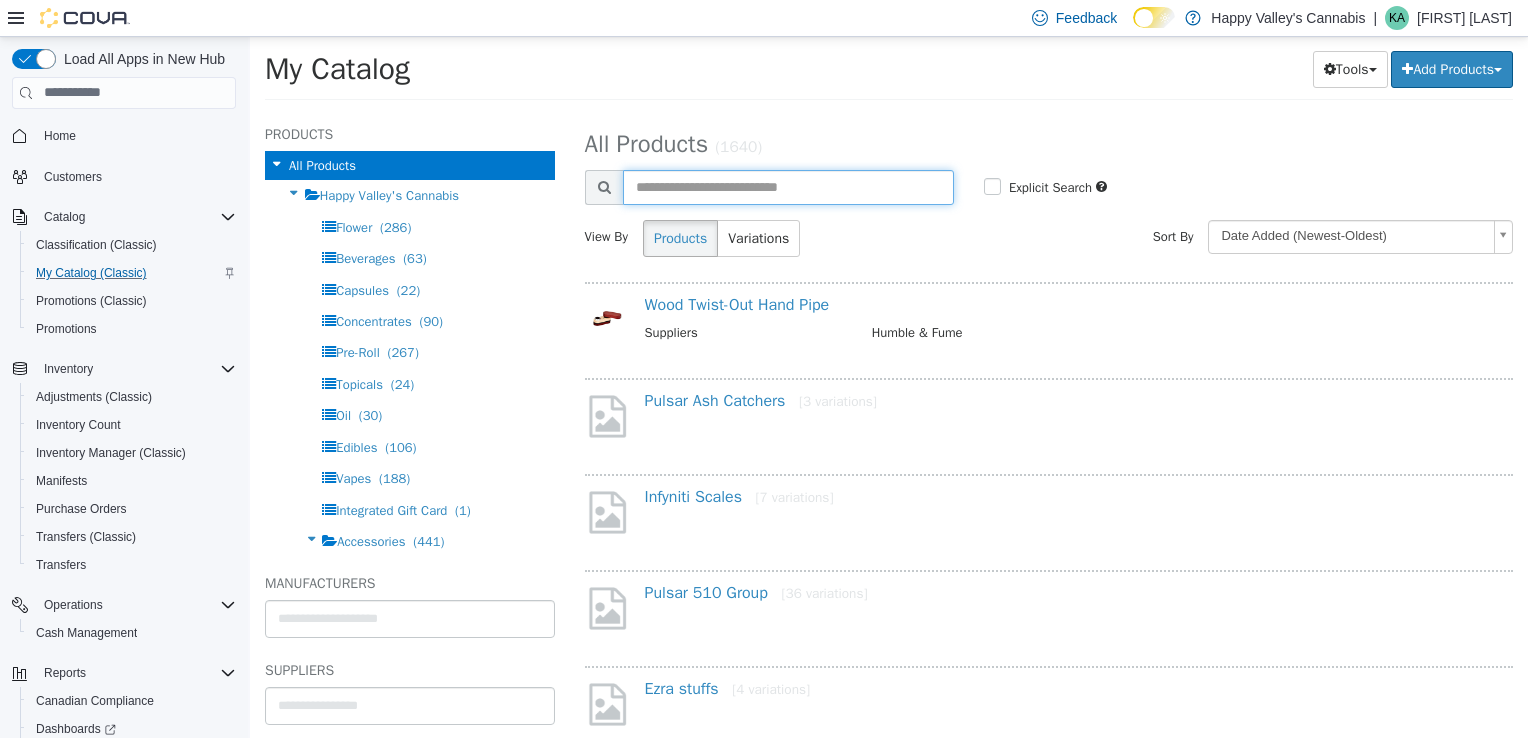 click at bounding box center (788, 186) 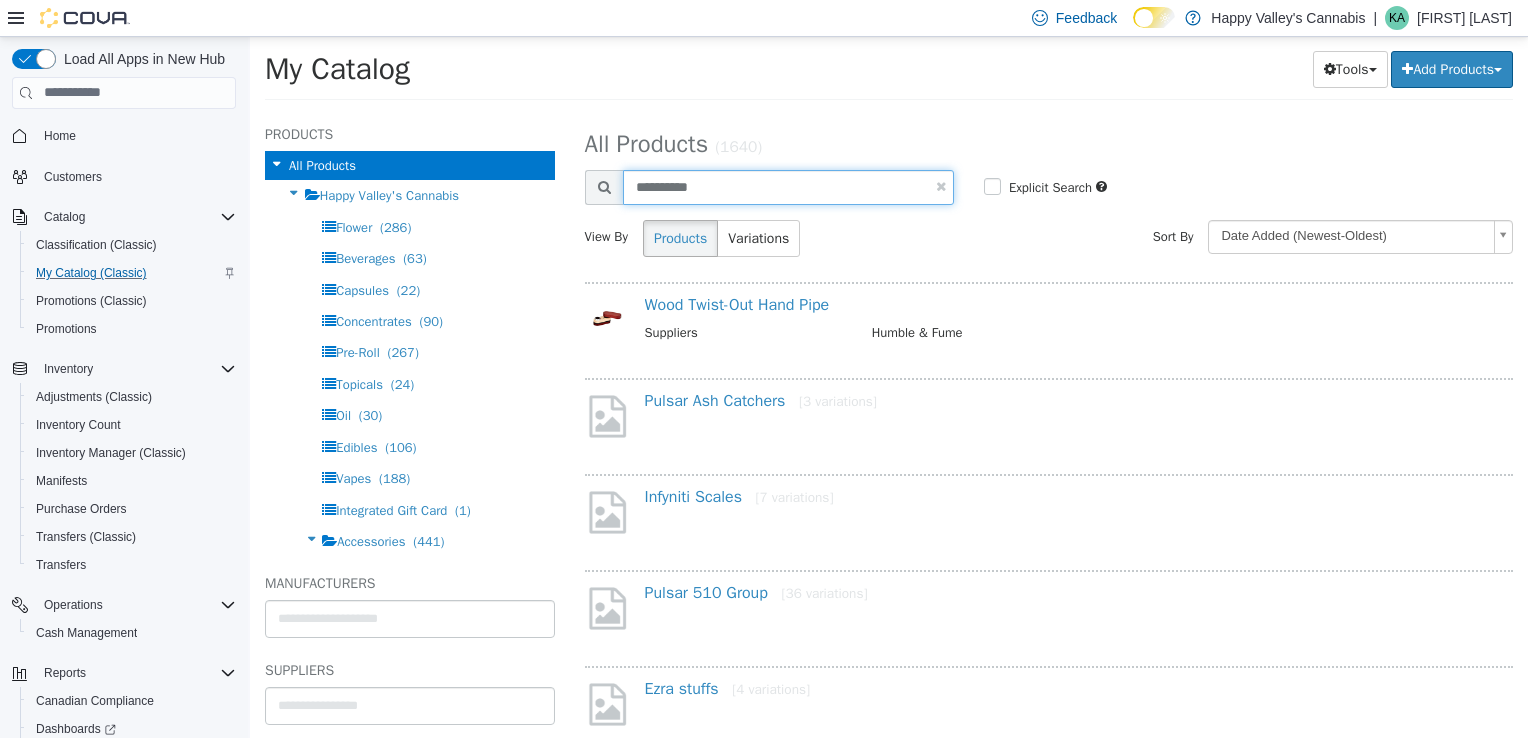 type on "**********" 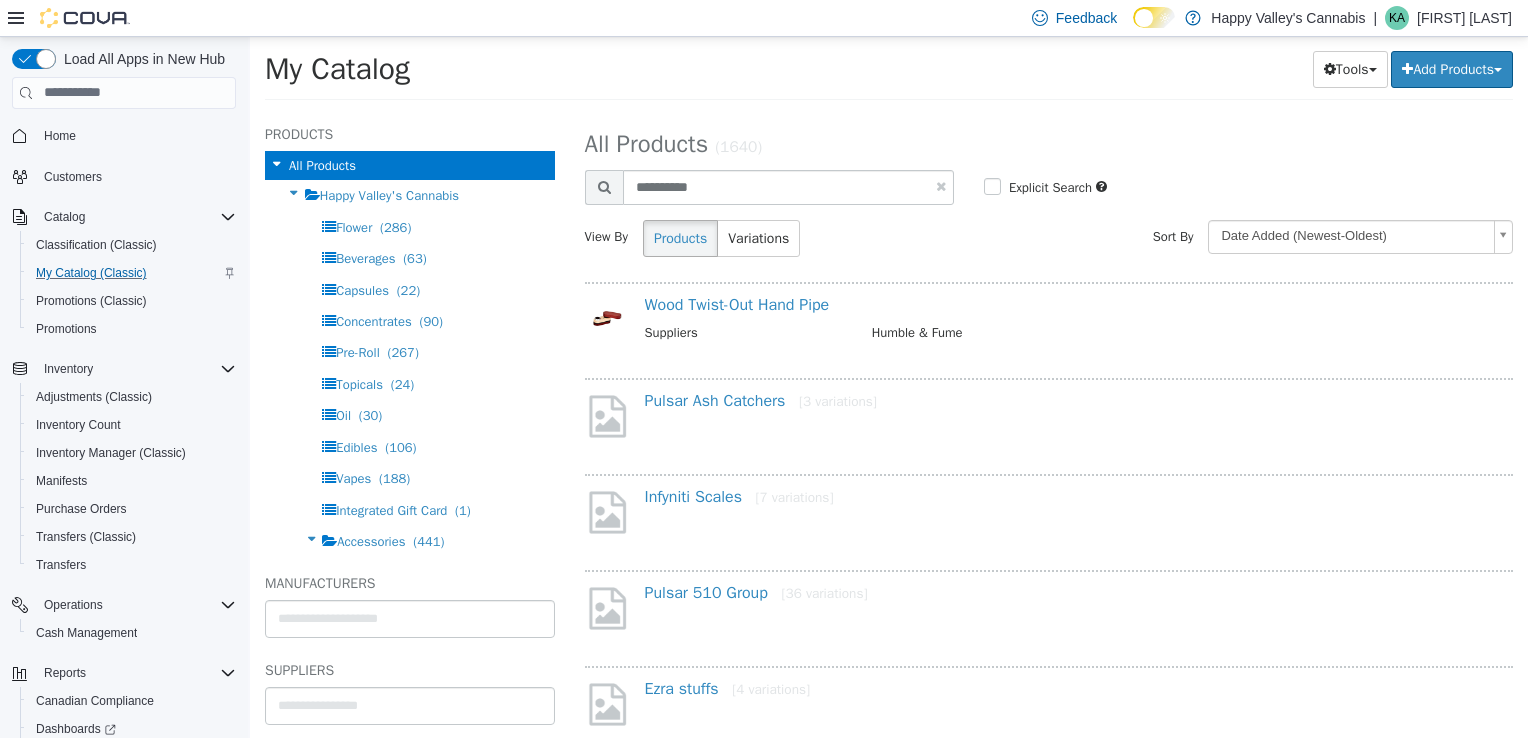 select on "**********" 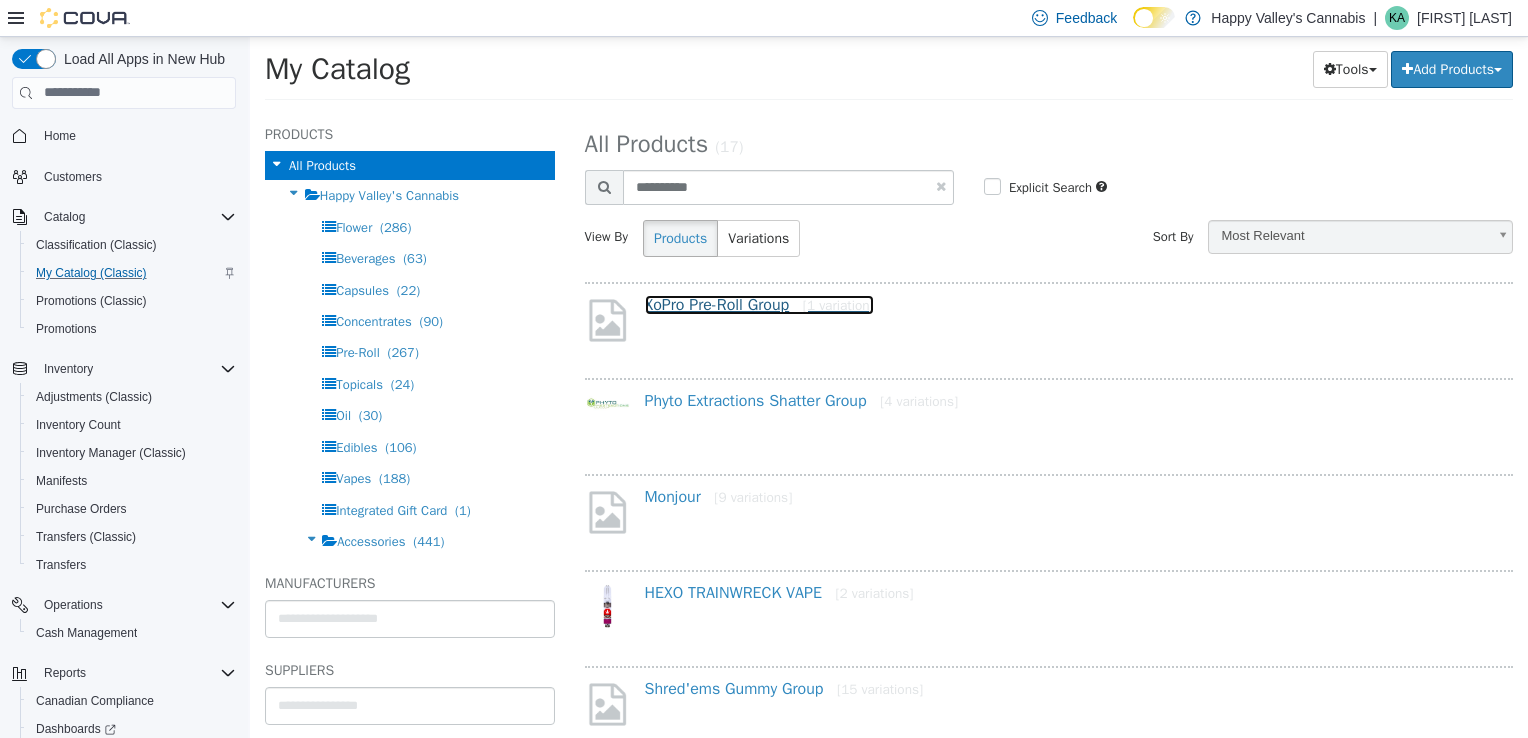 click on "[BRAND] Pre-Roll Group
[1 variation]" at bounding box center (759, 304) 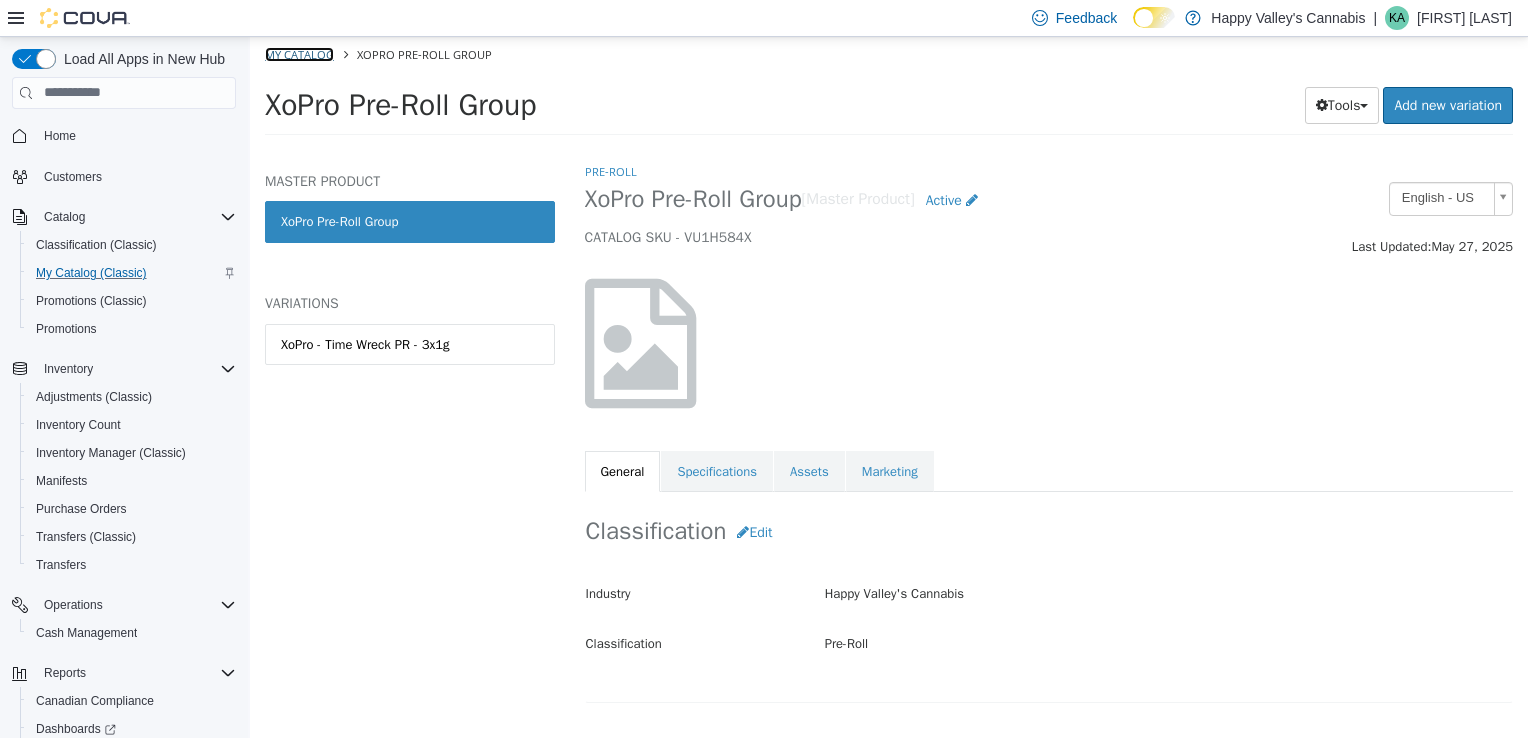 click on "My Catalog" at bounding box center [299, 53] 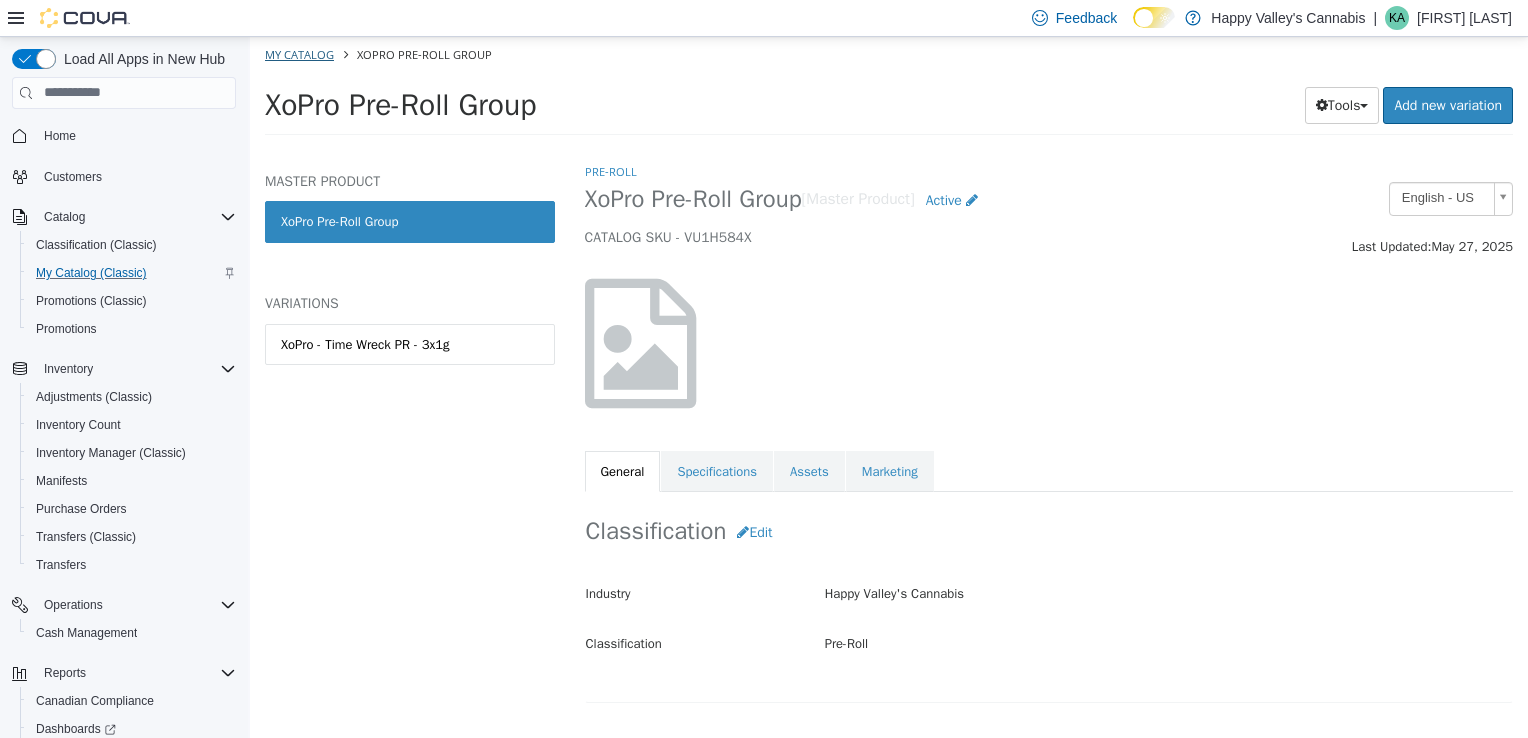 select on "**********" 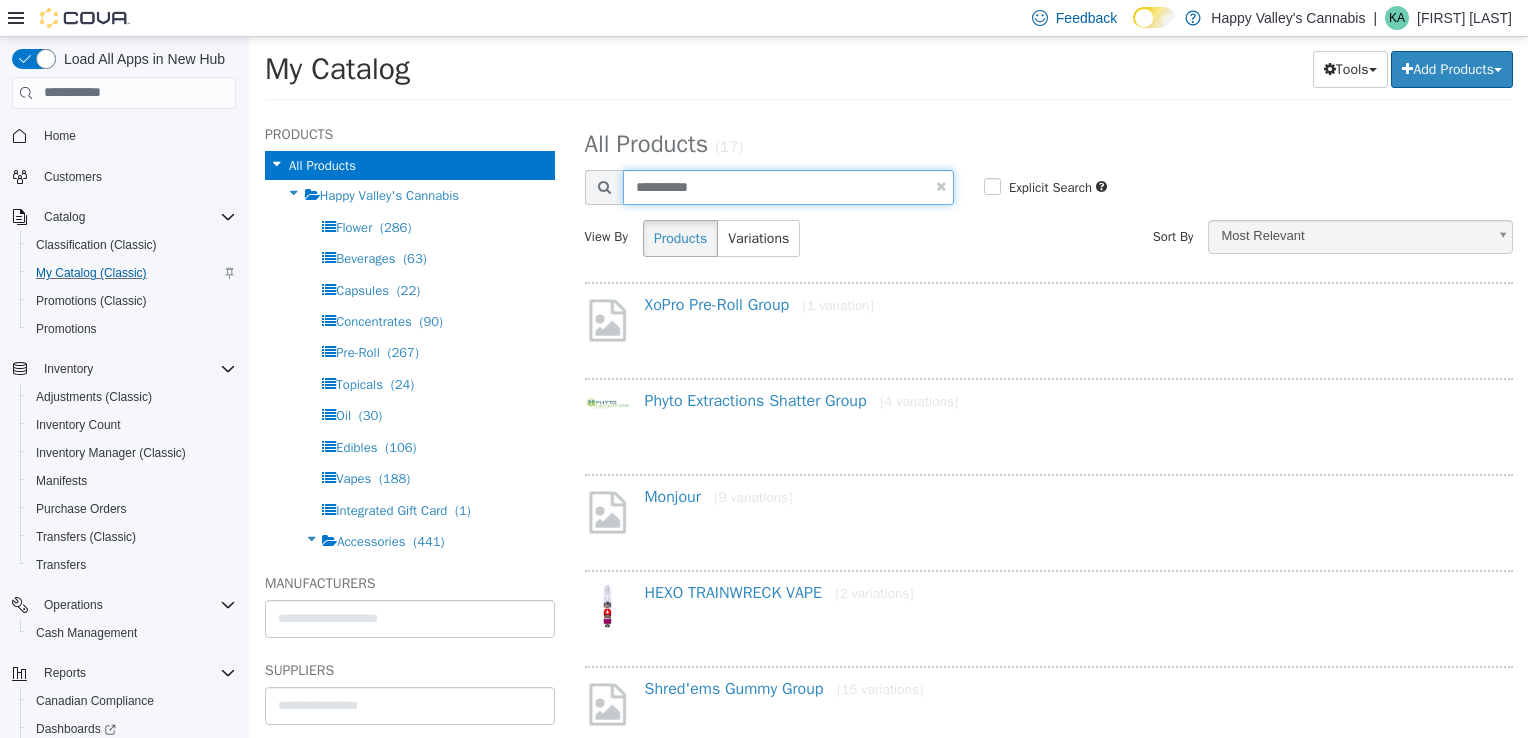 click on "**********" at bounding box center (788, 186) 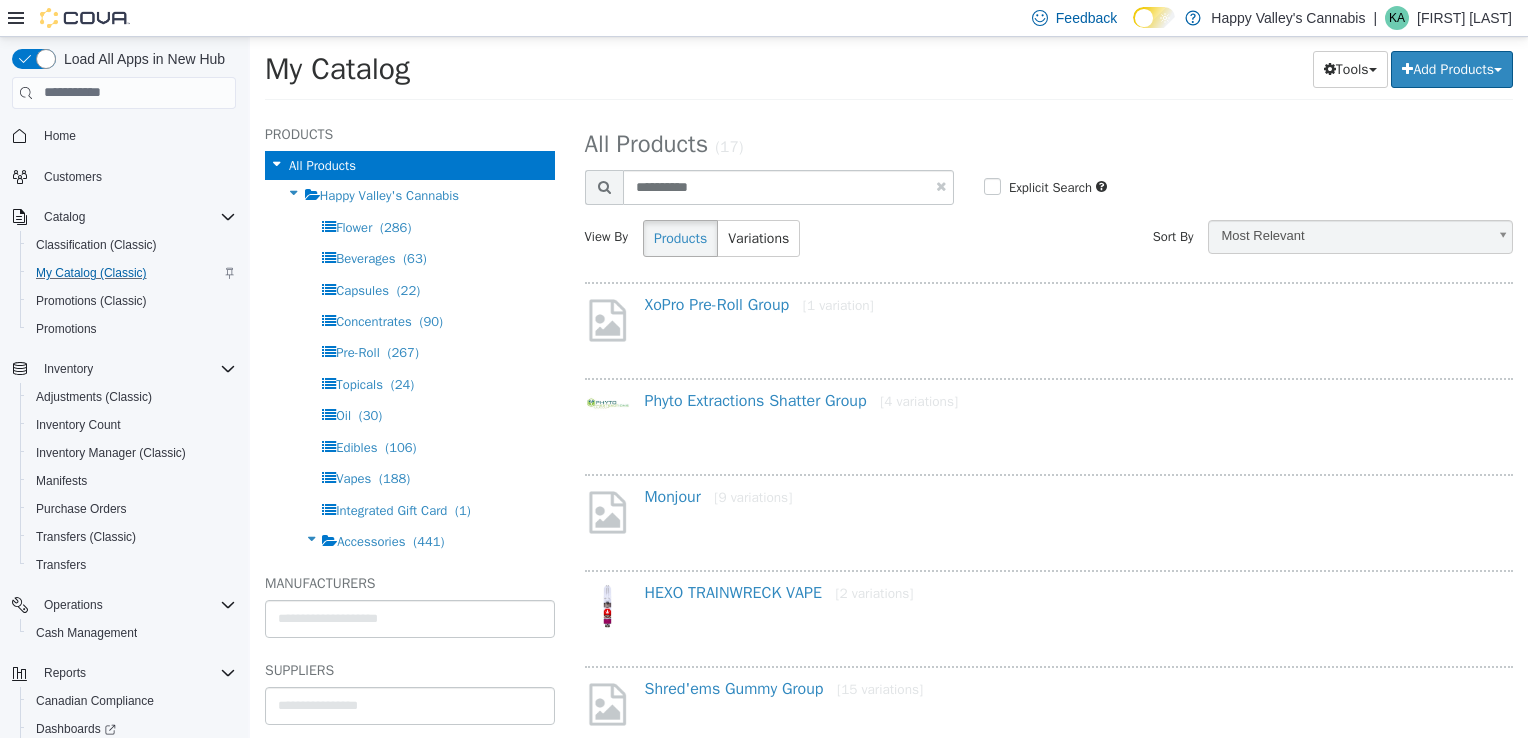click at bounding box center [941, 185] 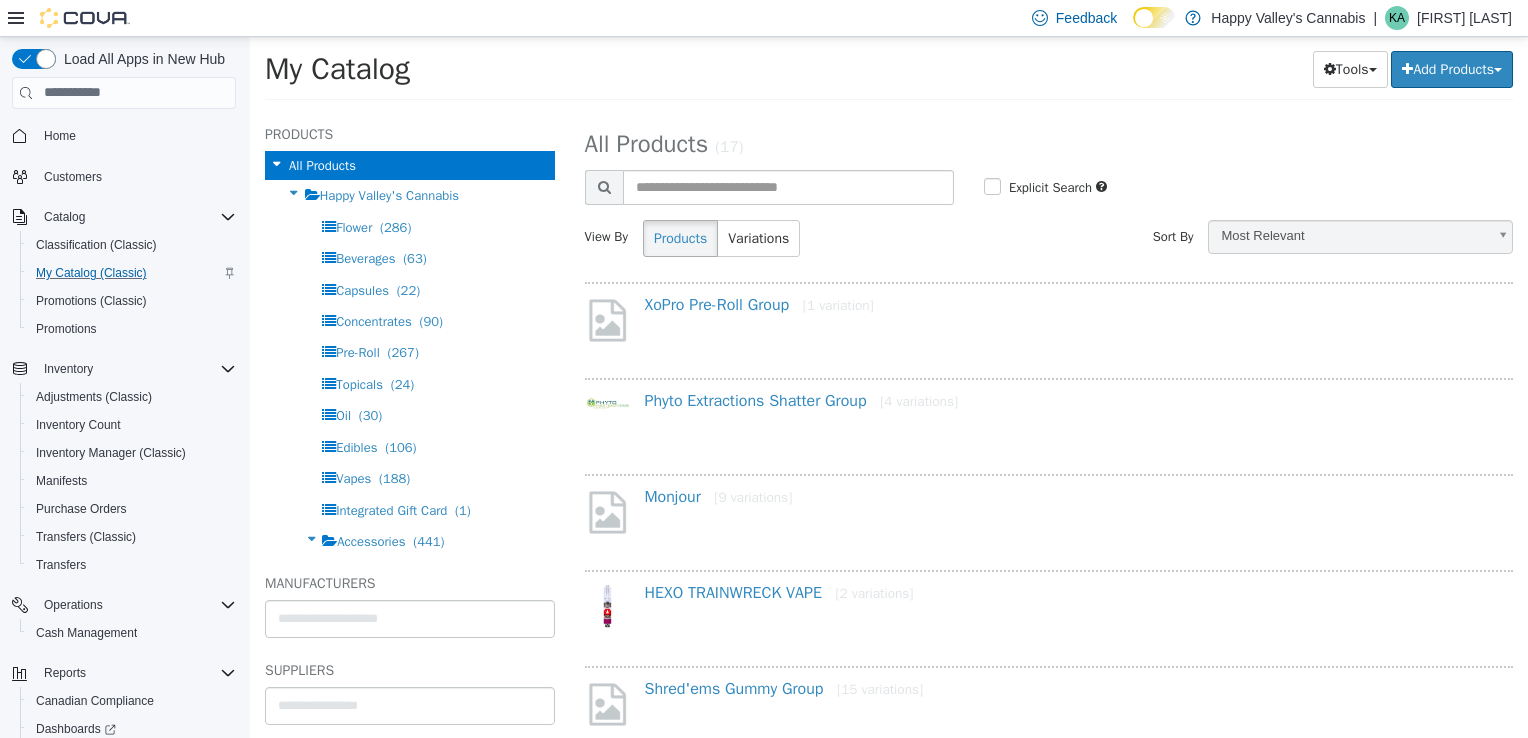 select on "**********" 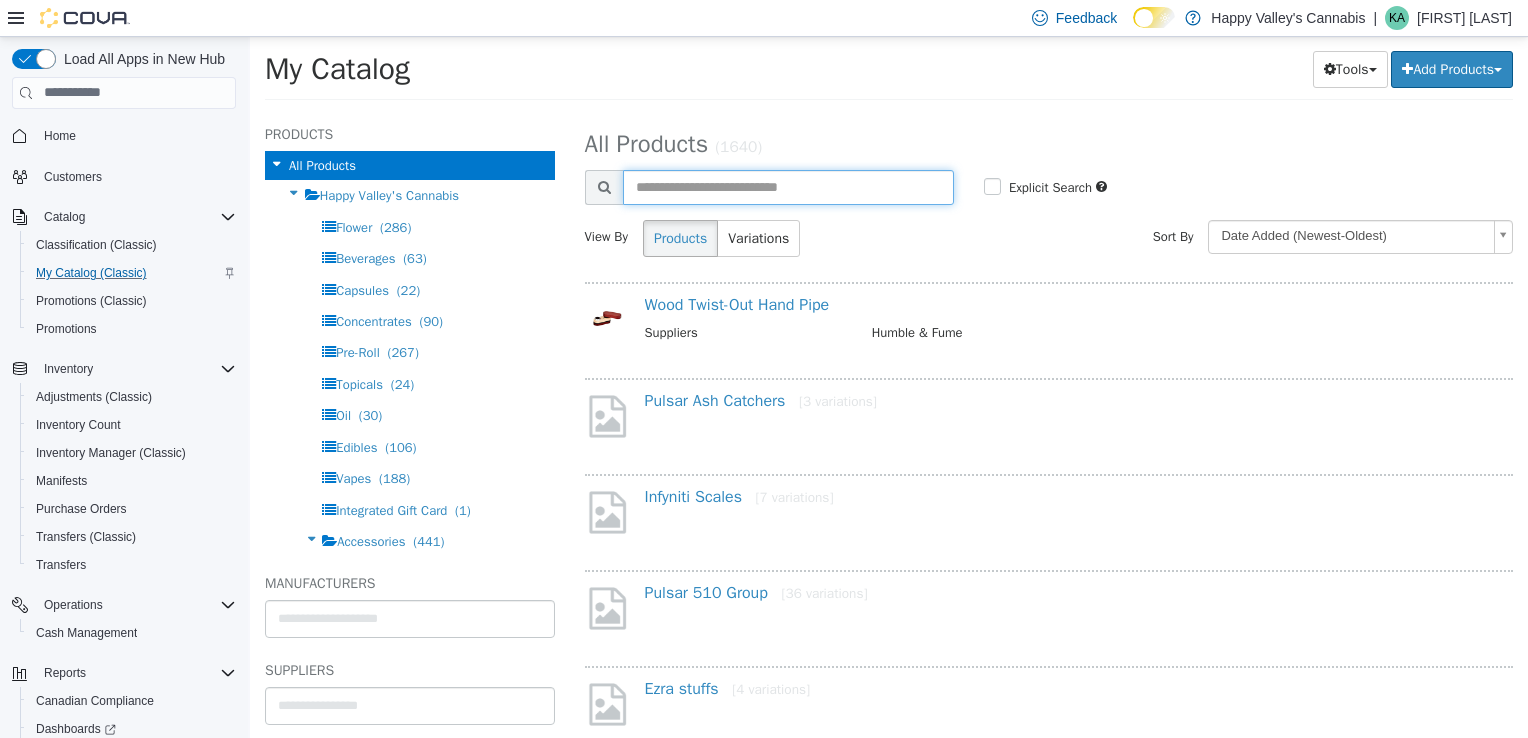 click at bounding box center [788, 186] 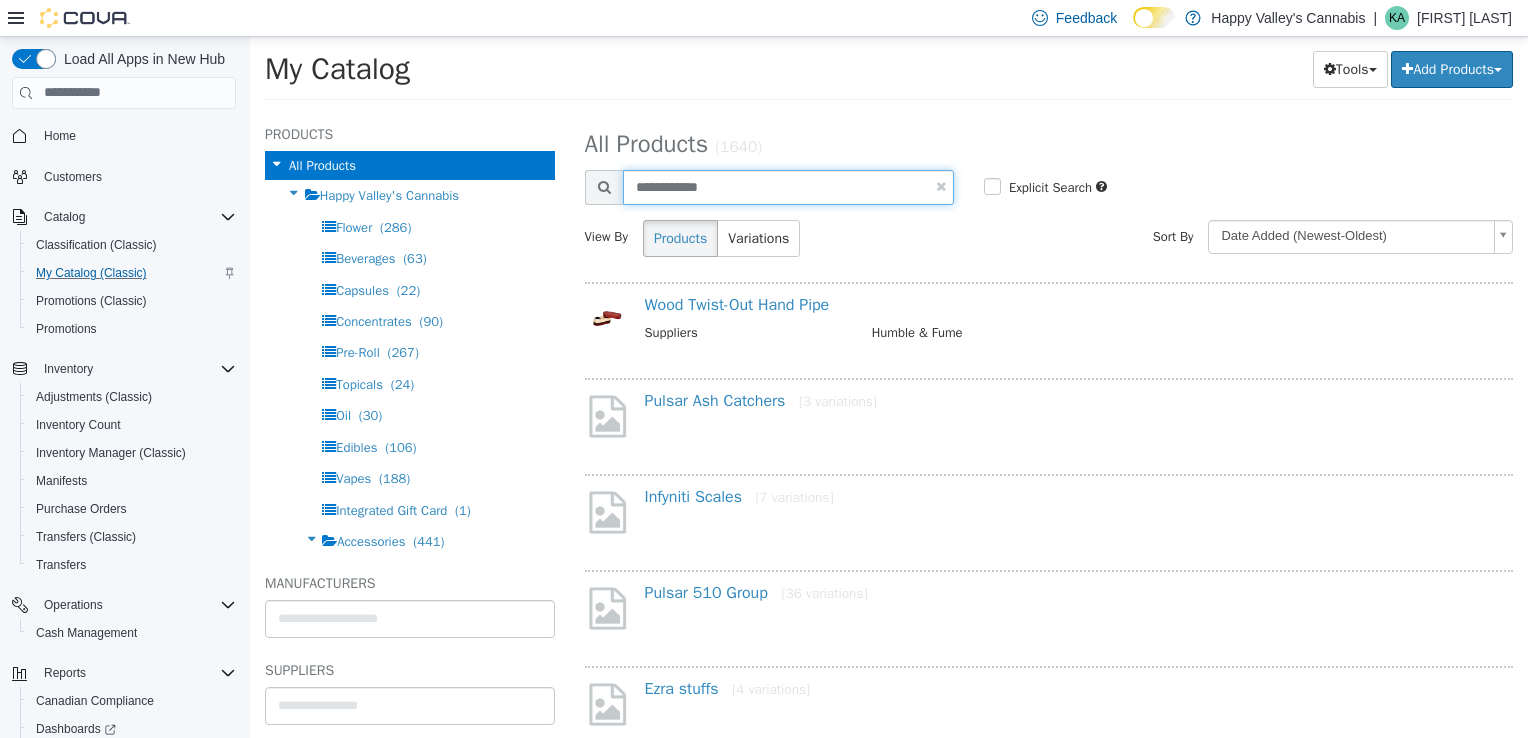 type on "**********" 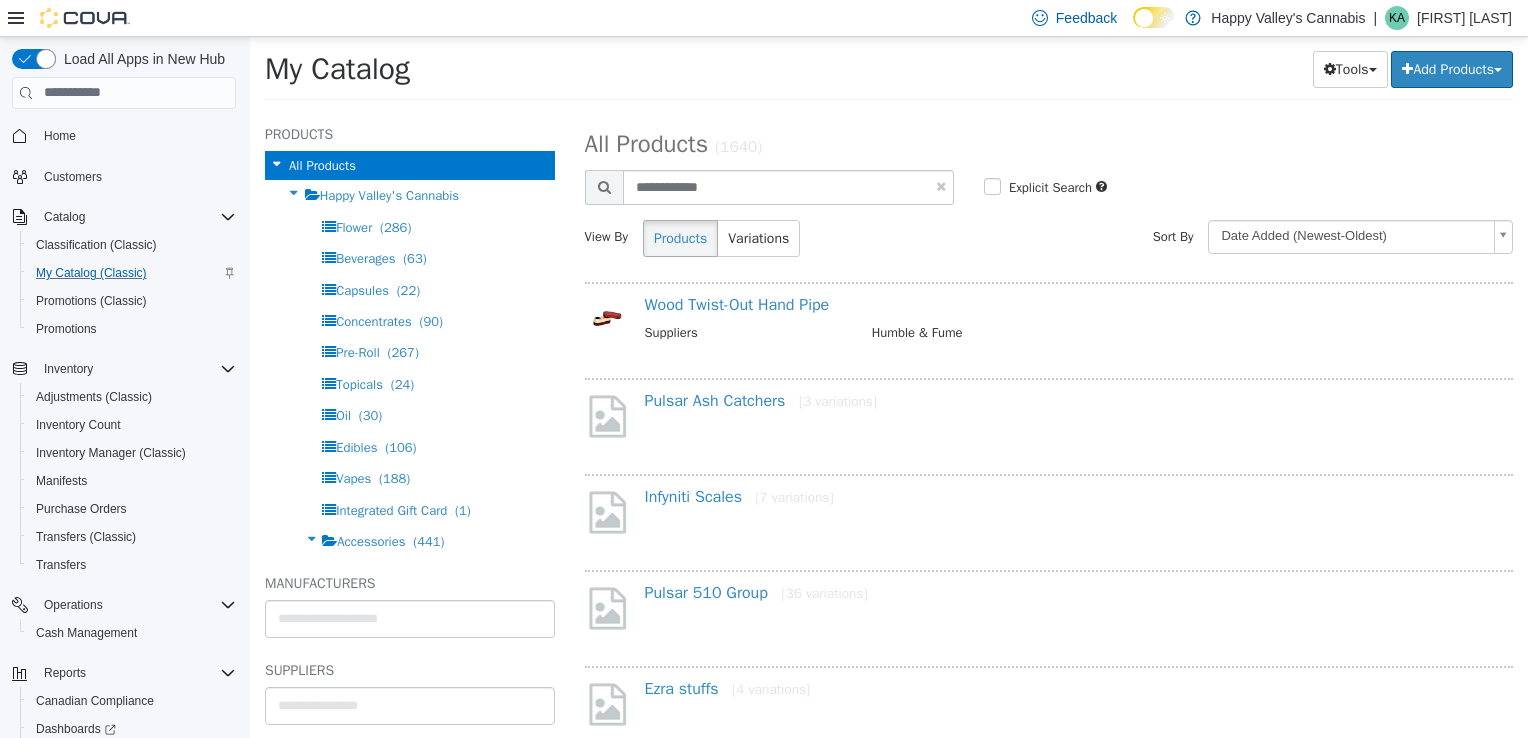 click at bounding box center [604, 186] 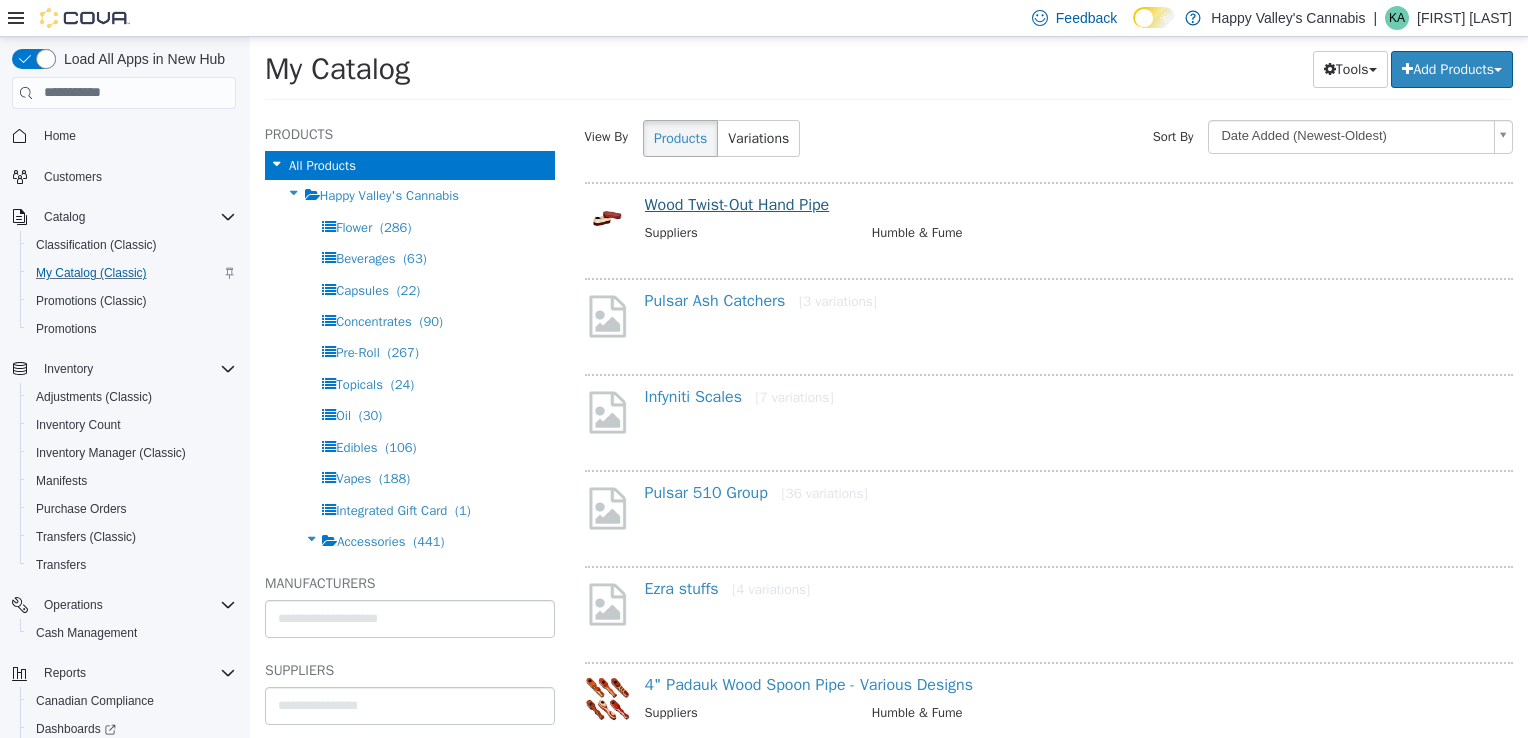 scroll, scrollTop: 0, scrollLeft: 0, axis: both 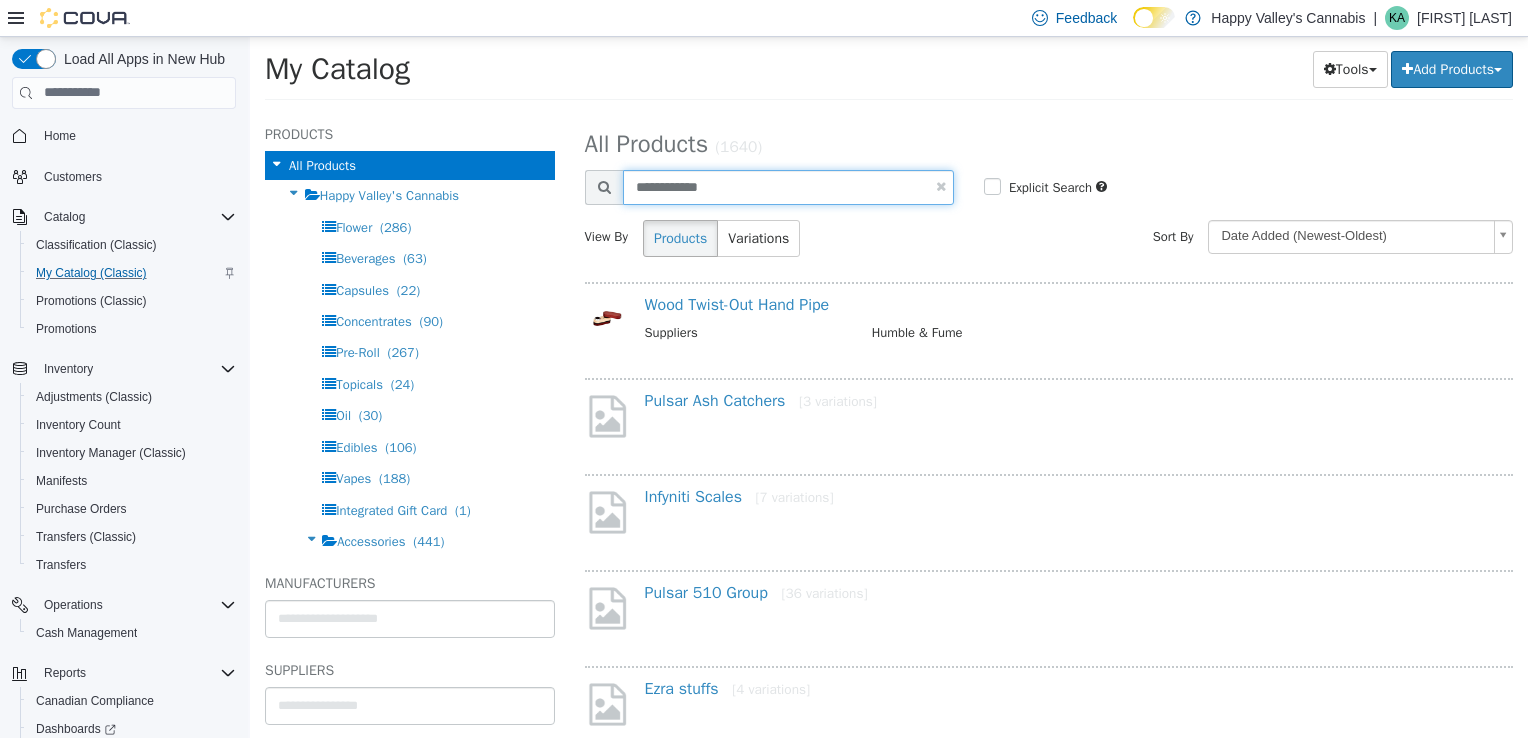click on "**********" at bounding box center [788, 186] 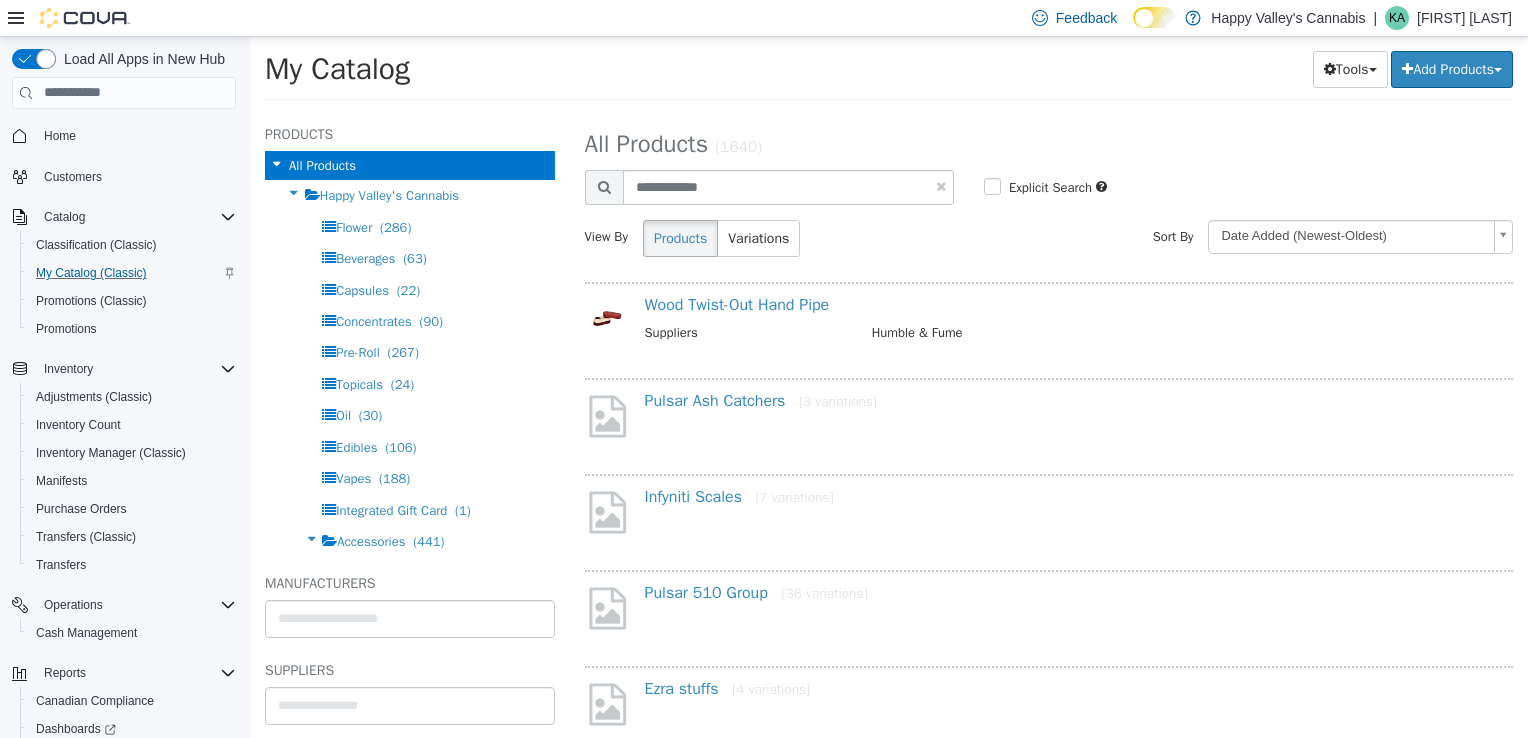 select on "**********" 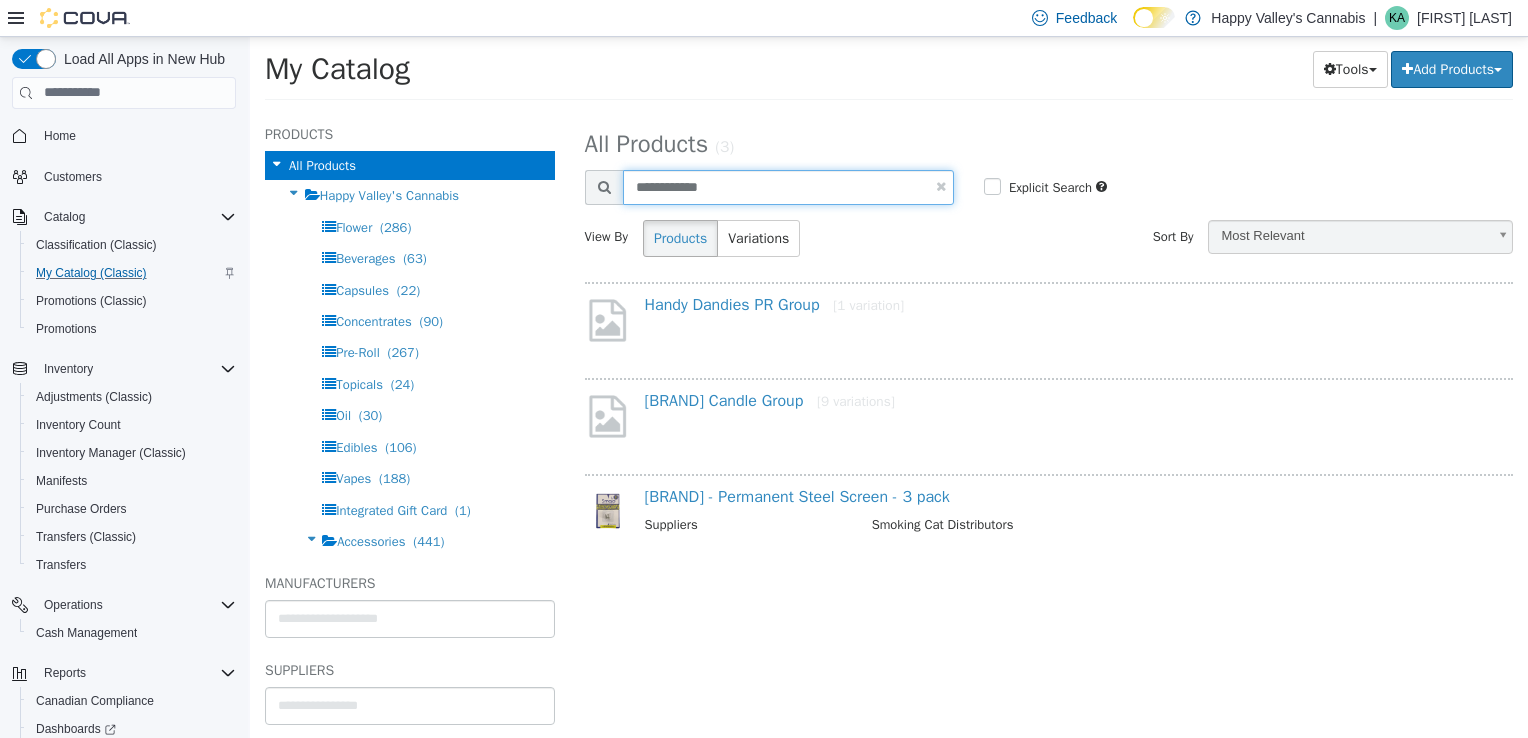 click on "**********" at bounding box center (788, 186) 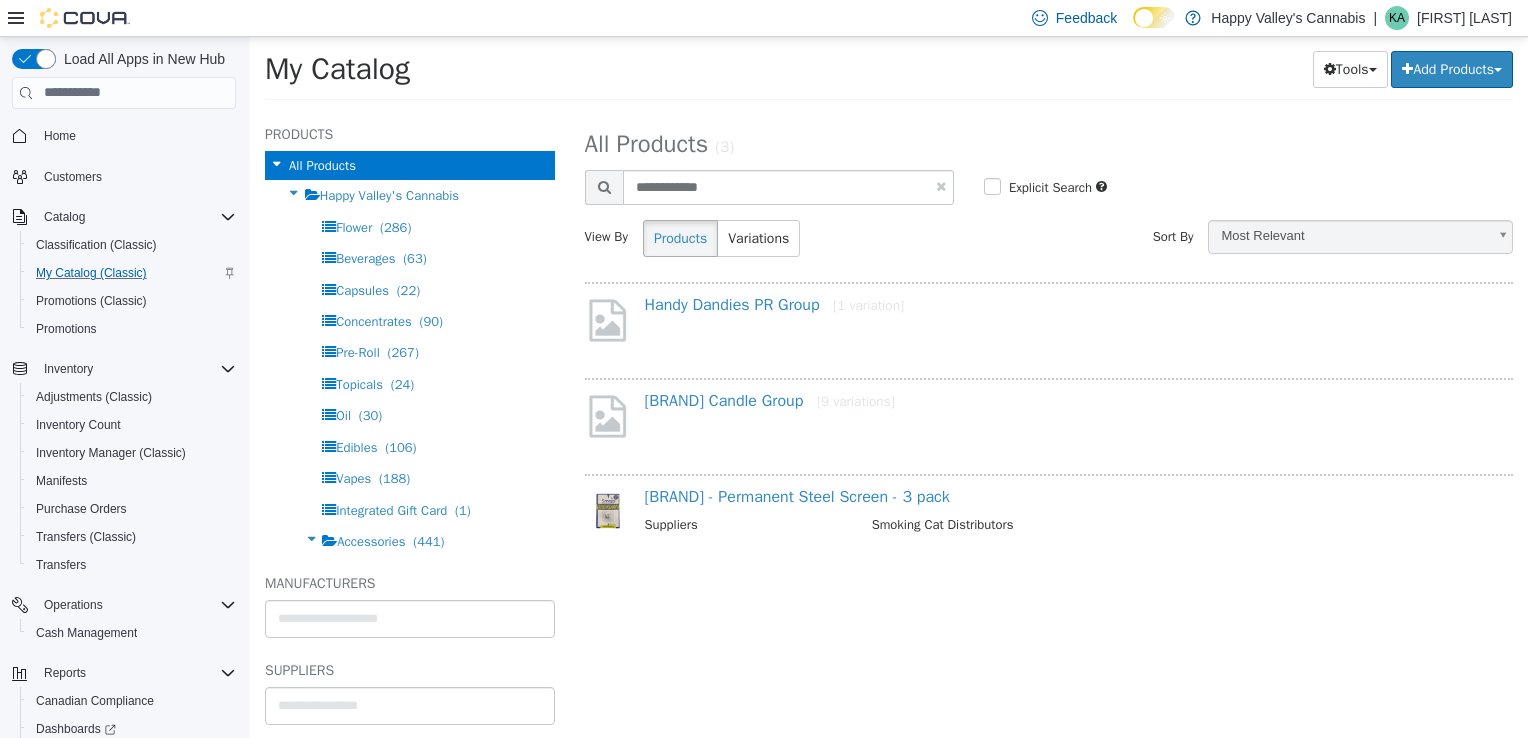 select on "**********" 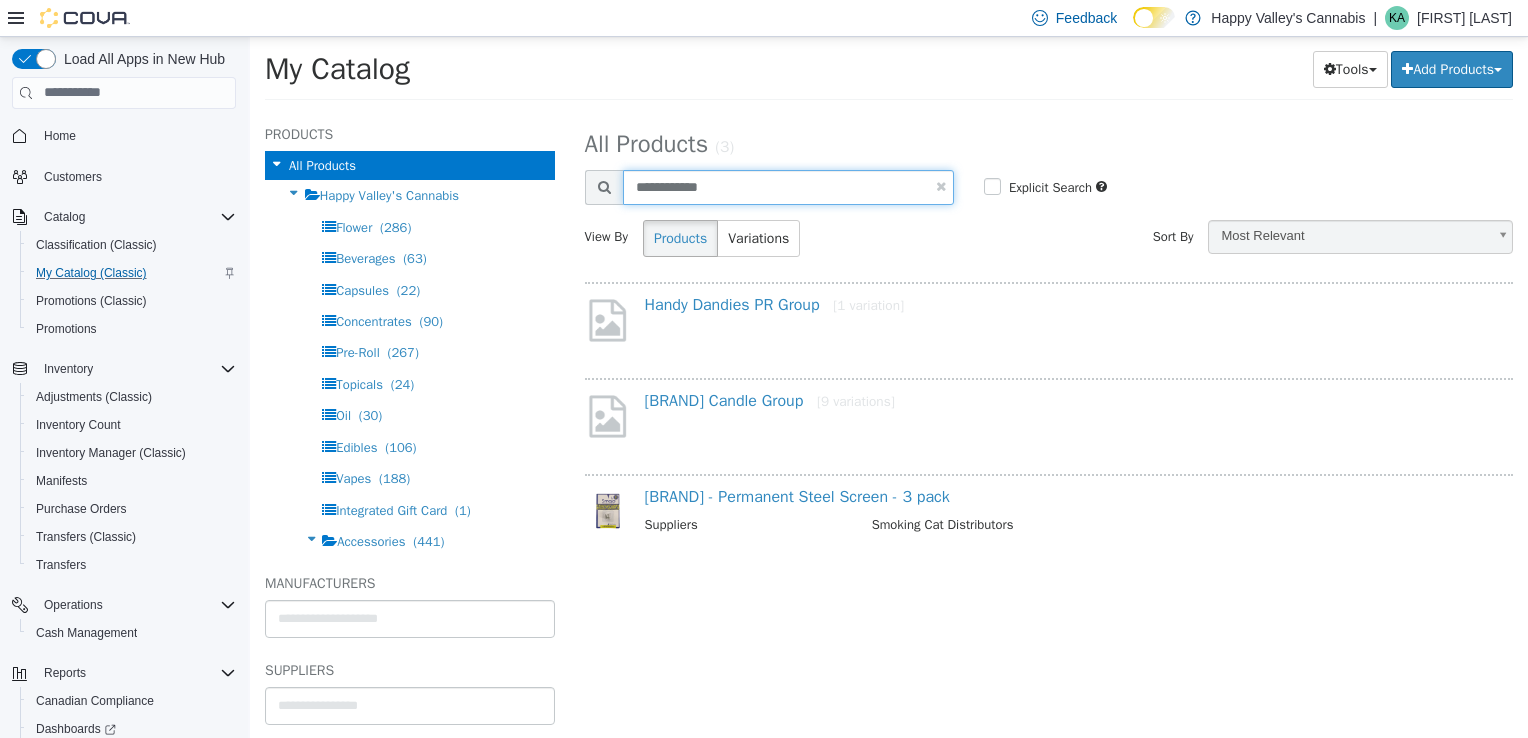 drag, startPoint x: 736, startPoint y: 184, endPoint x: 585, endPoint y: 190, distance: 151.11916 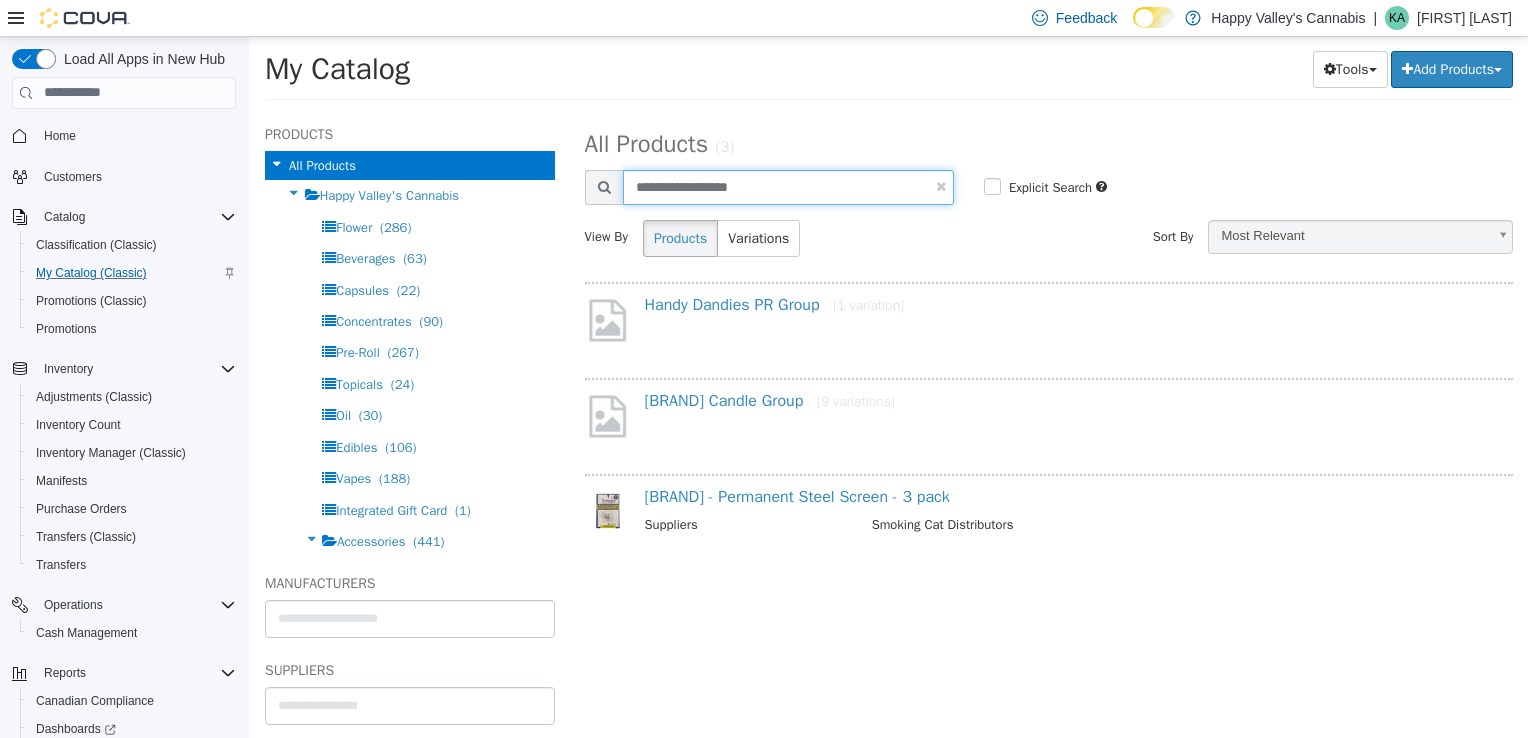 type on "**********" 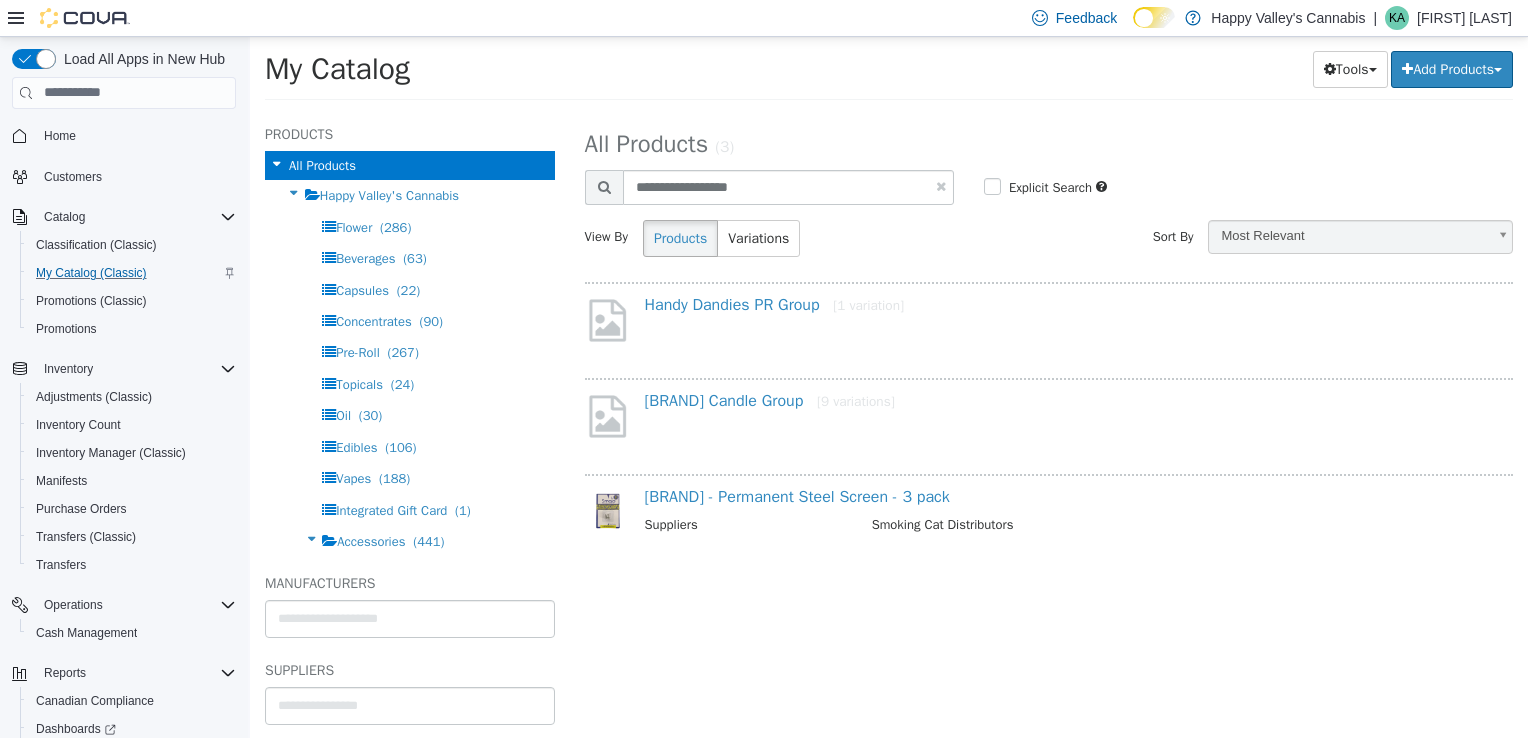 select on "**********" 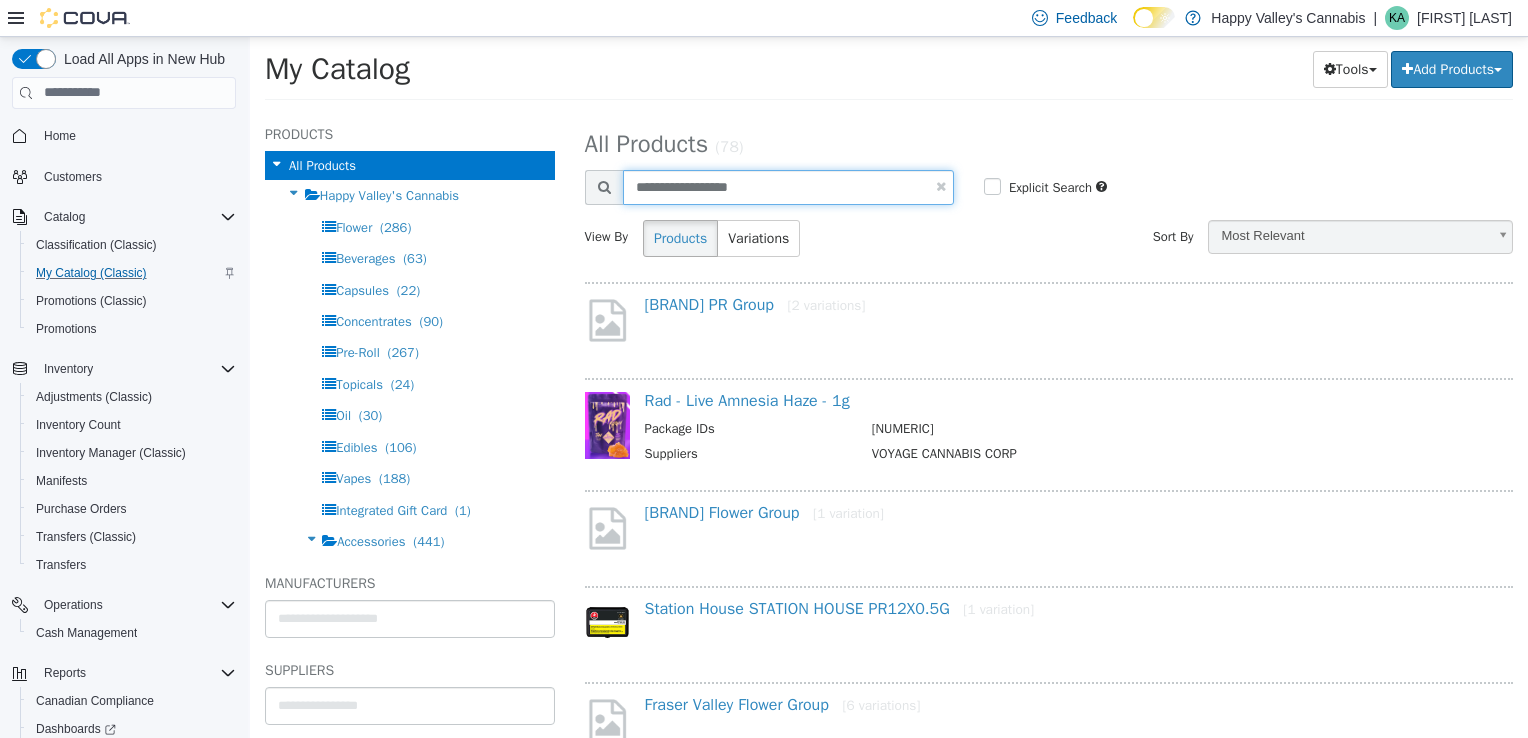 drag, startPoint x: 759, startPoint y: 187, endPoint x: 620, endPoint y: 178, distance: 139.29106 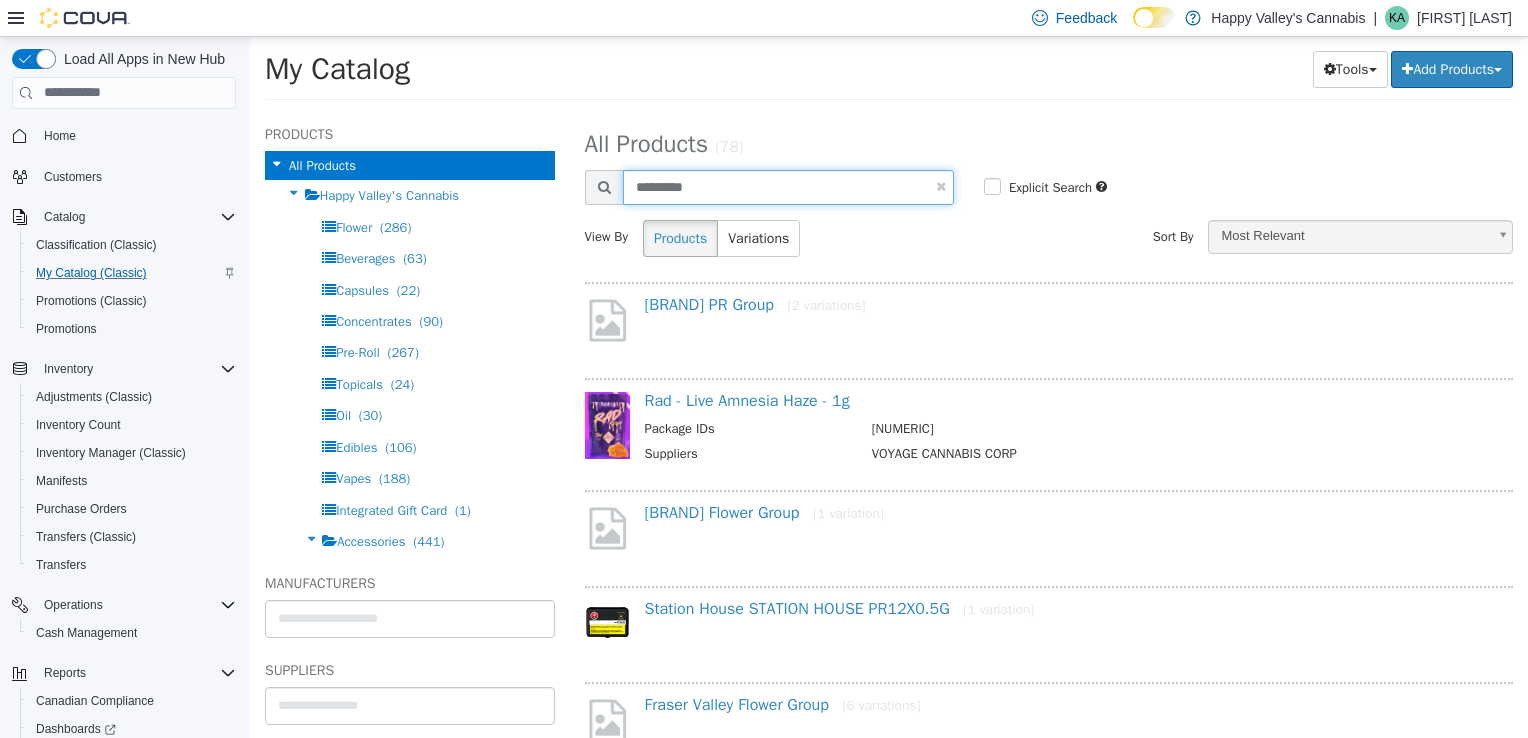 type on "*********" 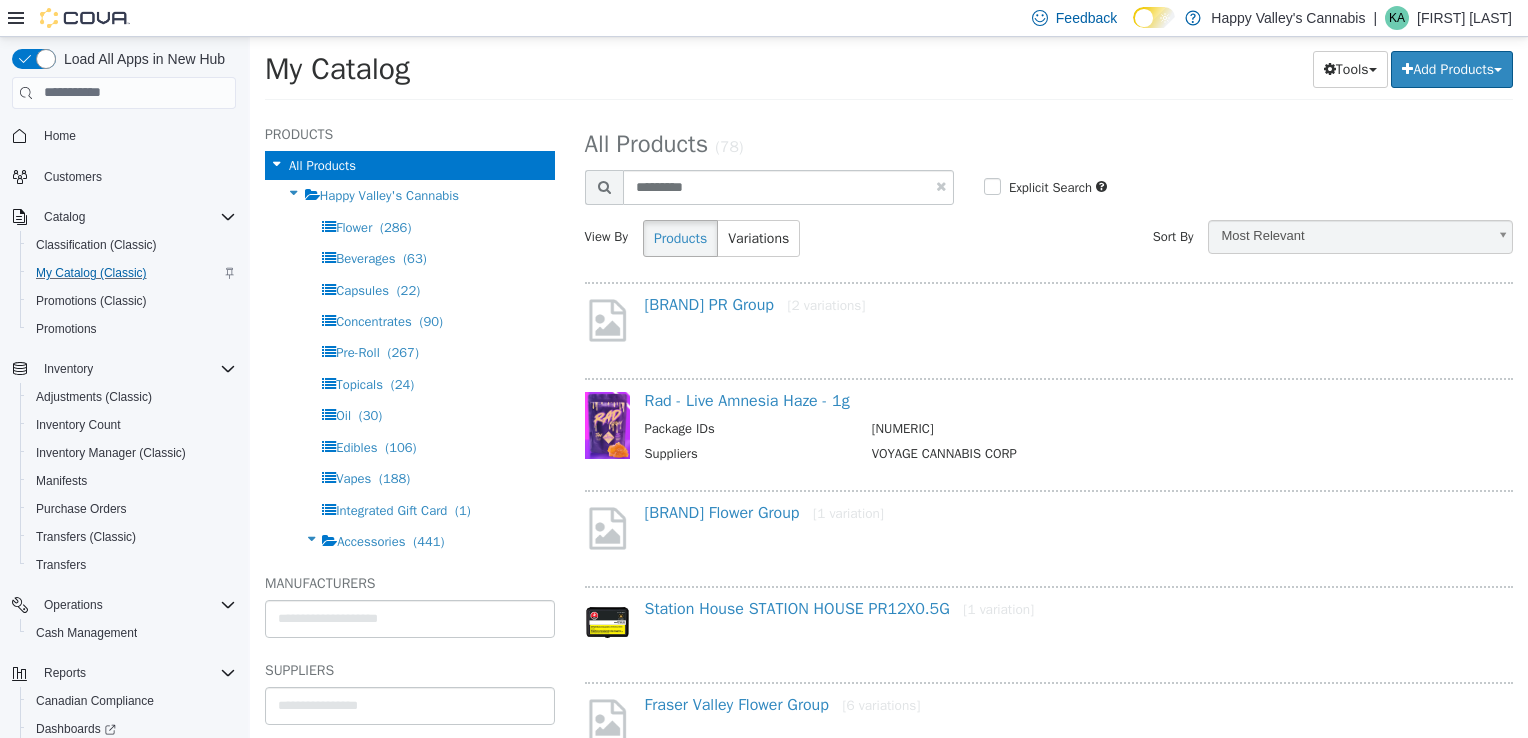select on "**********" 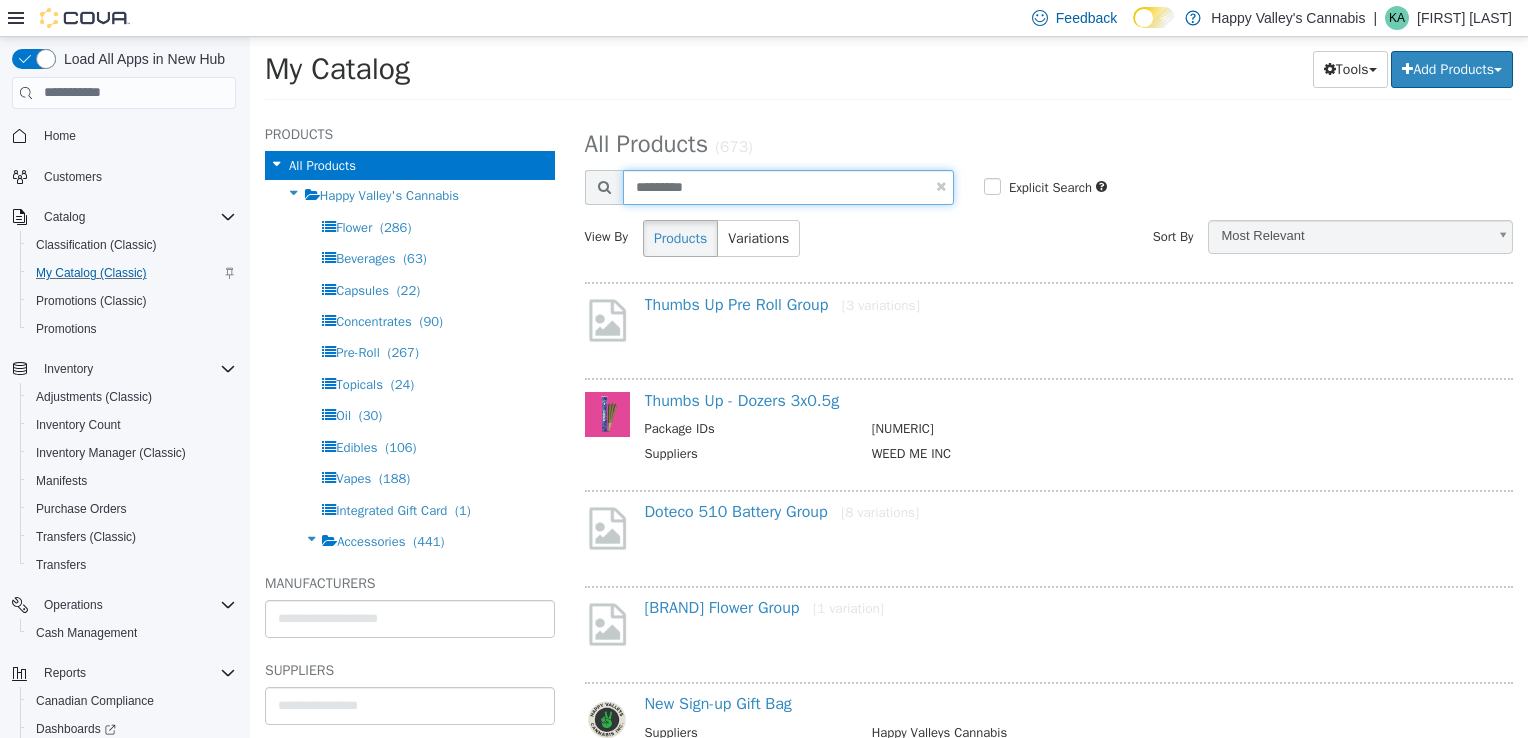 drag, startPoint x: 714, startPoint y: 186, endPoint x: 596, endPoint y: 181, distance: 118.10589 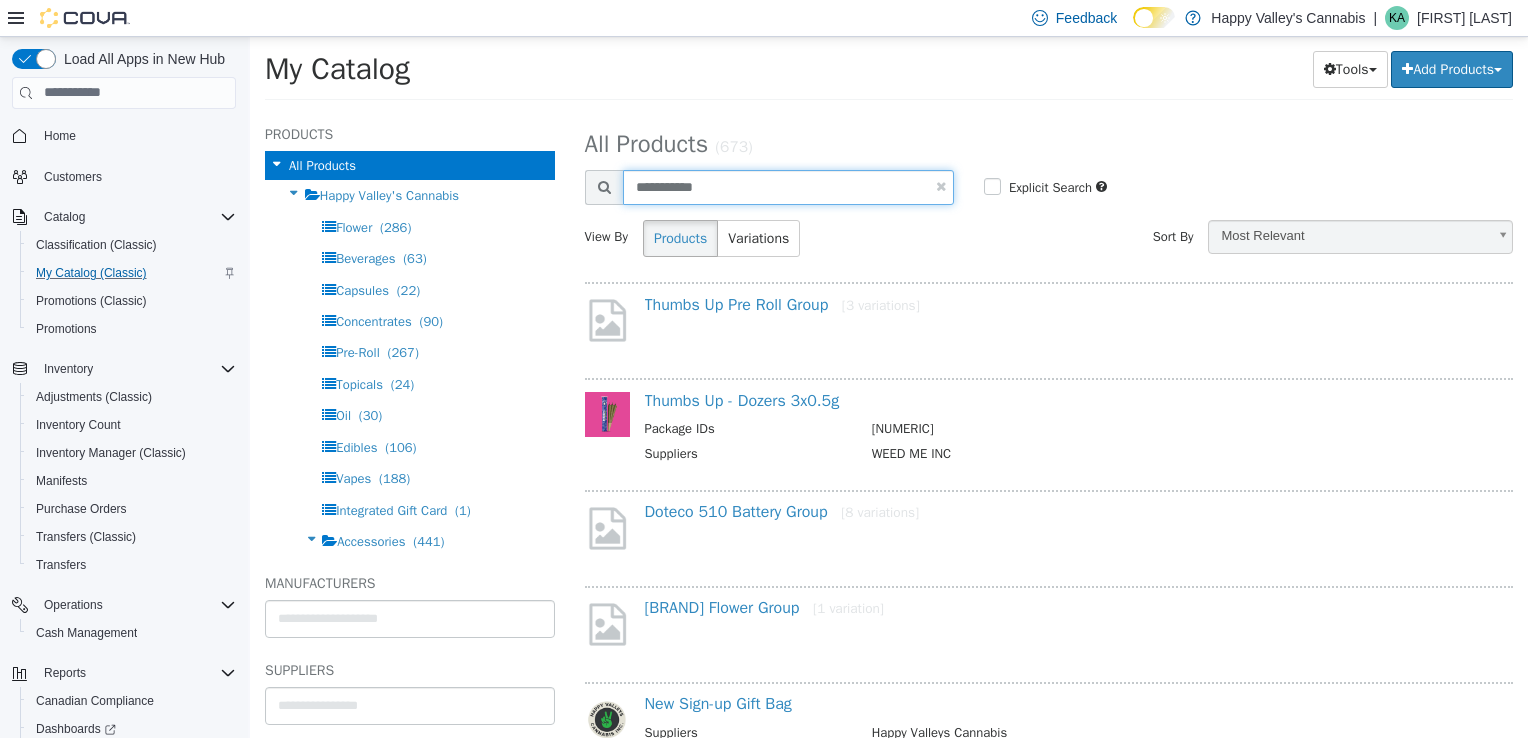 type on "**********" 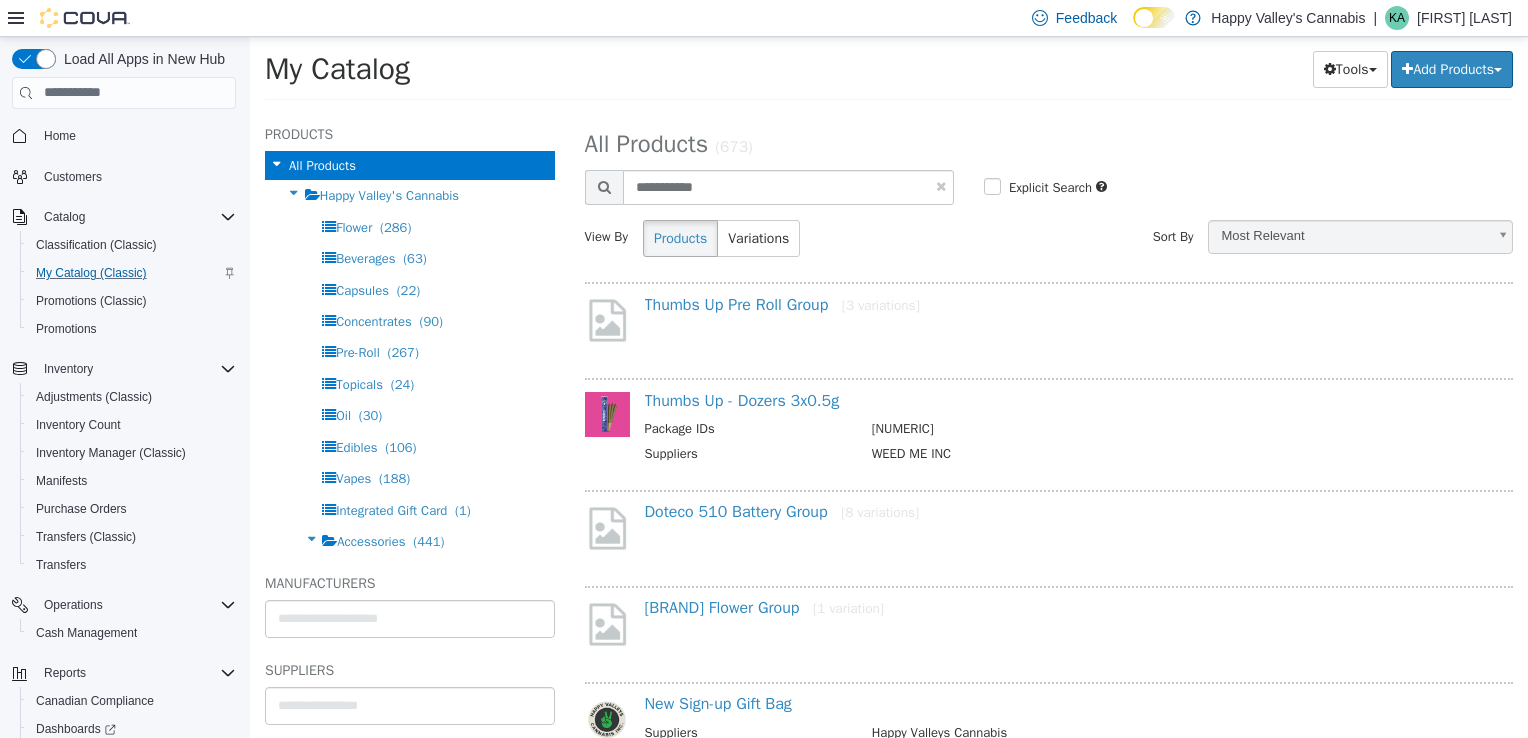 select on "**********" 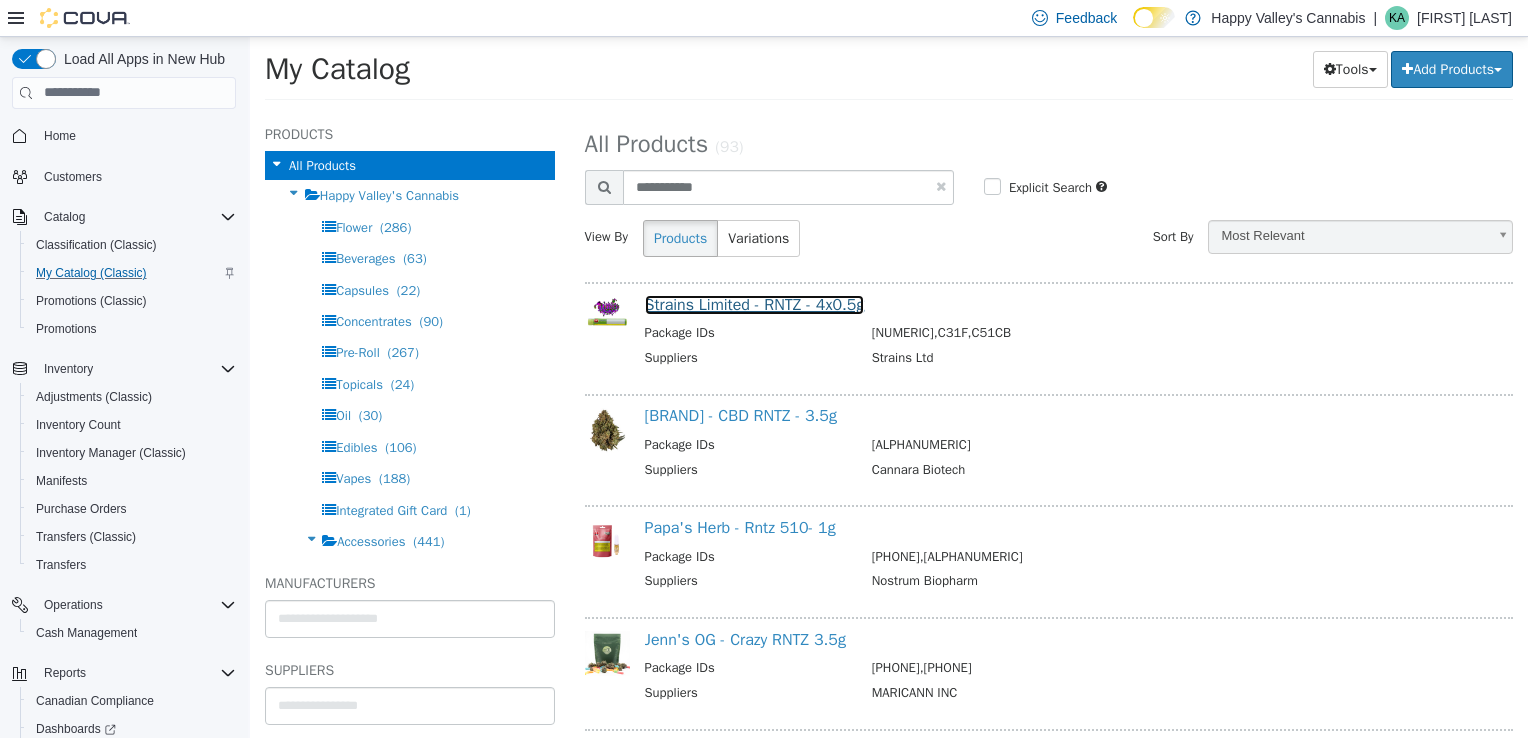 click on "Strains Limited - RNTZ - 4x0.5g" at bounding box center (755, 304) 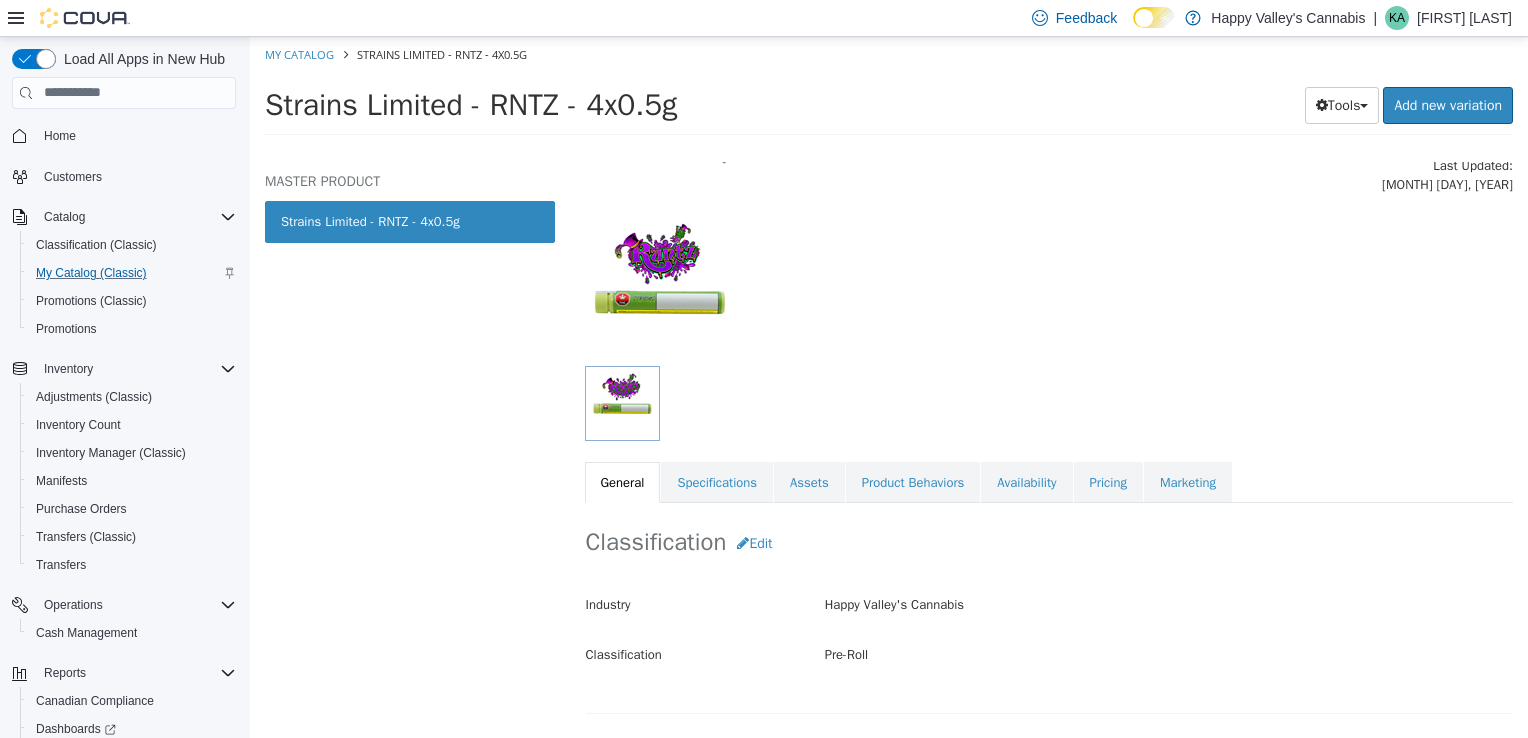 scroll, scrollTop: 0, scrollLeft: 0, axis: both 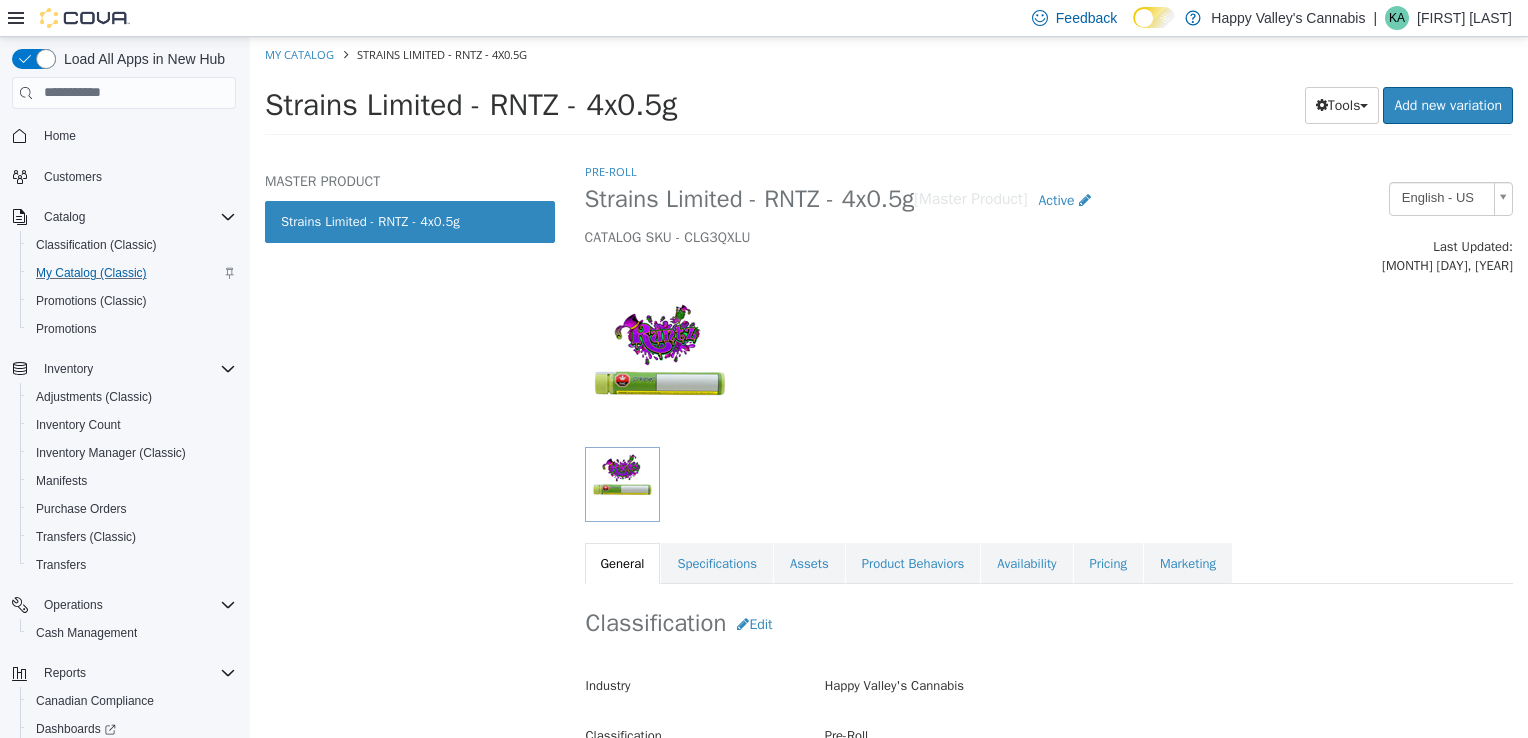 select on "**********" 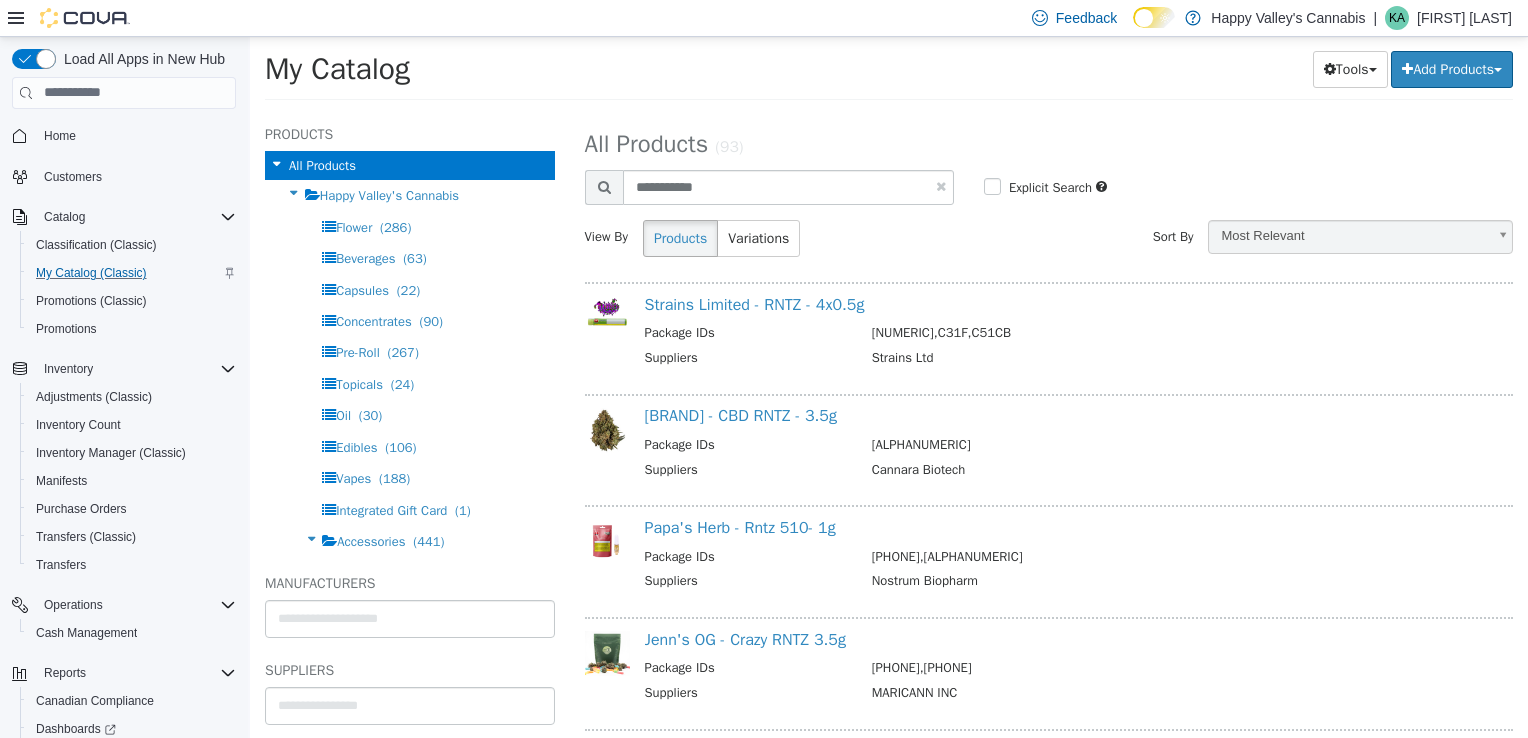 click at bounding box center (941, 185) 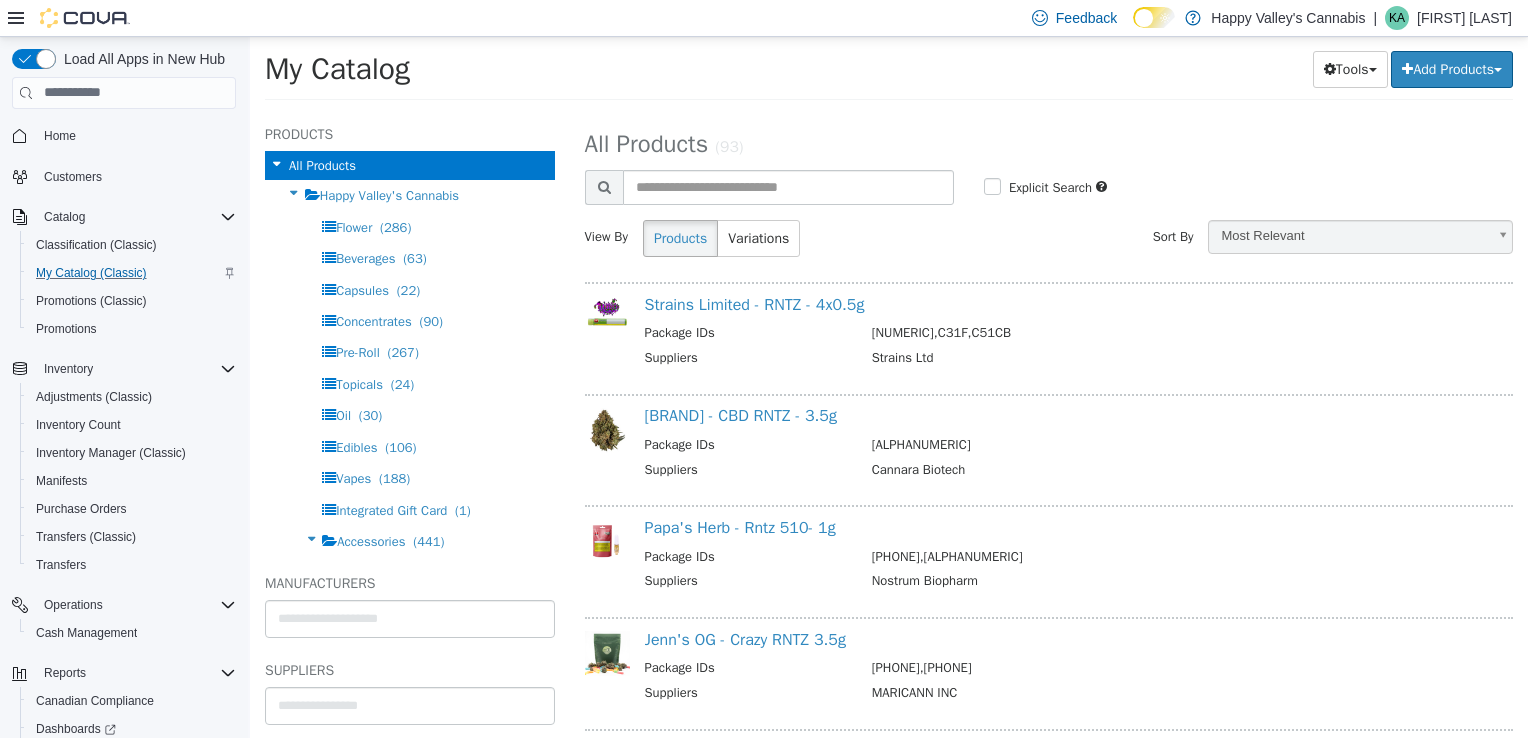 select on "**********" 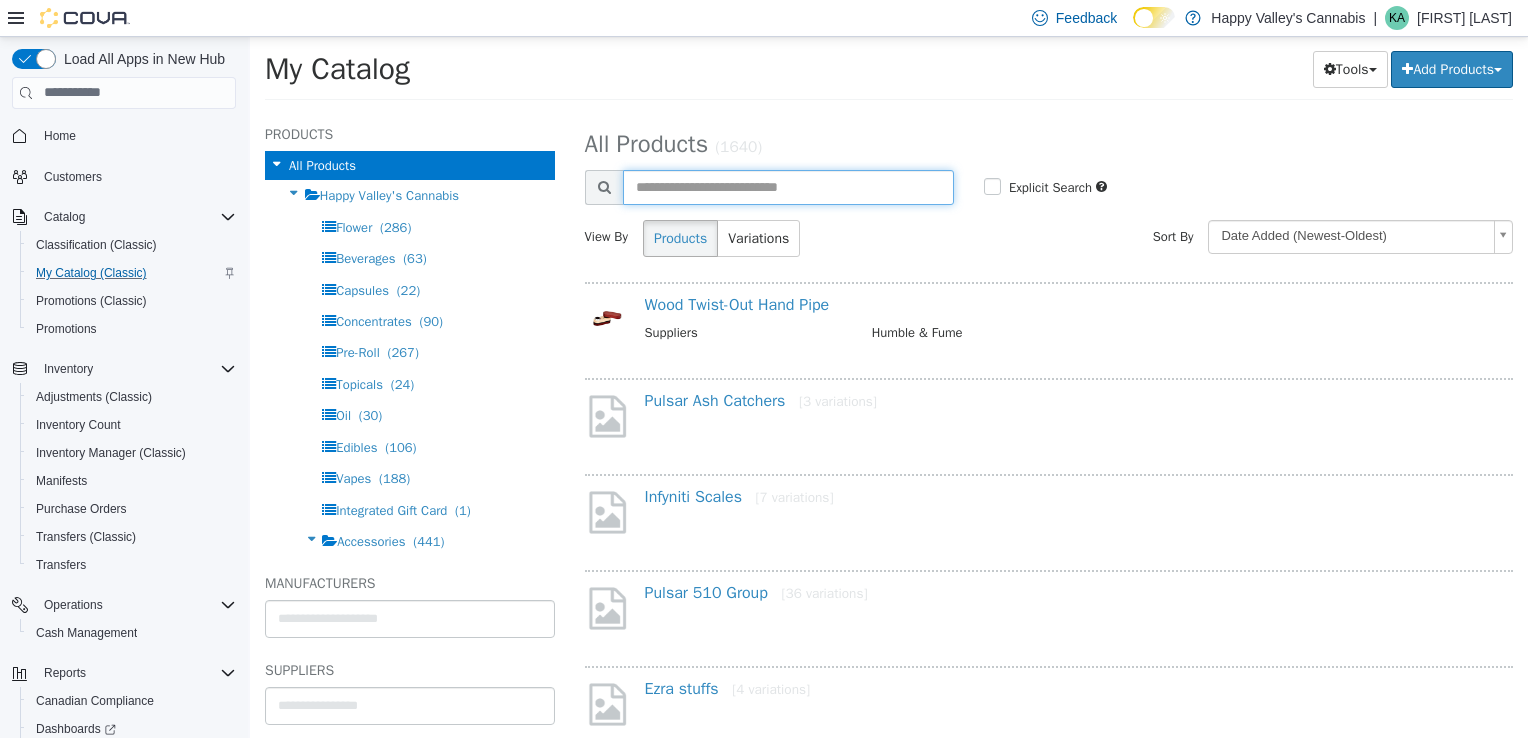 click at bounding box center (788, 186) 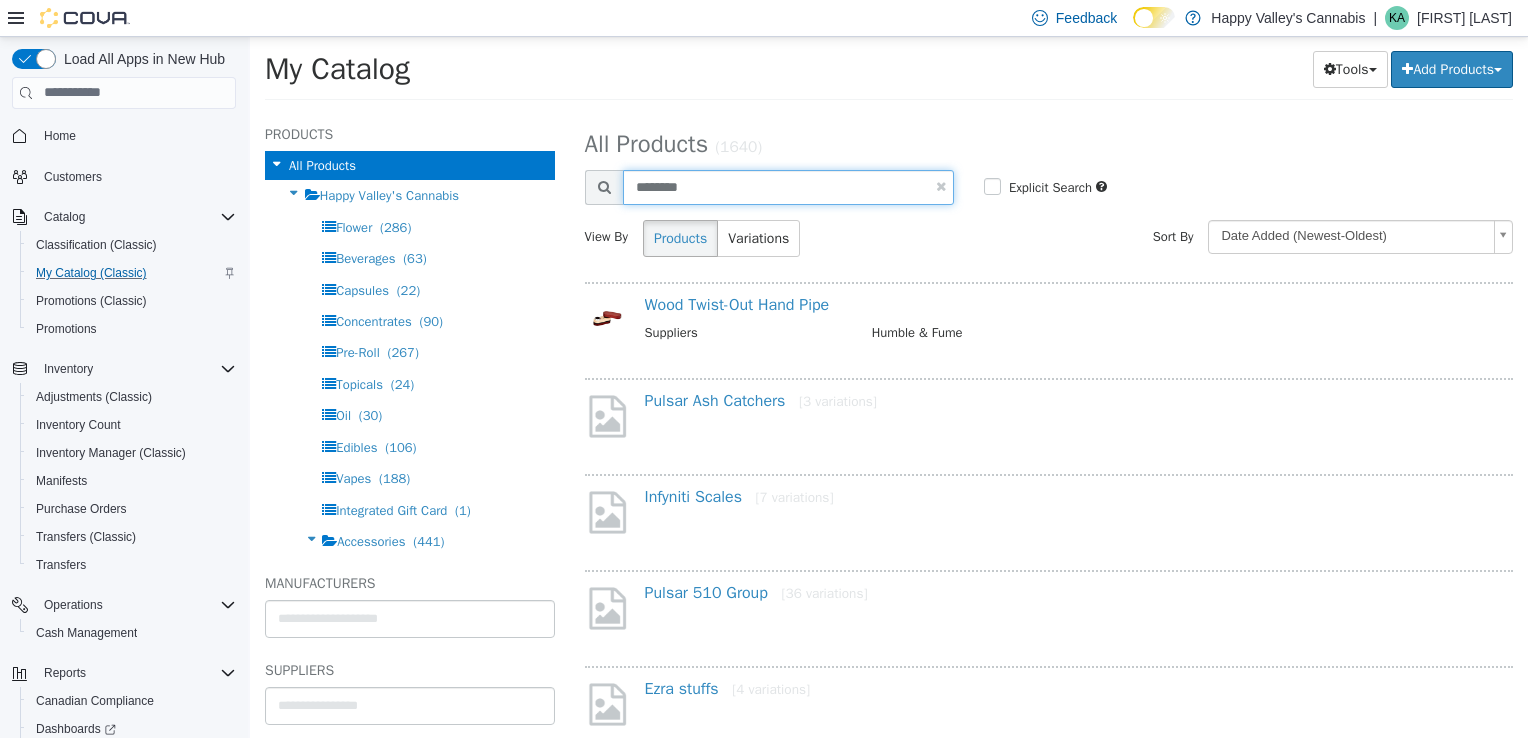 type on "********" 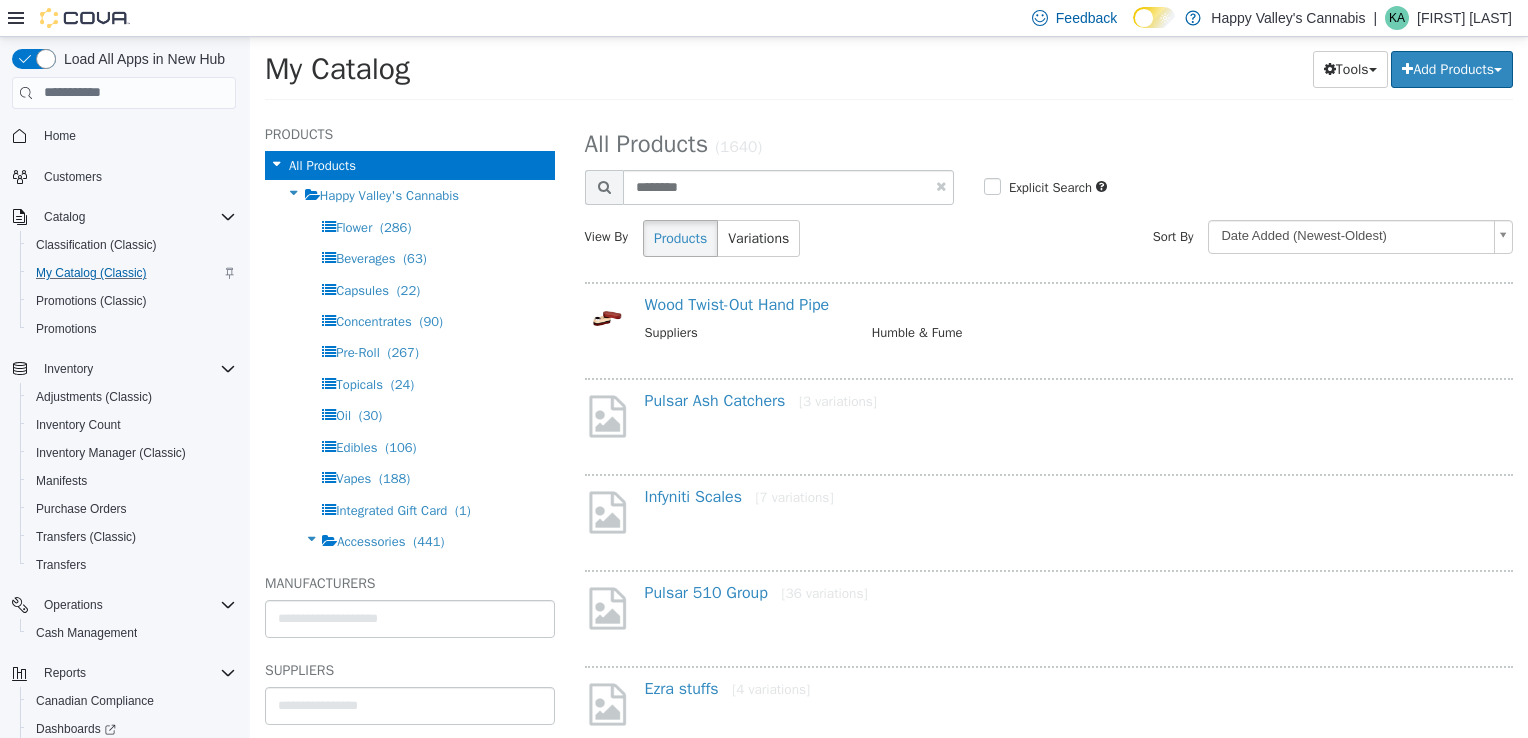 select on "**********" 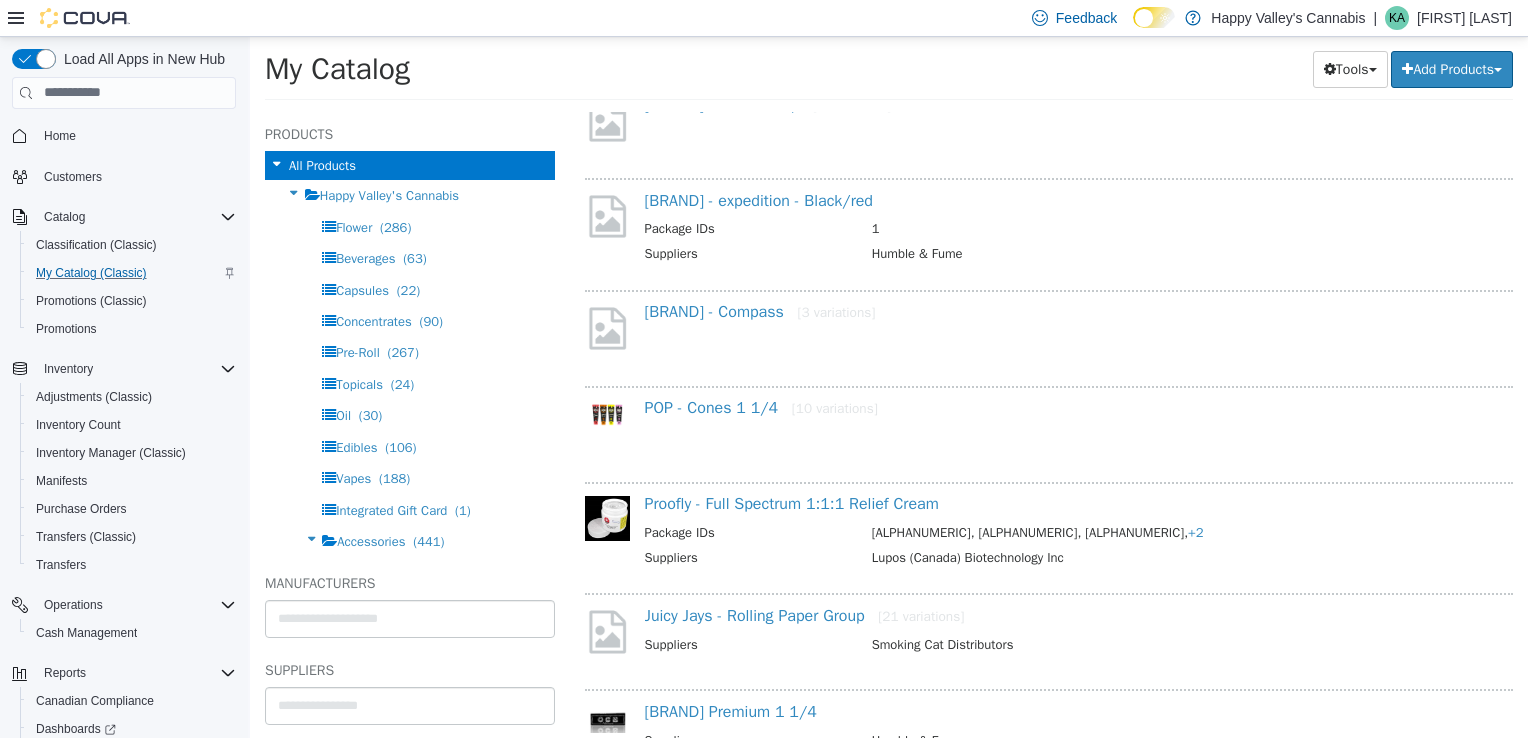 scroll, scrollTop: 0, scrollLeft: 0, axis: both 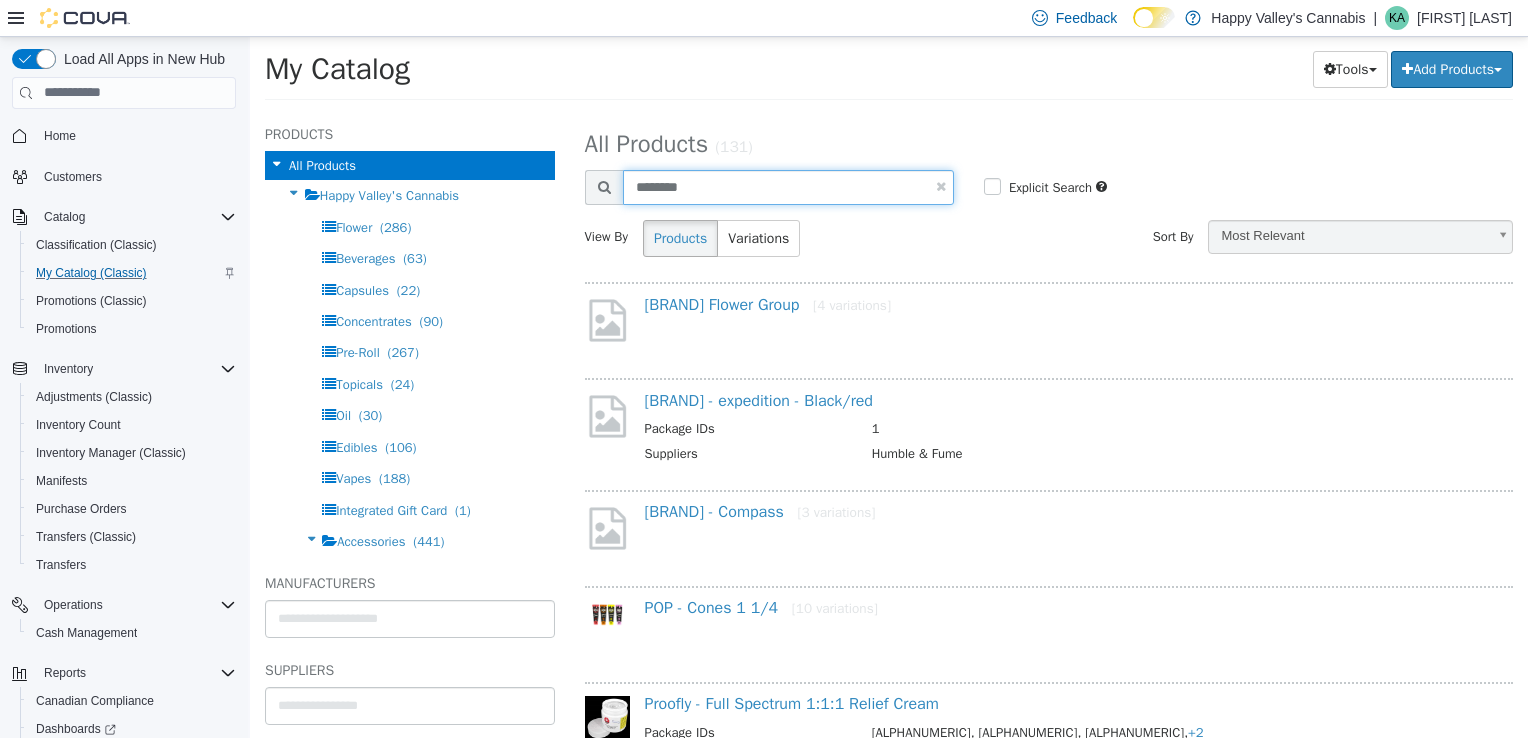 click on "********" at bounding box center [788, 186] 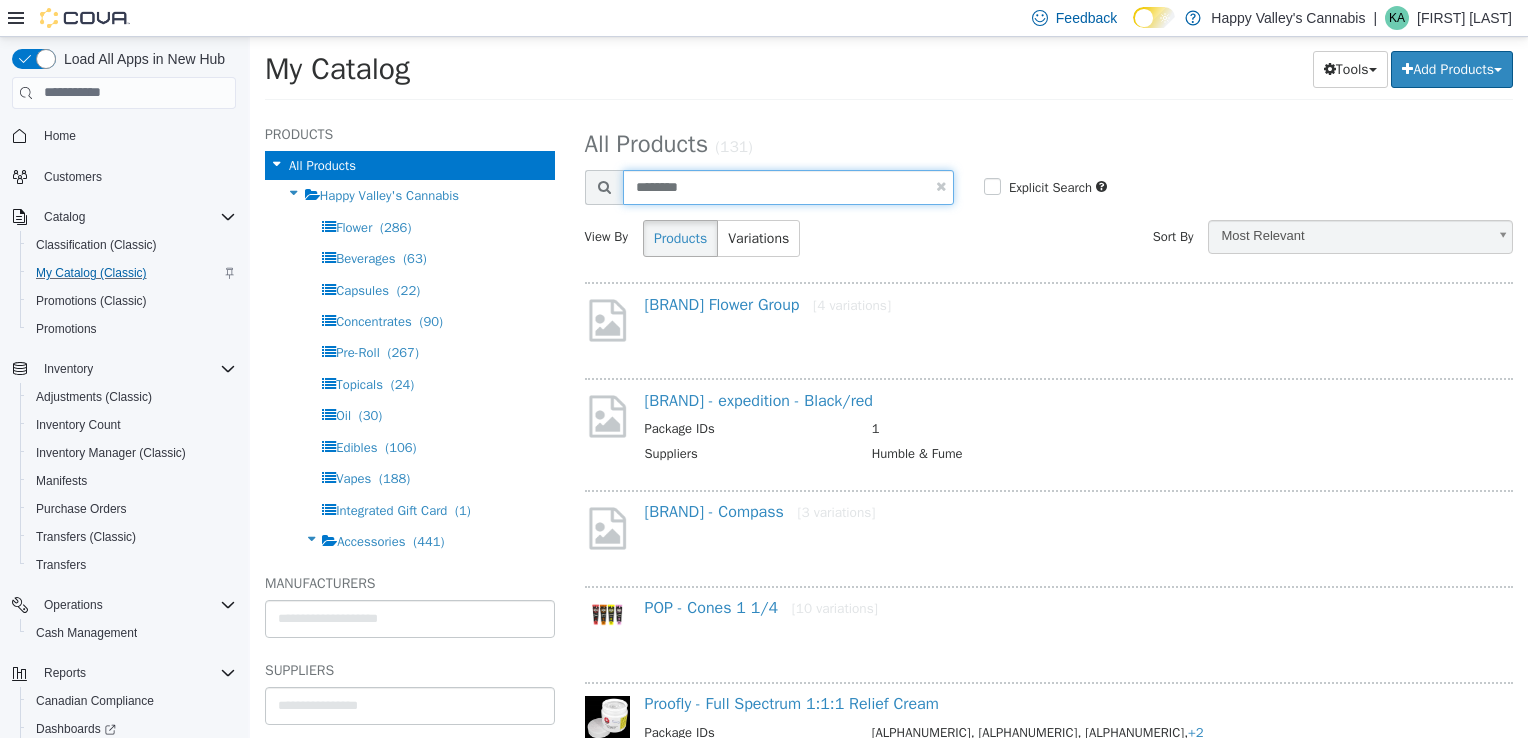 click on "********" at bounding box center [788, 186] 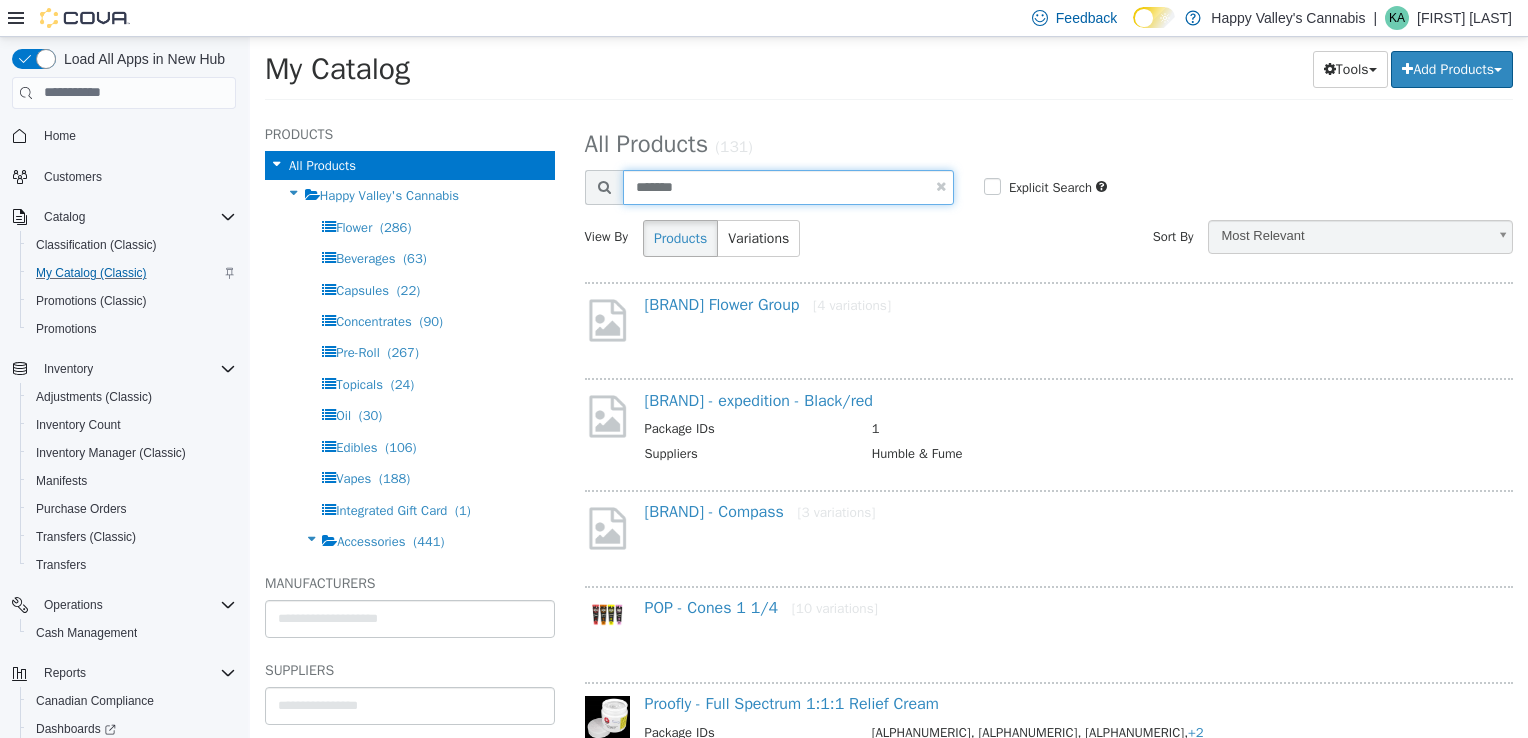 type on "*******" 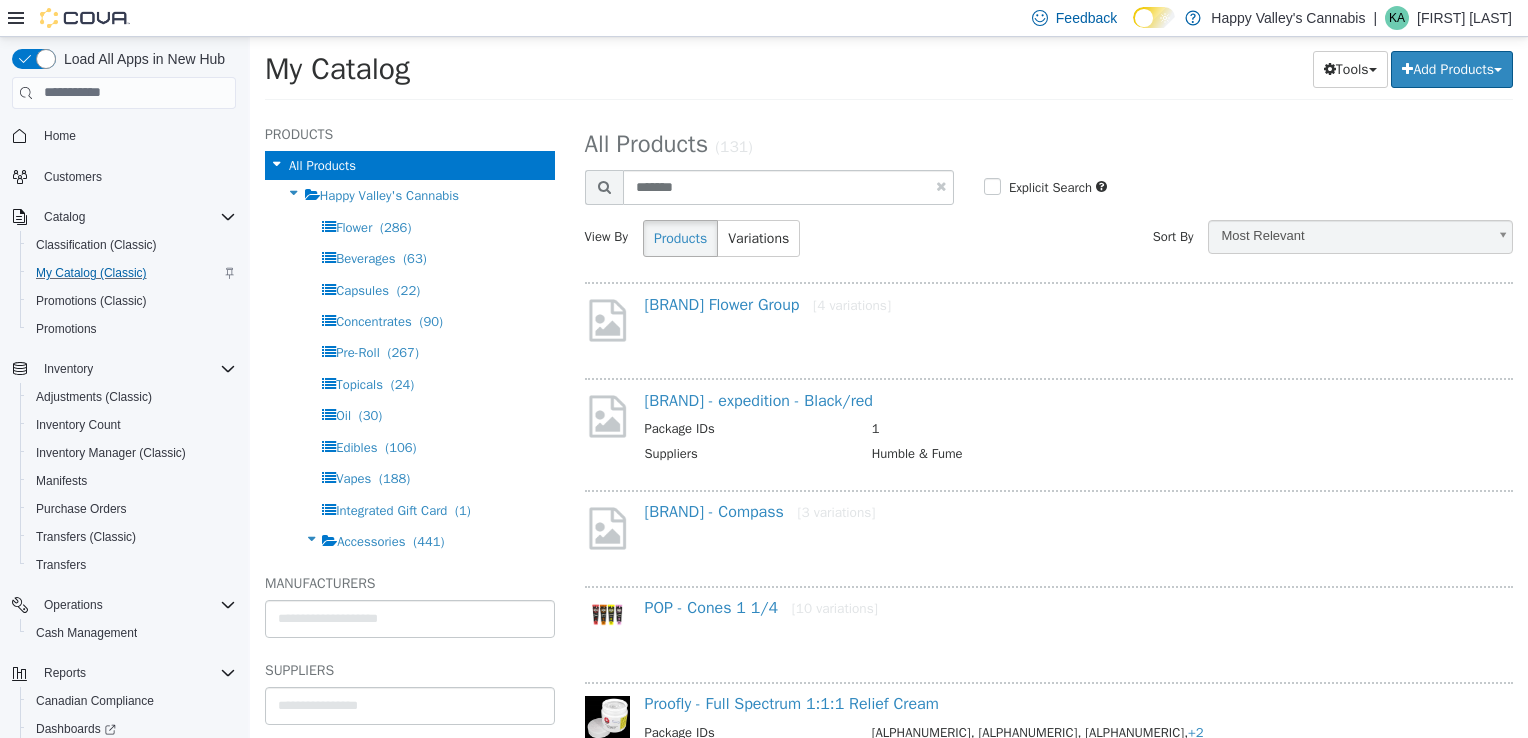 select on "**********" 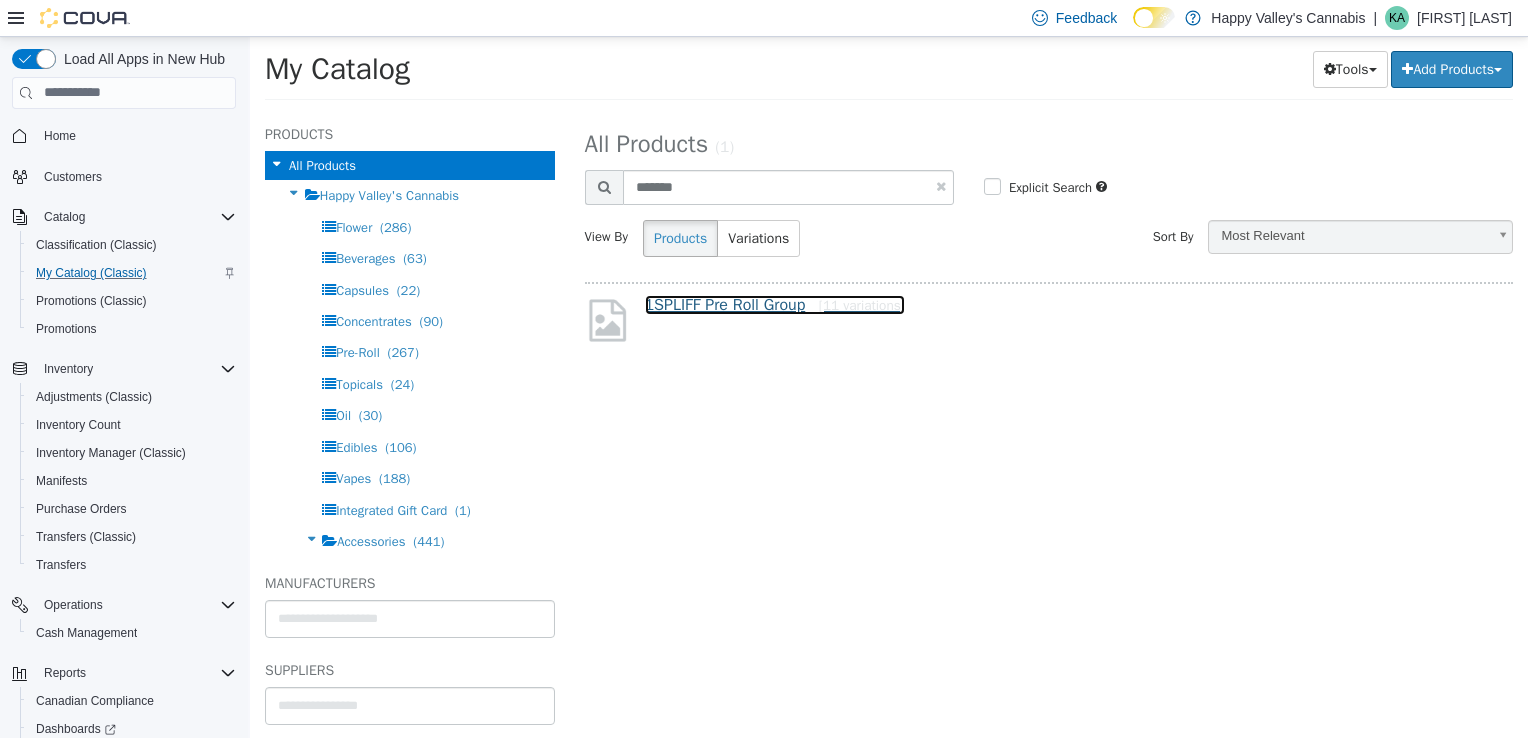 click on "[BRAND] Pre Roll Group
[11 variations]" at bounding box center [775, 304] 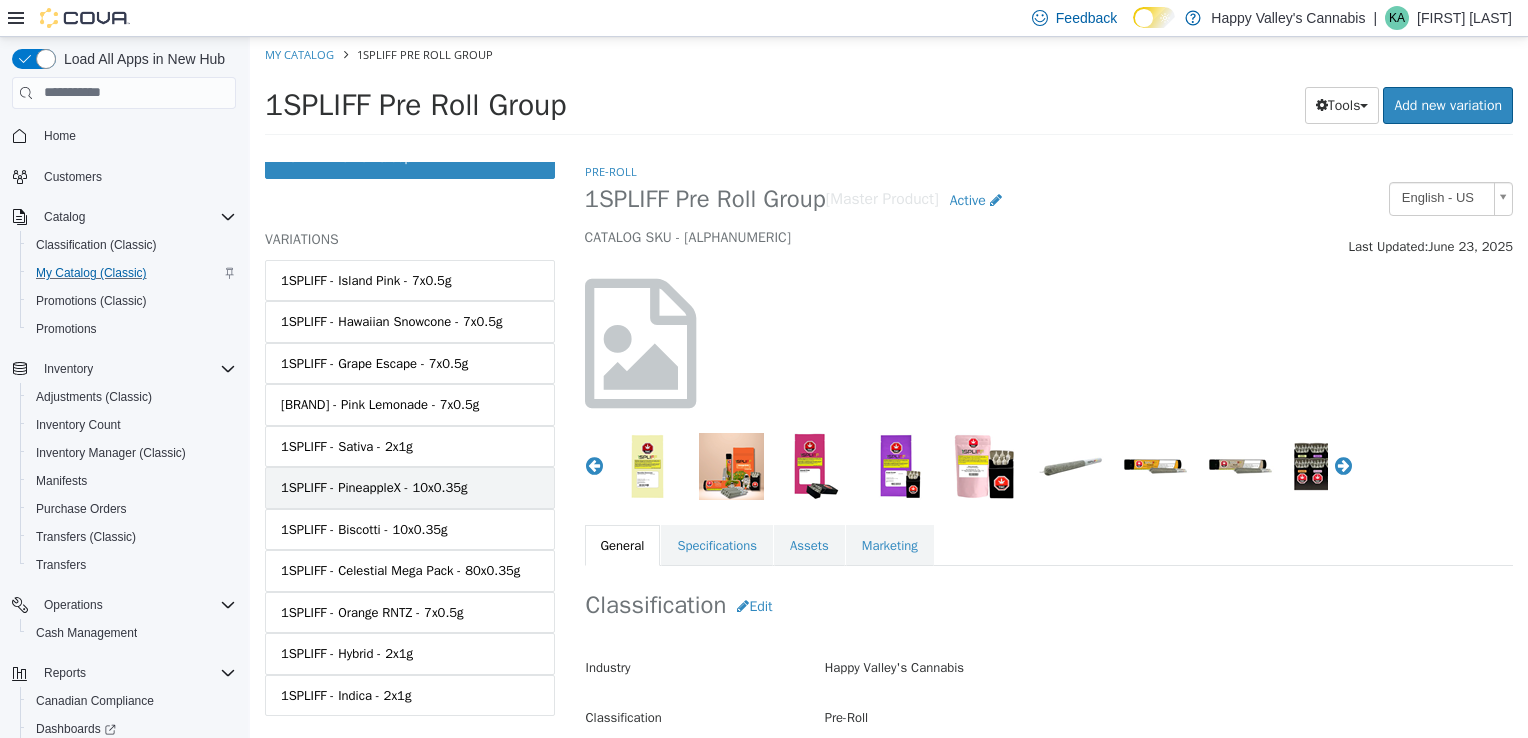 scroll, scrollTop: 100, scrollLeft: 0, axis: vertical 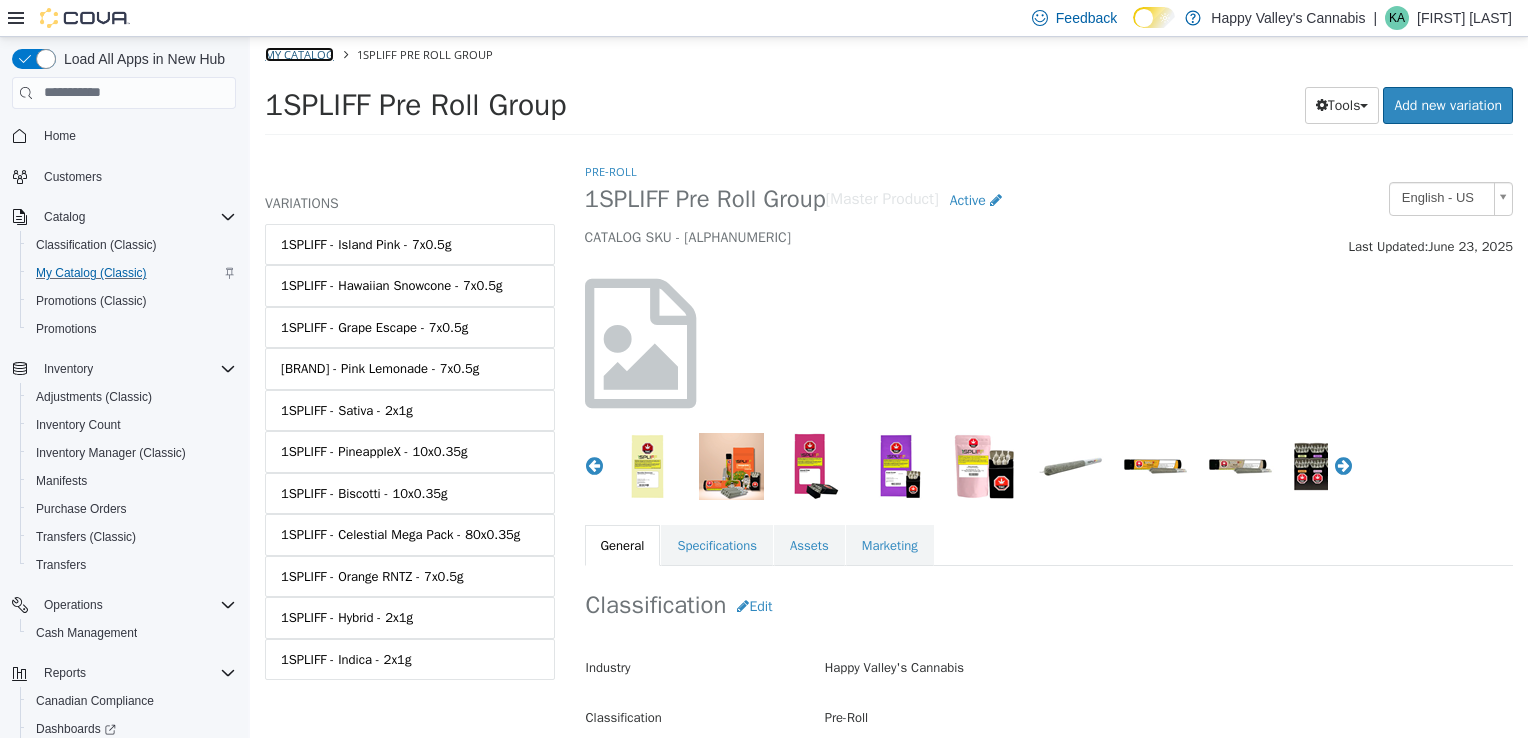 click on "My Catalog" at bounding box center (299, 53) 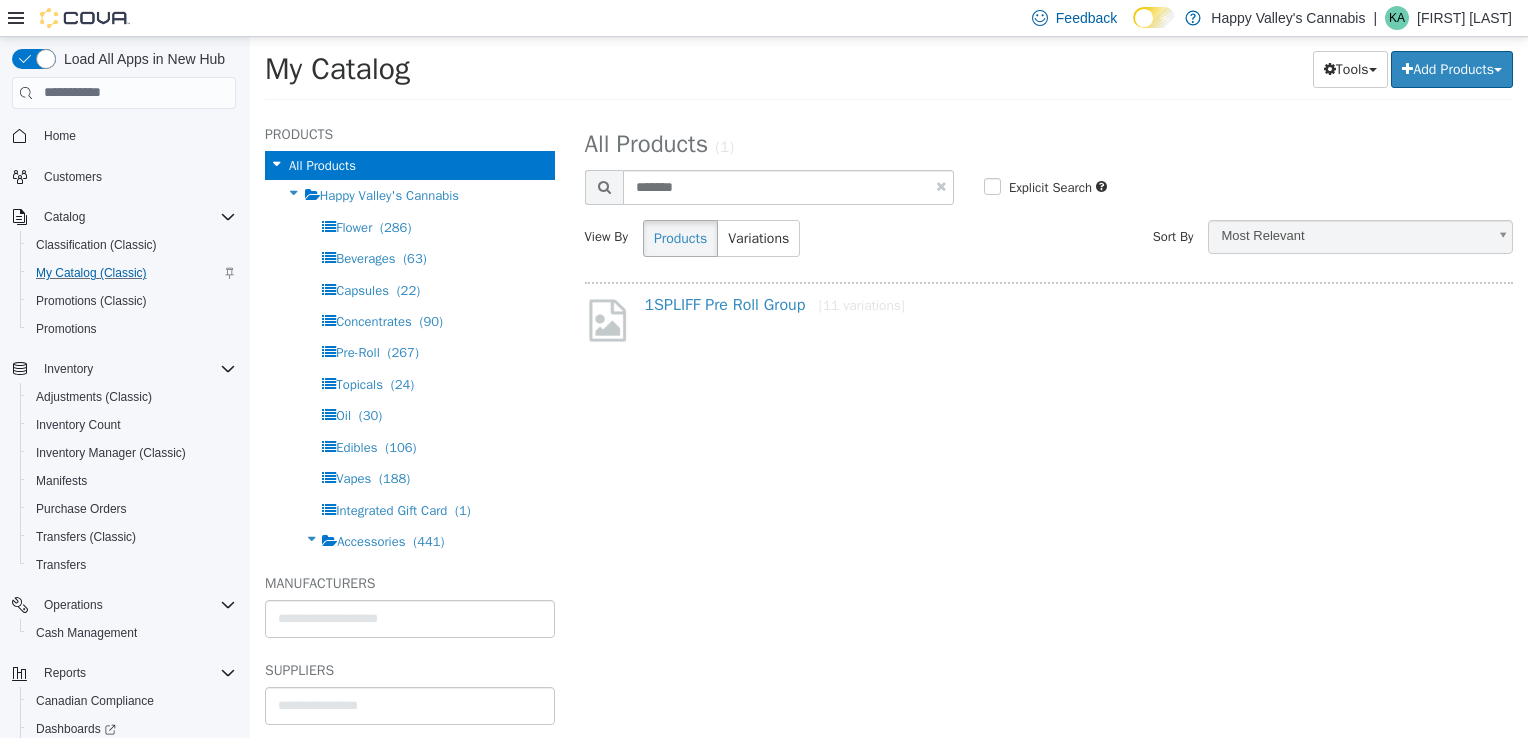click at bounding box center (941, 185) 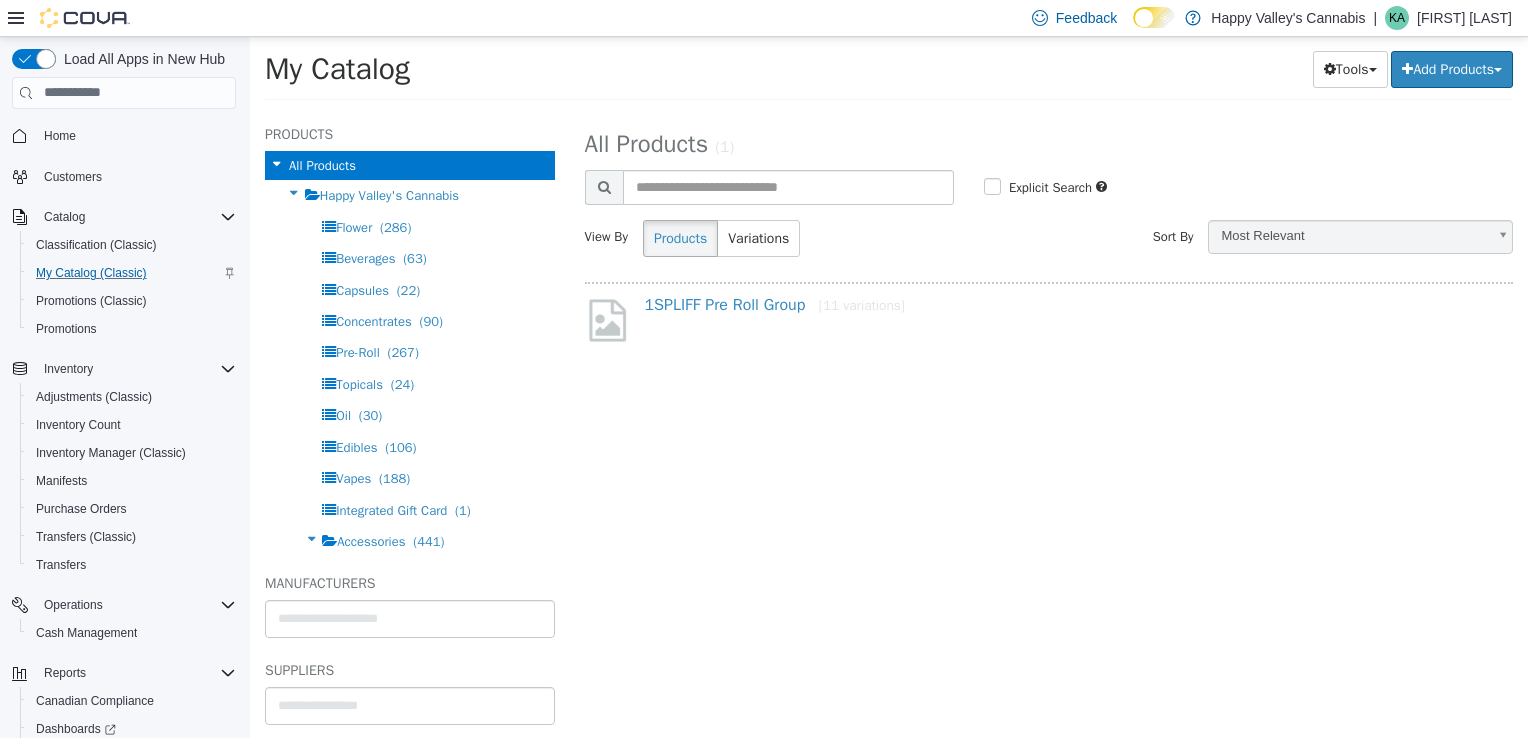select on "**********" 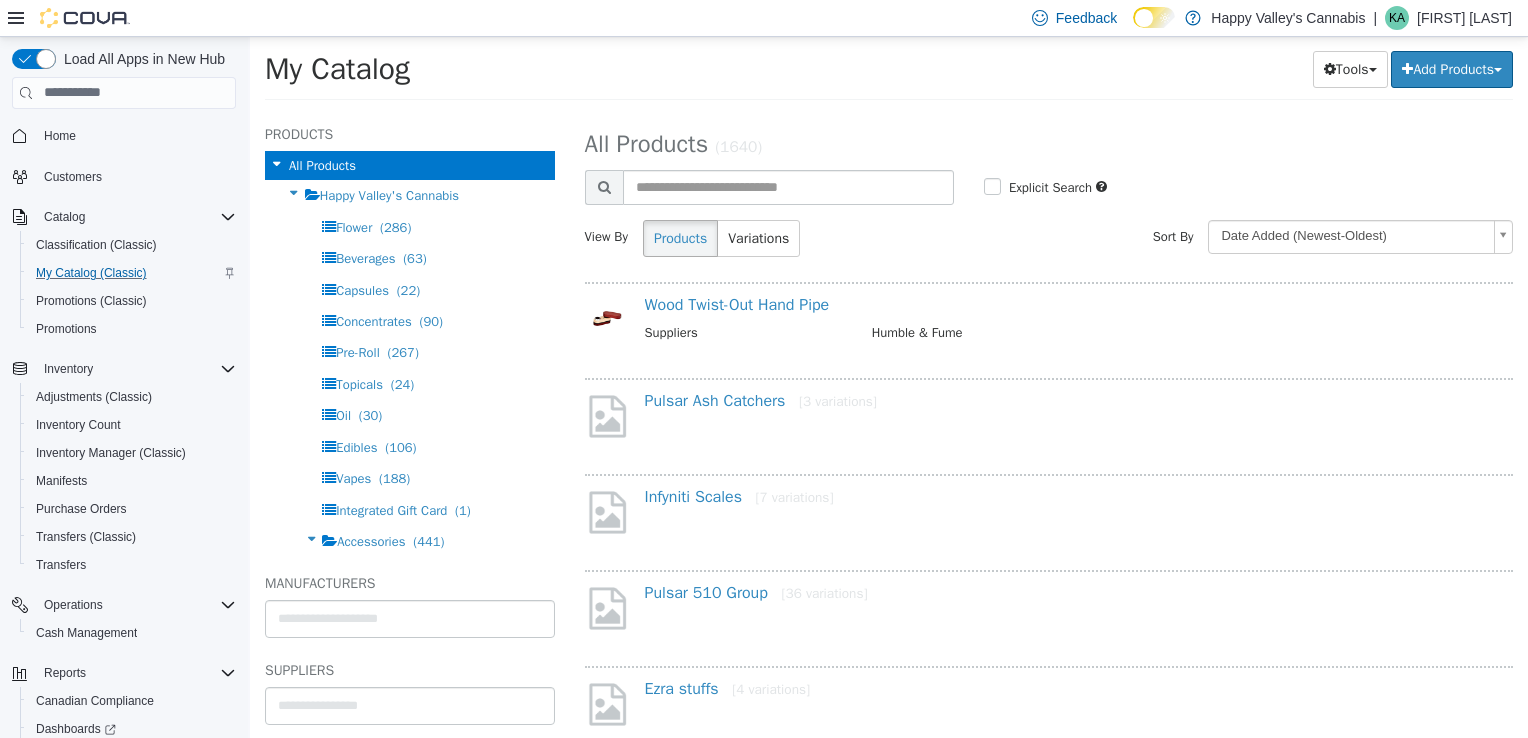 click at bounding box center (788, 186) 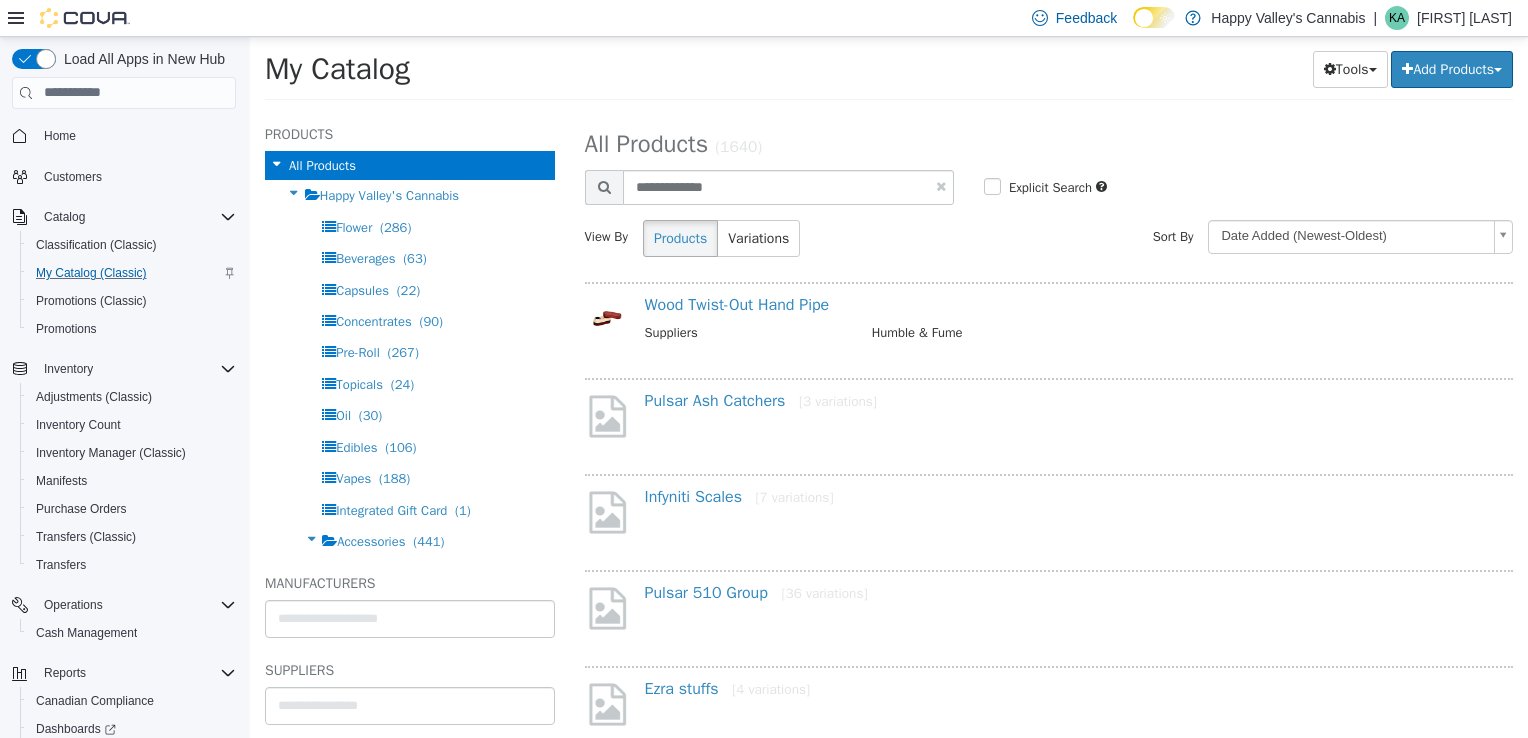 type on "**********" 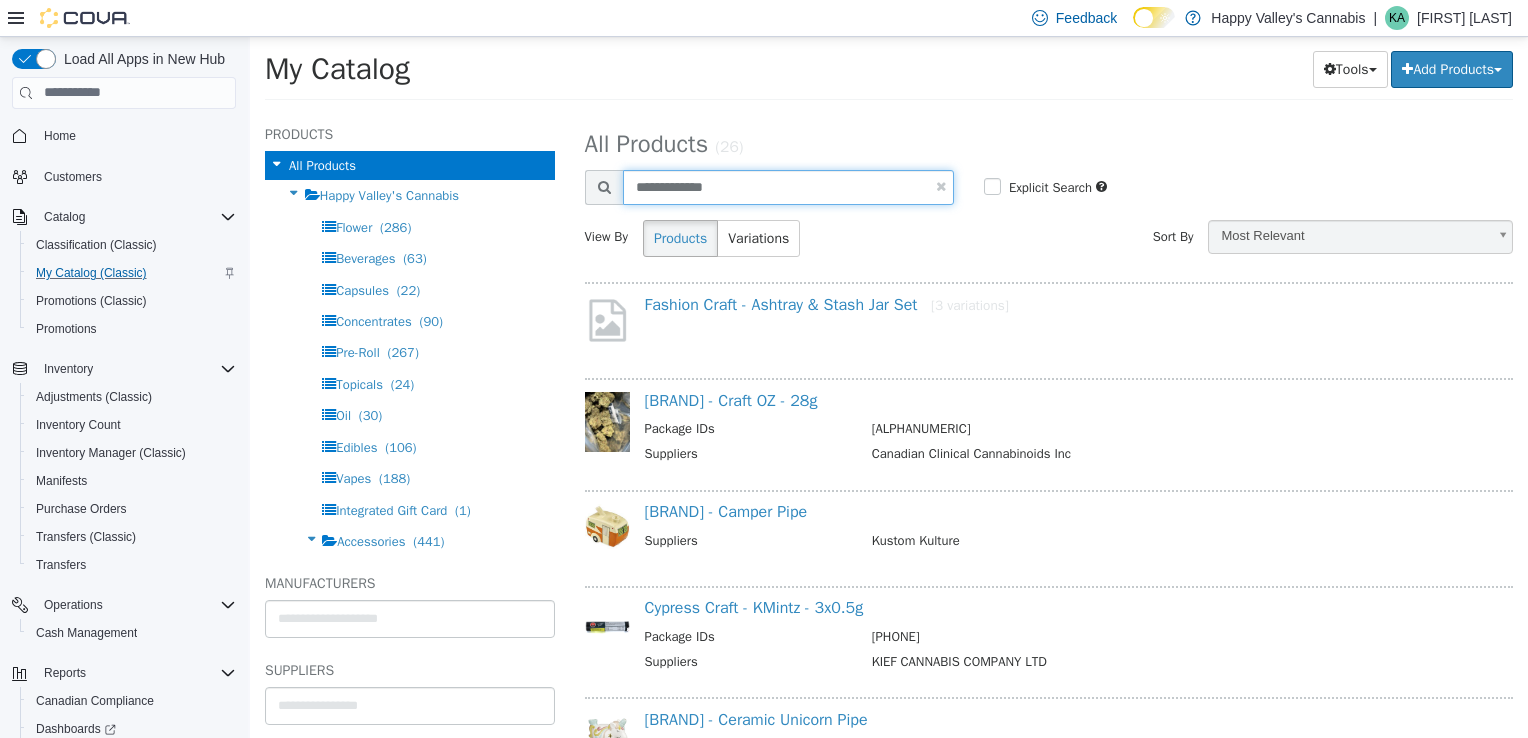 click on "**********" at bounding box center (788, 186) 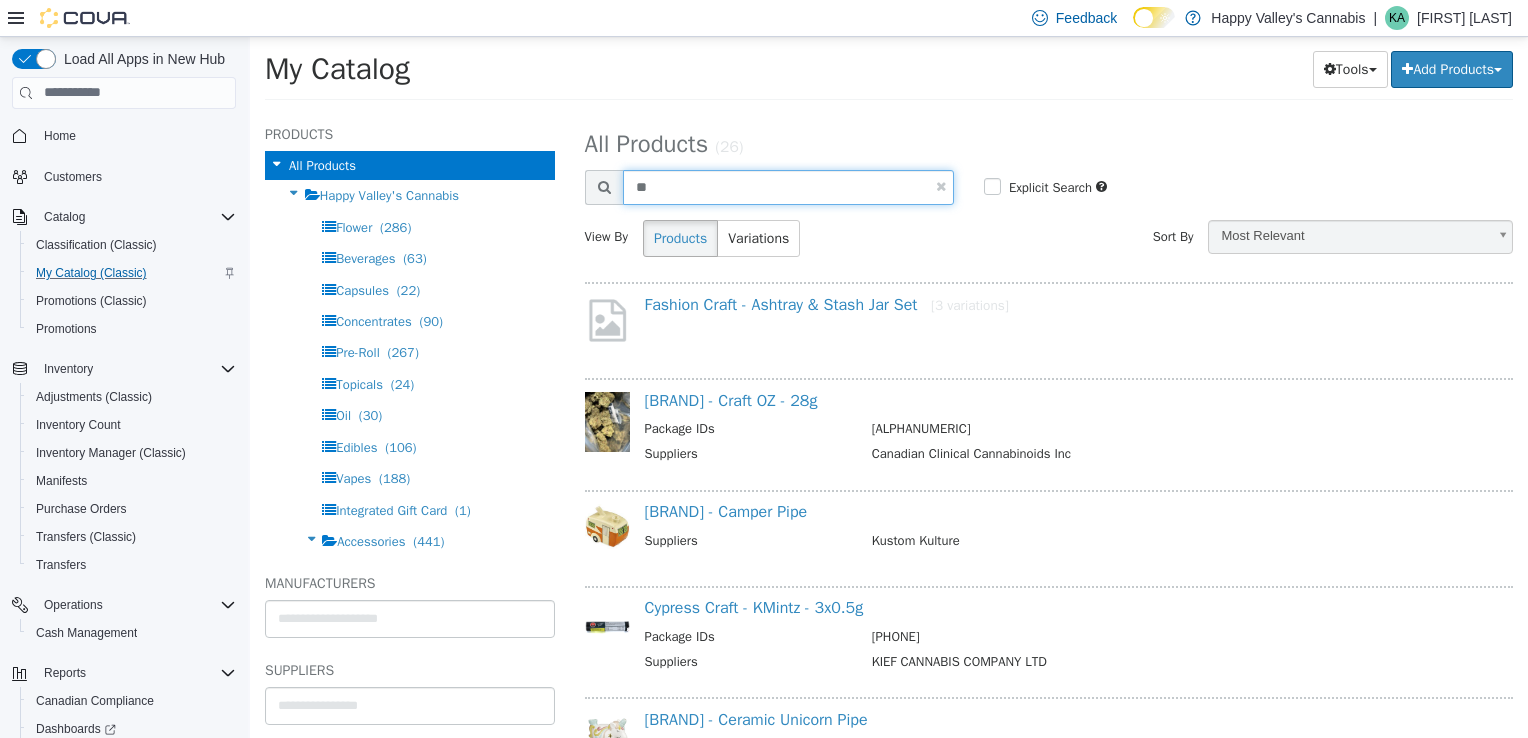 type on "*" 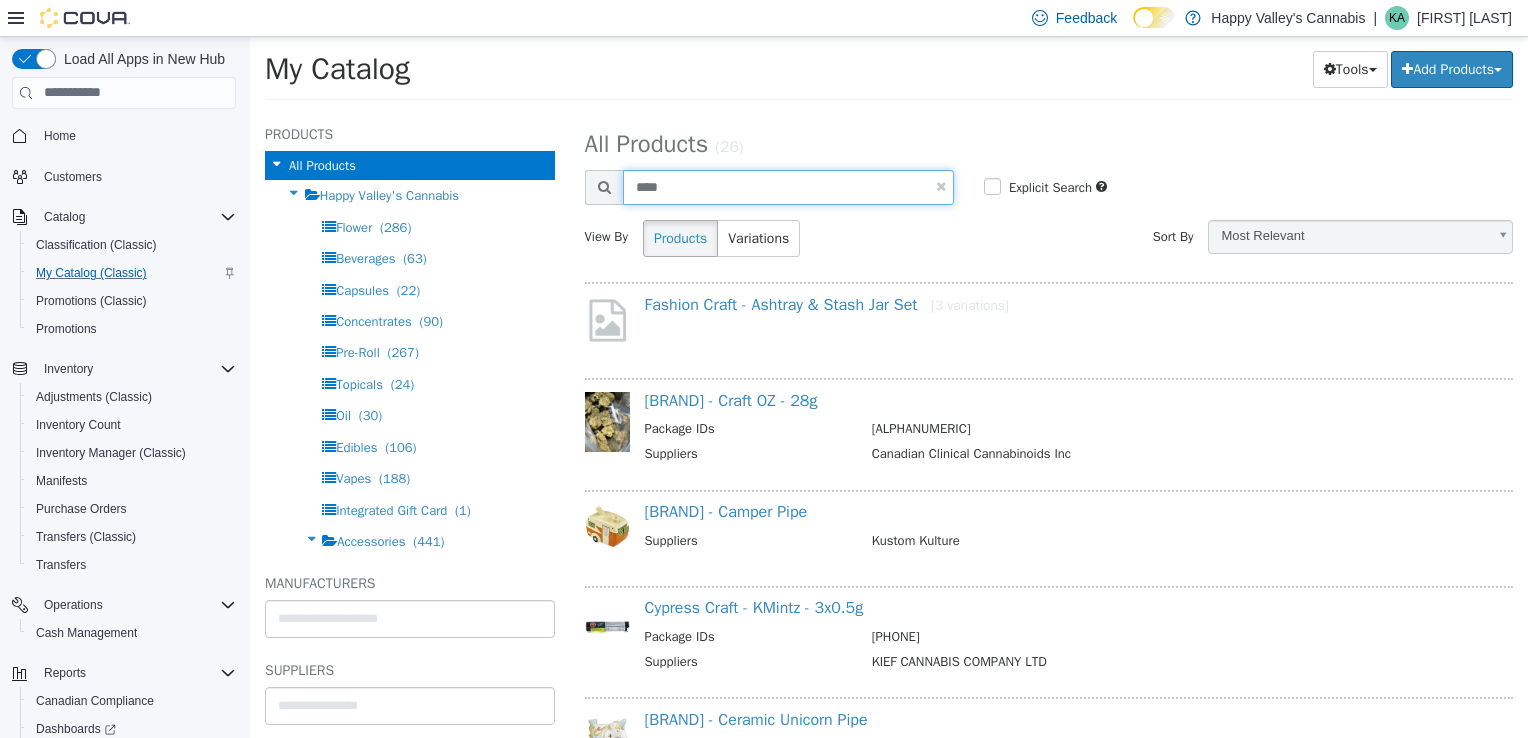 type on "****" 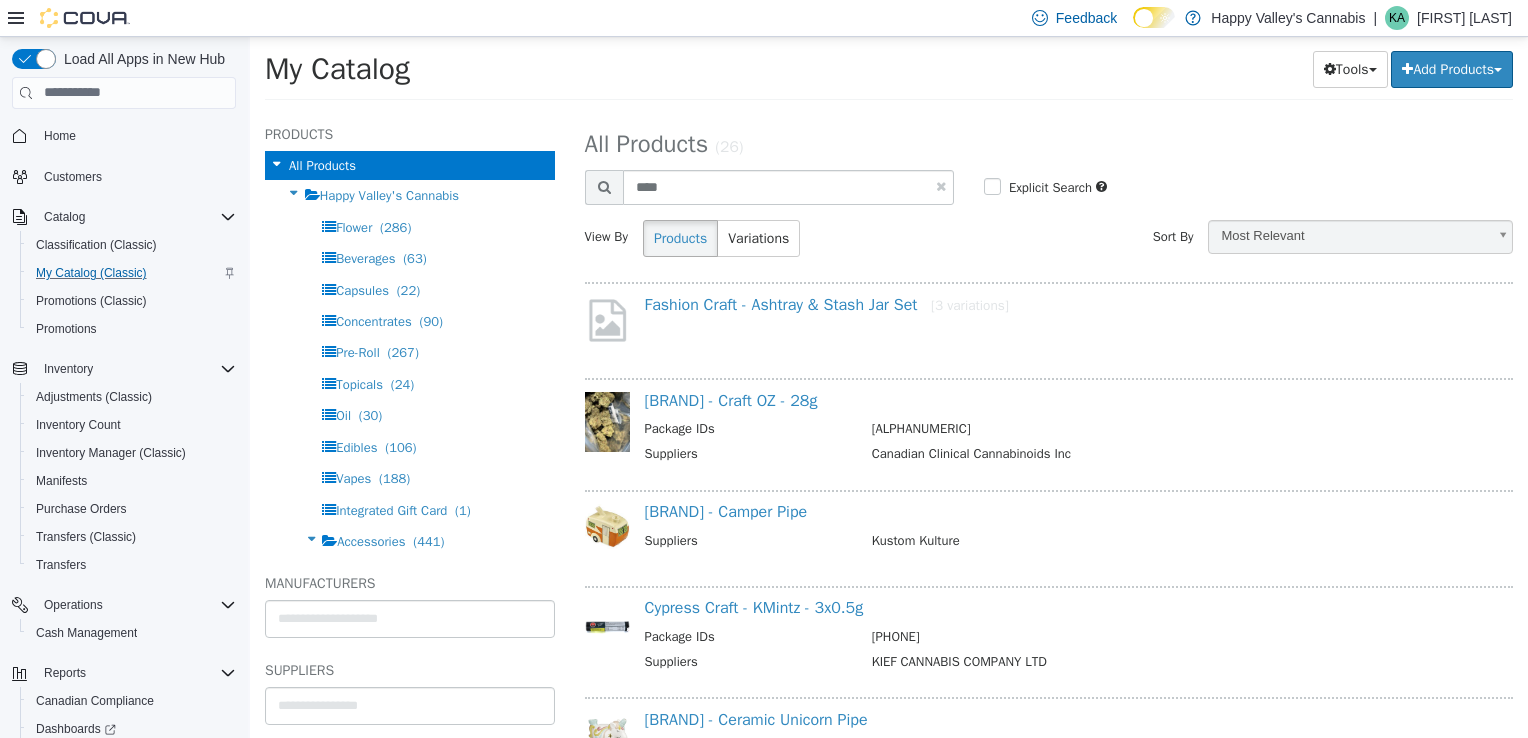 select on "**********" 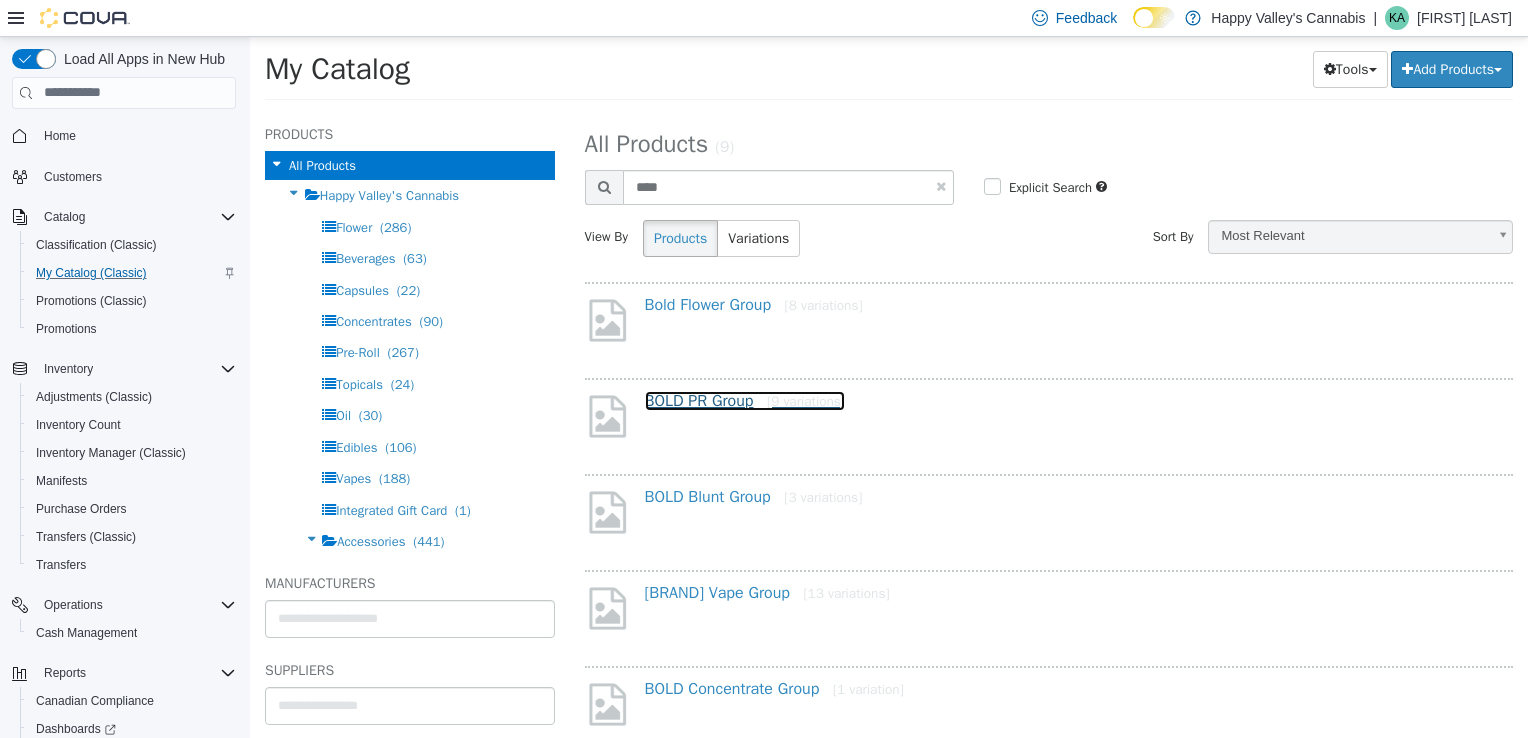 click on "[BRAND] PR Group
[9 variations]" at bounding box center [745, 400] 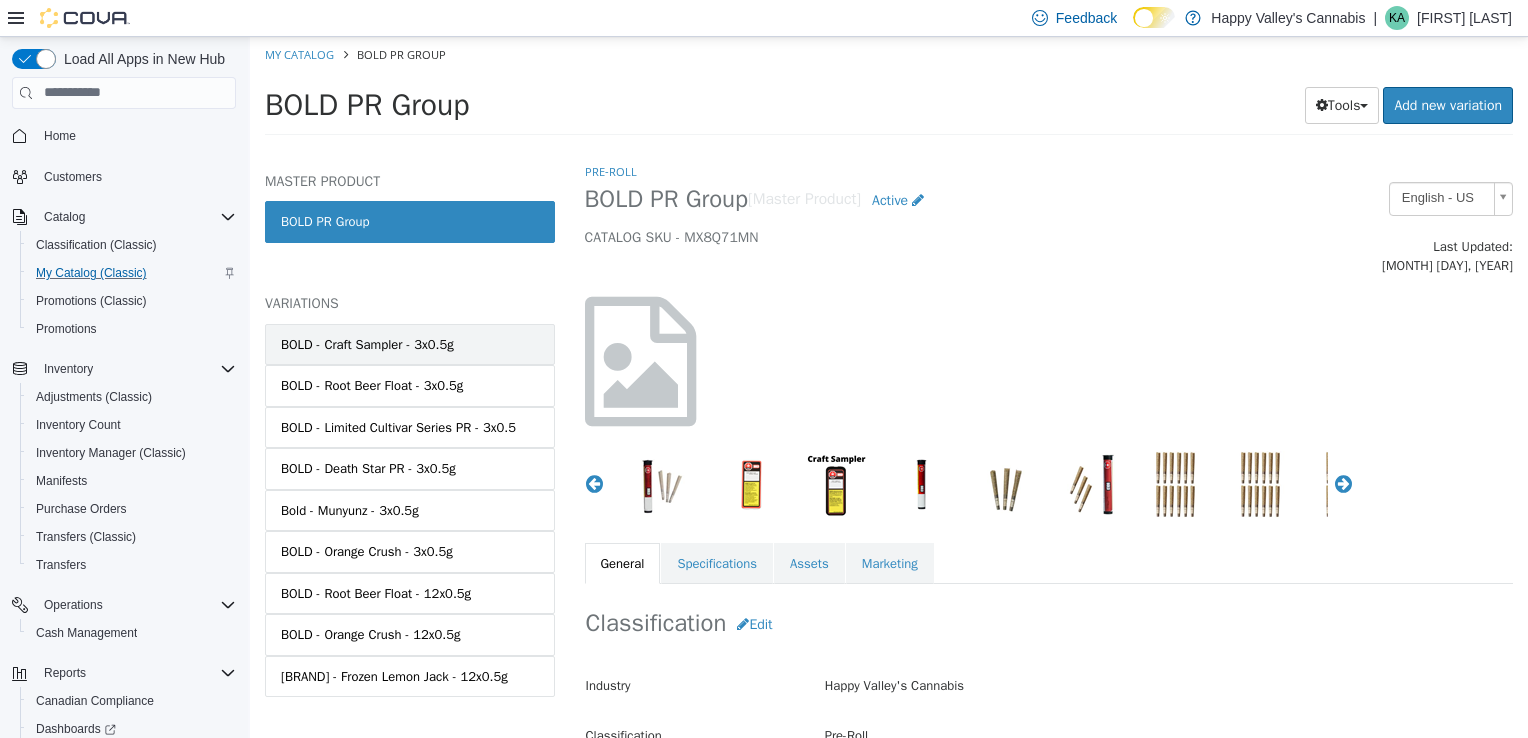 click on "BOLD - Craft Sampler - 3x0.5g" at bounding box center [410, 344] 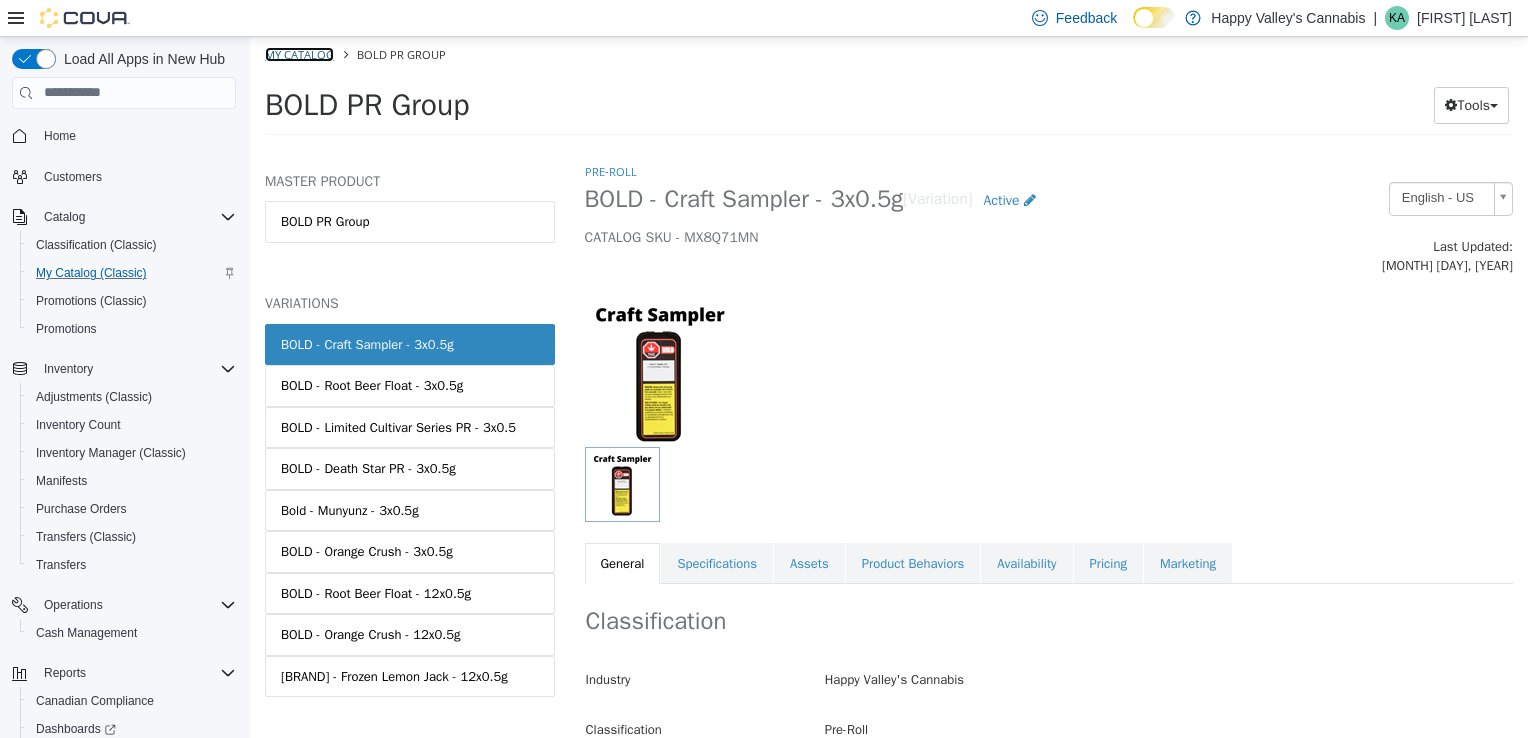 click on "My Catalog" at bounding box center [299, 53] 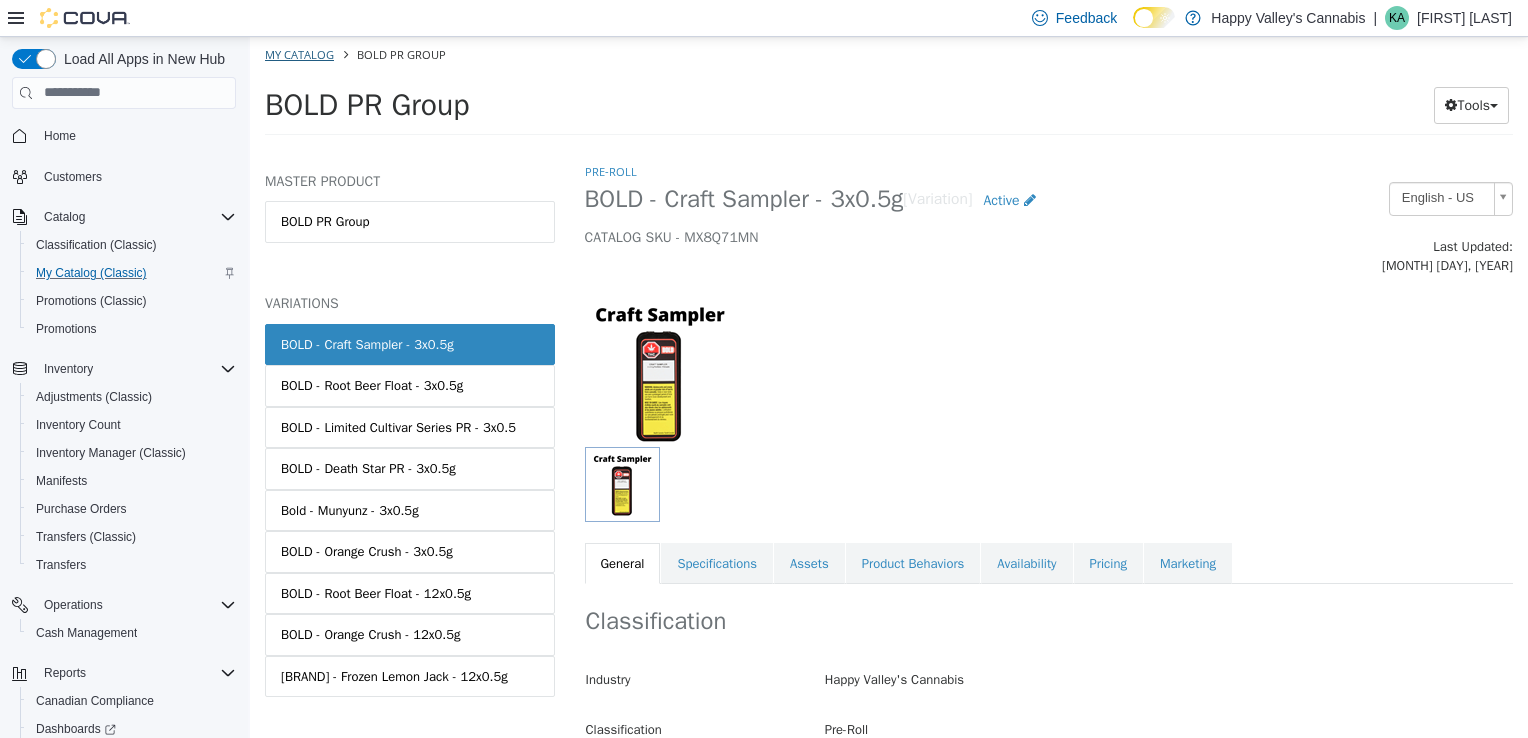 select on "**********" 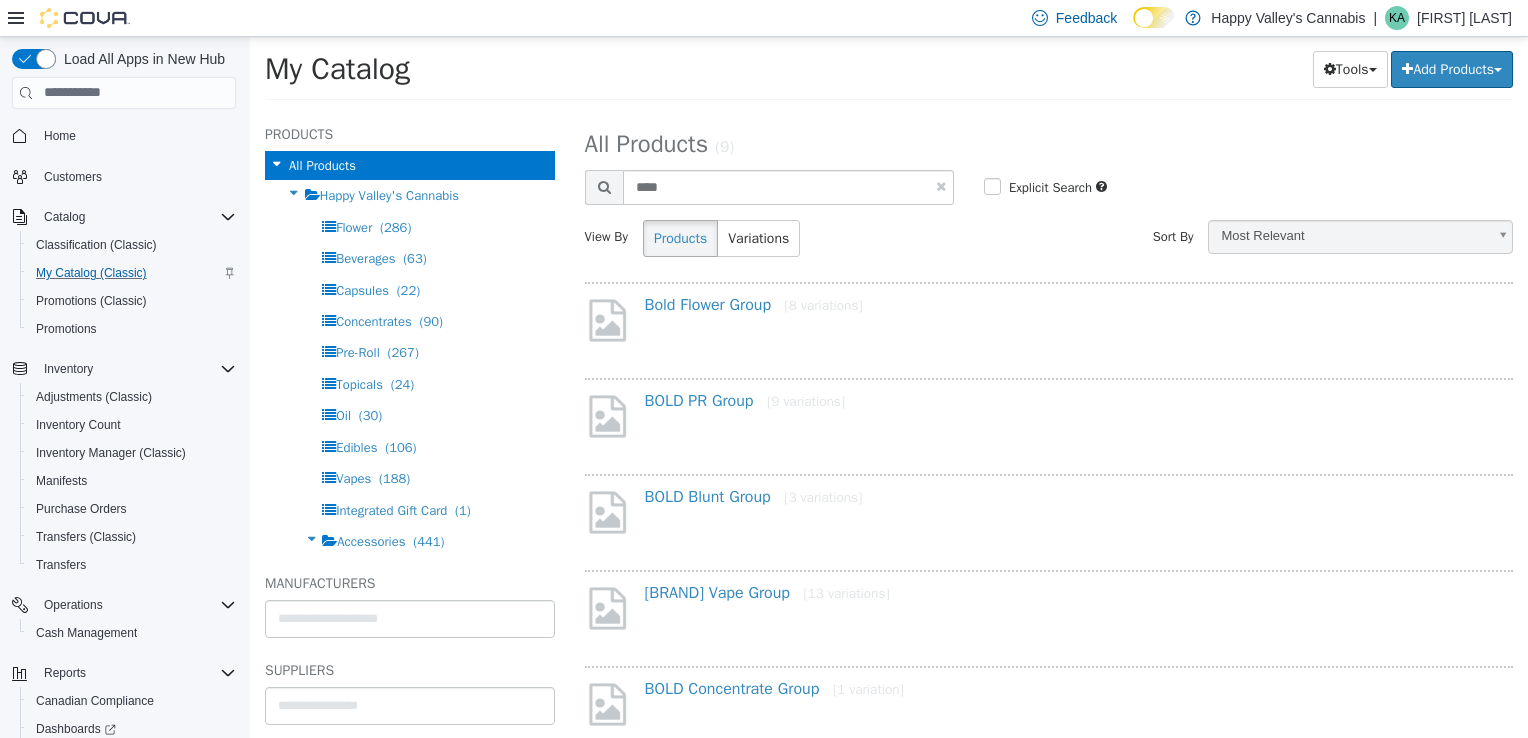 click at bounding box center [941, 185] 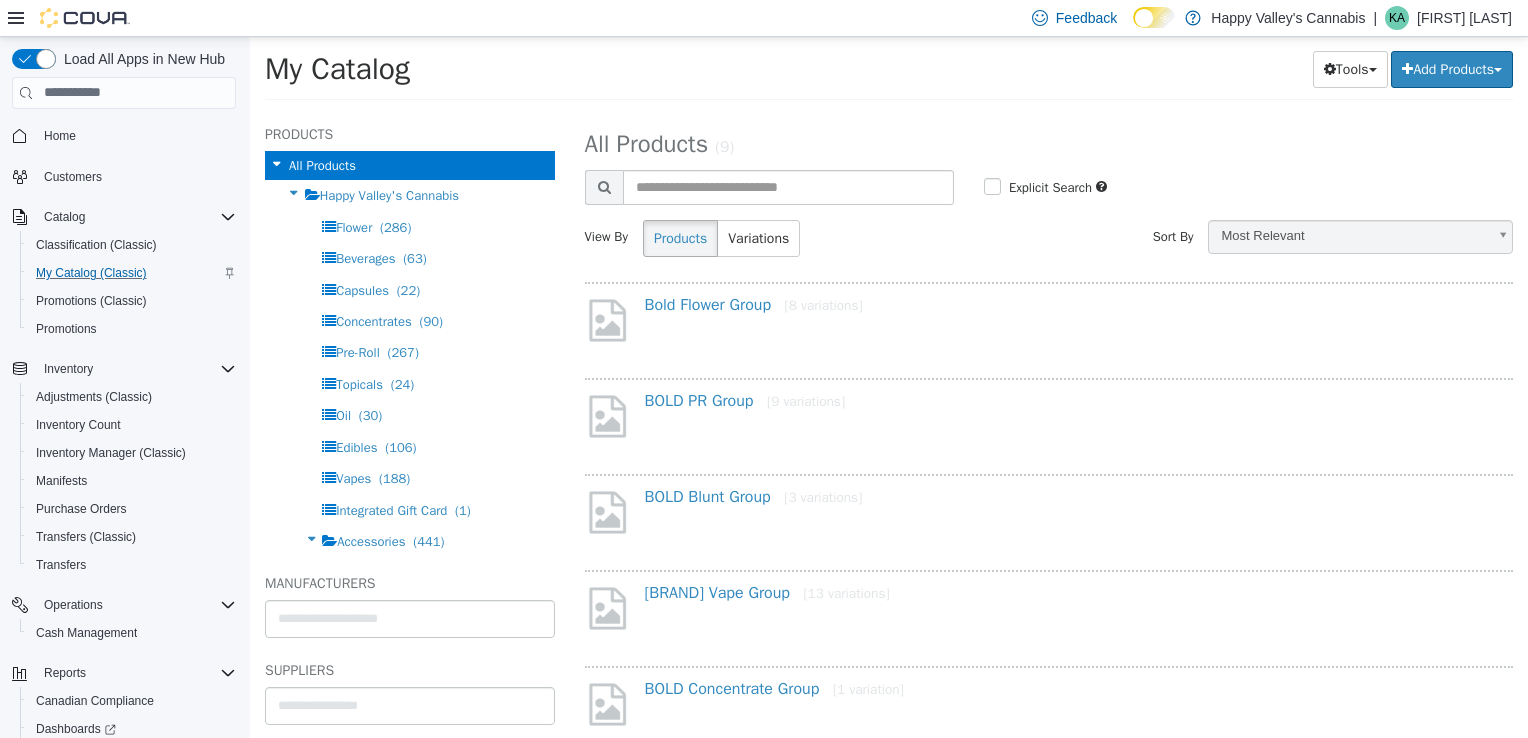 select on "**********" 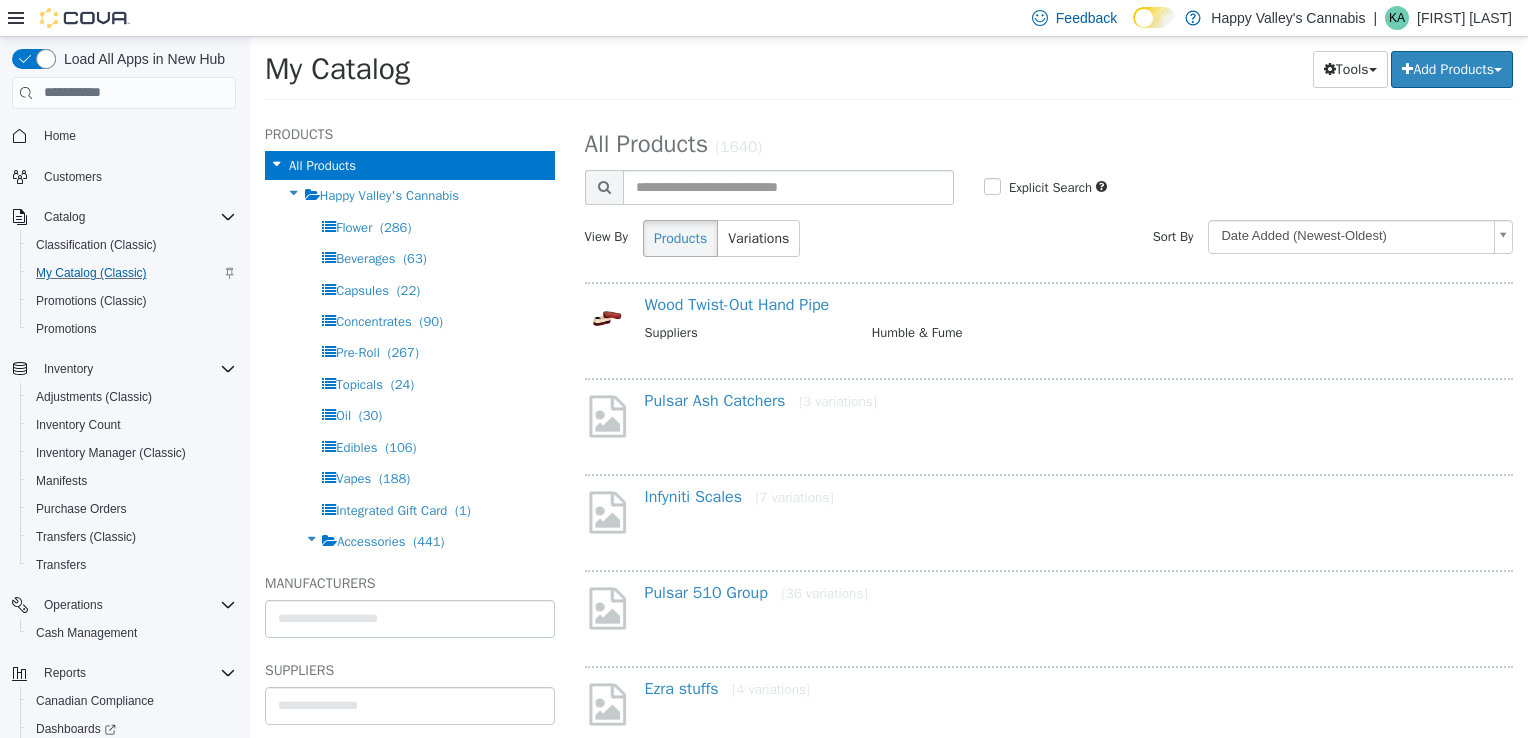 scroll, scrollTop: 548, scrollLeft: 0, axis: vertical 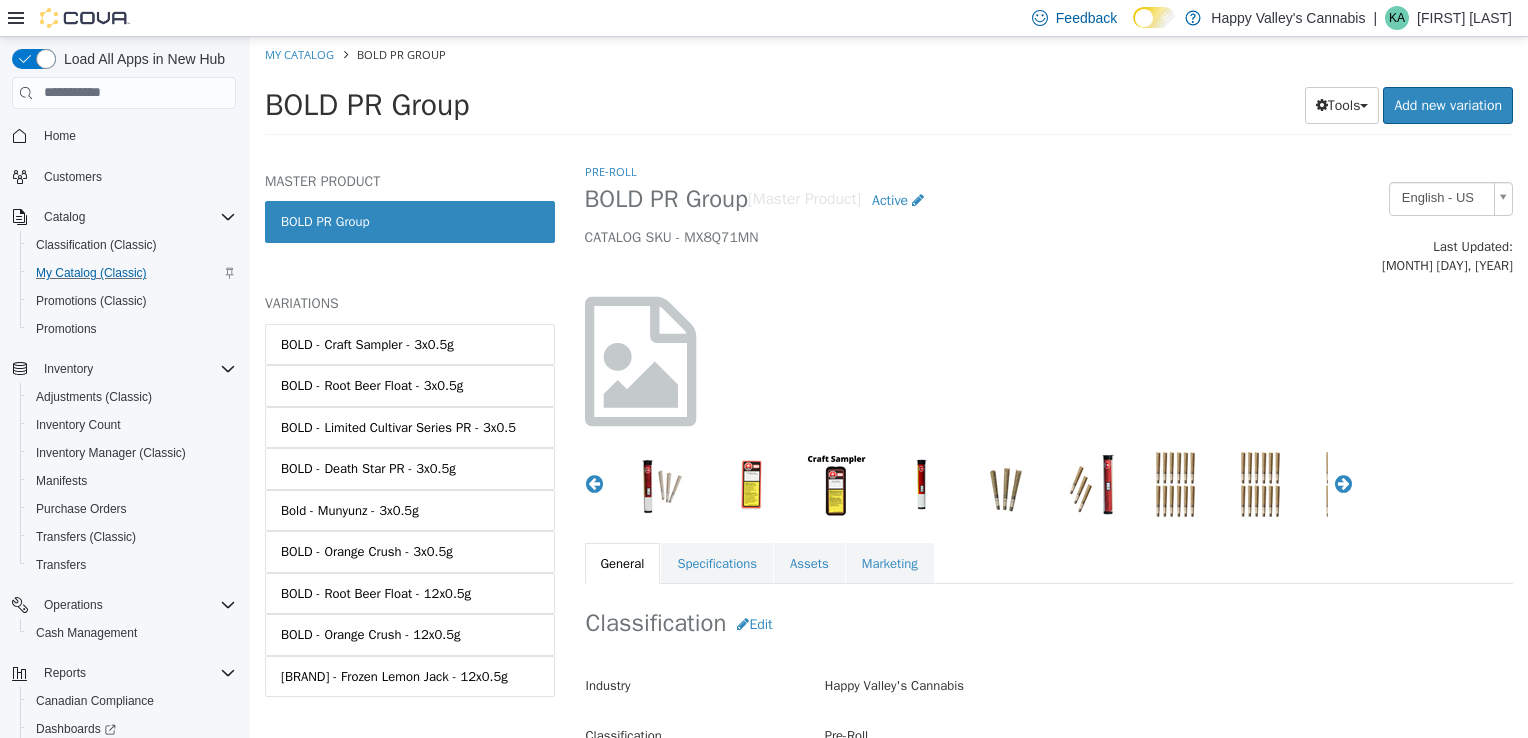 select on "**********" 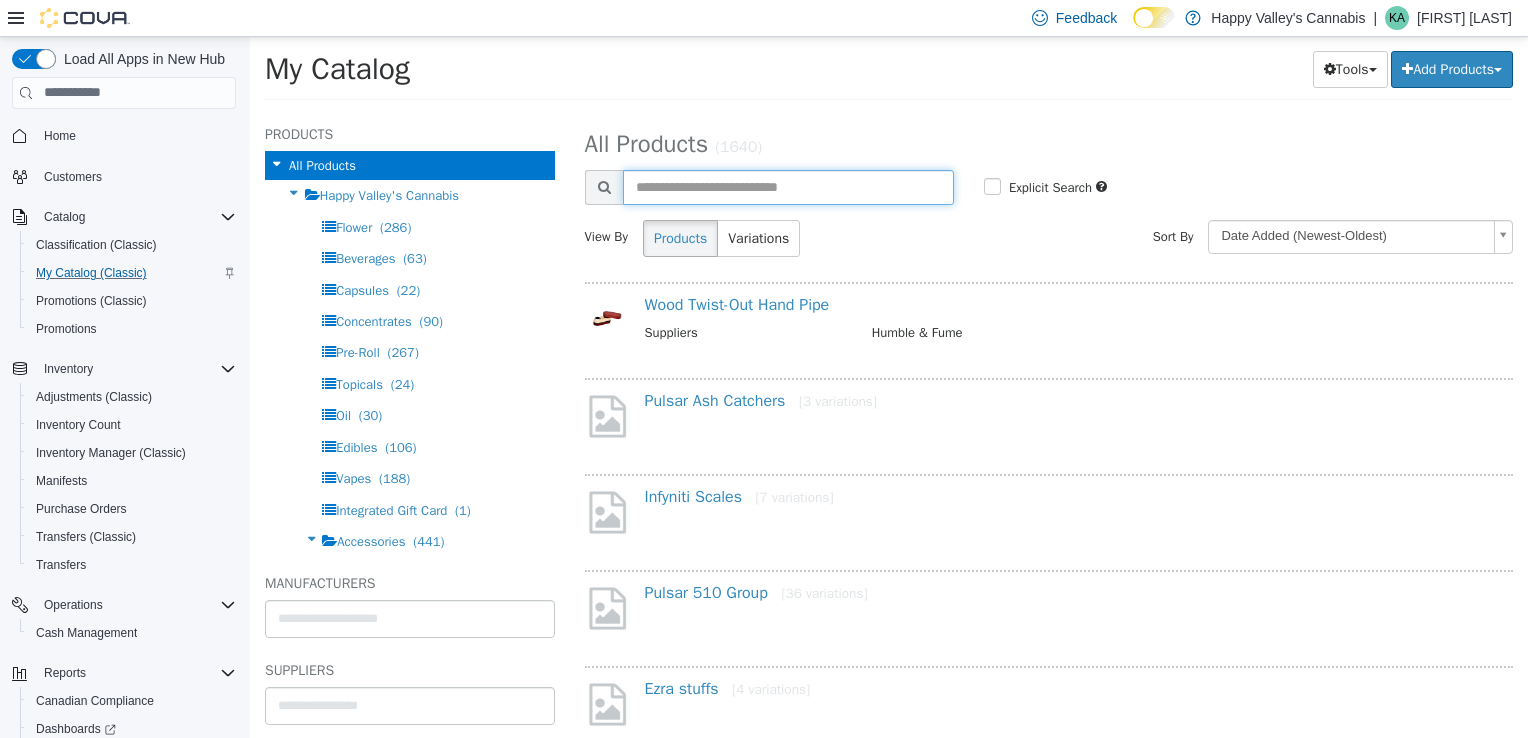 click at bounding box center [788, 186] 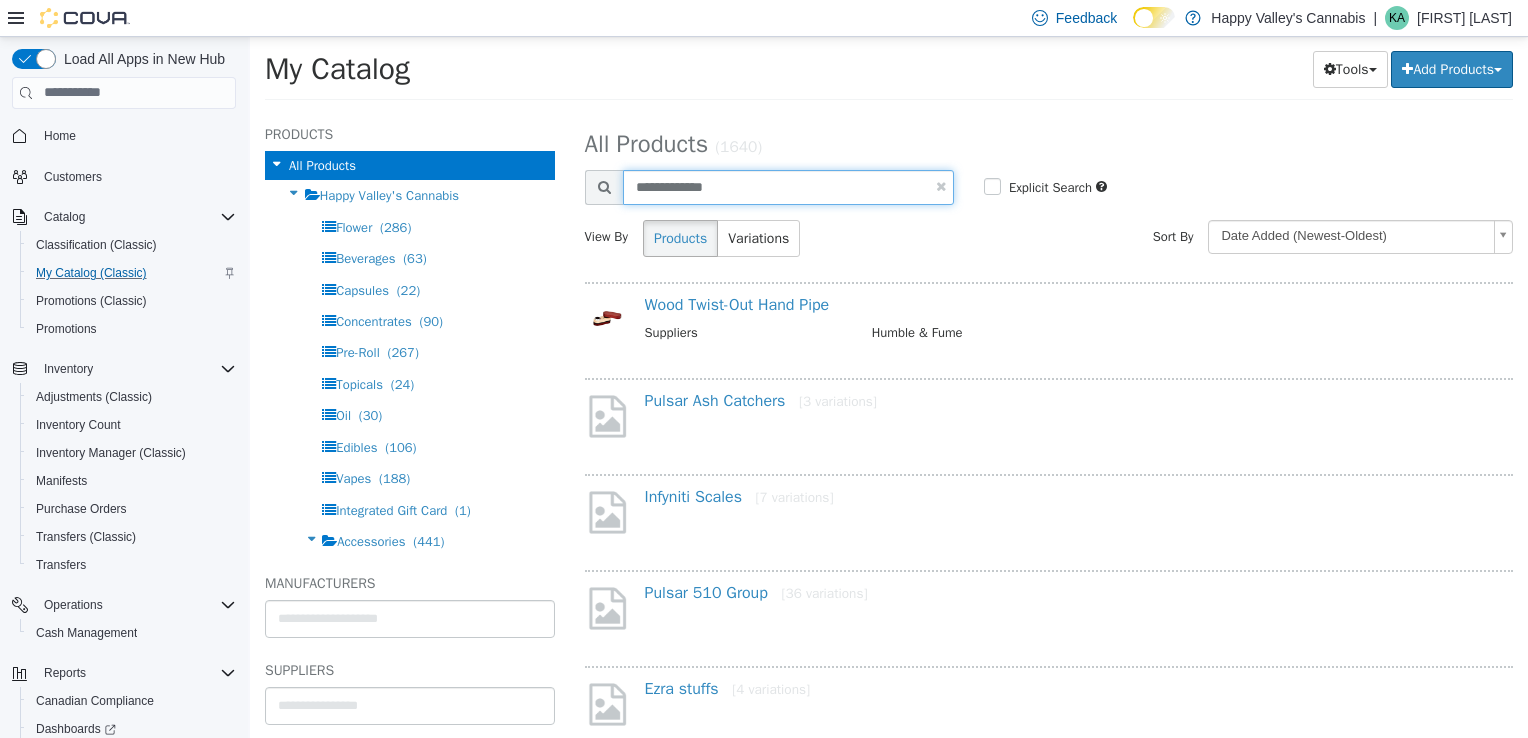 type on "**********" 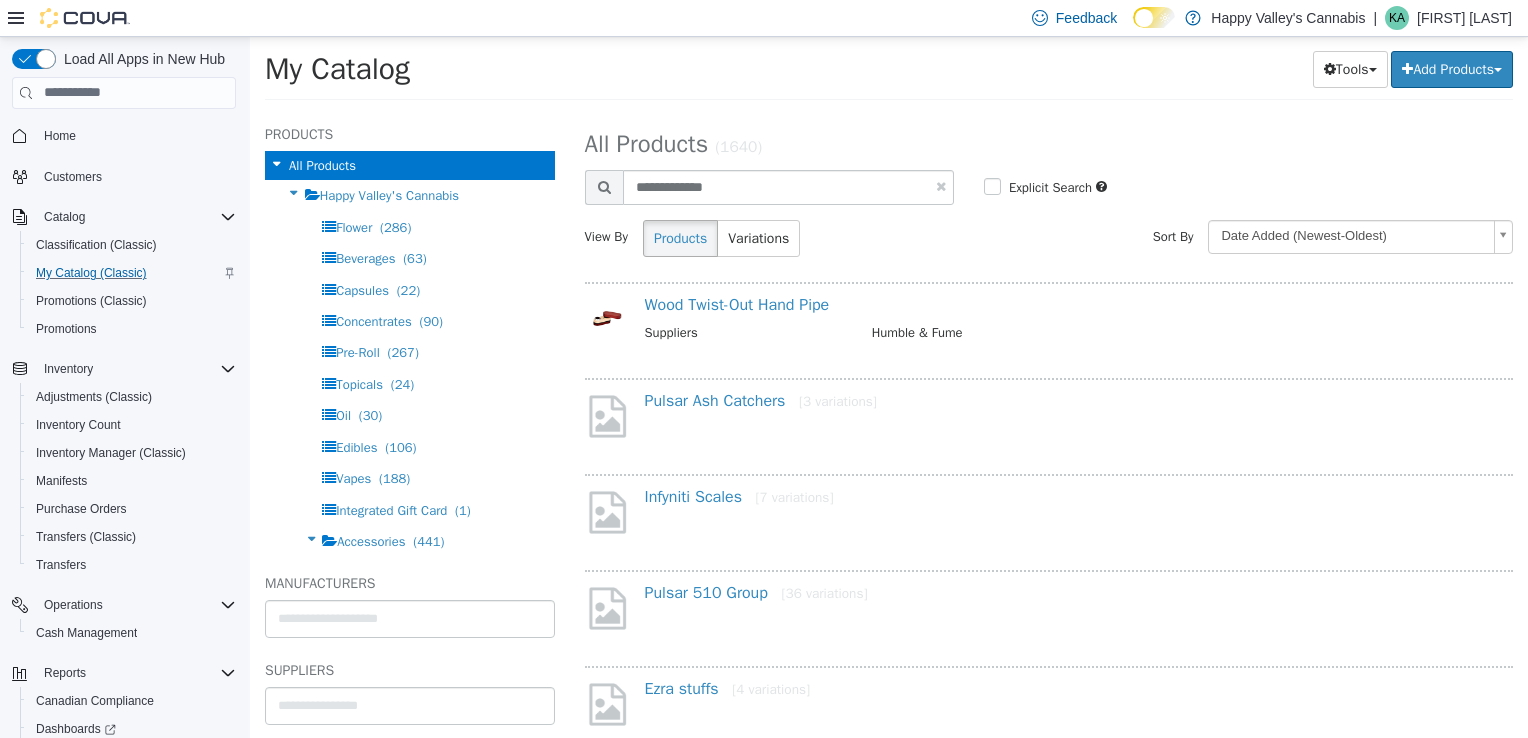 select on "**********" 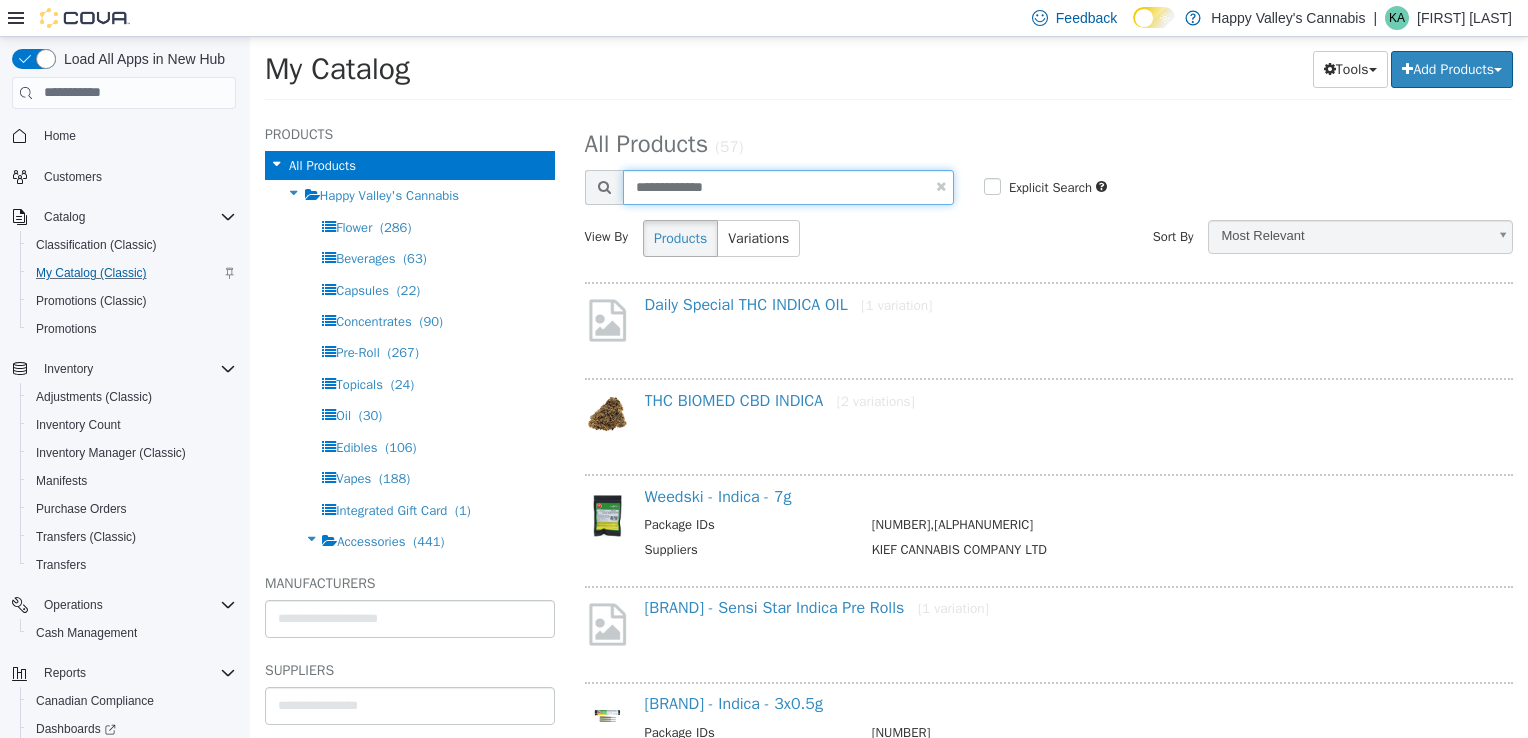 click on "**********" at bounding box center [788, 186] 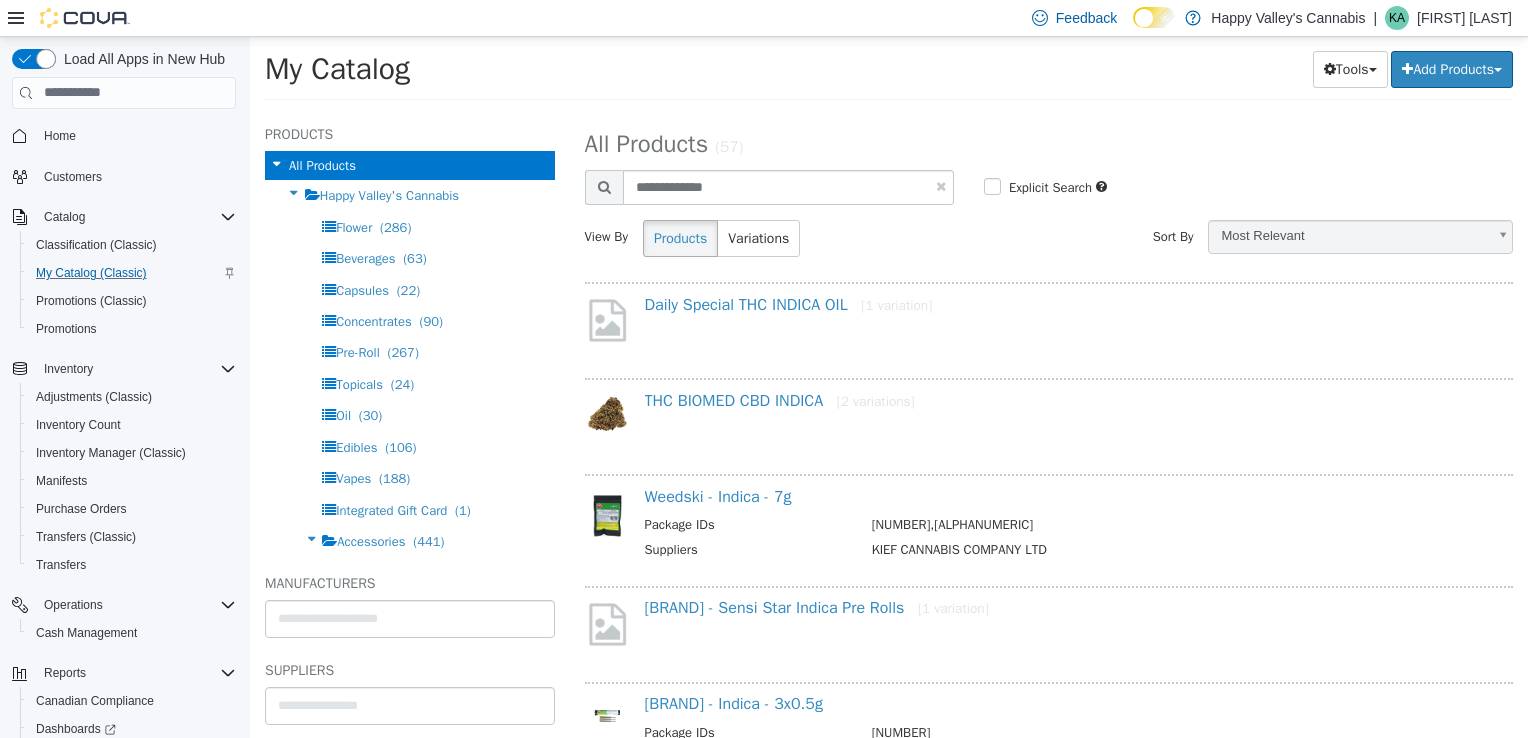 click at bounding box center (604, 186) 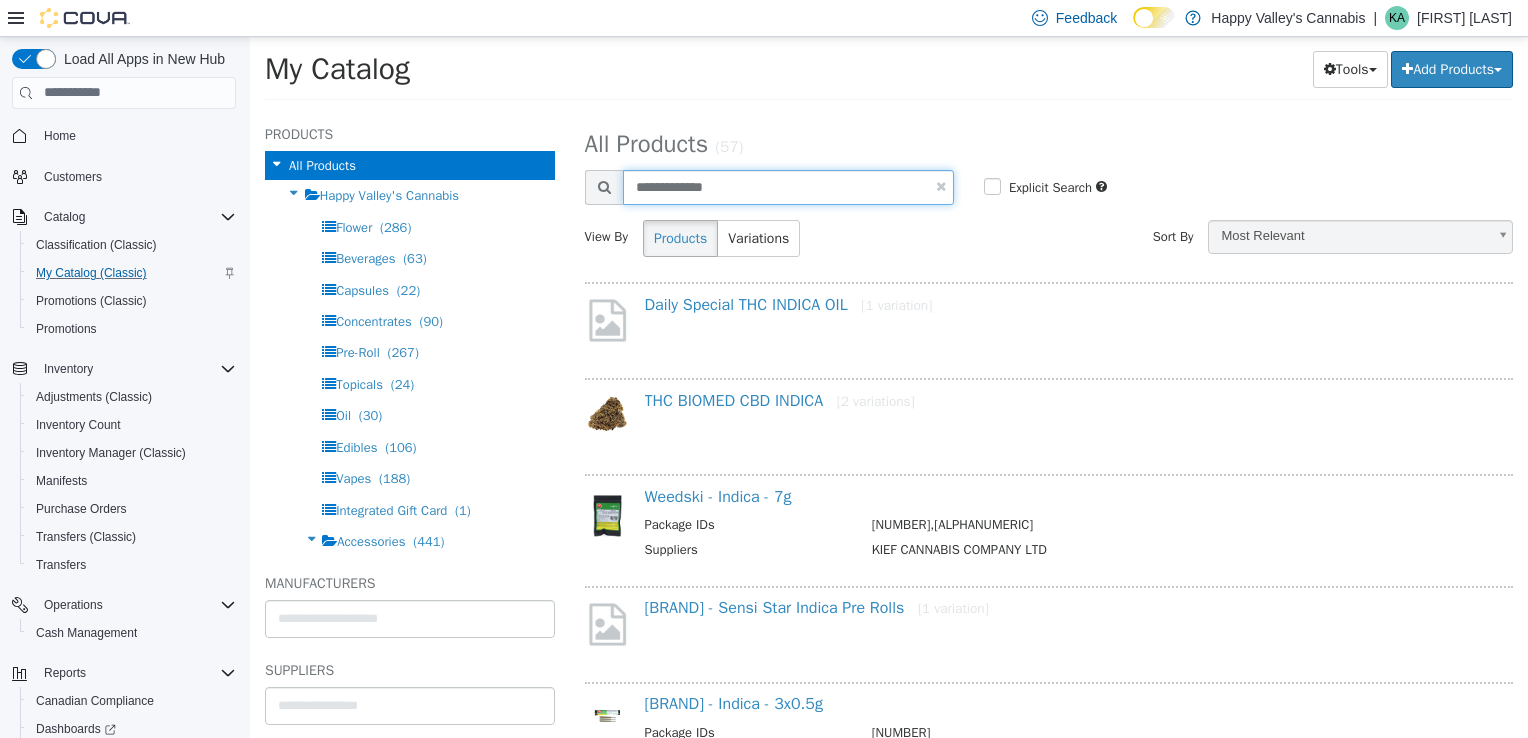 drag, startPoint x: 733, startPoint y: 187, endPoint x: 572, endPoint y: 187, distance: 161 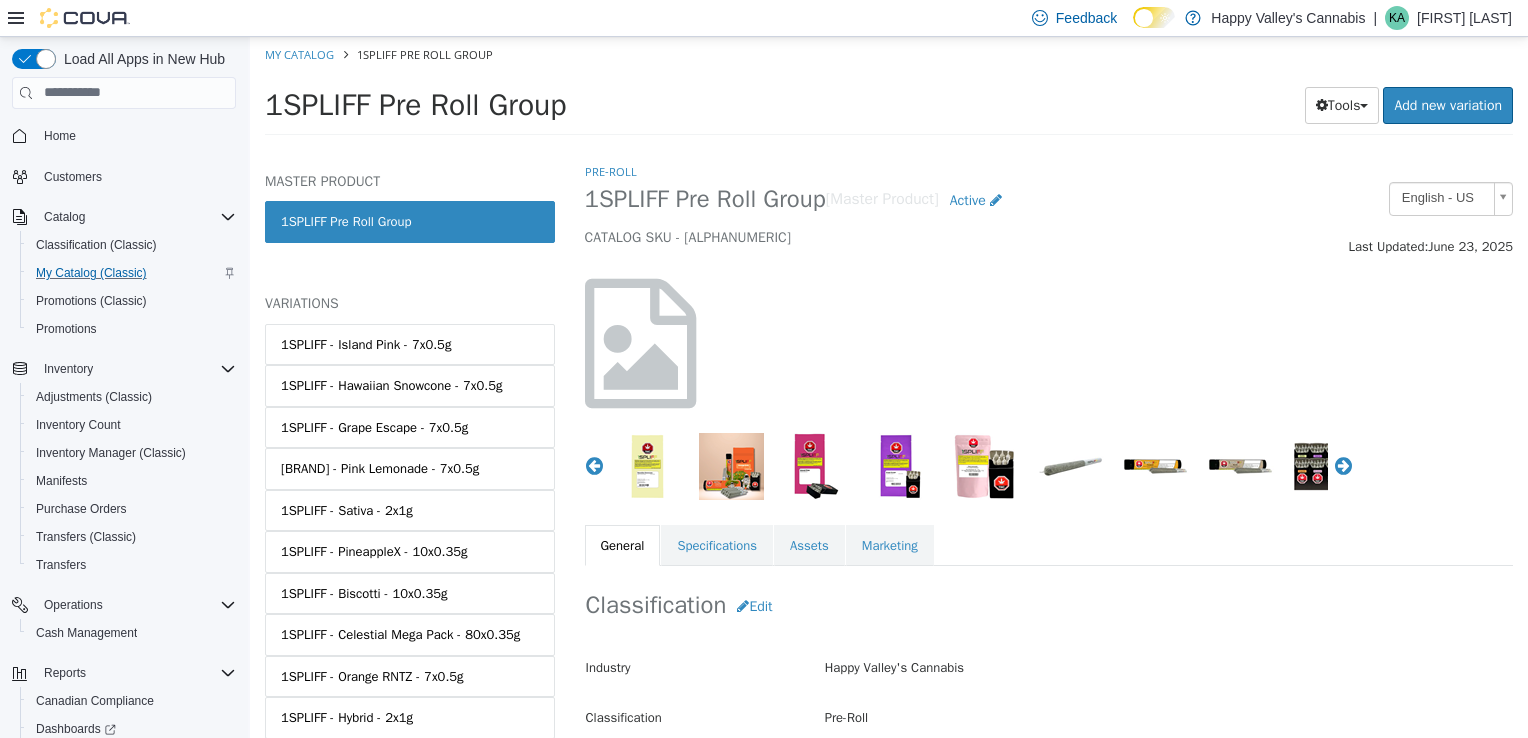 select on "**********" 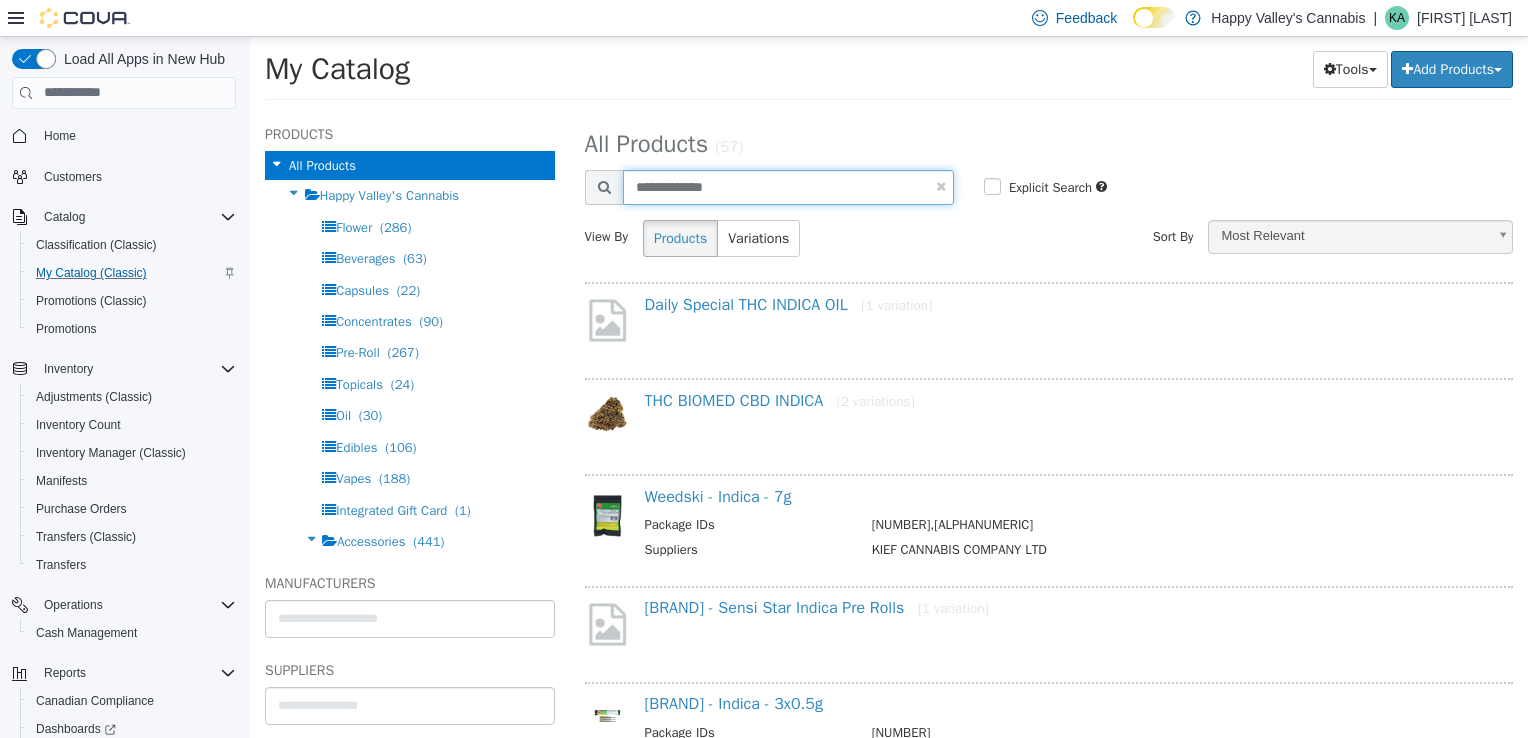drag, startPoint x: 711, startPoint y: 188, endPoint x: 616, endPoint y: 173, distance: 96.17692 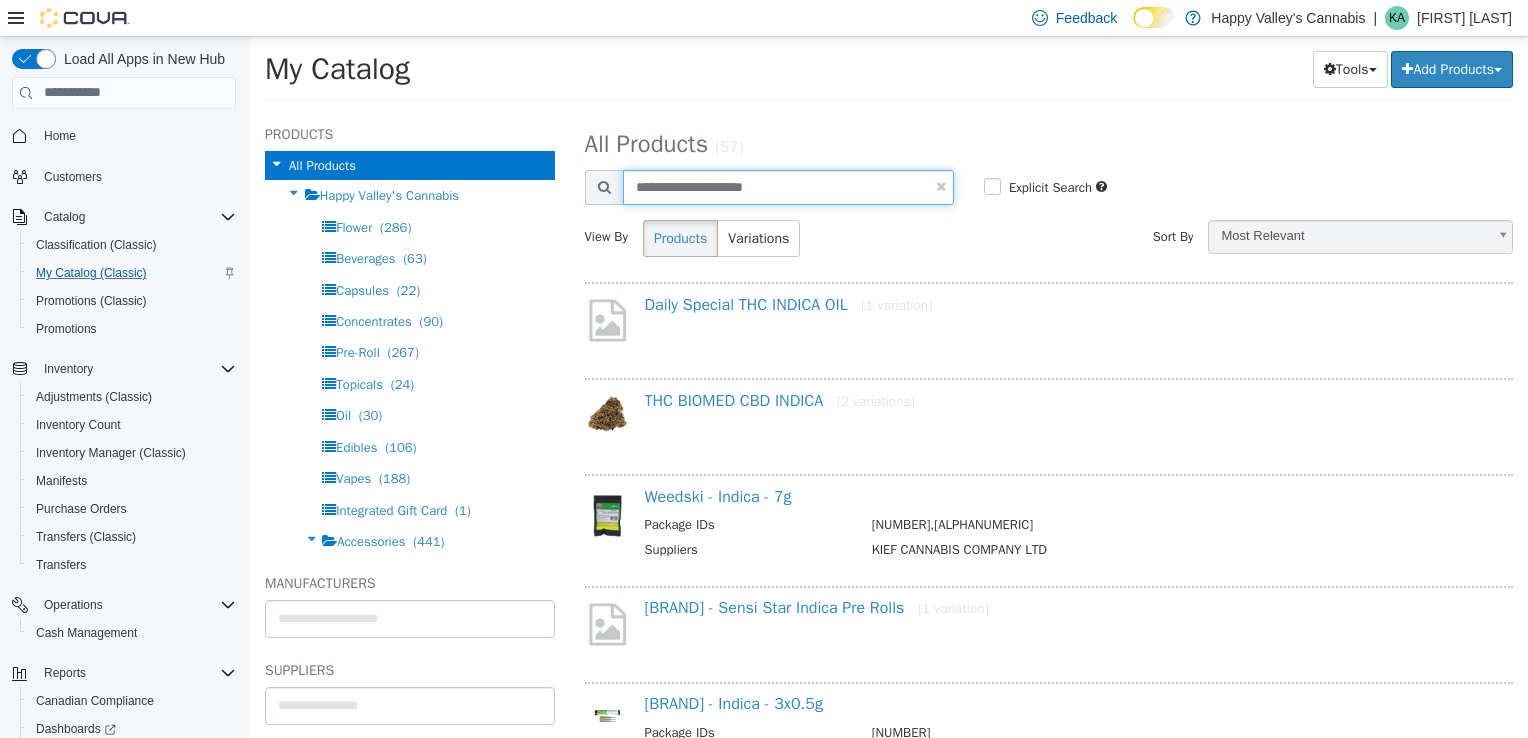 type on "**********" 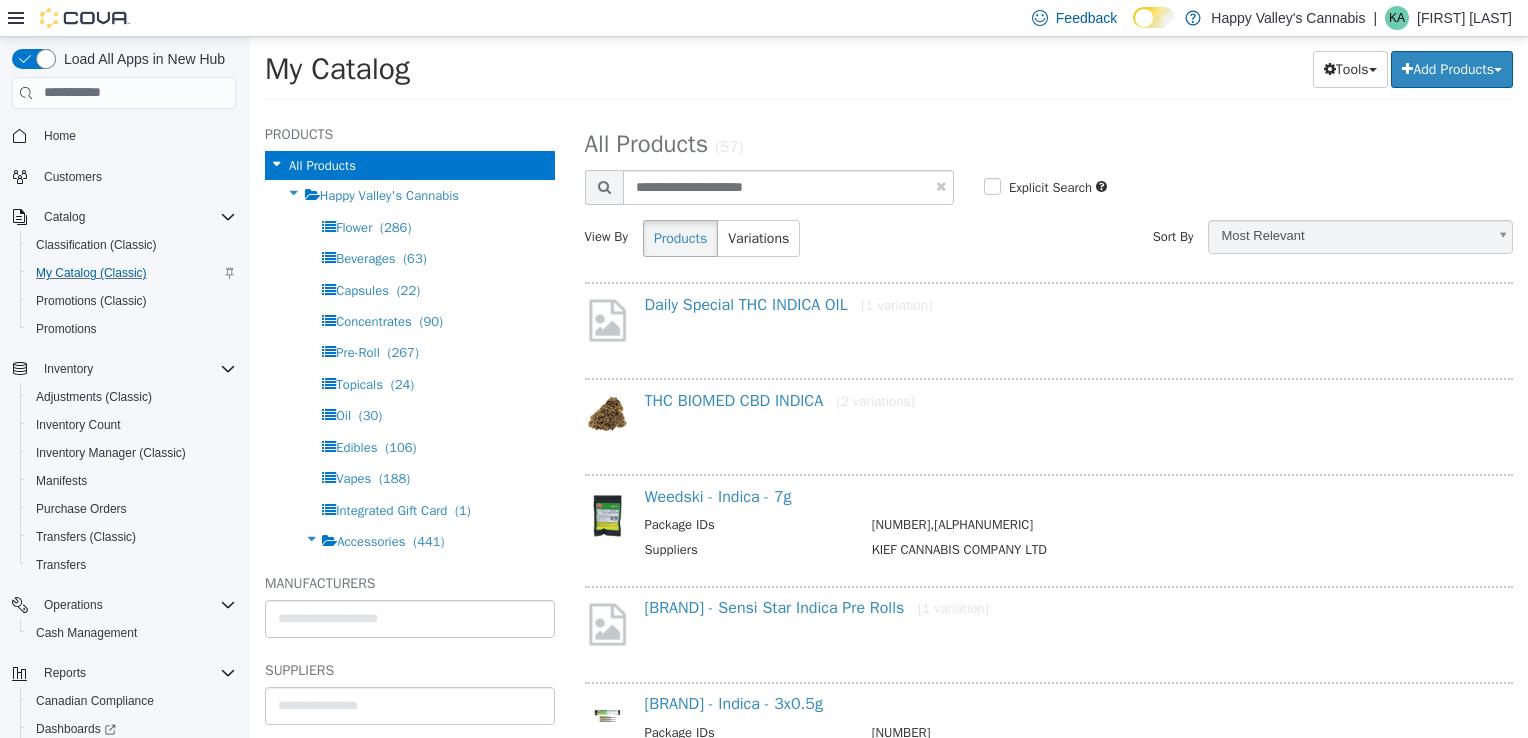select on "**********" 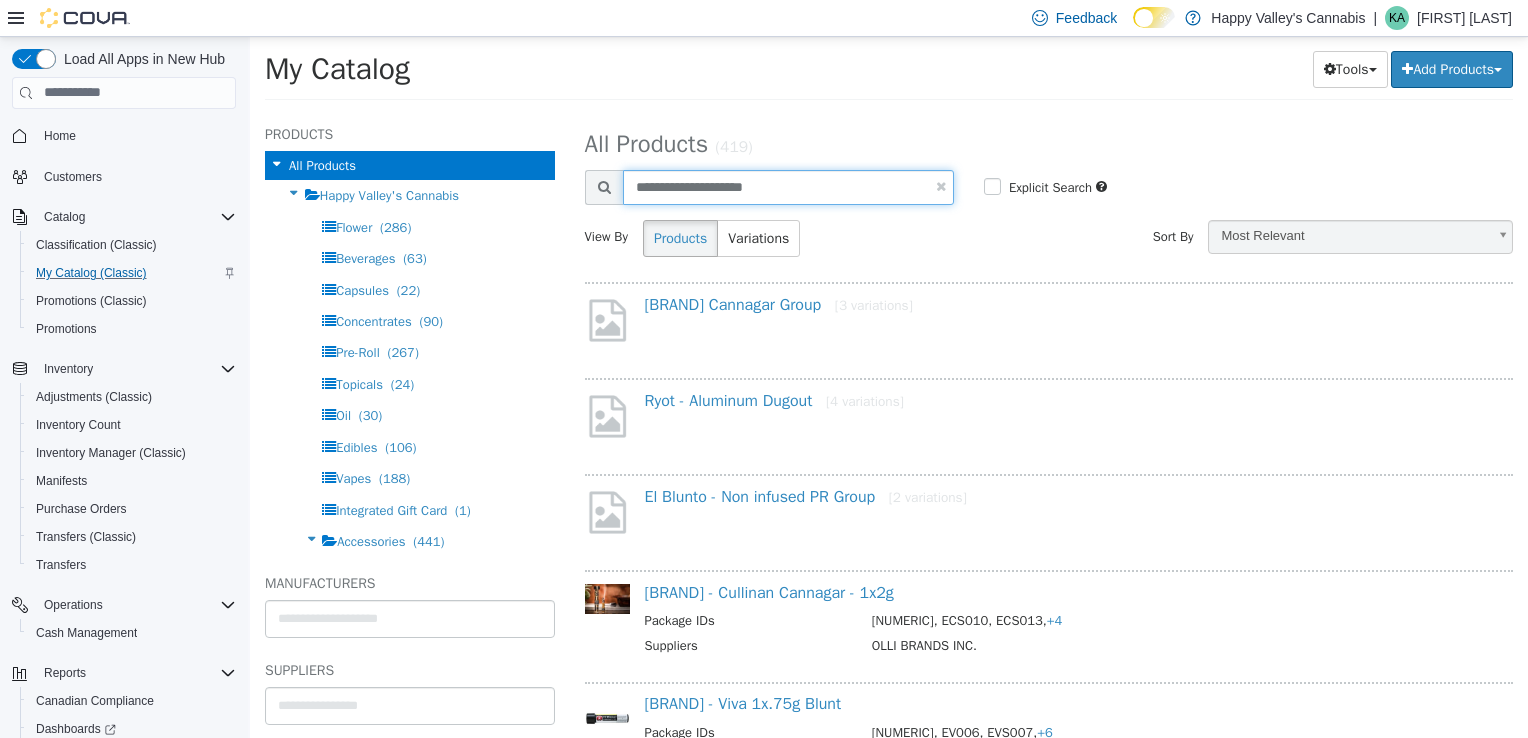 click on "**********" at bounding box center [788, 186] 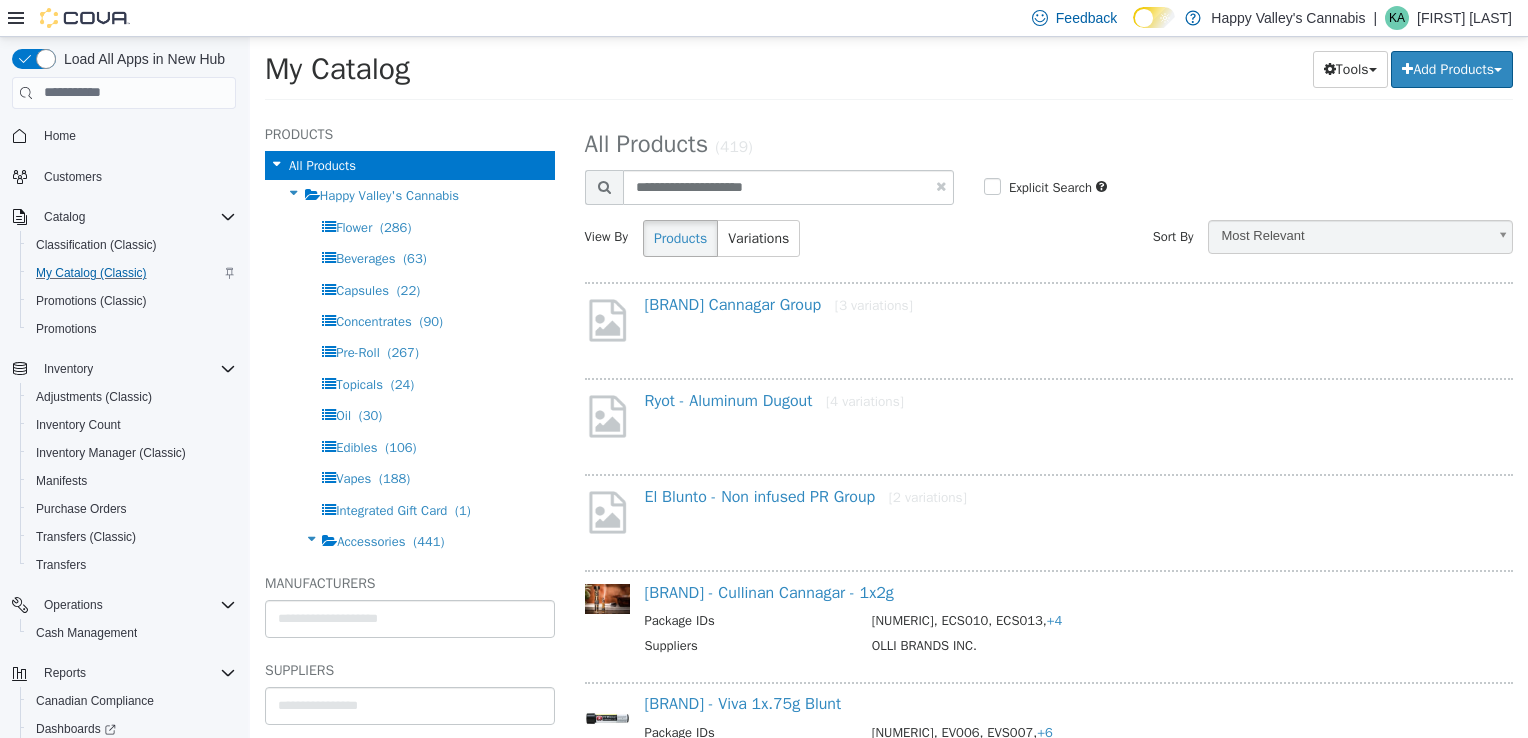 click at bounding box center (604, 186) 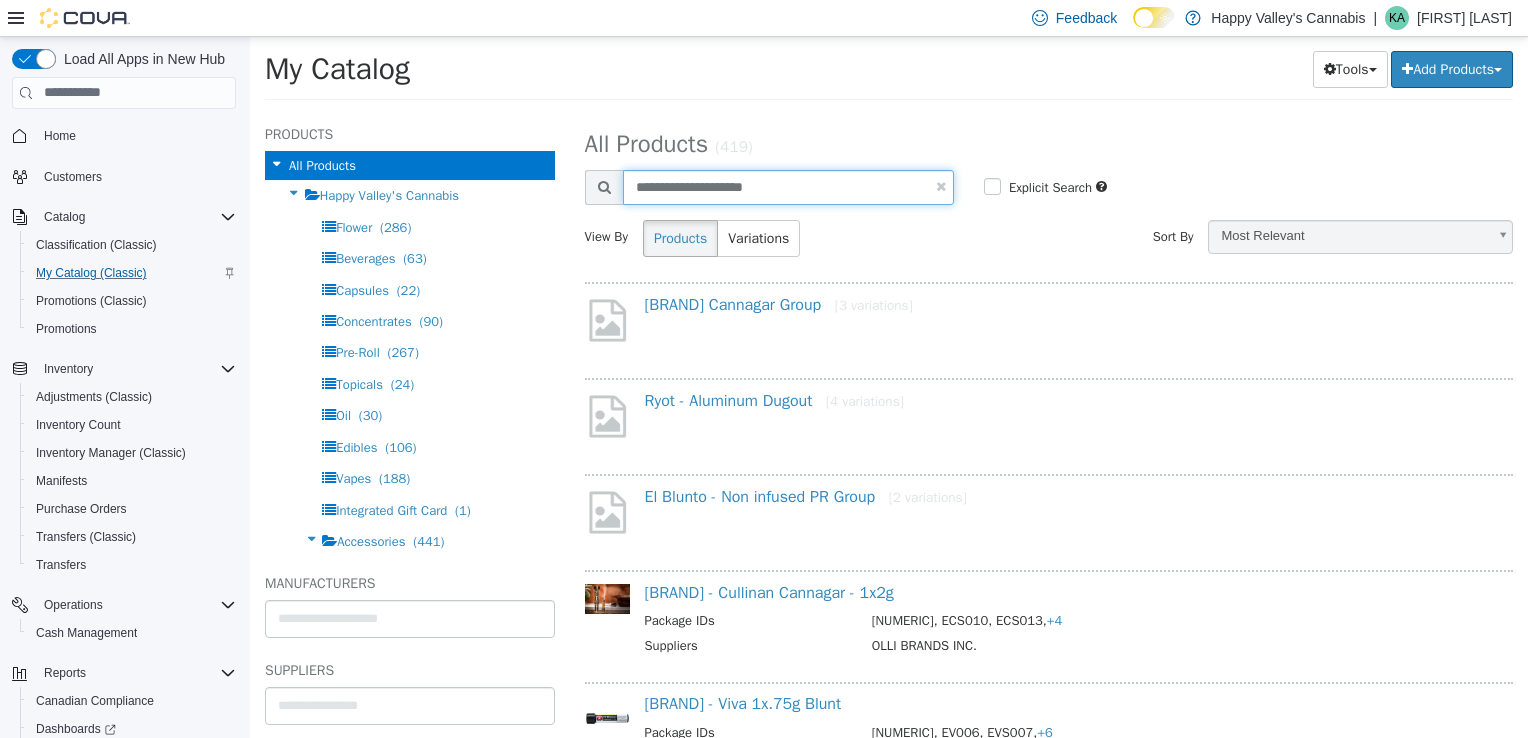 click on "**********" at bounding box center (788, 186) 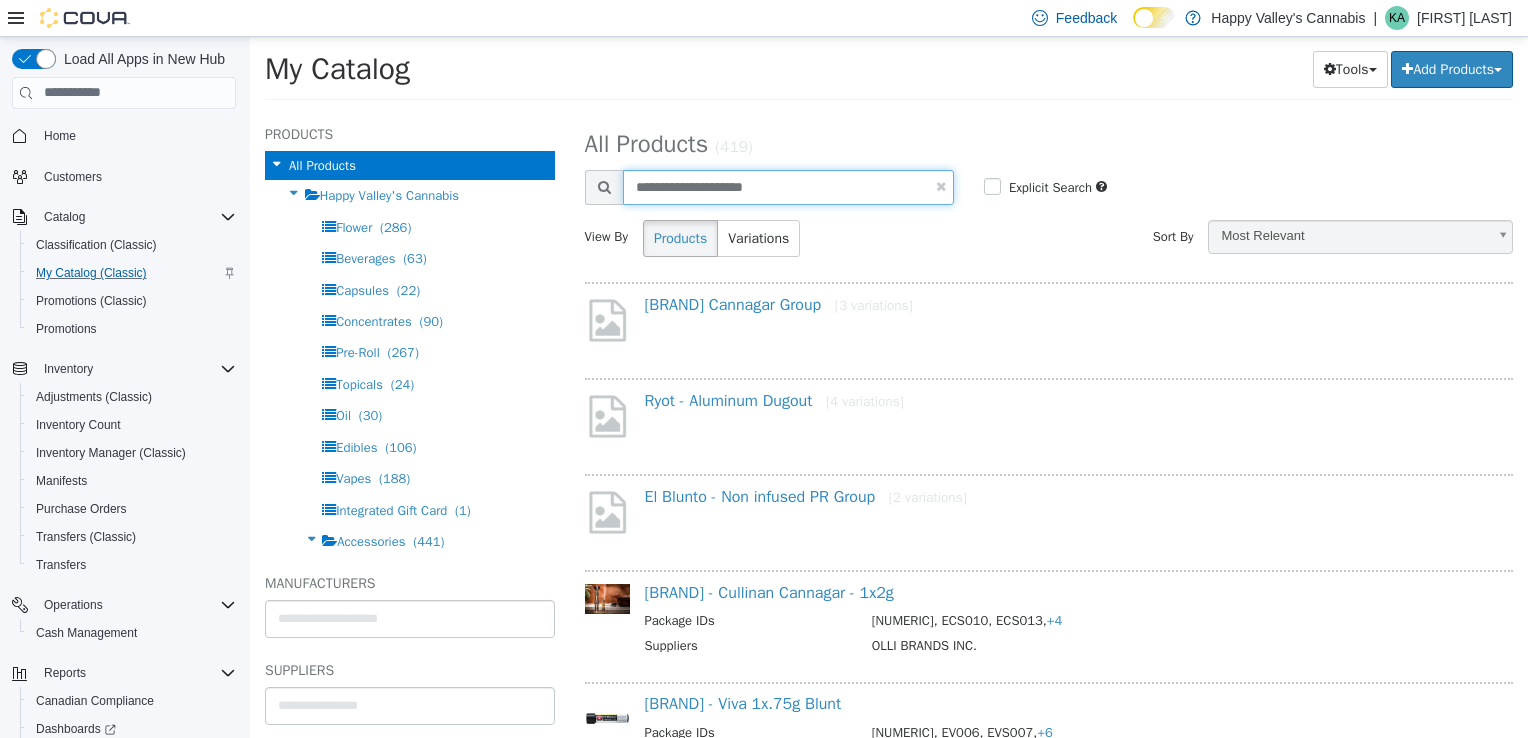 click on "**********" at bounding box center (788, 186) 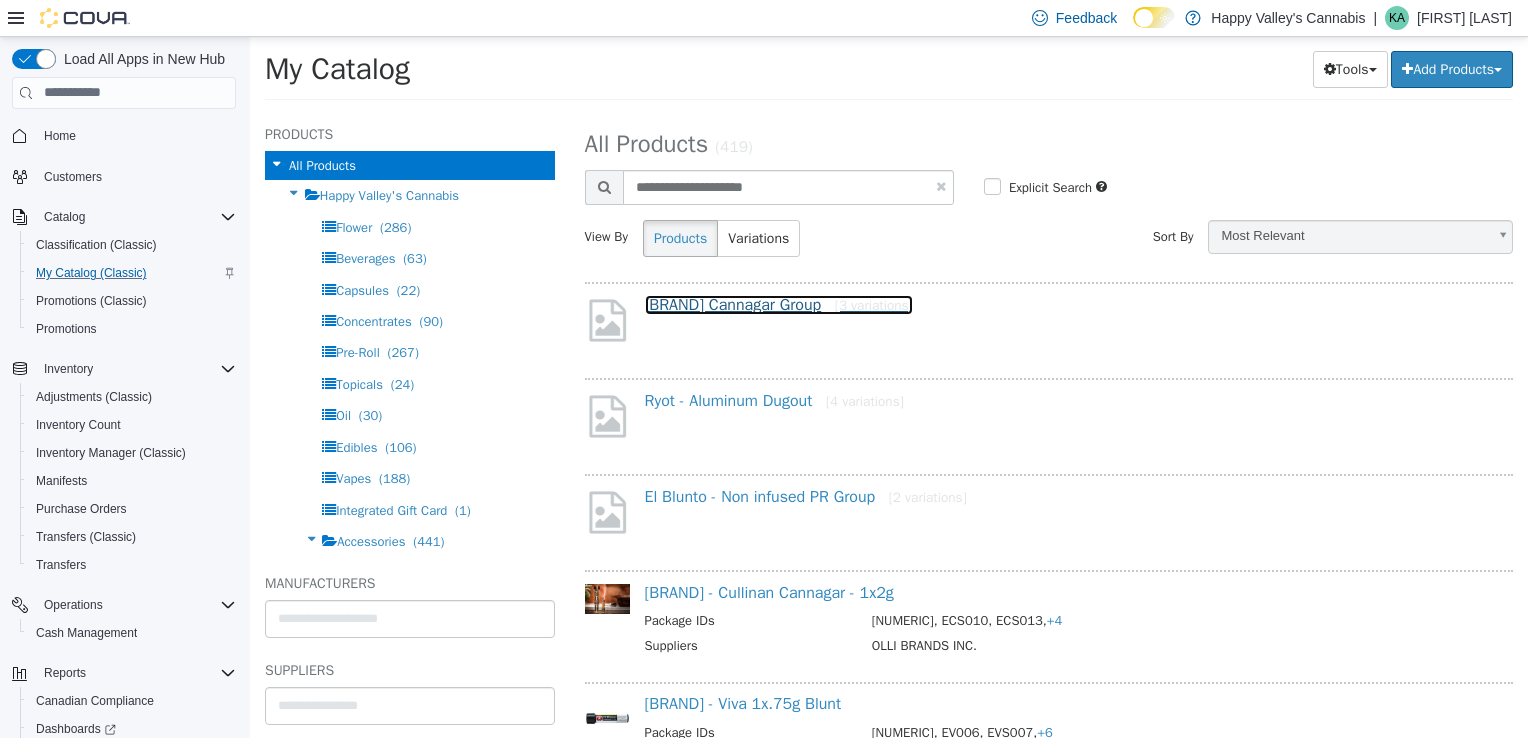 click on "[BRAND] Cannagar Group
[3 variations]" at bounding box center (779, 304) 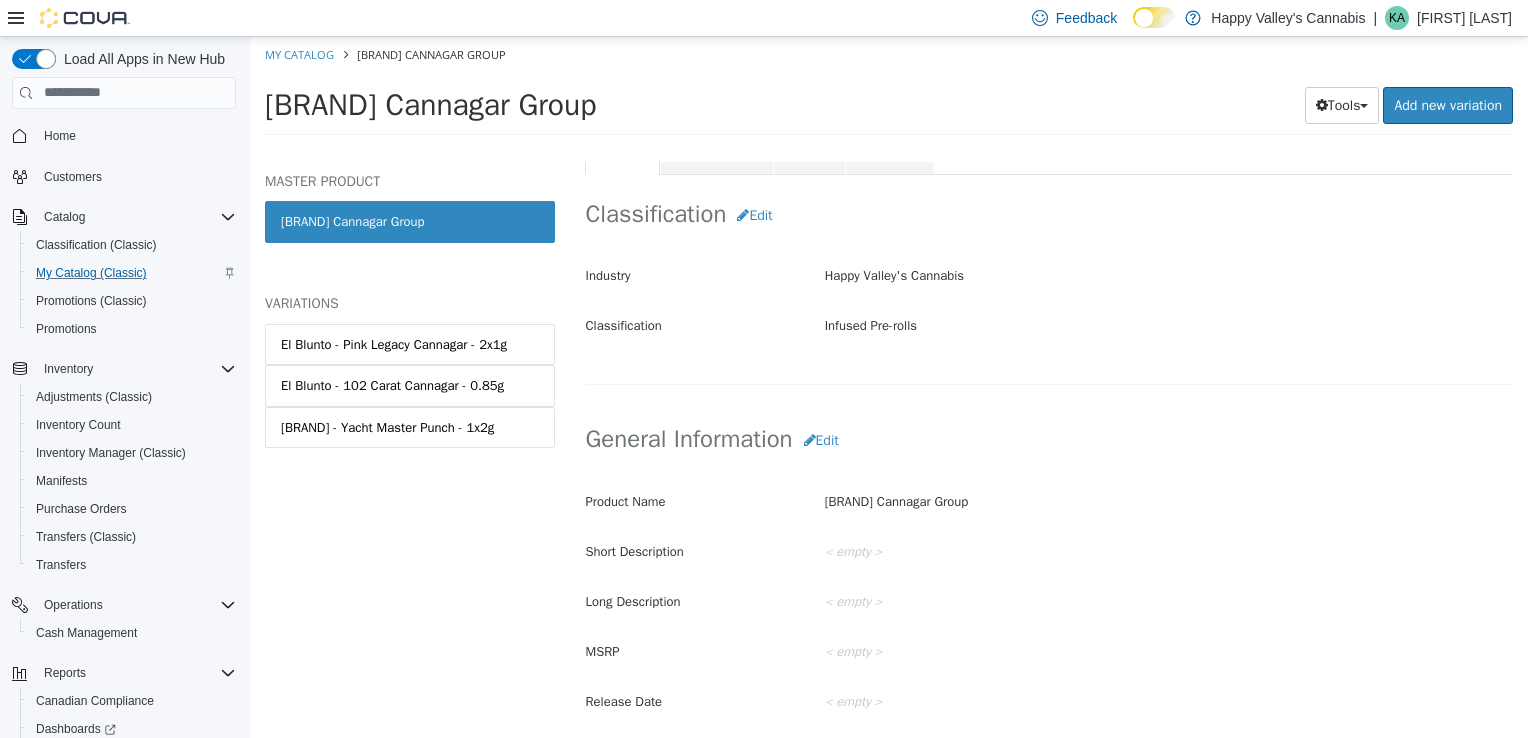 scroll, scrollTop: 500, scrollLeft: 0, axis: vertical 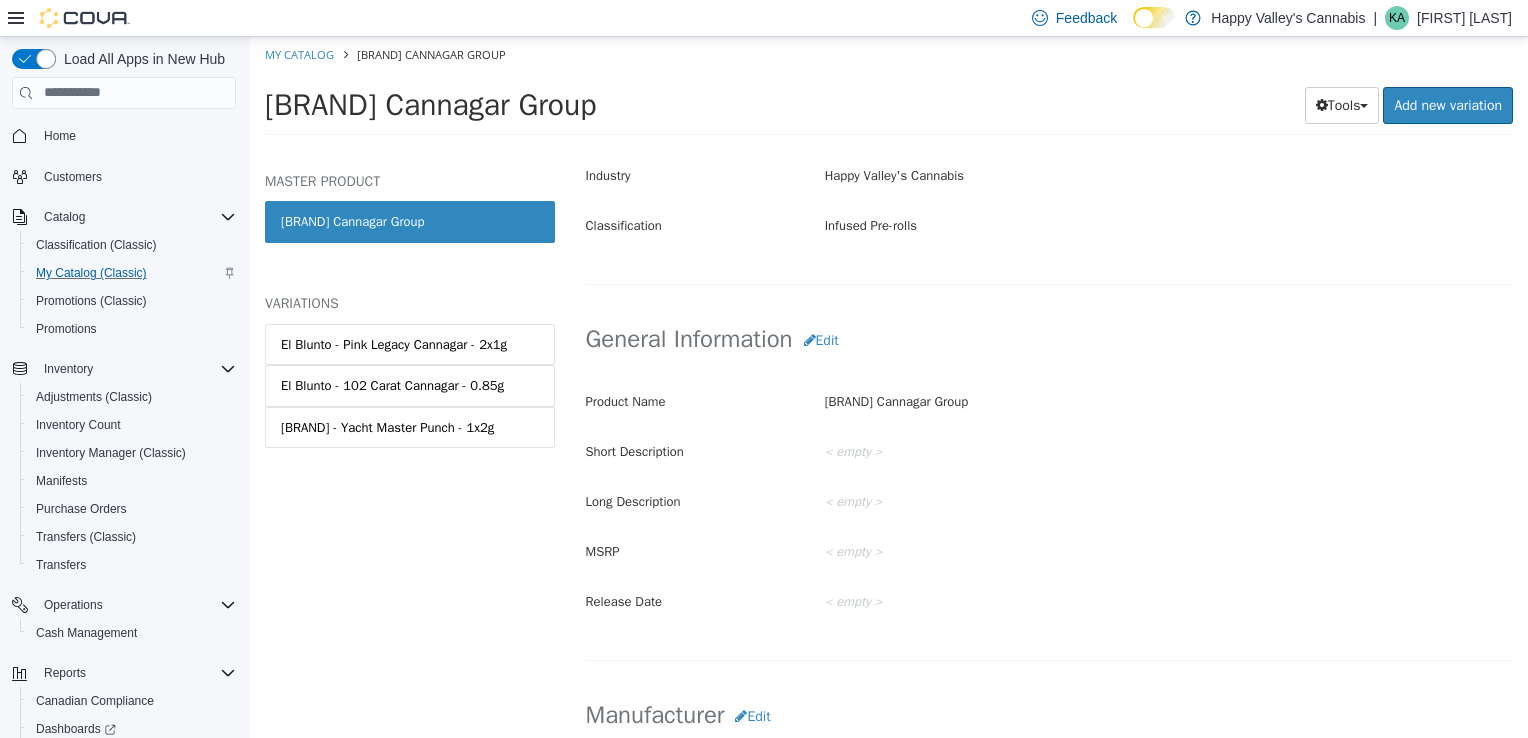 select on "**********" 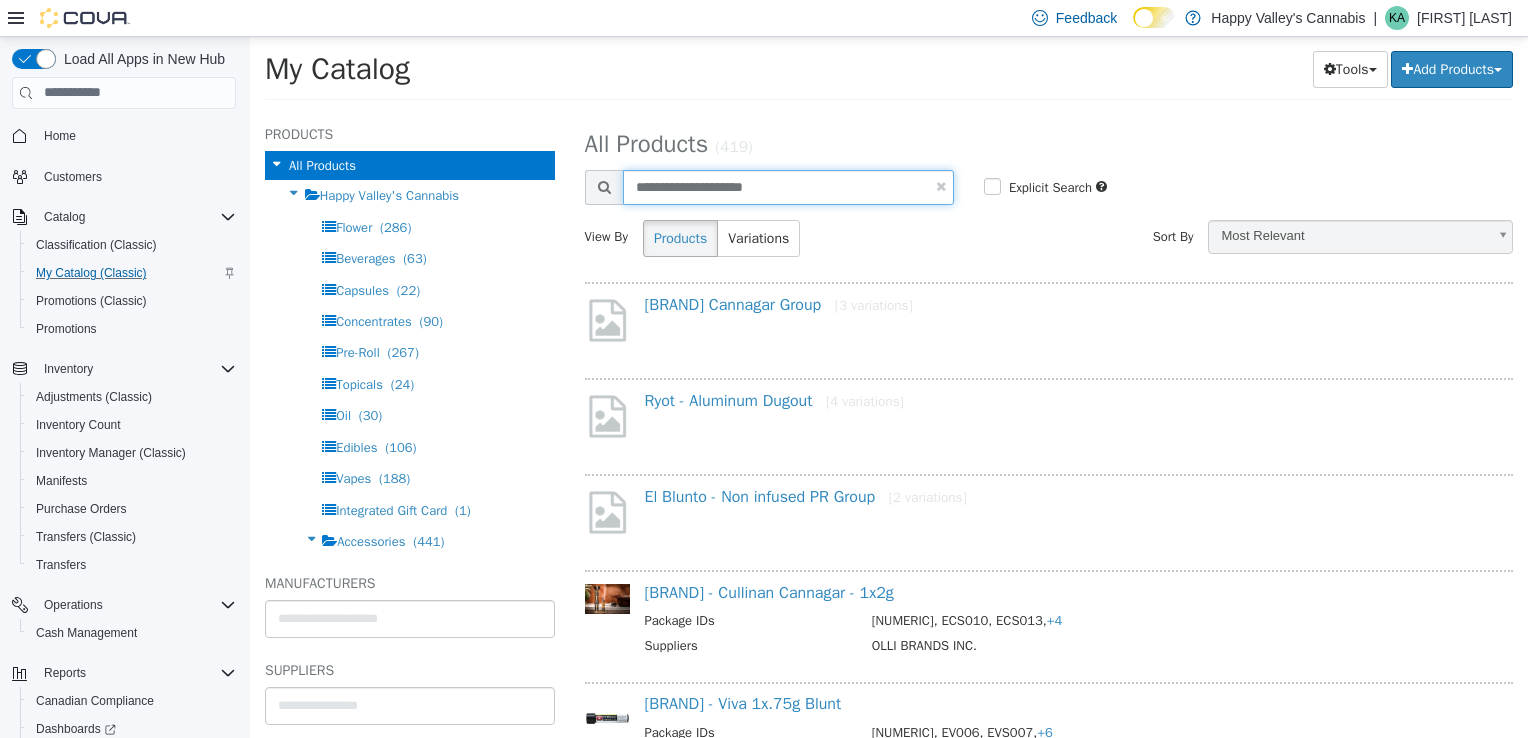 drag, startPoint x: 772, startPoint y: 189, endPoint x: 571, endPoint y: 174, distance: 201.55893 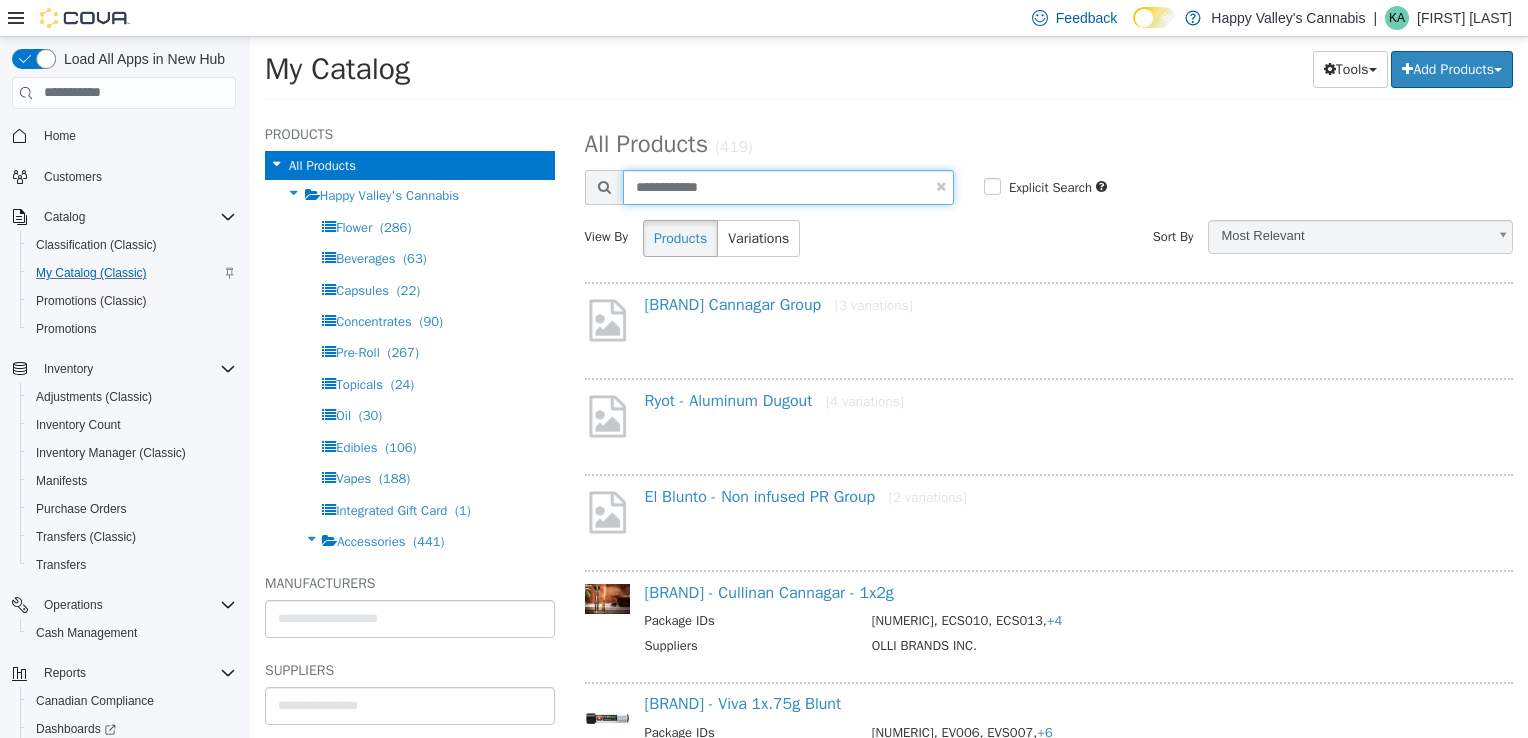 type on "**********" 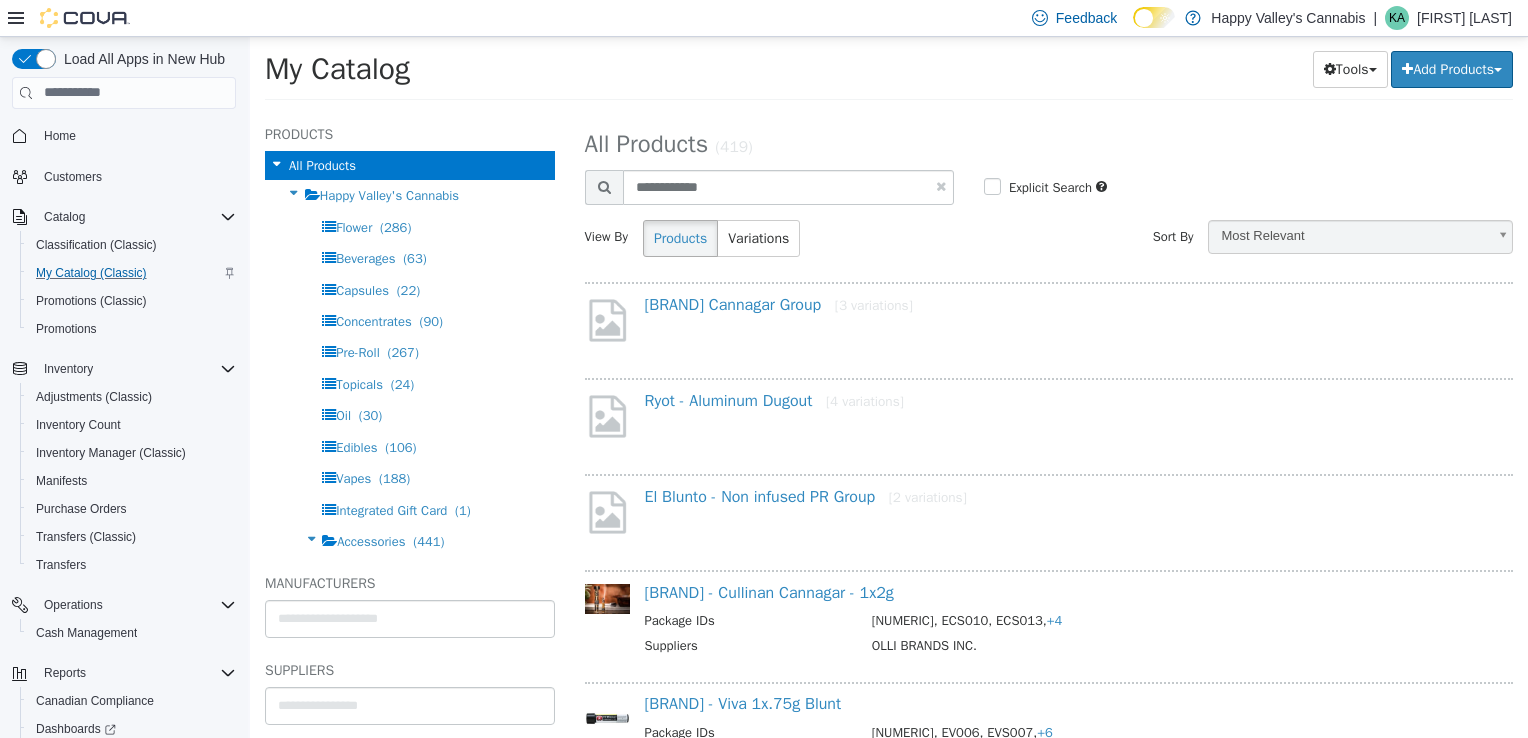 select on "**********" 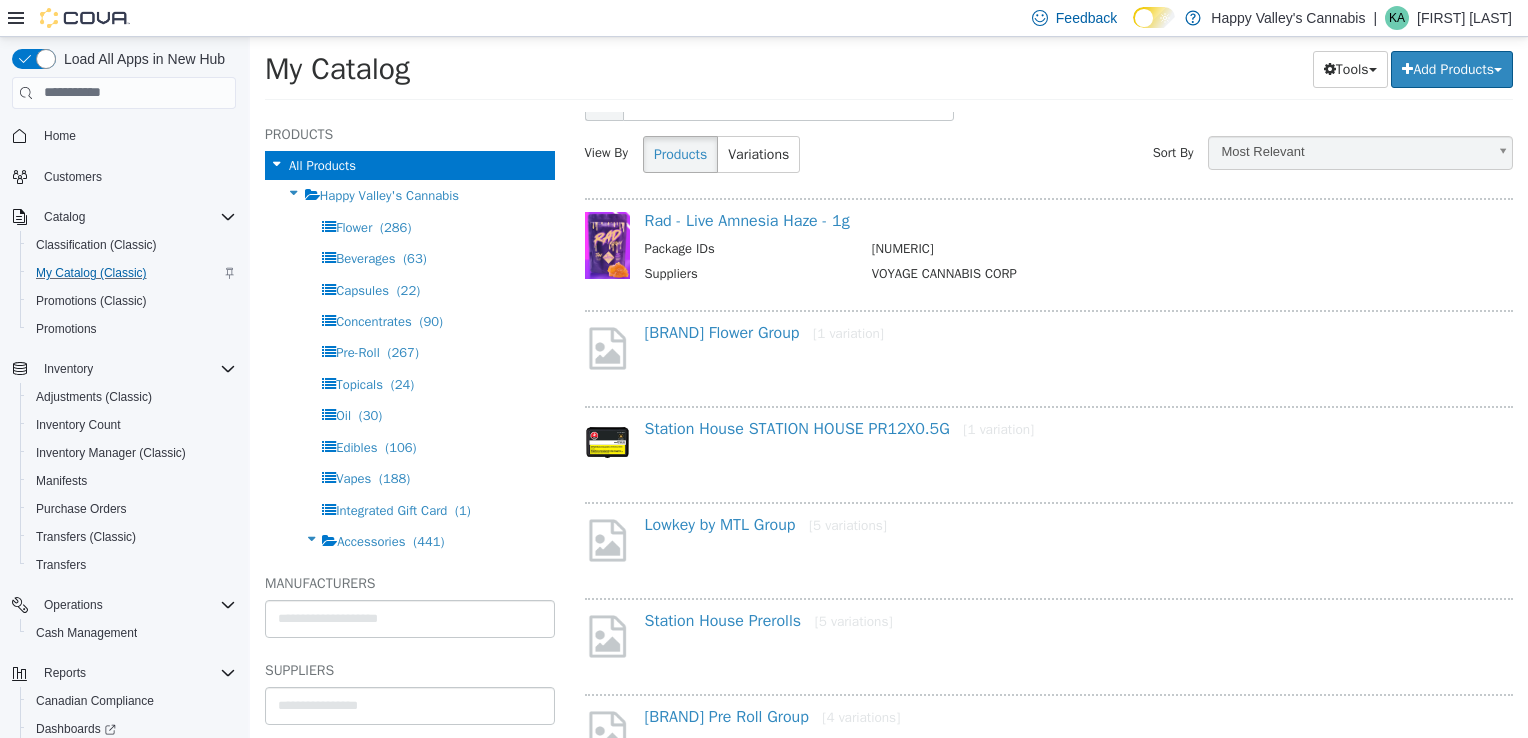 scroll, scrollTop: 0, scrollLeft: 0, axis: both 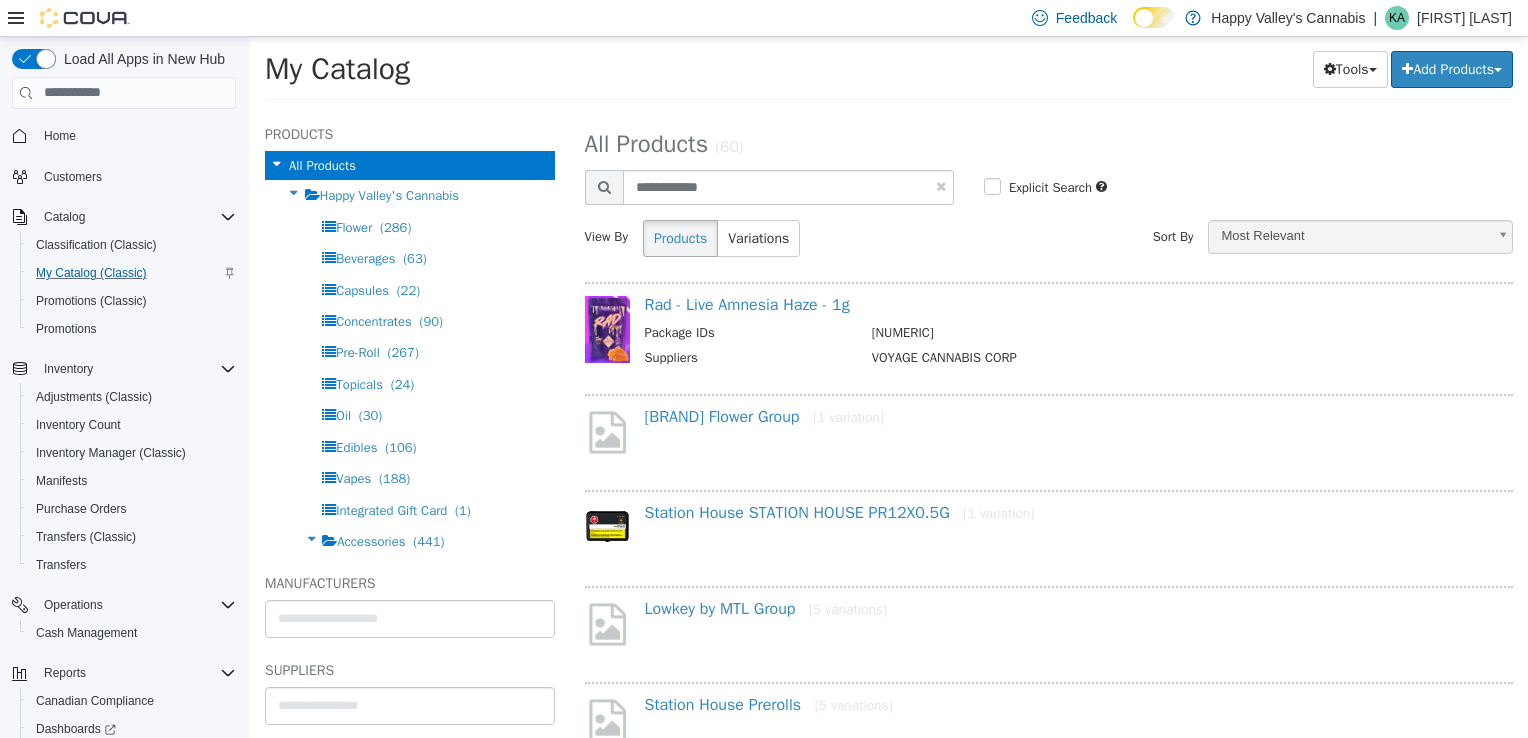 click at bounding box center (604, 186) 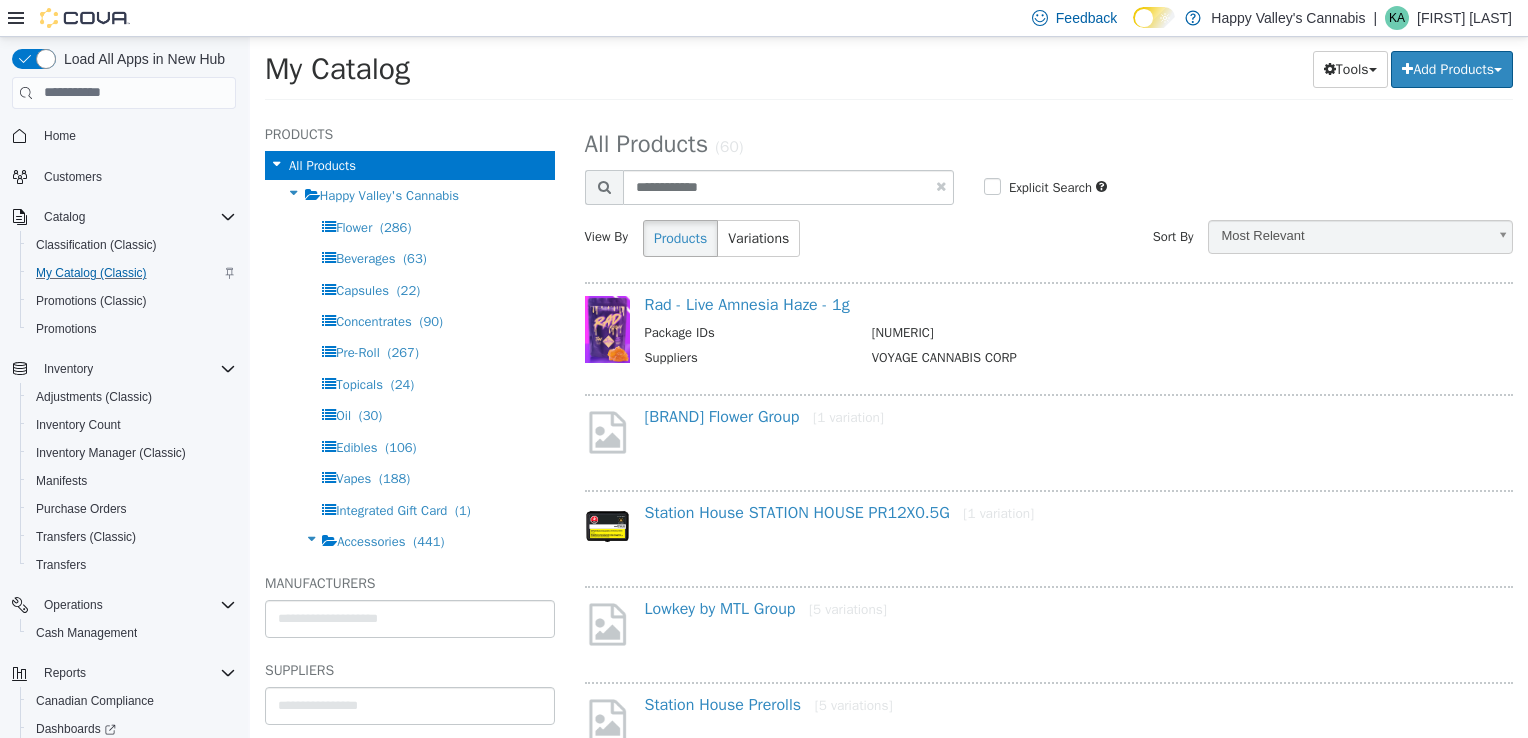 click at bounding box center [604, 186] 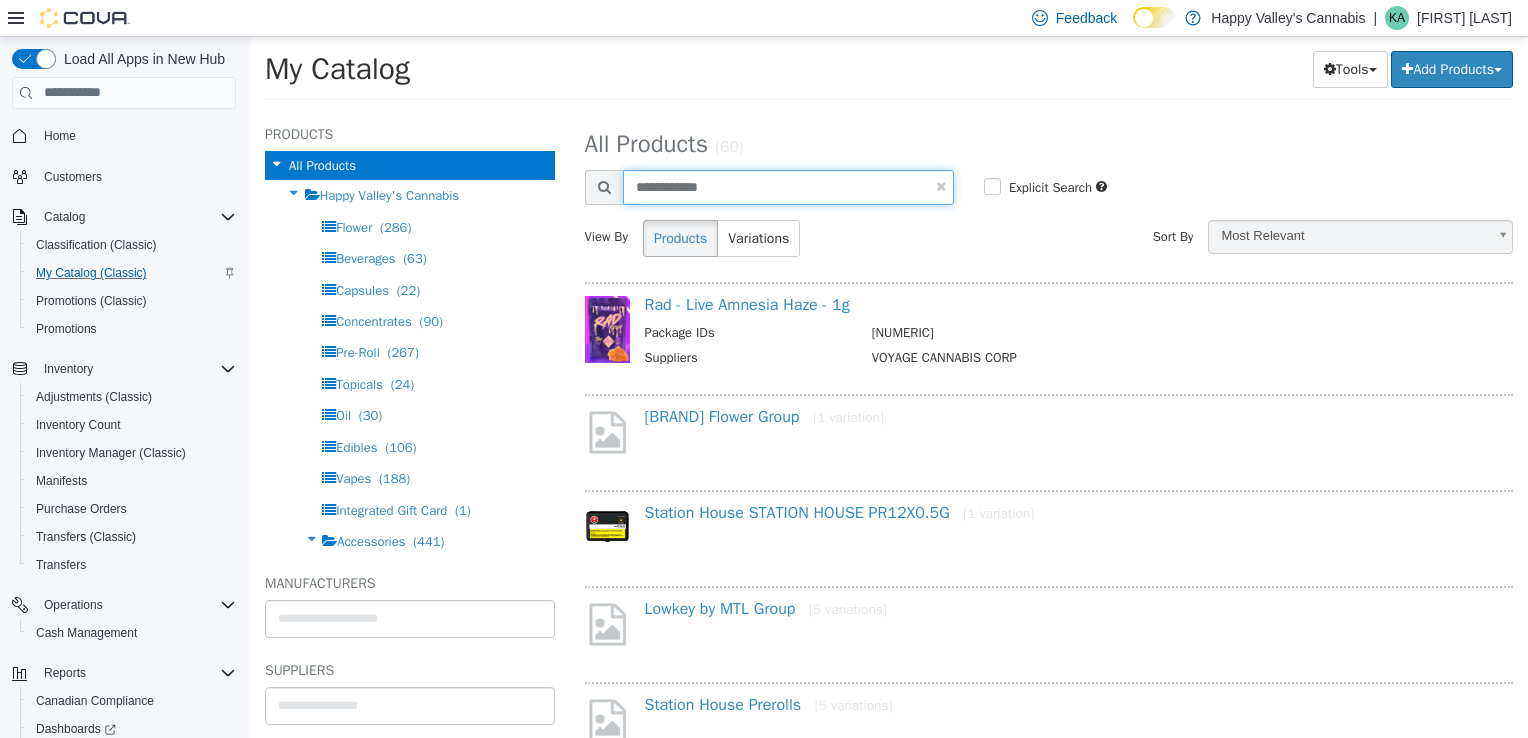 click on "**********" at bounding box center (788, 186) 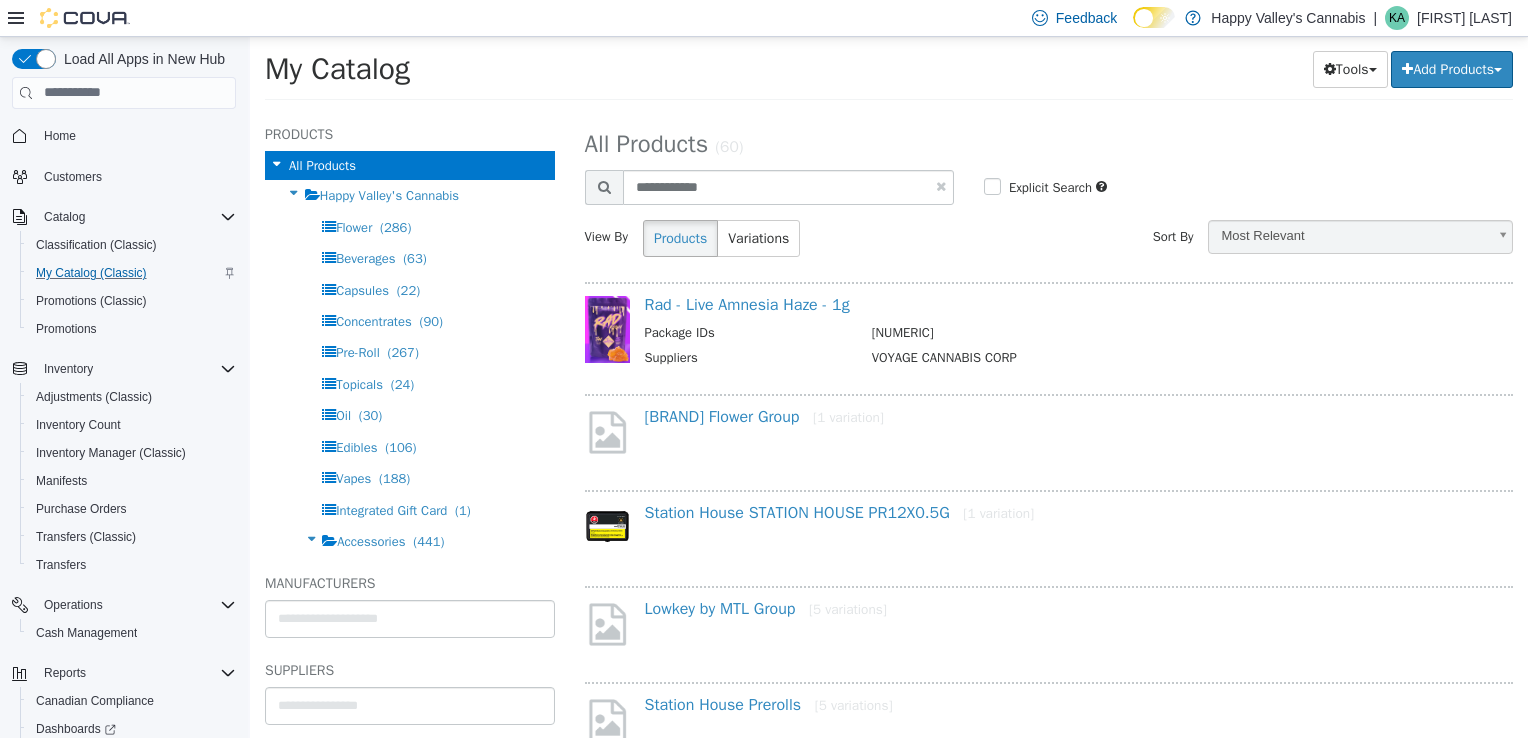 click on "All Products   (60)" at bounding box center [1049, 143] 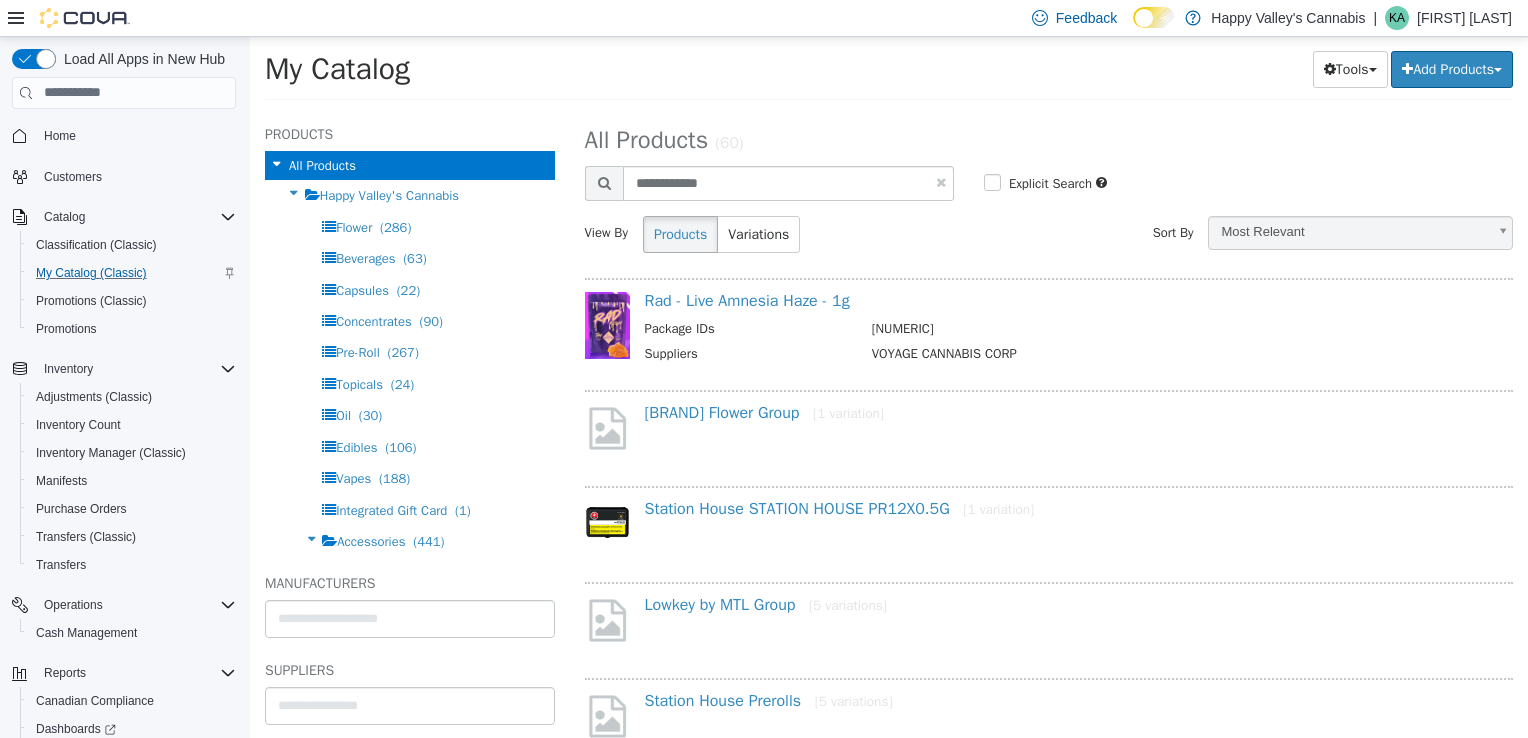scroll, scrollTop: 0, scrollLeft: 0, axis: both 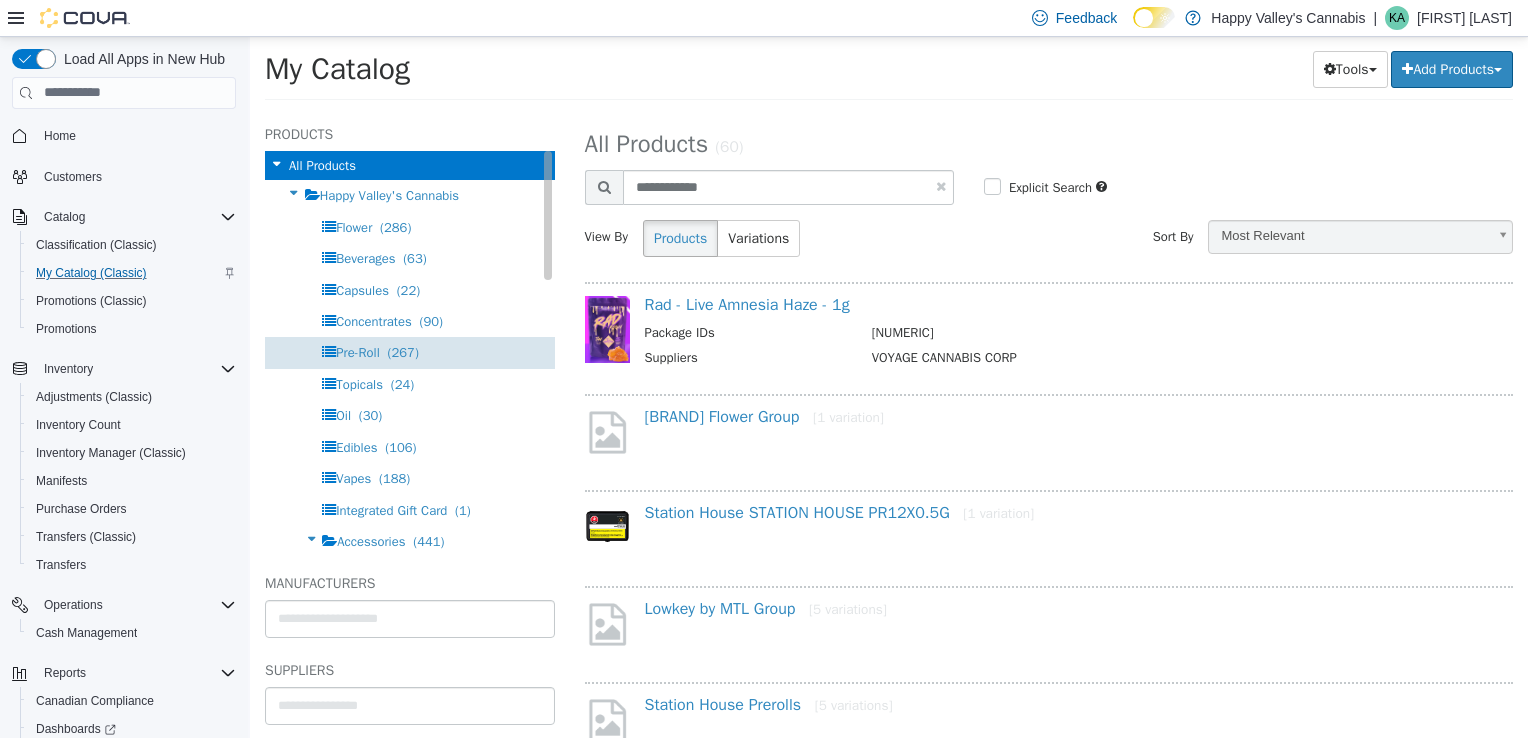 click on "Pre-Roll
(267)" at bounding box center [377, 351] 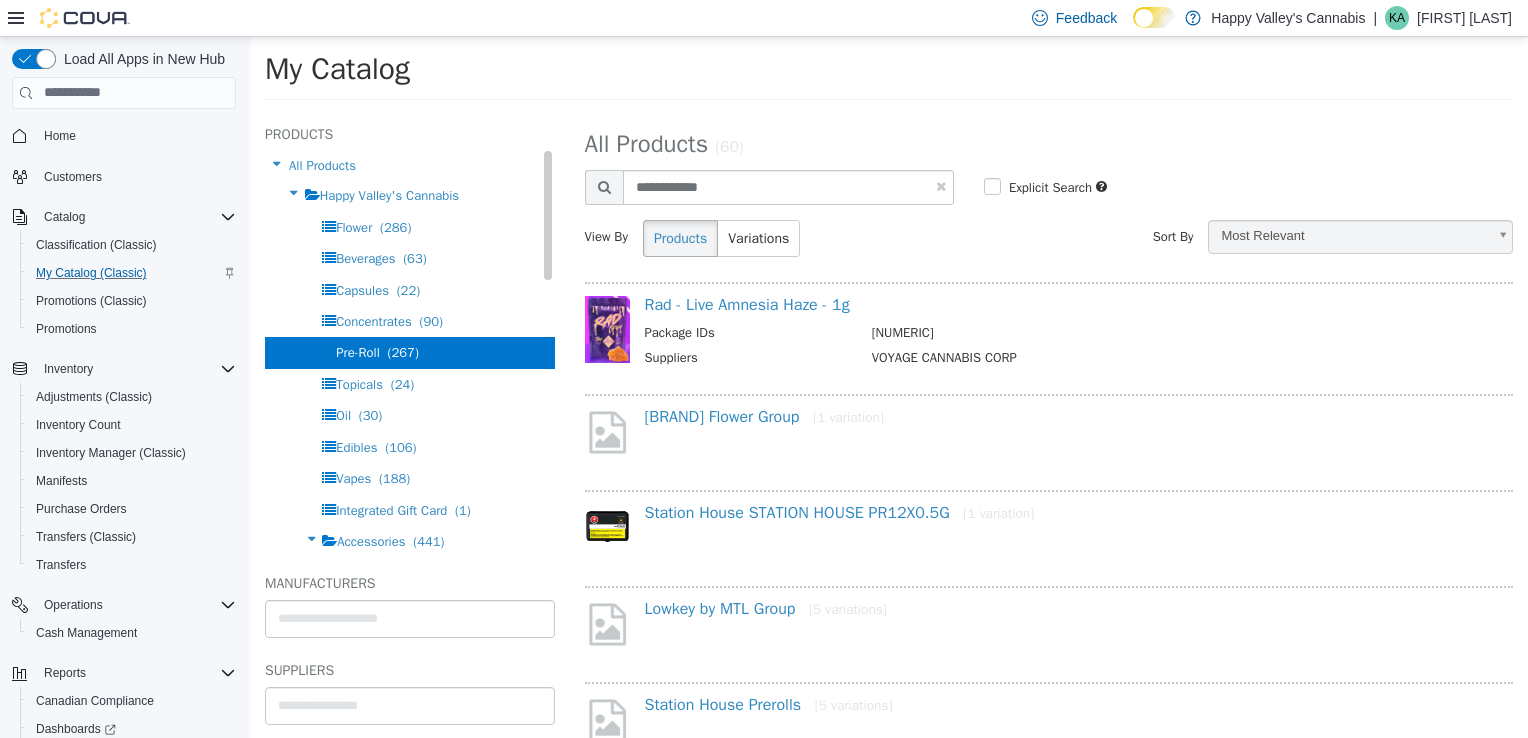 select on "**********" 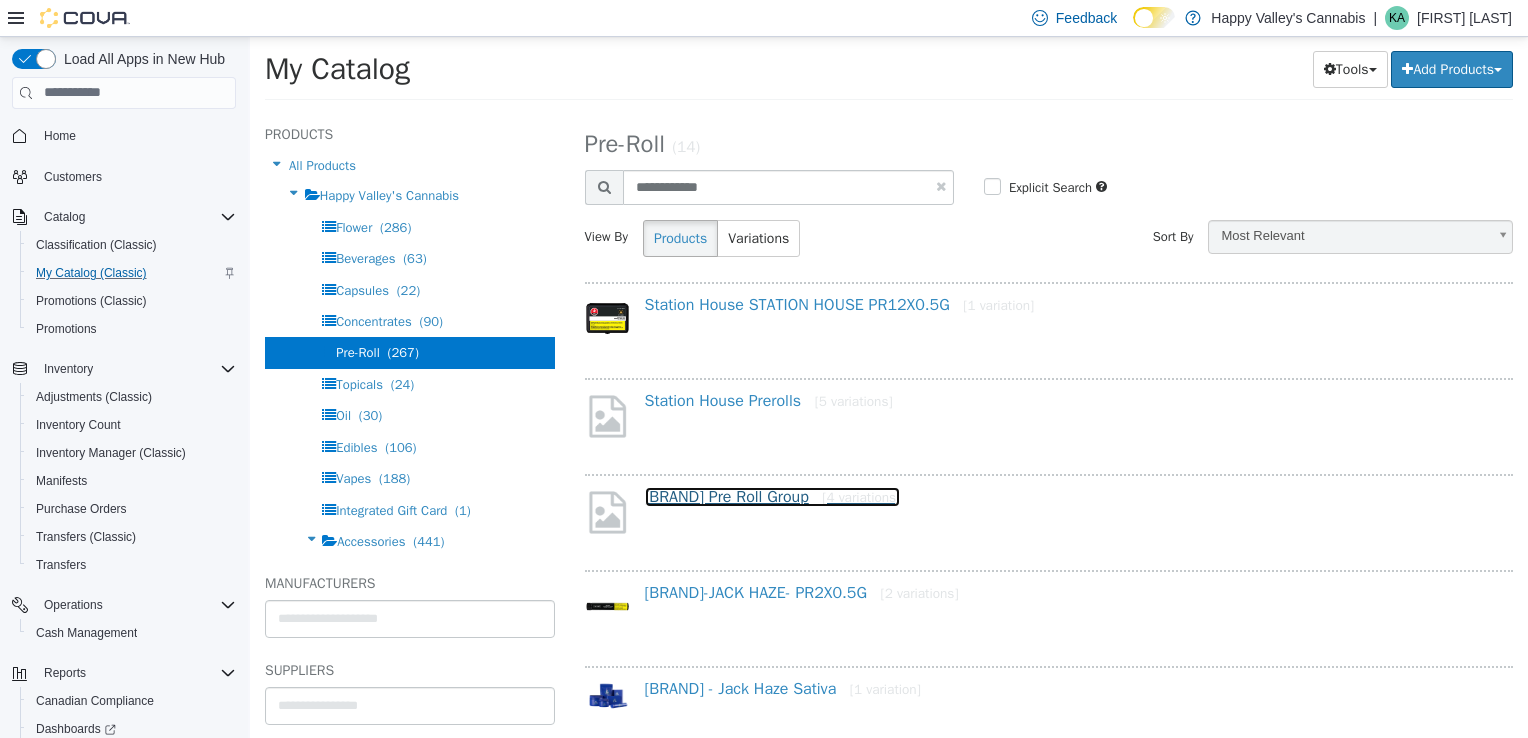 click on "[BRAND] Pre Roll Group
[4 variations]" at bounding box center (773, 496) 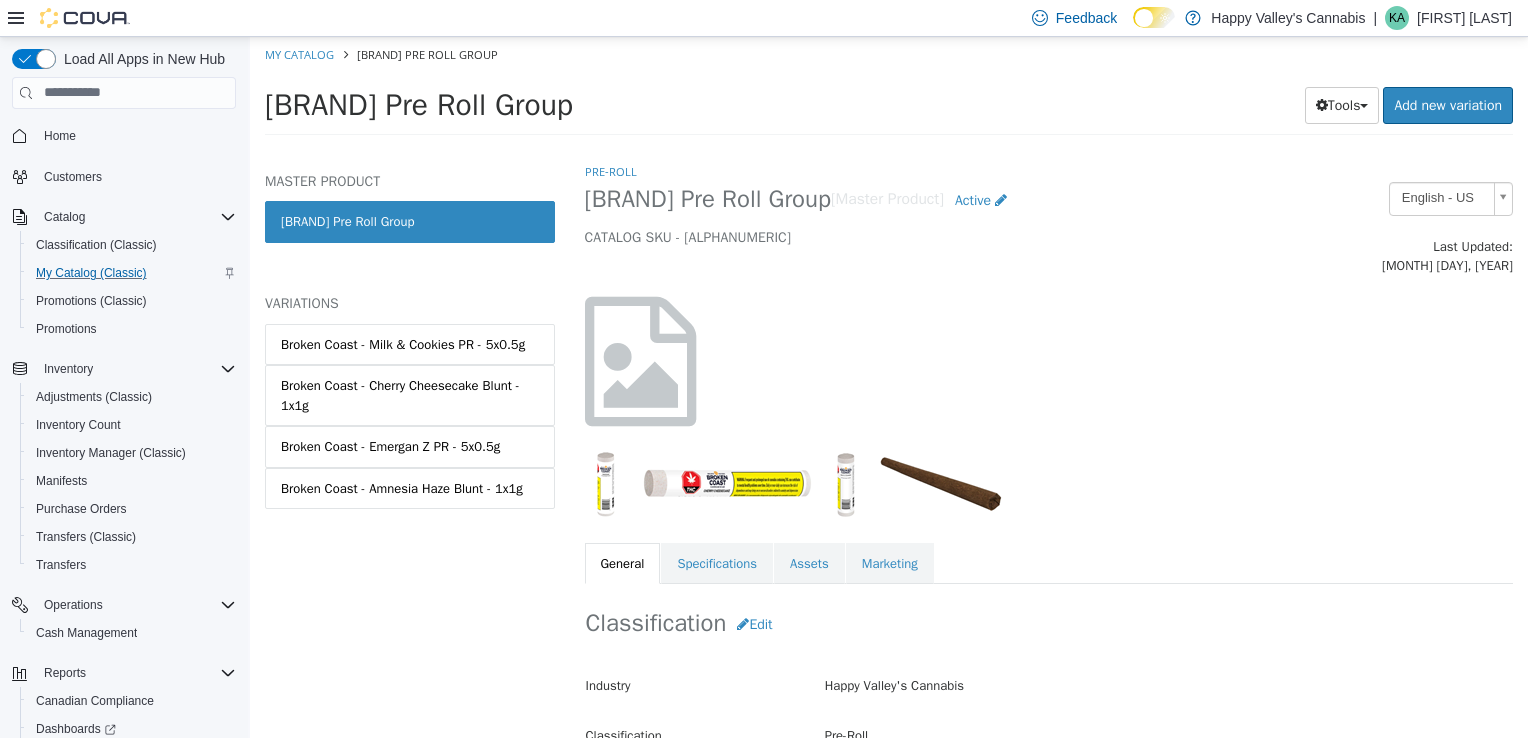 select on "**********" 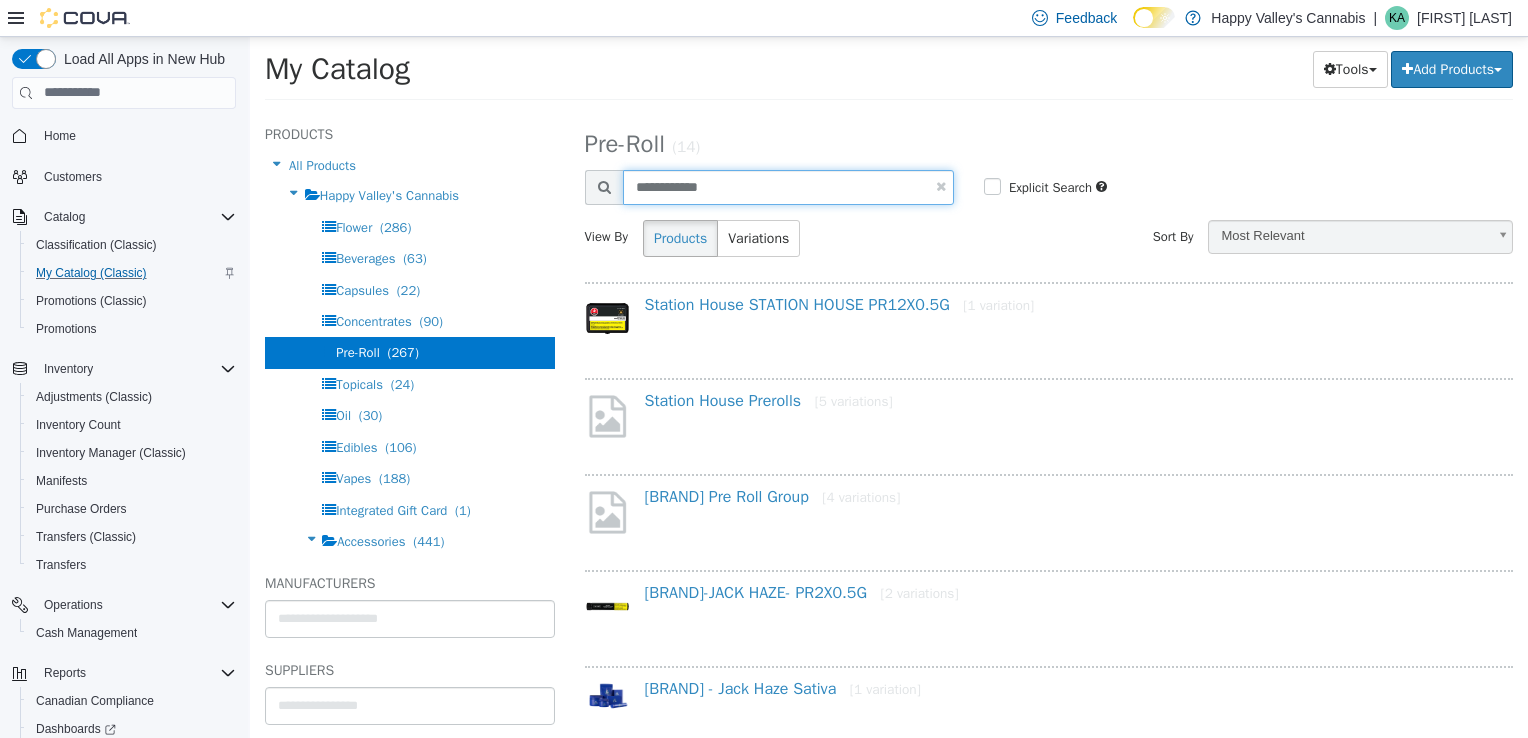 drag, startPoint x: 732, startPoint y: 189, endPoint x: 587, endPoint y: 161, distance: 147.67871 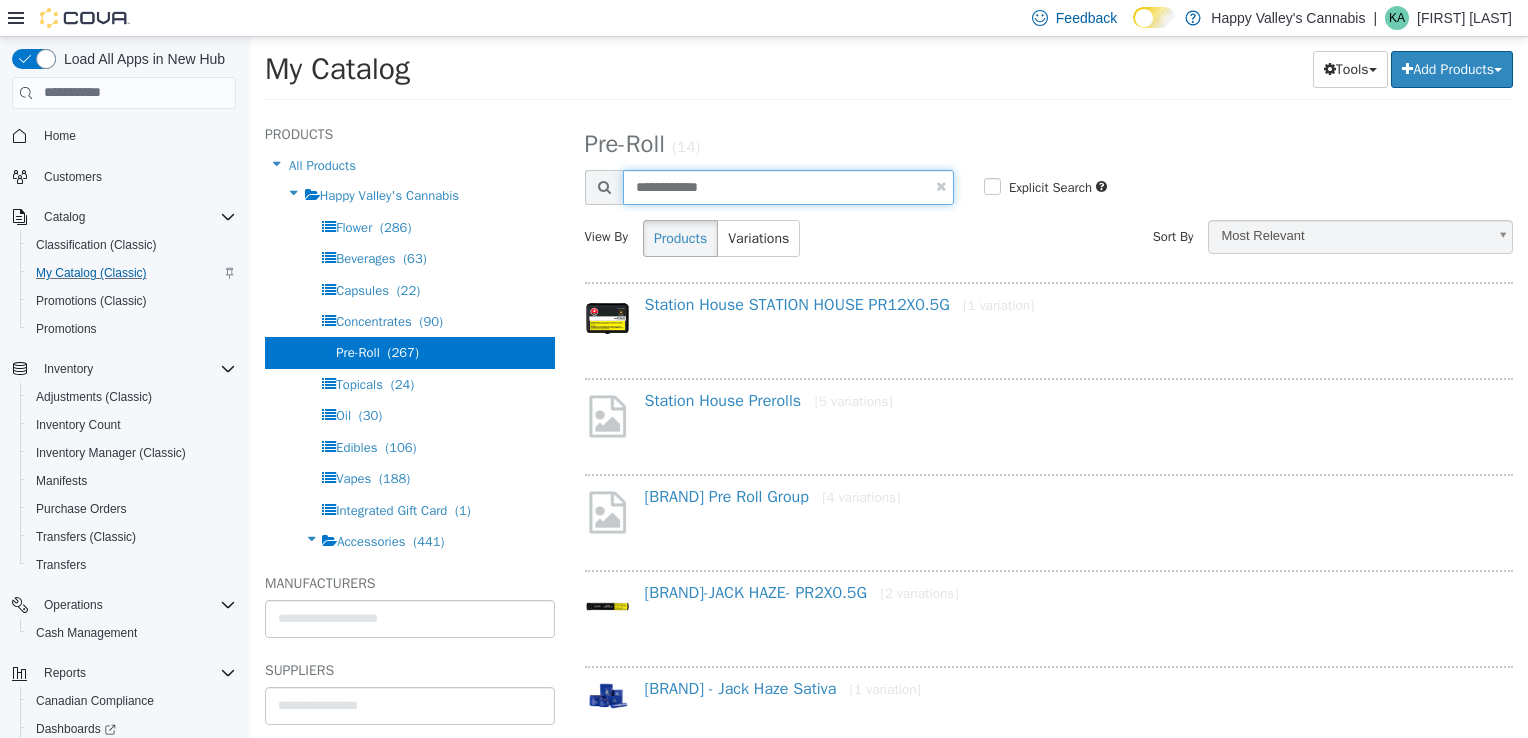 type on "*" 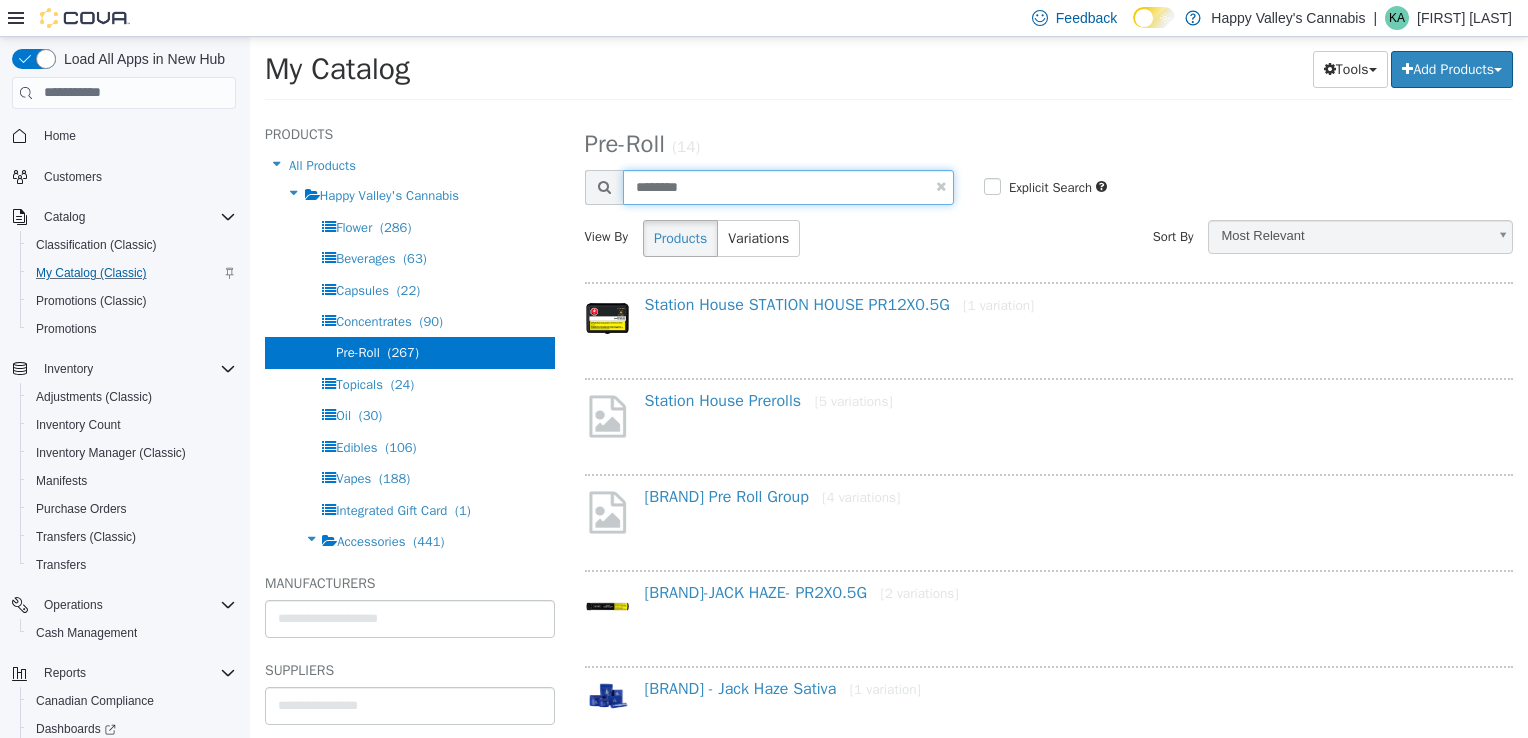 type on "********" 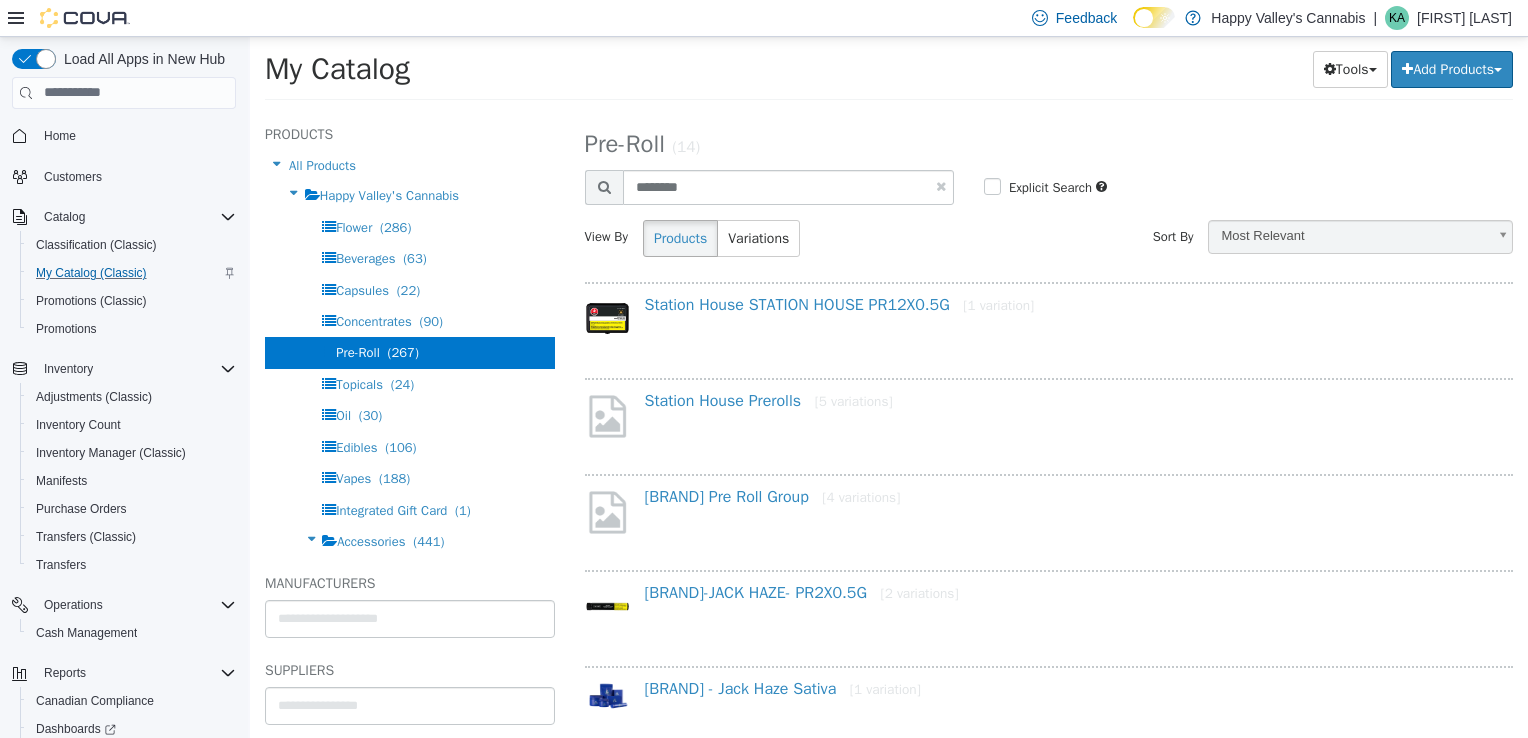 select on "**********" 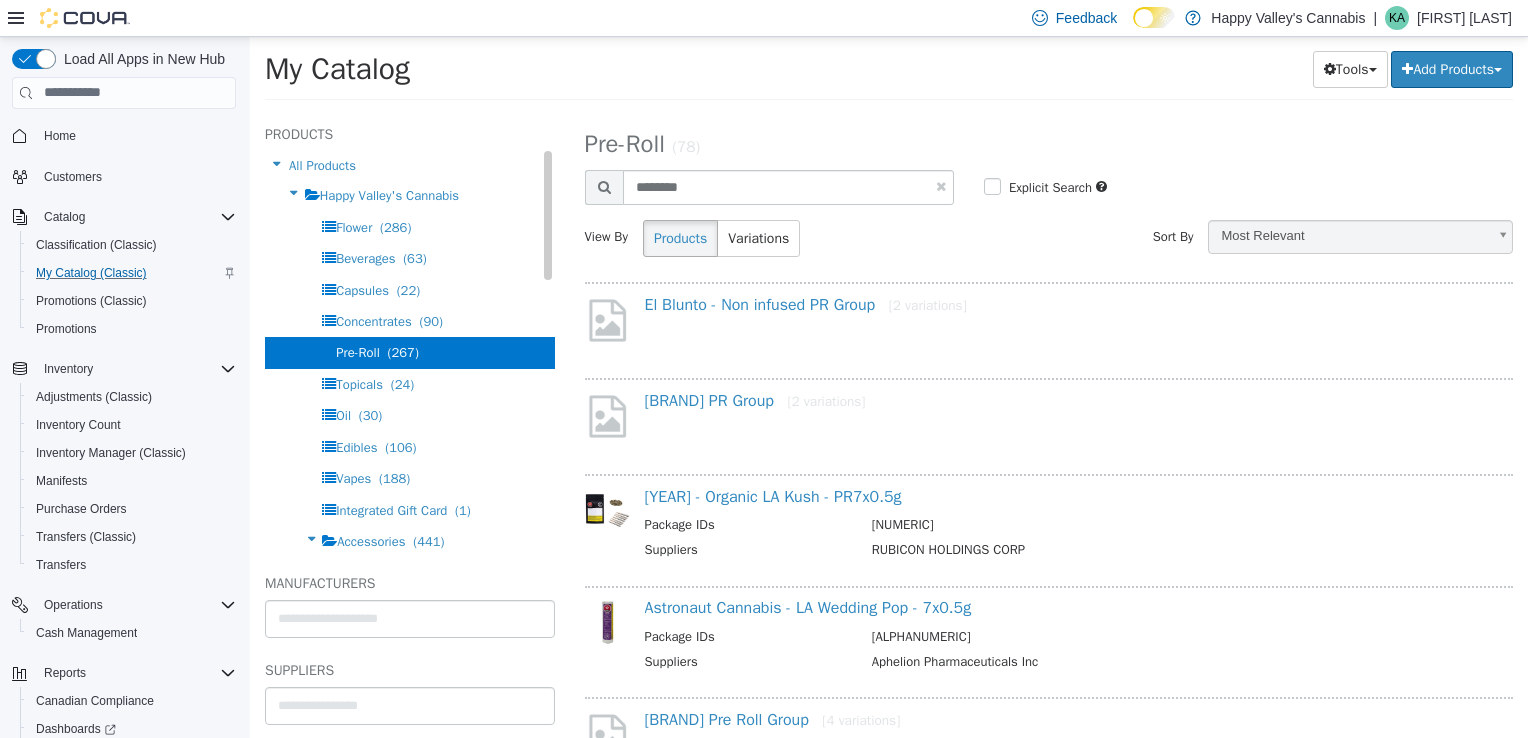 click on "Pre-Roll
(267)" at bounding box center (410, 351) 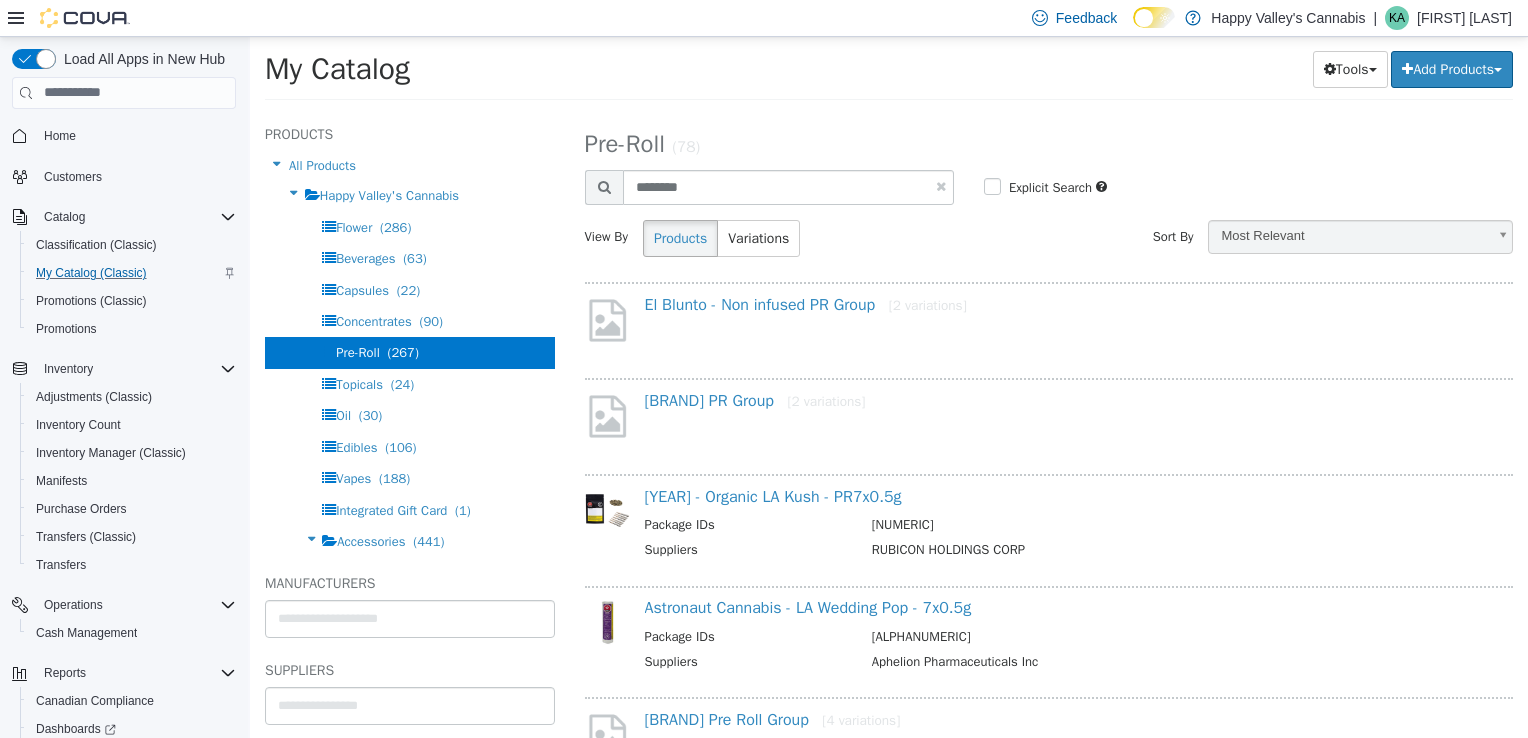 click on "El Blunto - Non infused PR Group
[2 variations]" at bounding box center [1049, 330] 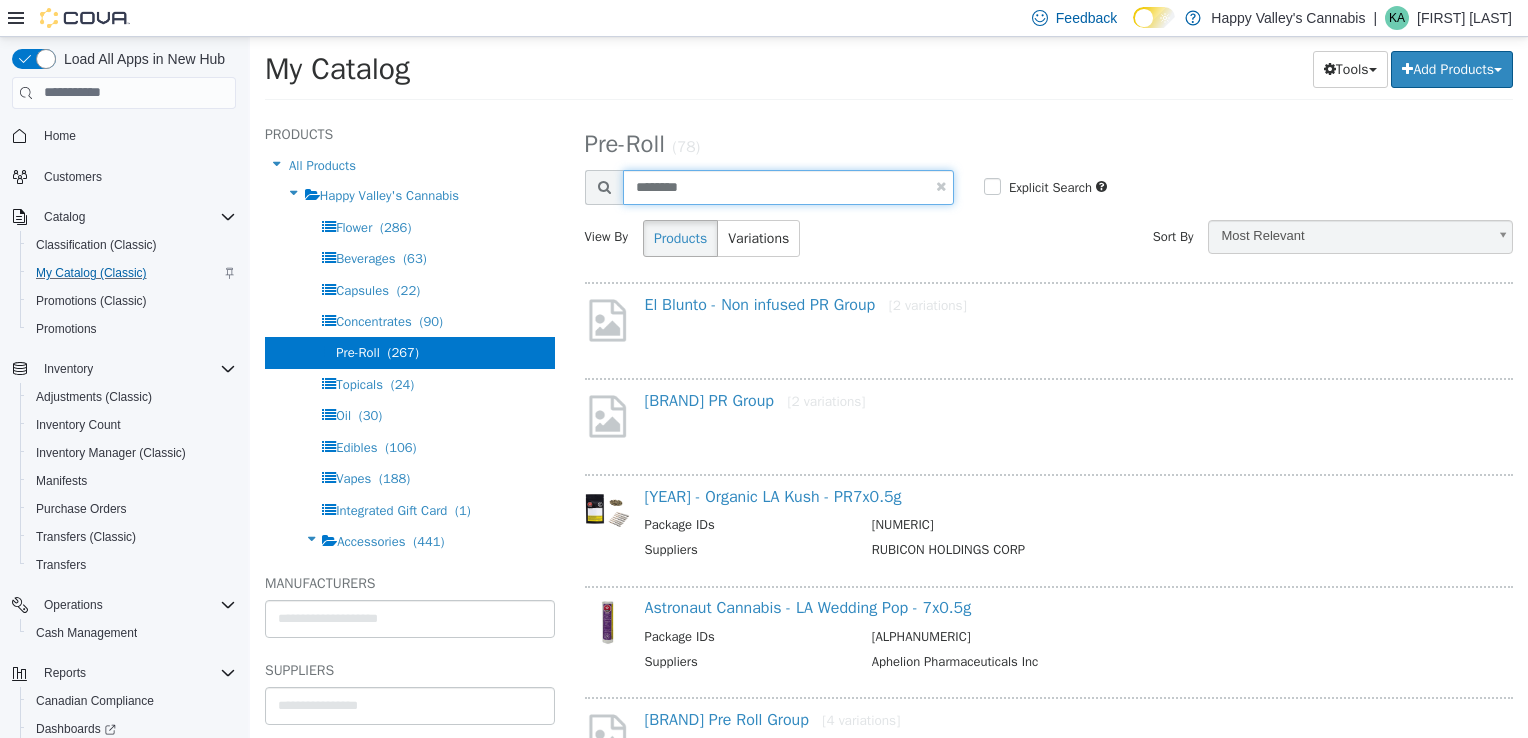 drag, startPoint x: 700, startPoint y: 187, endPoint x: 620, endPoint y: 164, distance: 83.240616 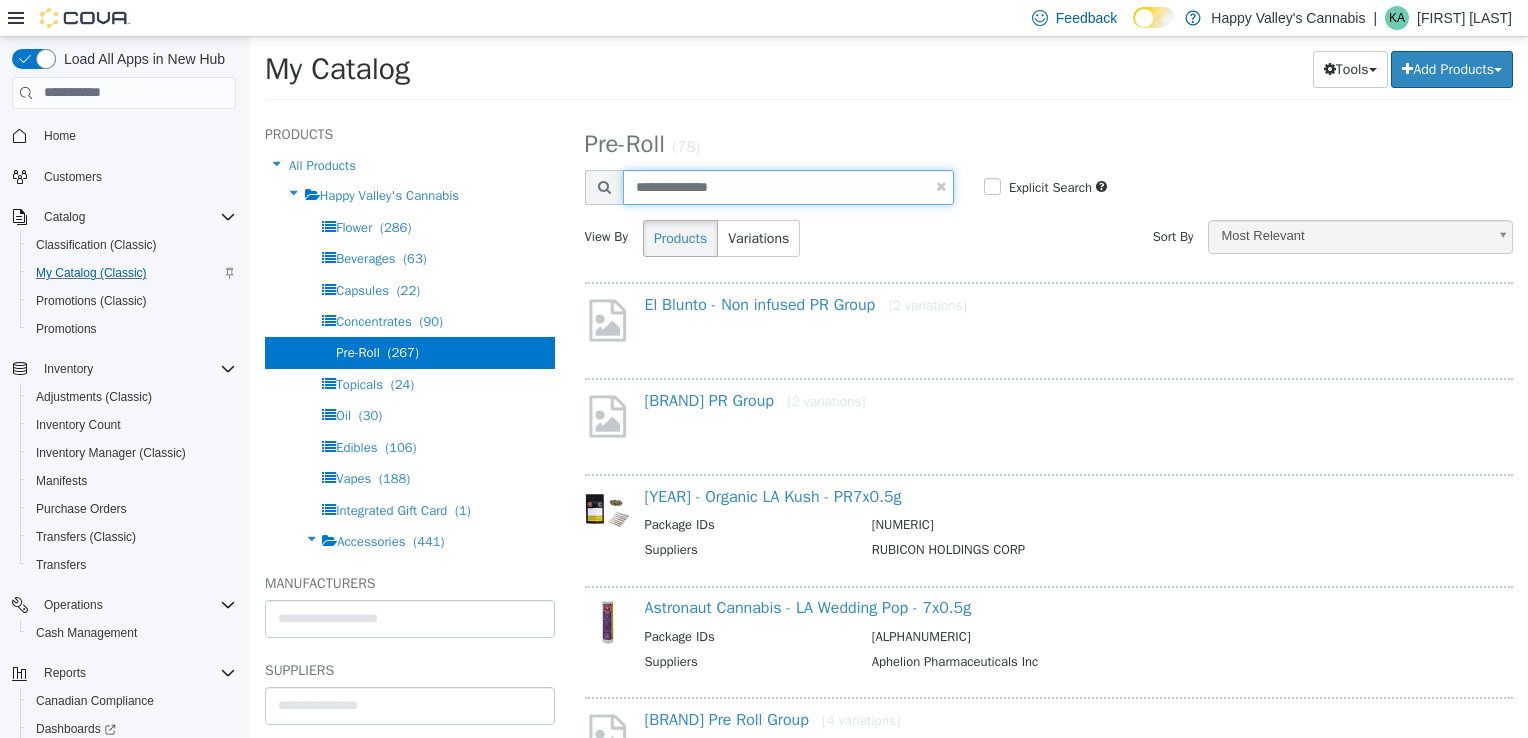 type on "**********" 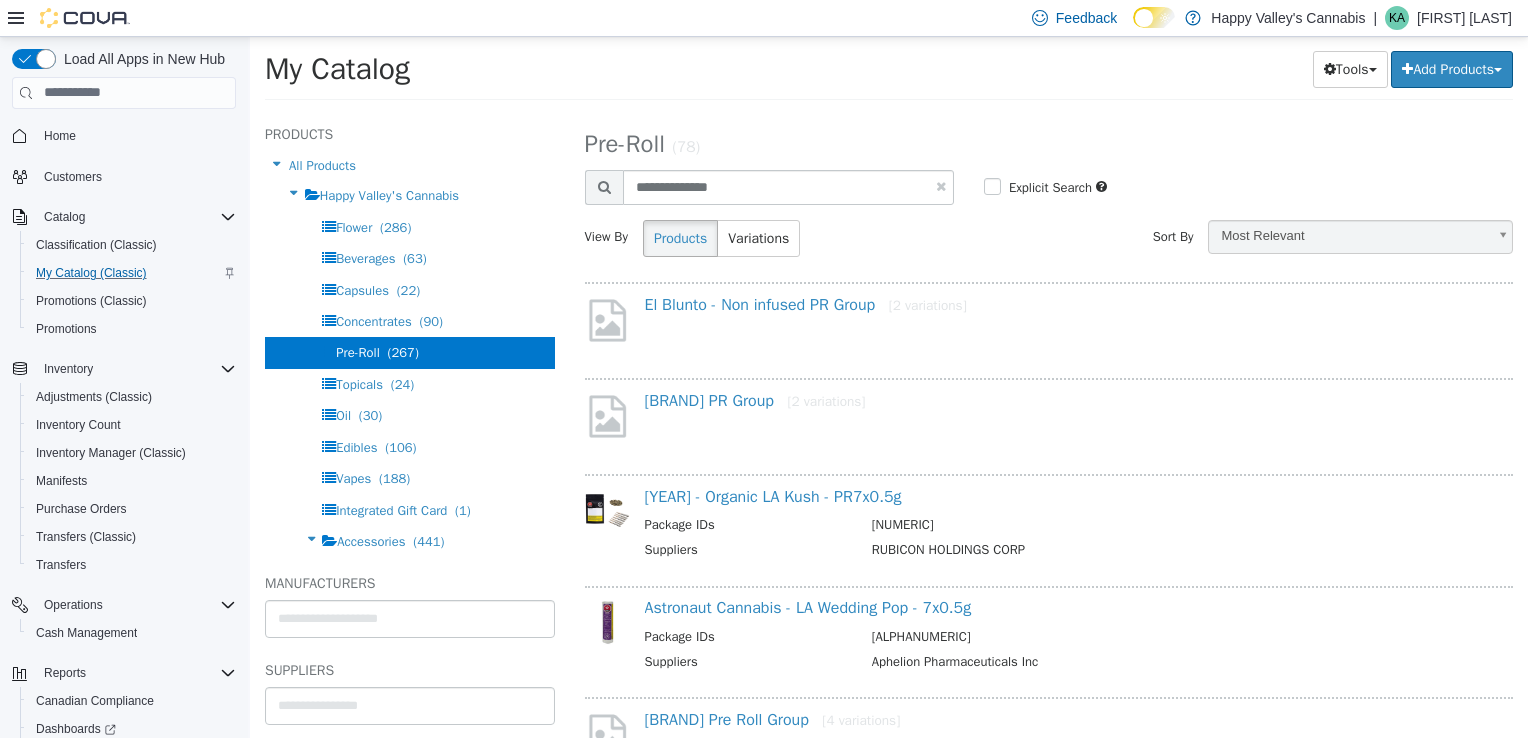 select on "**********" 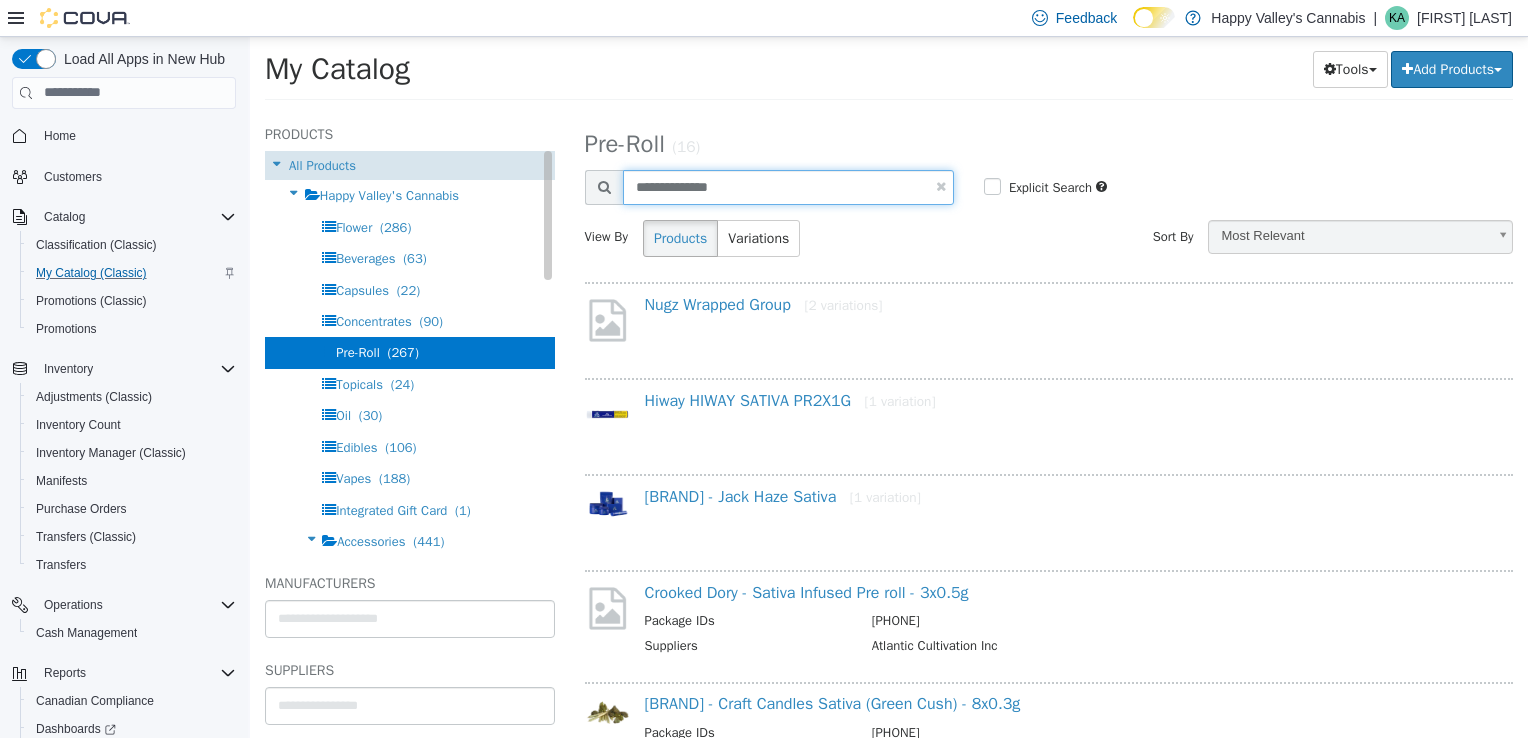 drag, startPoint x: 739, startPoint y: 190, endPoint x: 503, endPoint y: 176, distance: 236.41489 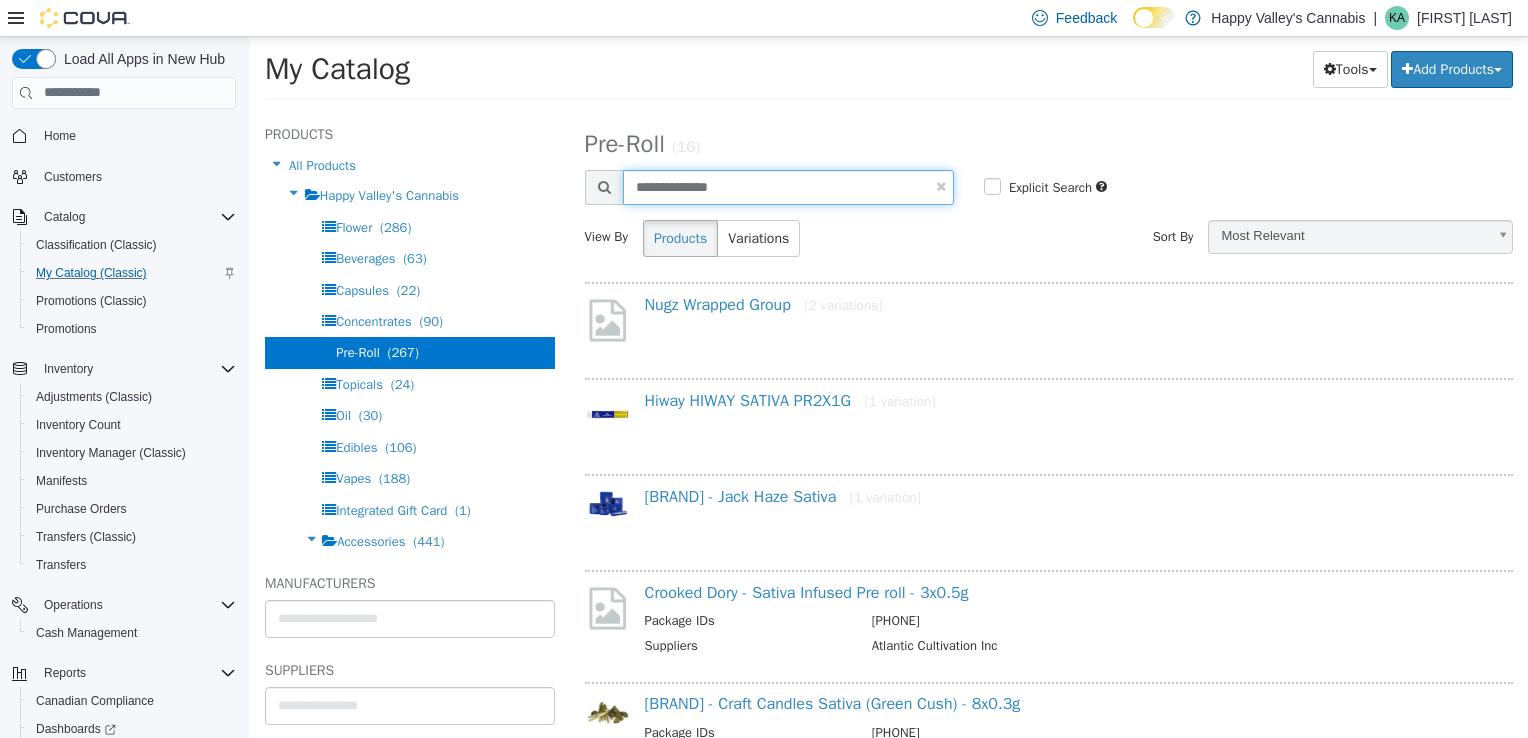 type on "**********" 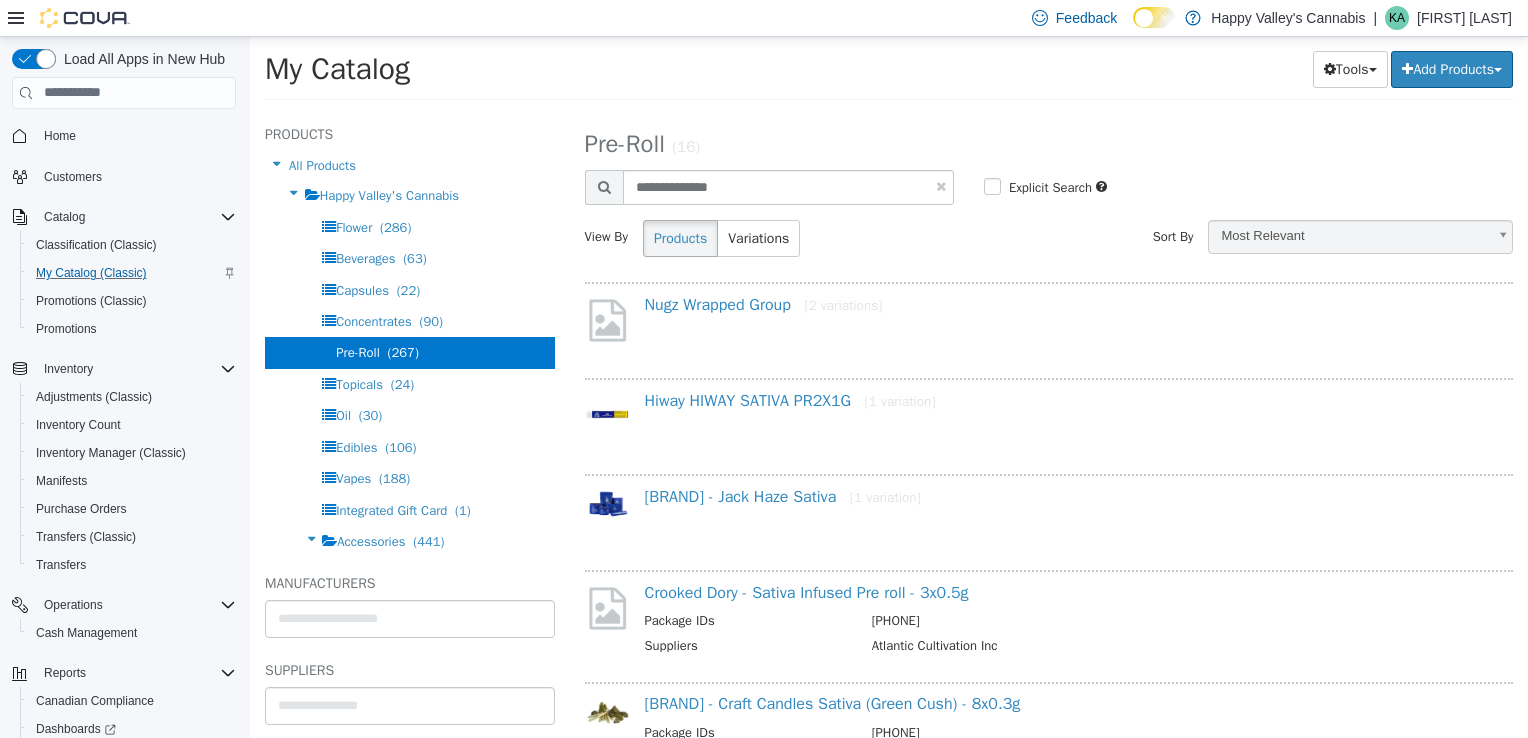 select on "**********" 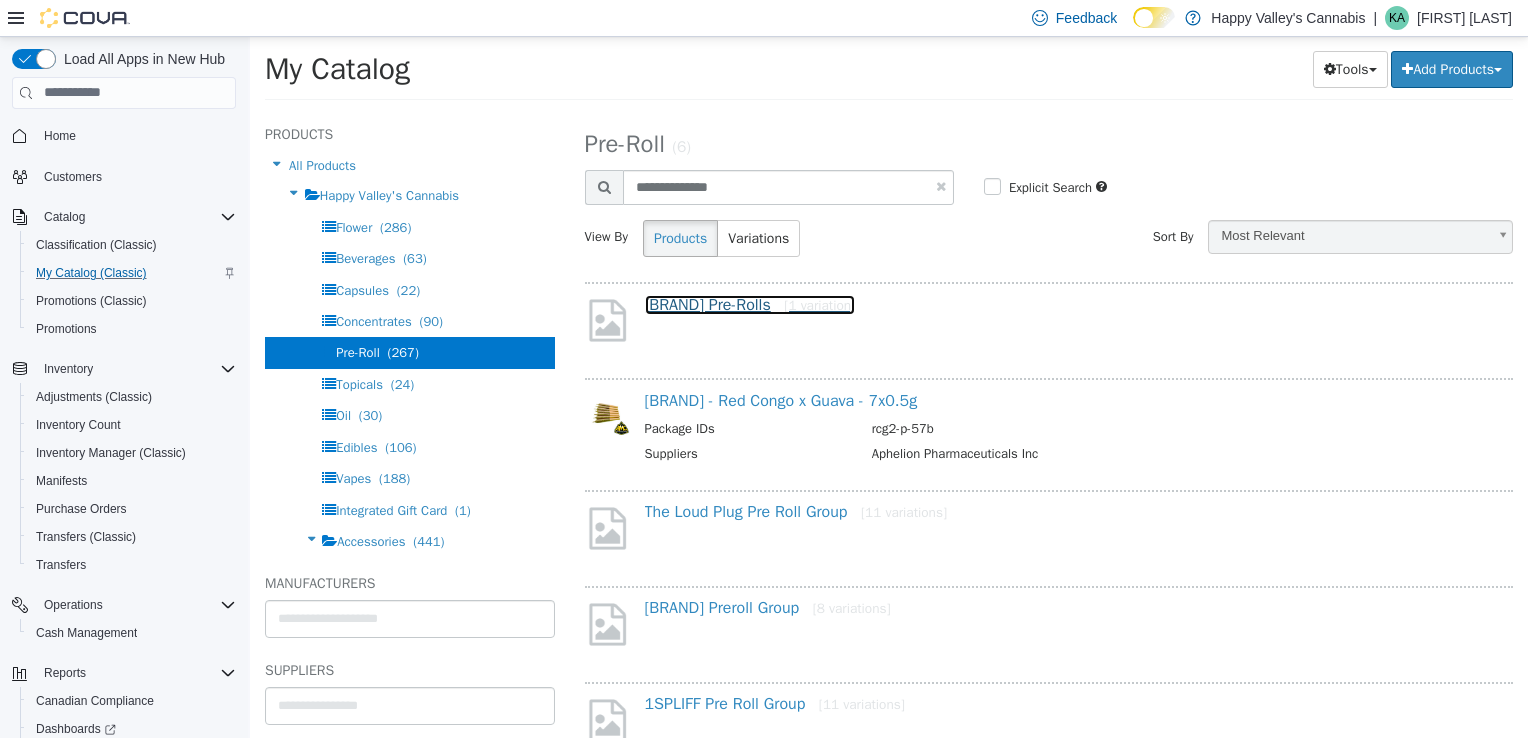 click on "[BRAND] Pre-Rolls
[1 variation]" at bounding box center (750, 304) 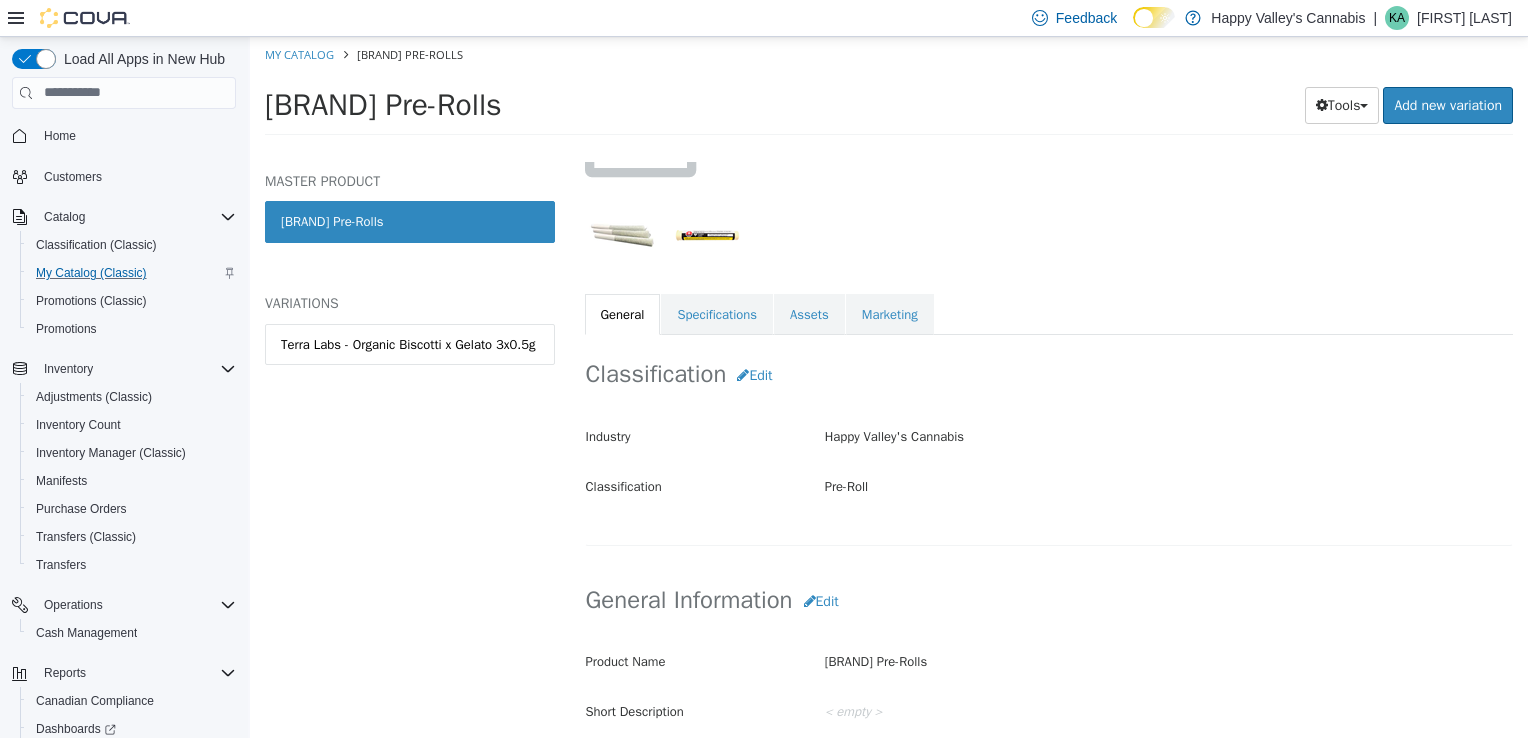 scroll, scrollTop: 200, scrollLeft: 0, axis: vertical 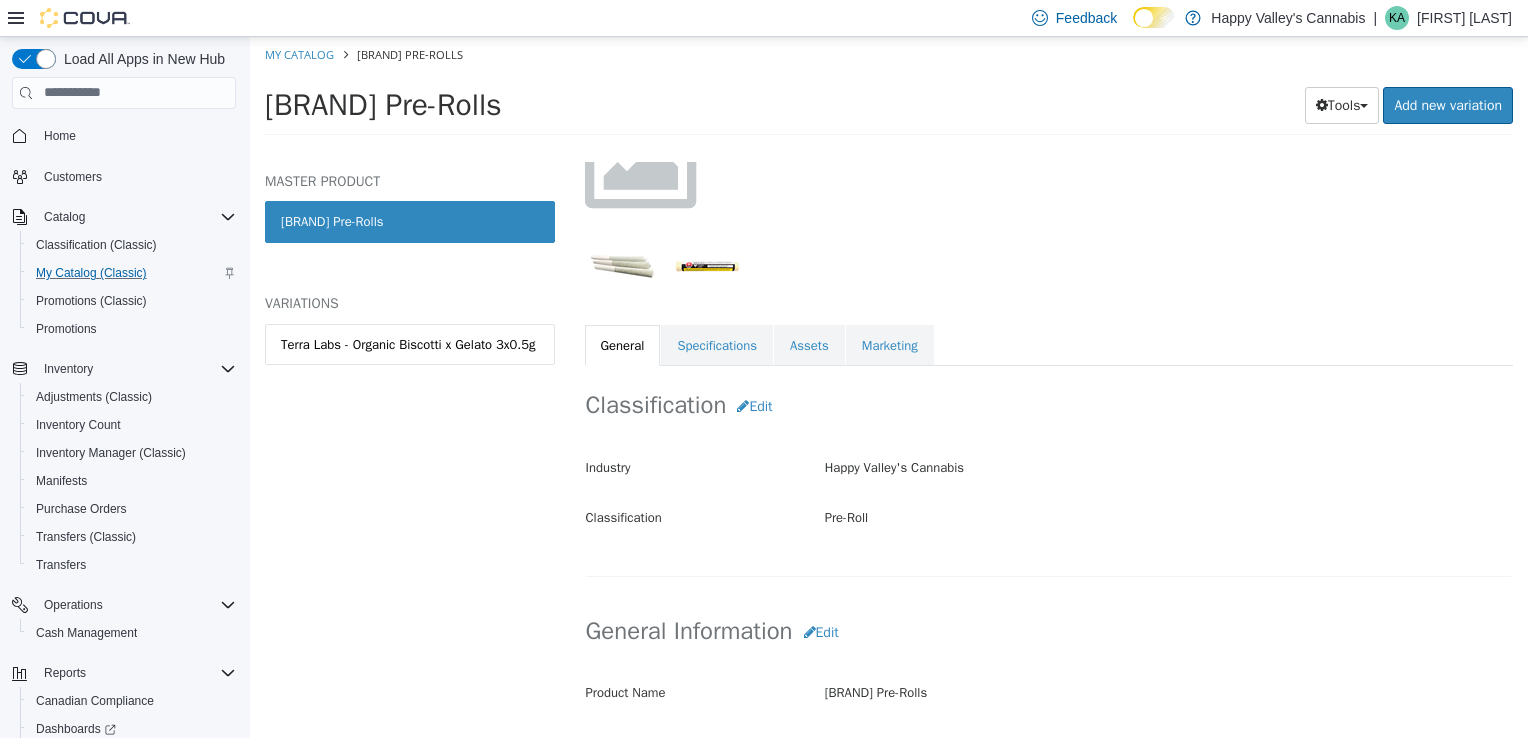 click on "[BRAND] Pre-Rolls" at bounding box center (410, 221) 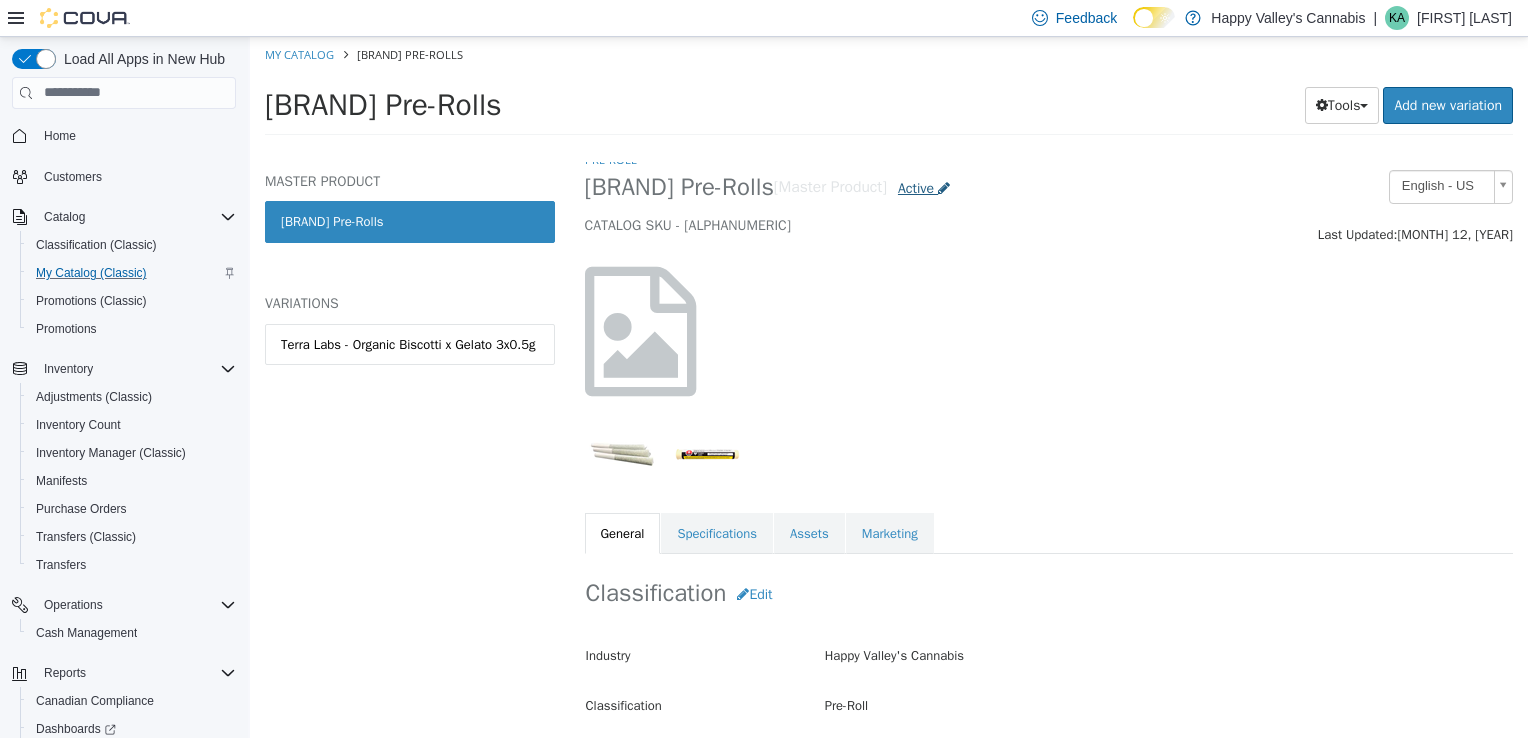 scroll, scrollTop: 0, scrollLeft: 0, axis: both 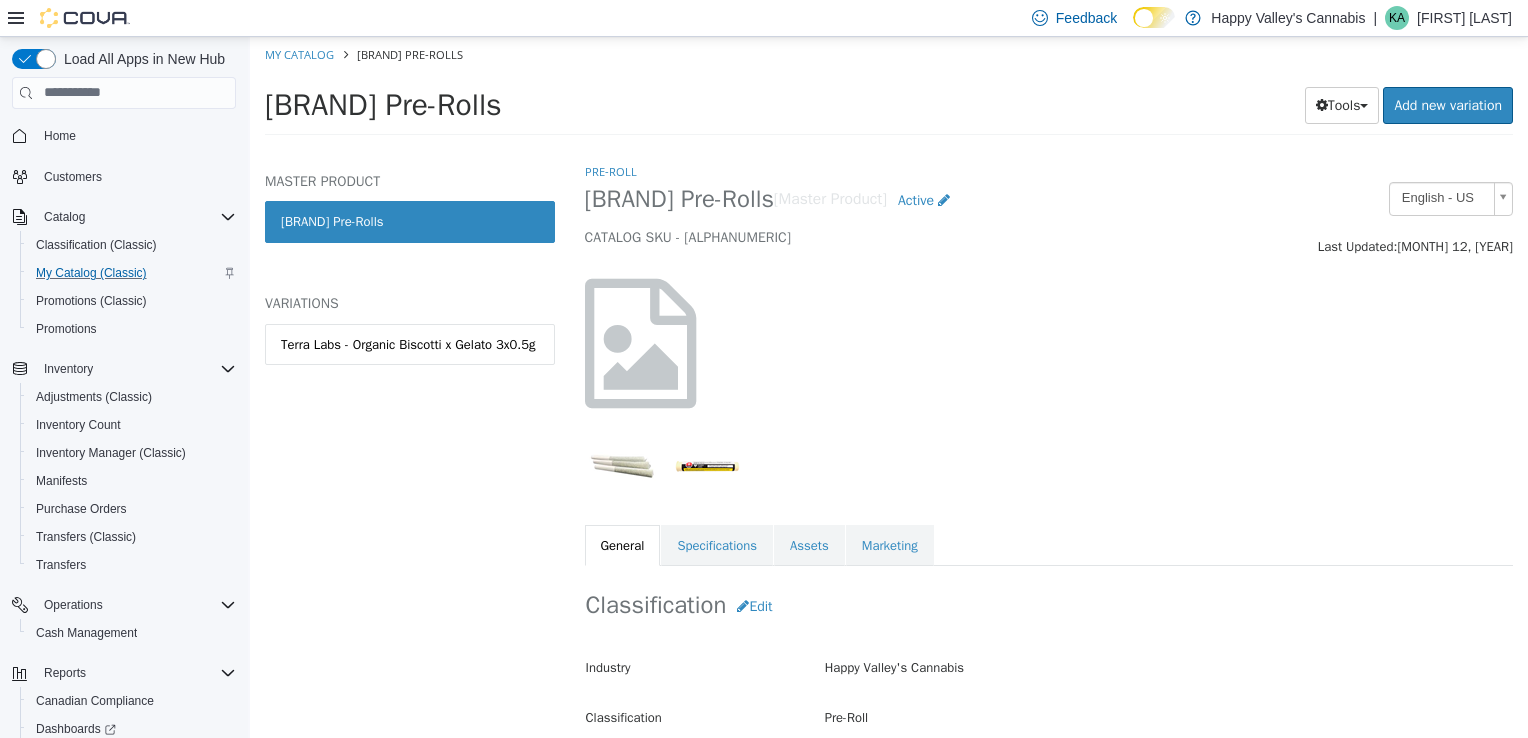 select on "**********" 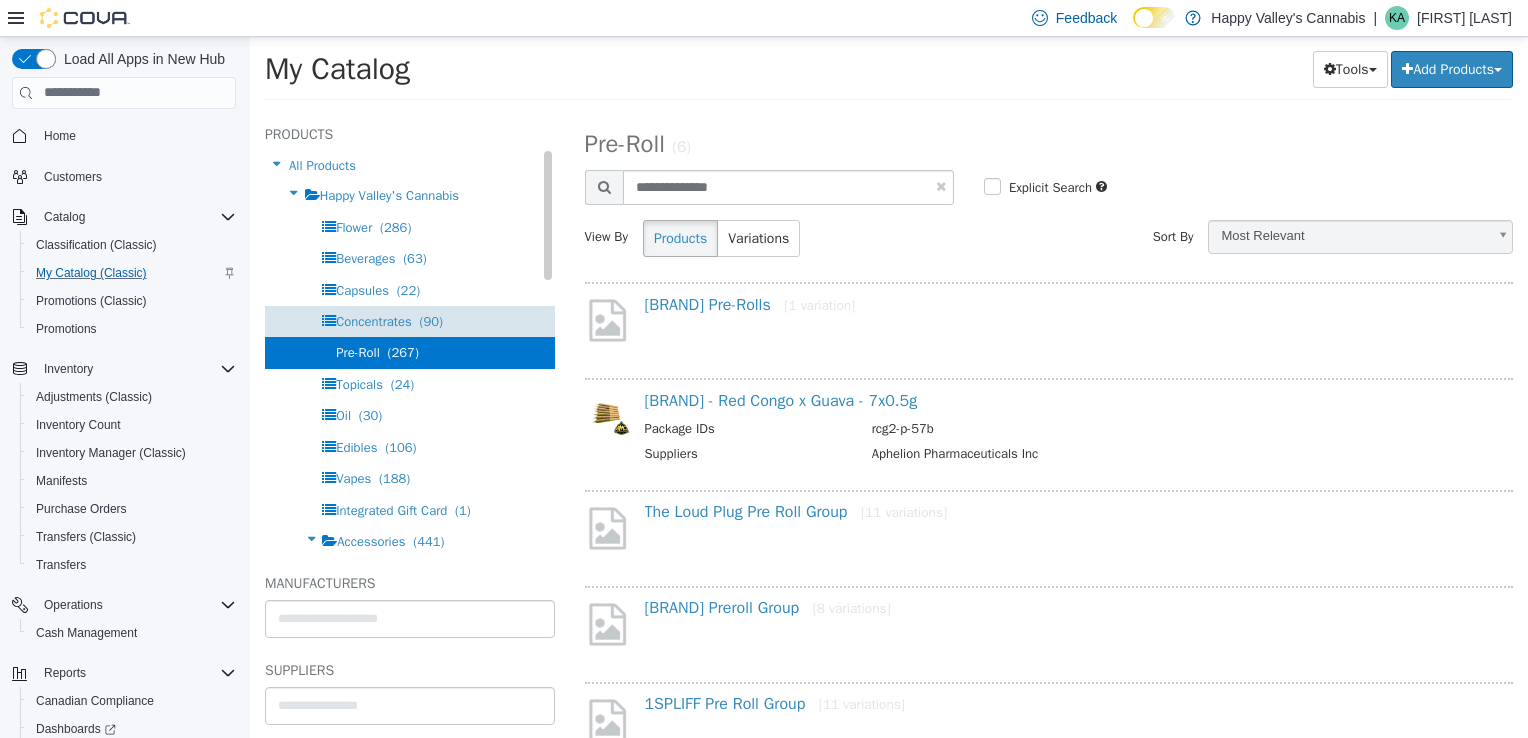 click on "Concentrates" at bounding box center [374, 320] 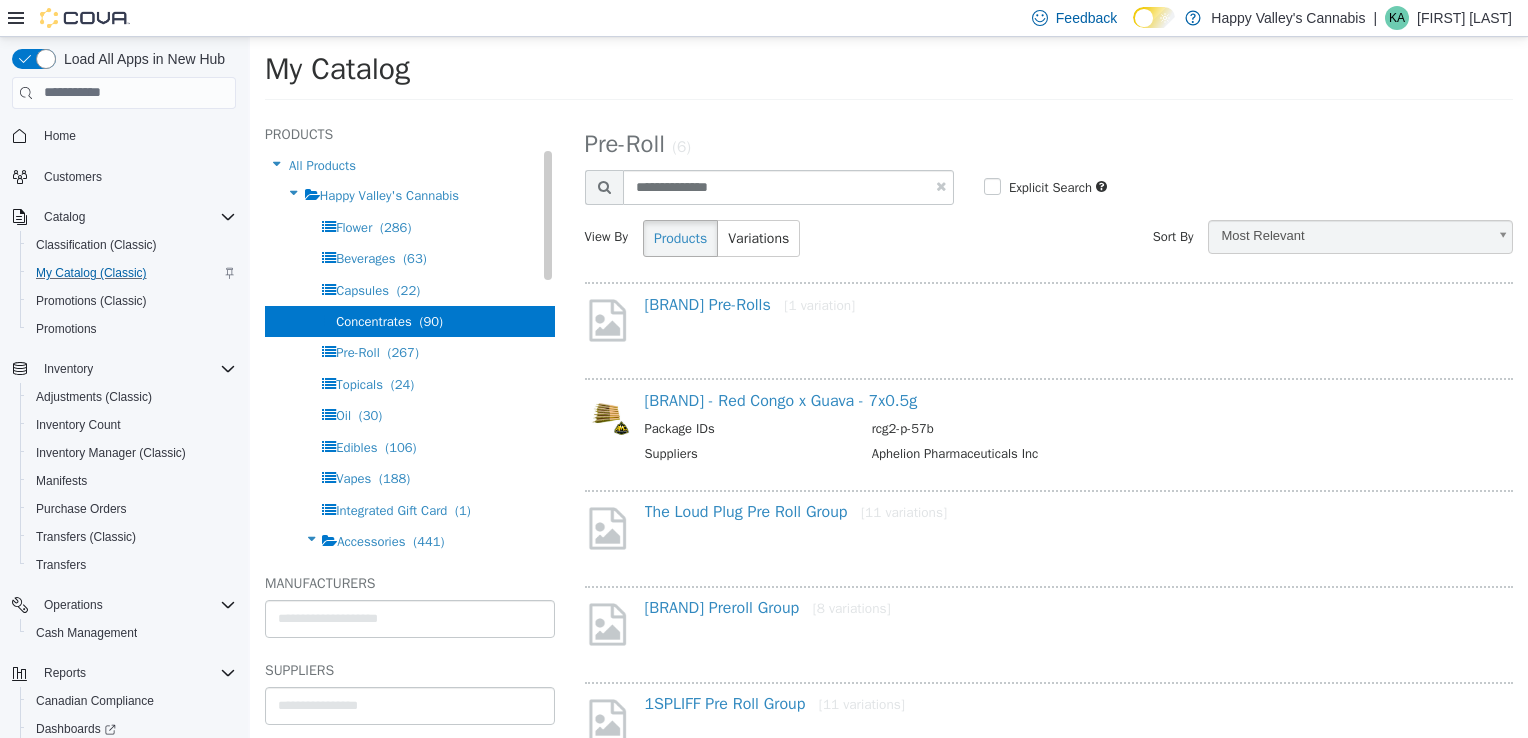 select on "**********" 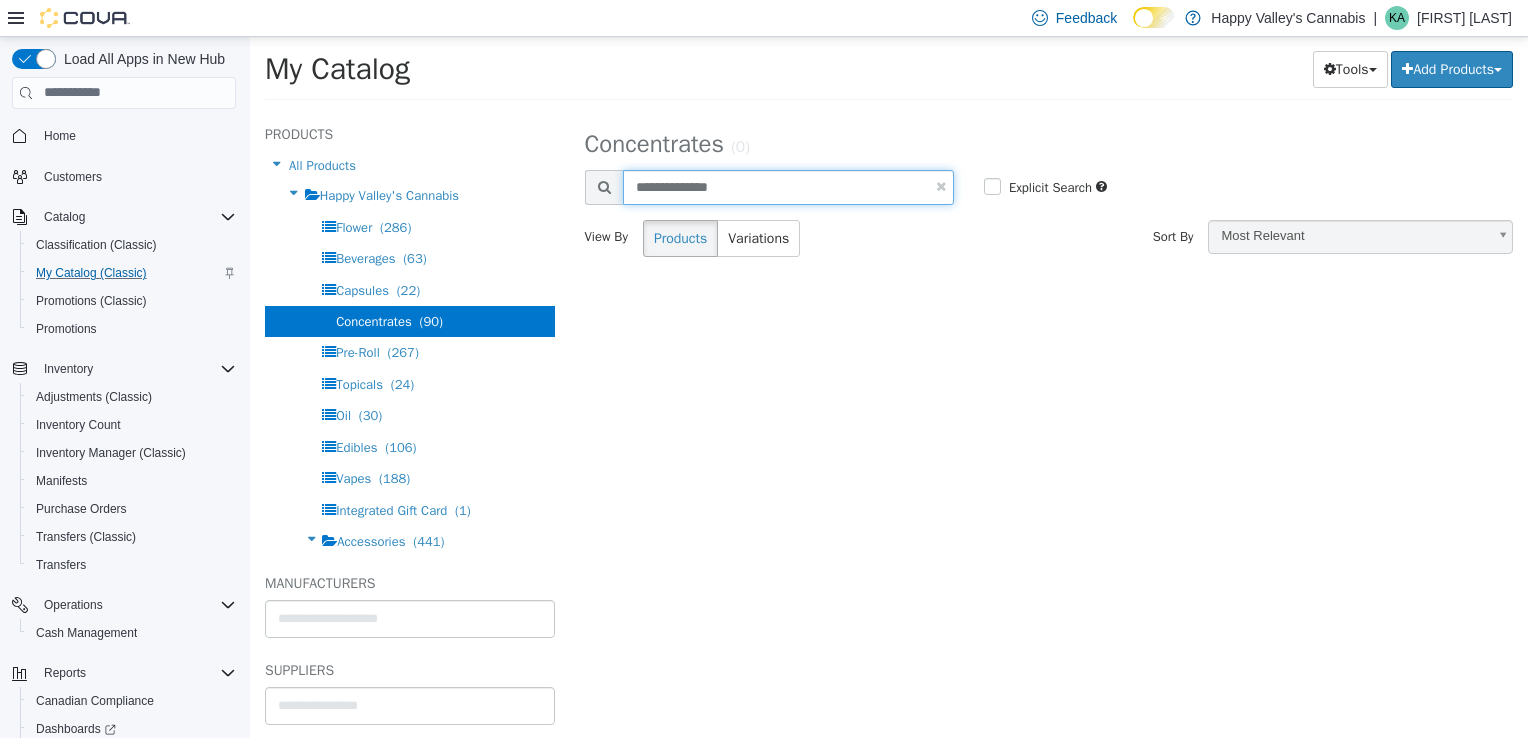 drag, startPoint x: 731, startPoint y: 186, endPoint x: 613, endPoint y: 186, distance: 118 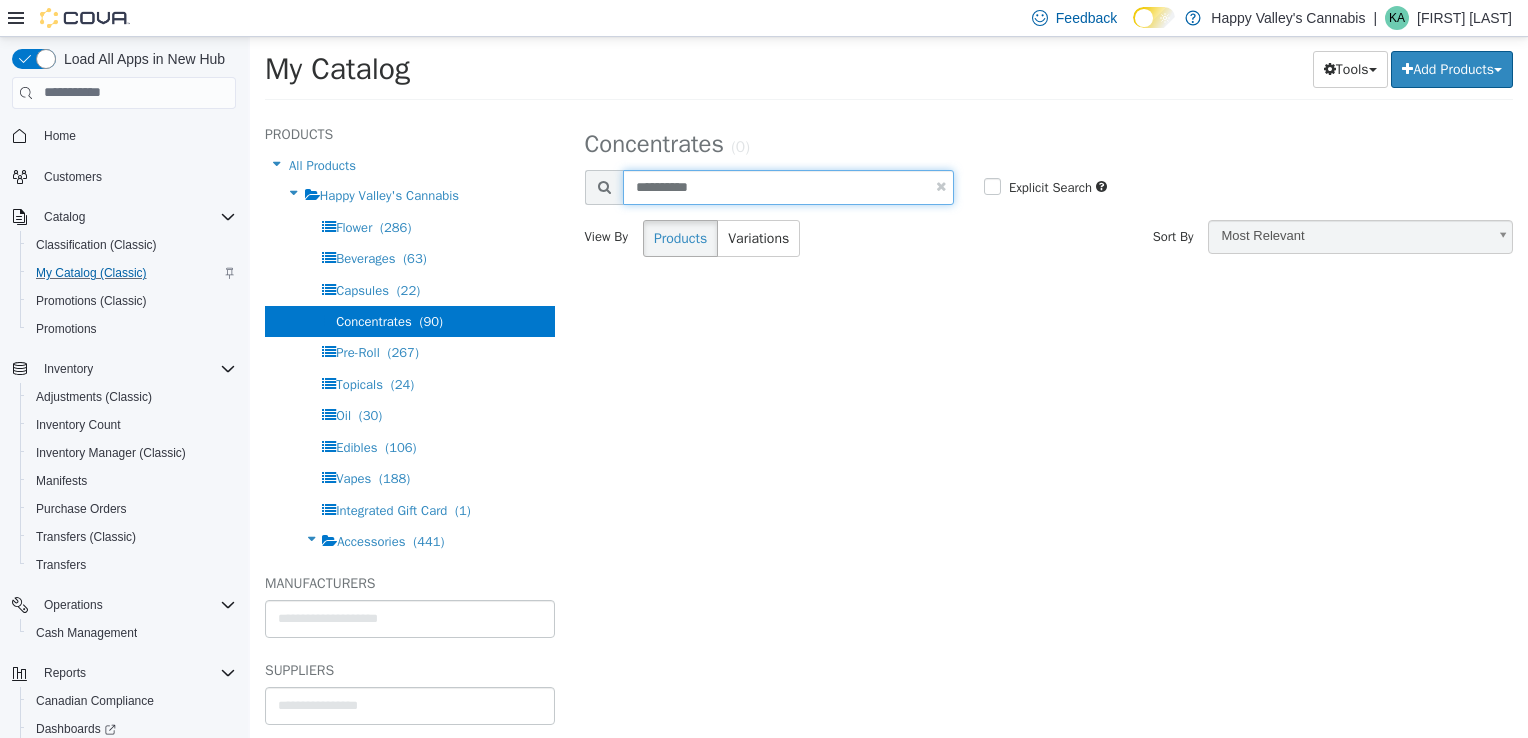 type on "**********" 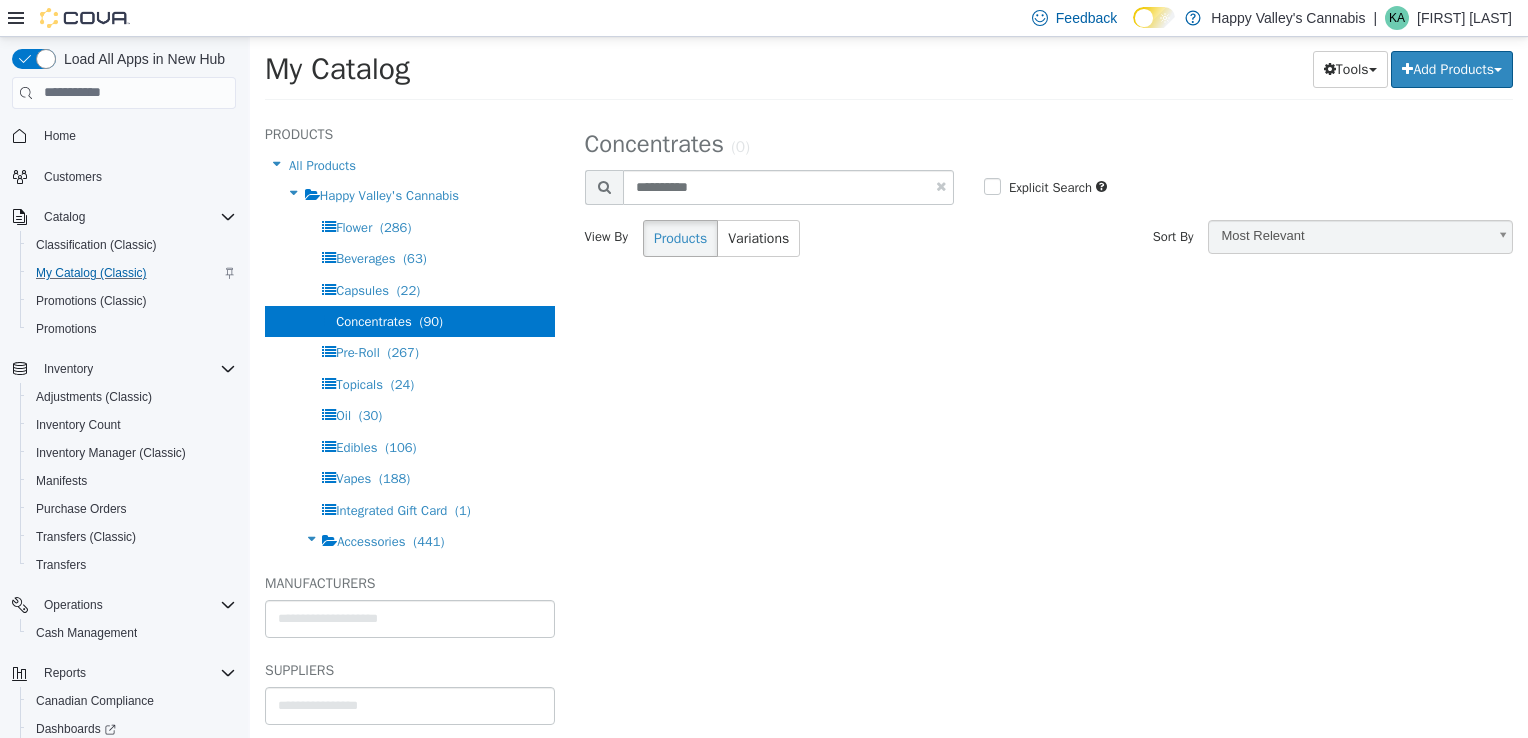 select on "**********" 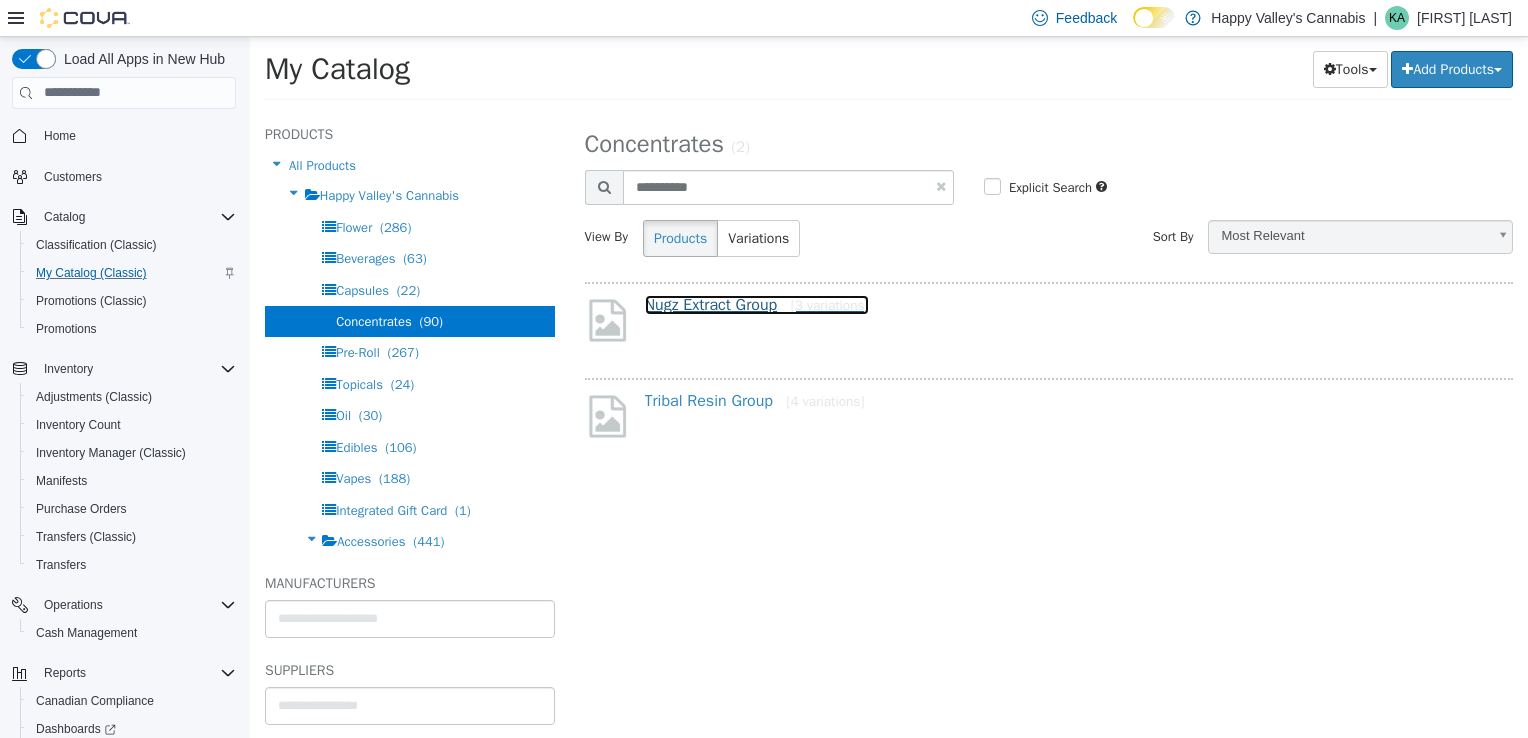click on "Nugz Extract Group
[3 variations]" at bounding box center (757, 304) 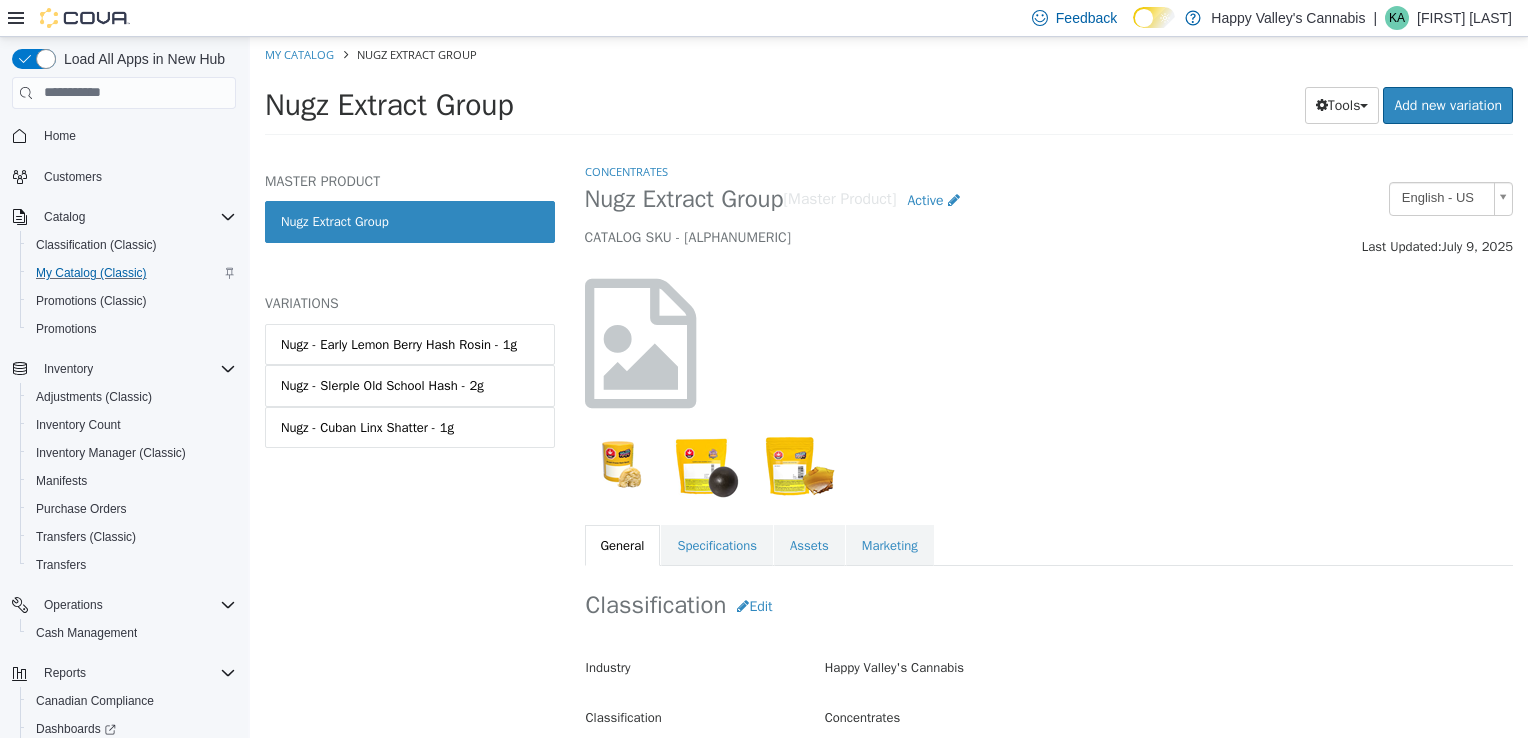 select on "**********" 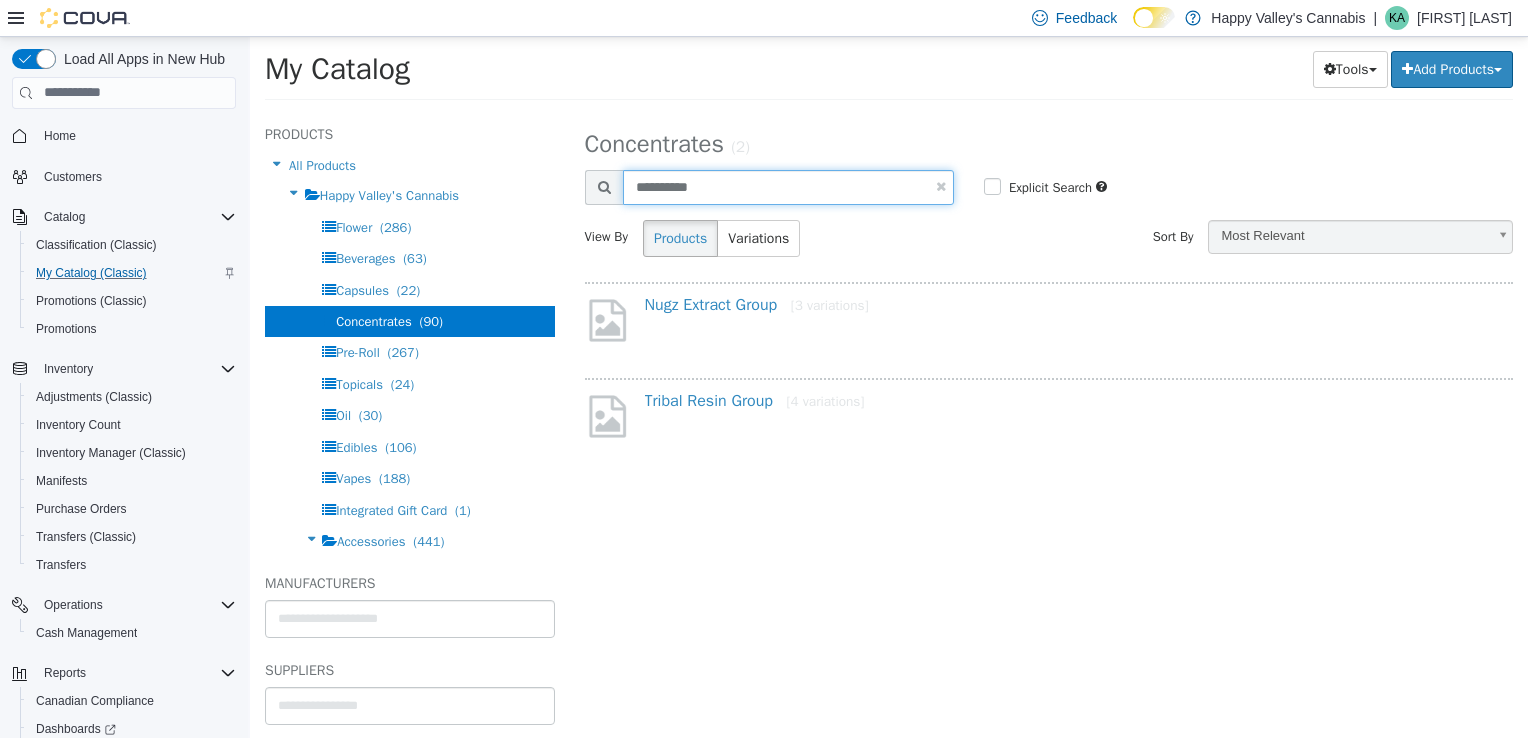 drag, startPoint x: 703, startPoint y: 187, endPoint x: 606, endPoint y: 175, distance: 97.73945 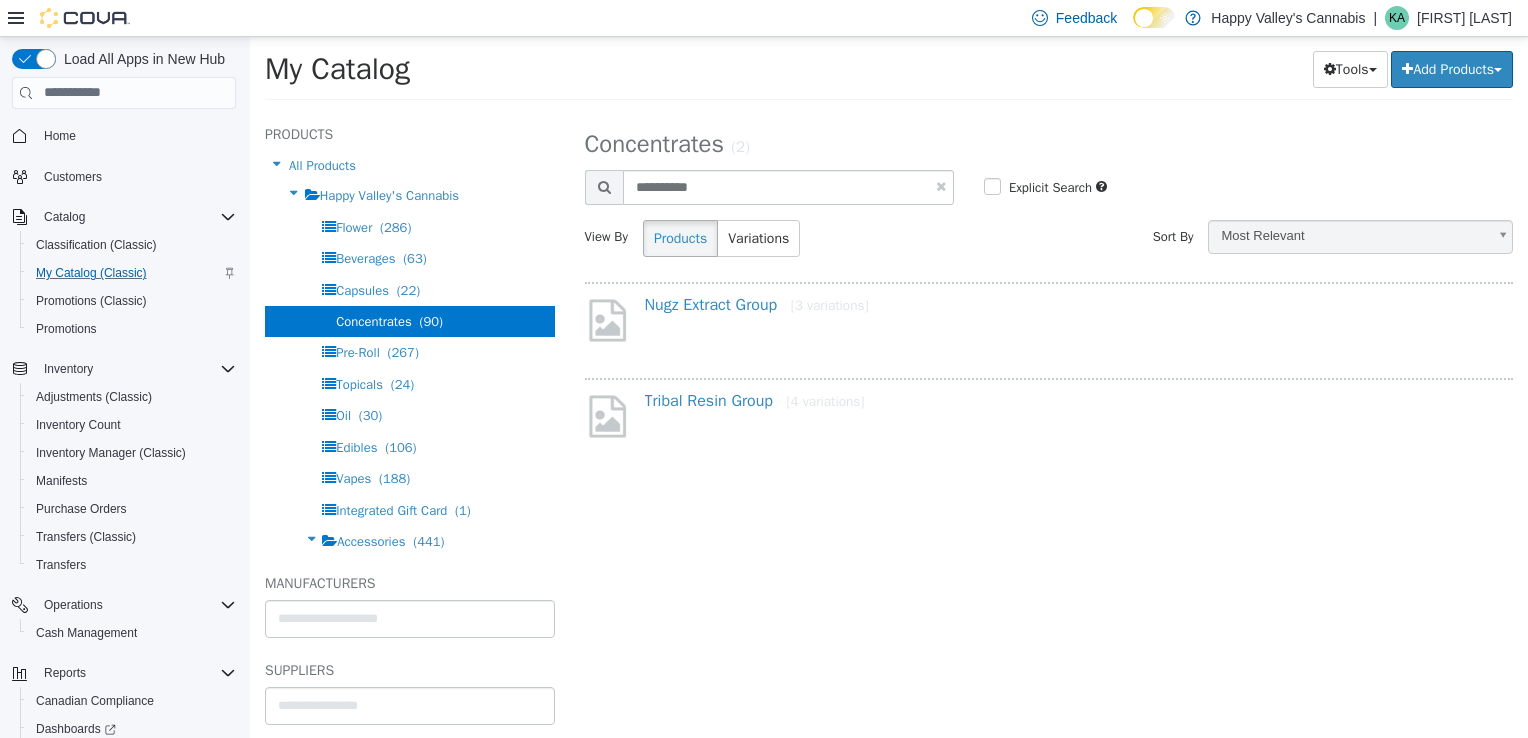 select on "**********" 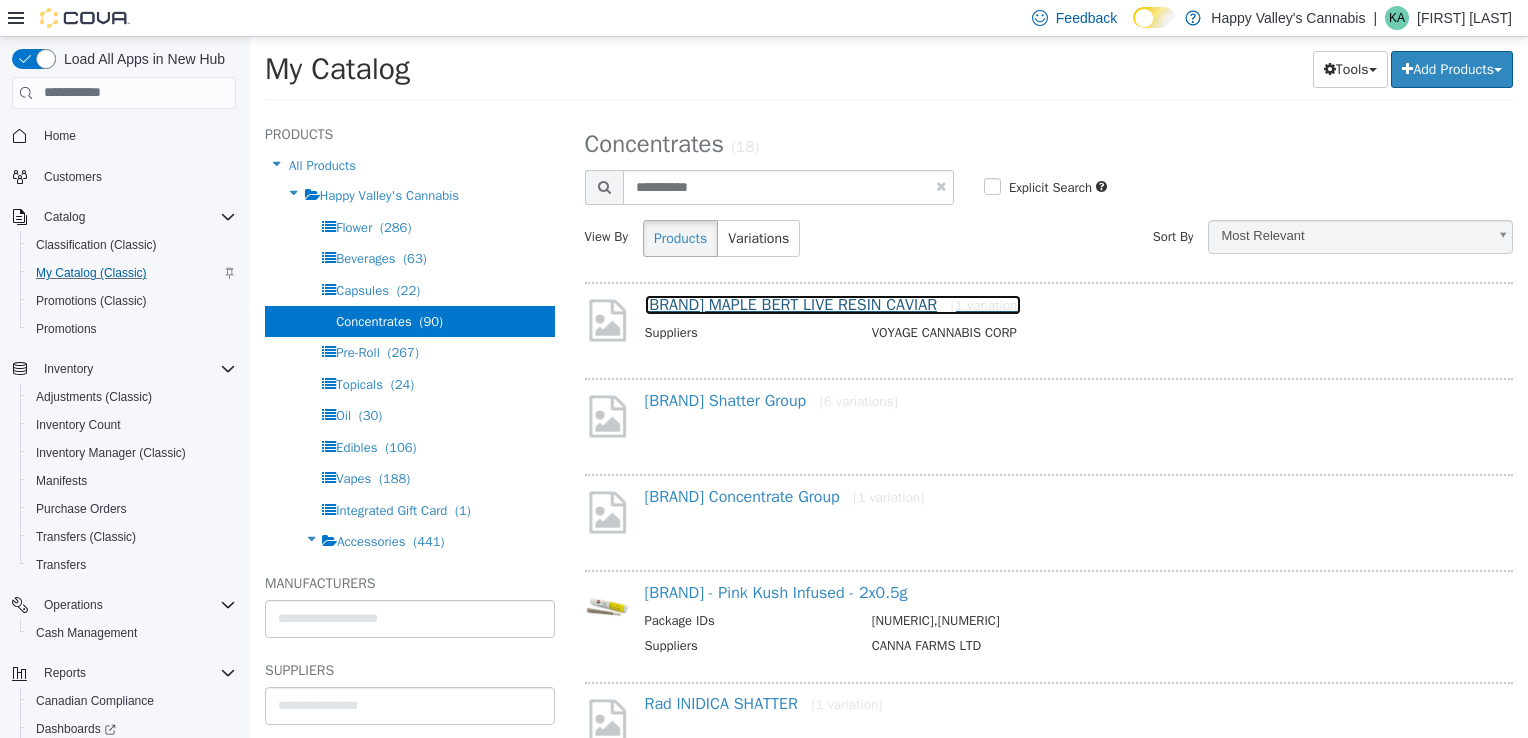 click on "[BRAND] MAPLE BERT LIVE RESIN CAVIAR
[1 variation]" at bounding box center [833, 304] 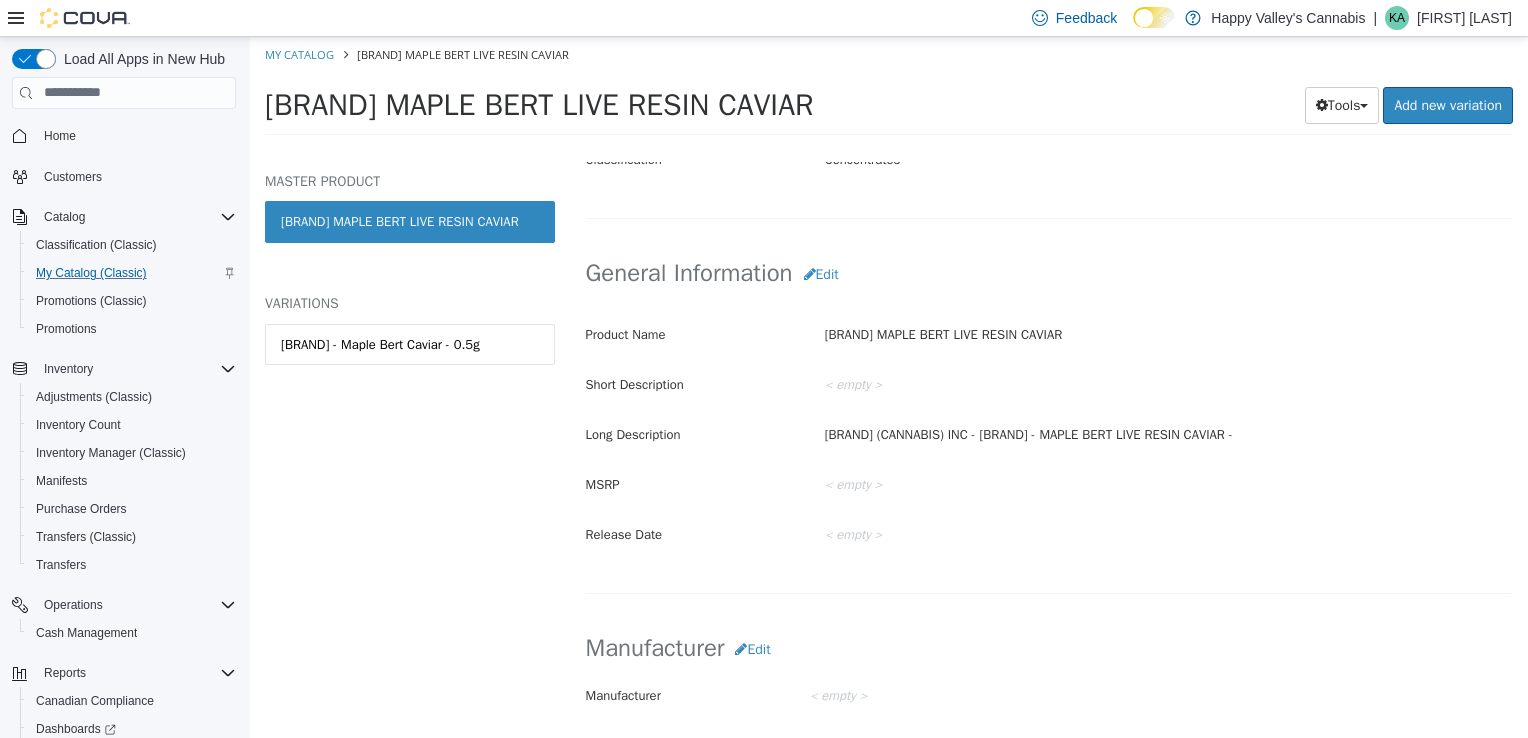 scroll, scrollTop: 575, scrollLeft: 0, axis: vertical 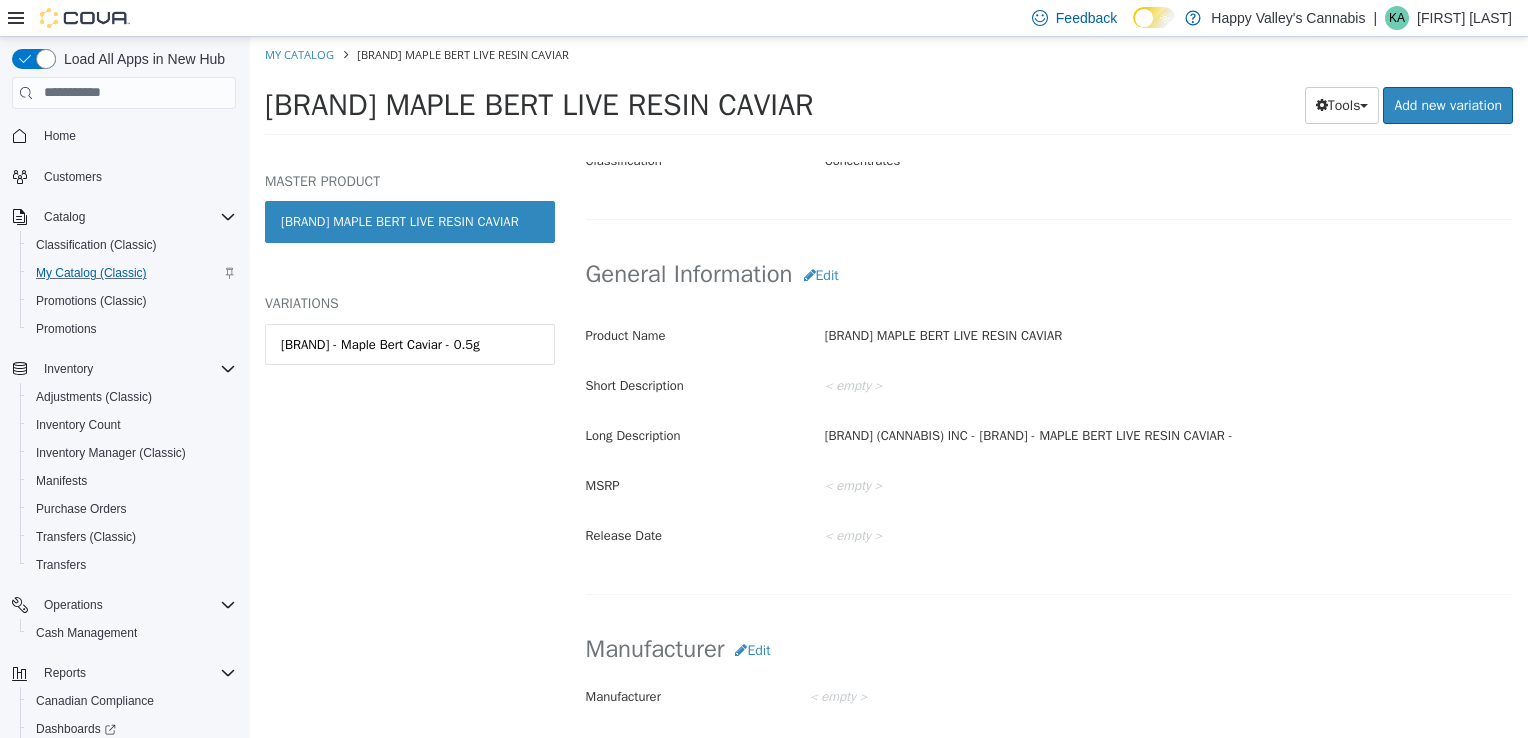 click on "[BRAND] MAPLE BERT LIVE RESIN CAVIAR" at bounding box center (410, 221) 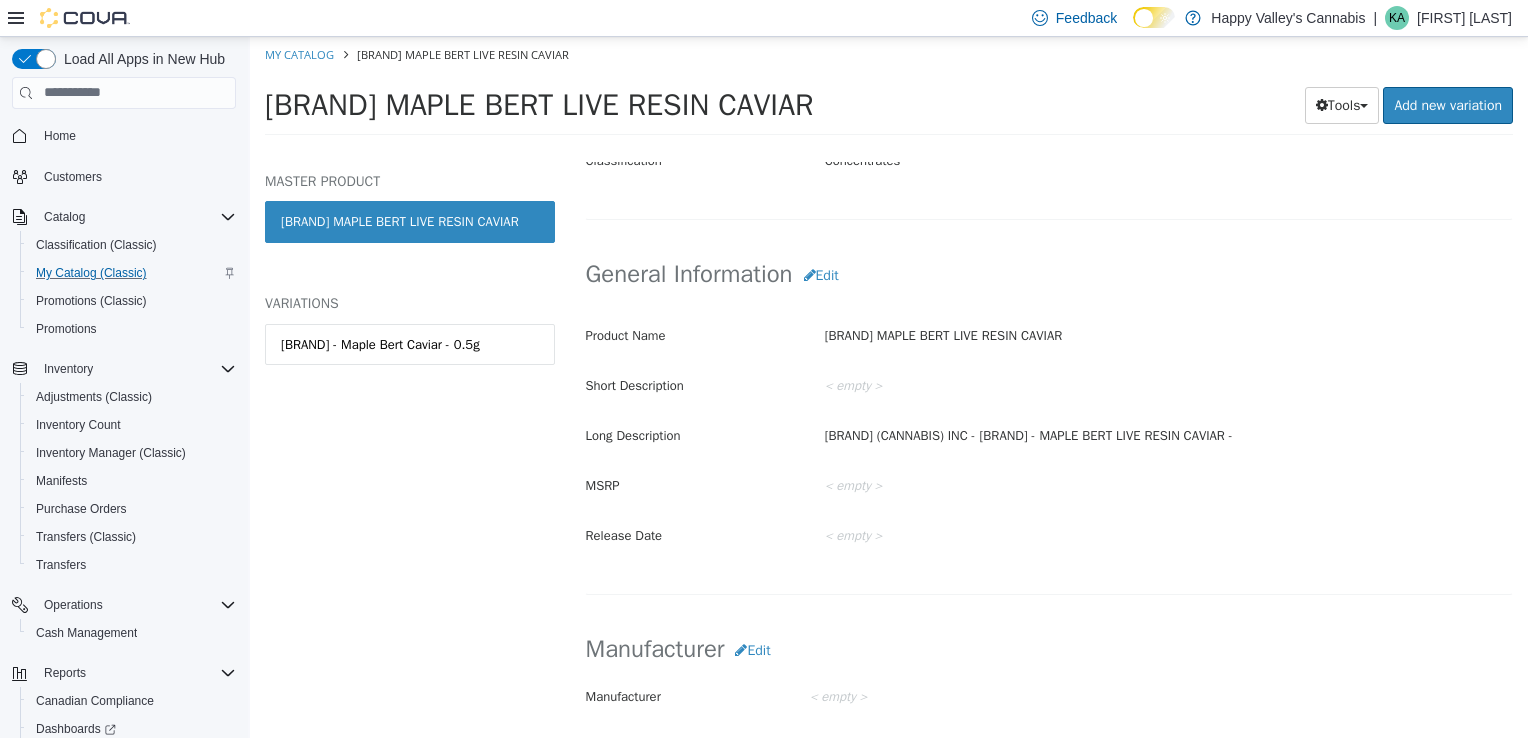 select on "**********" 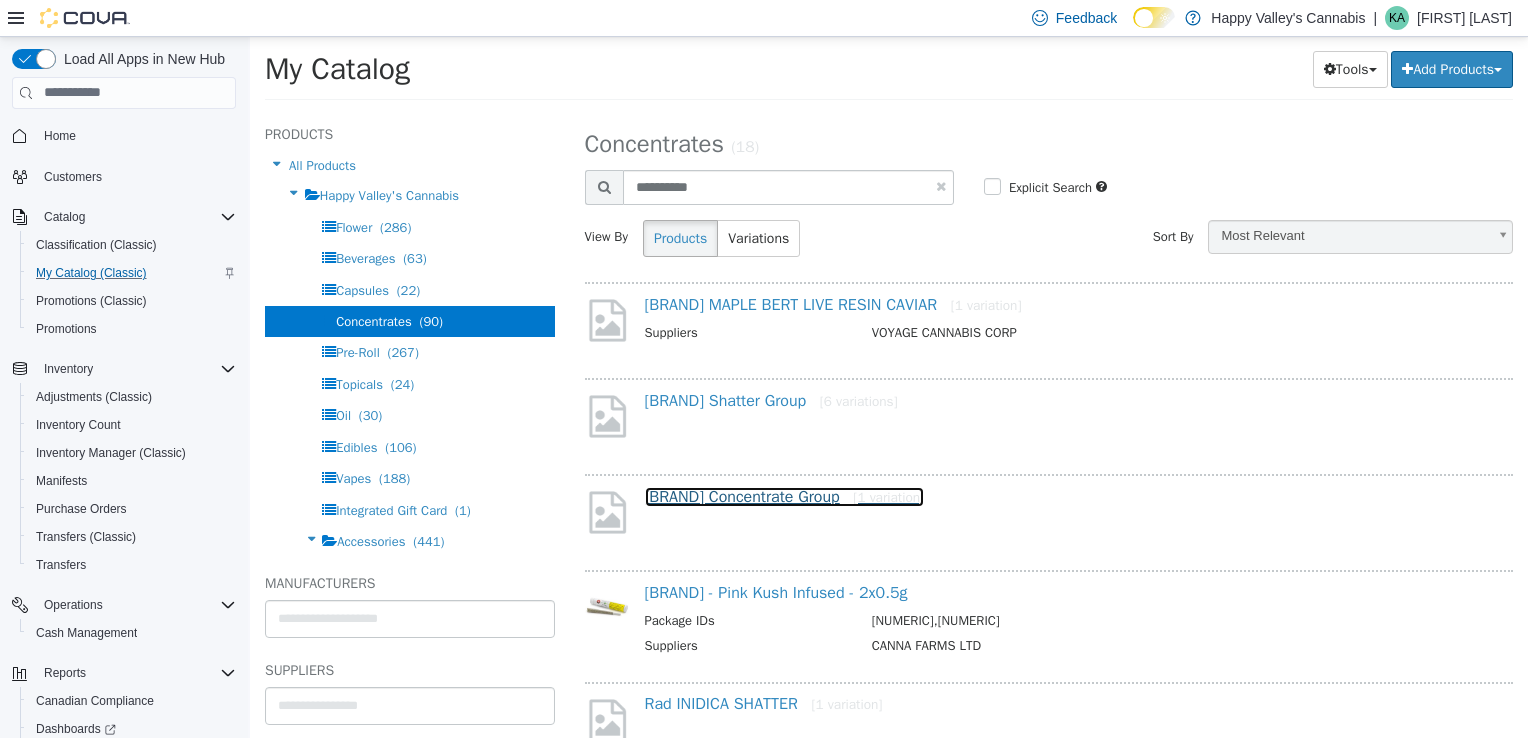 click on "[BRAND] Concentrate Group
[1 variation]" at bounding box center (785, 496) 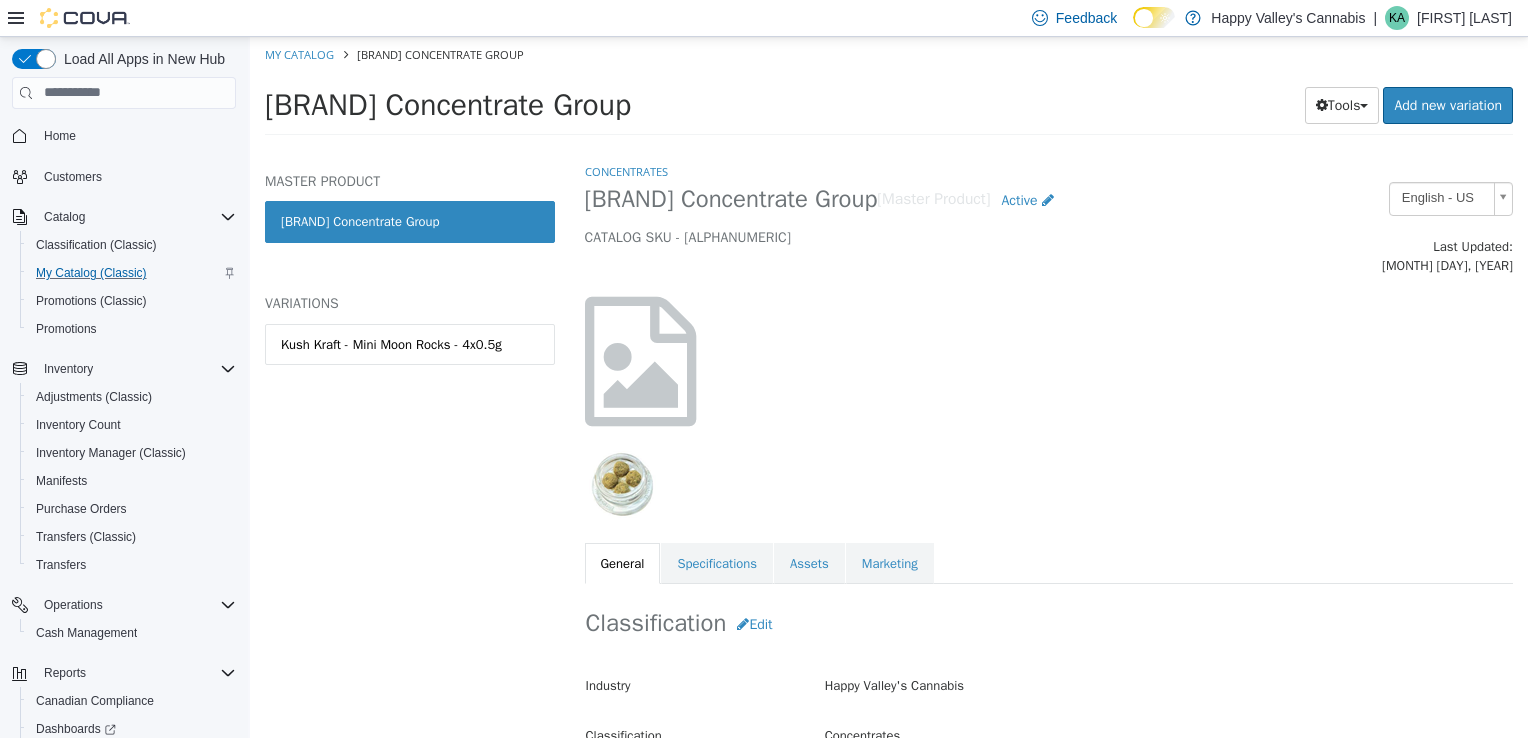 select on "**********" 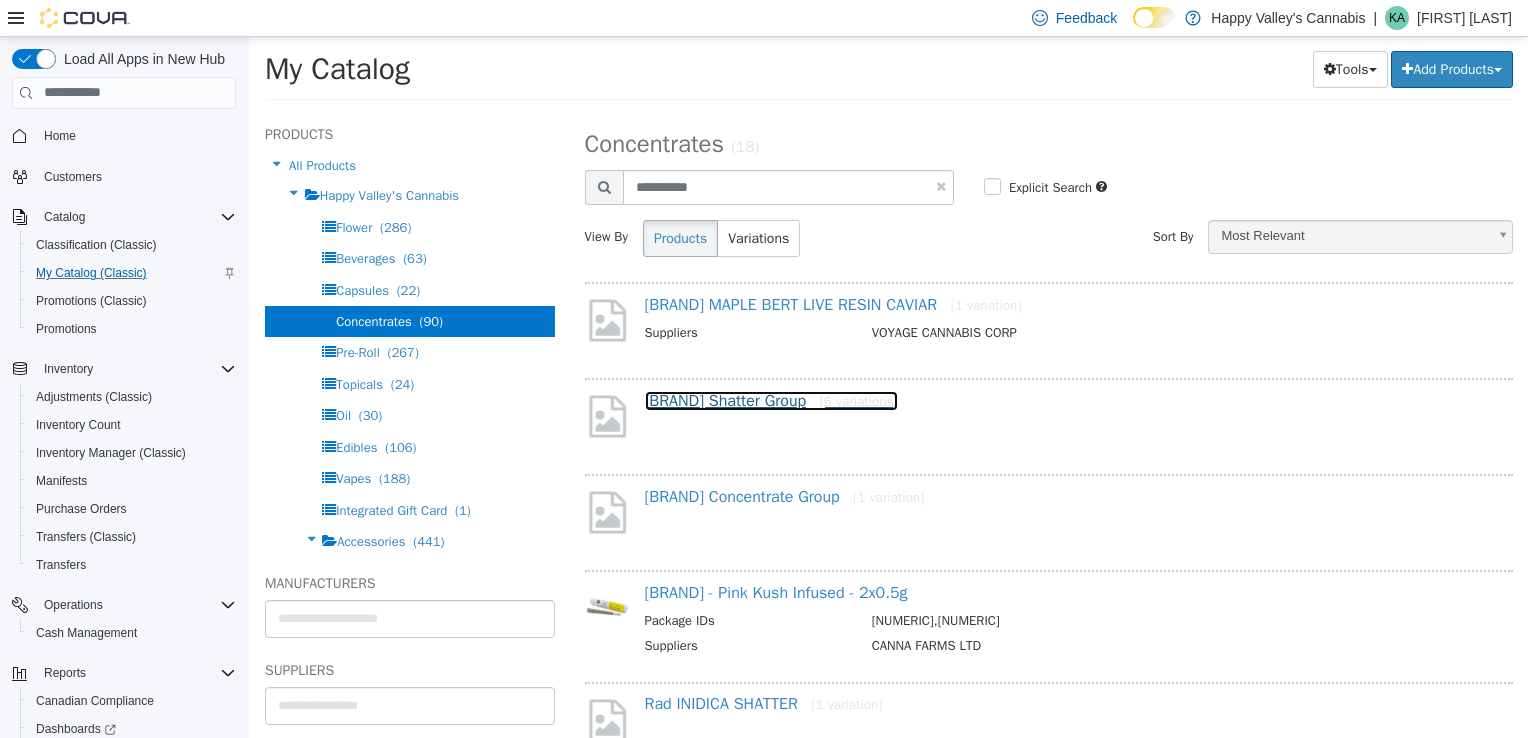 click on "[BRAND] Shatter Group
[6 variations]" at bounding box center [771, 400] 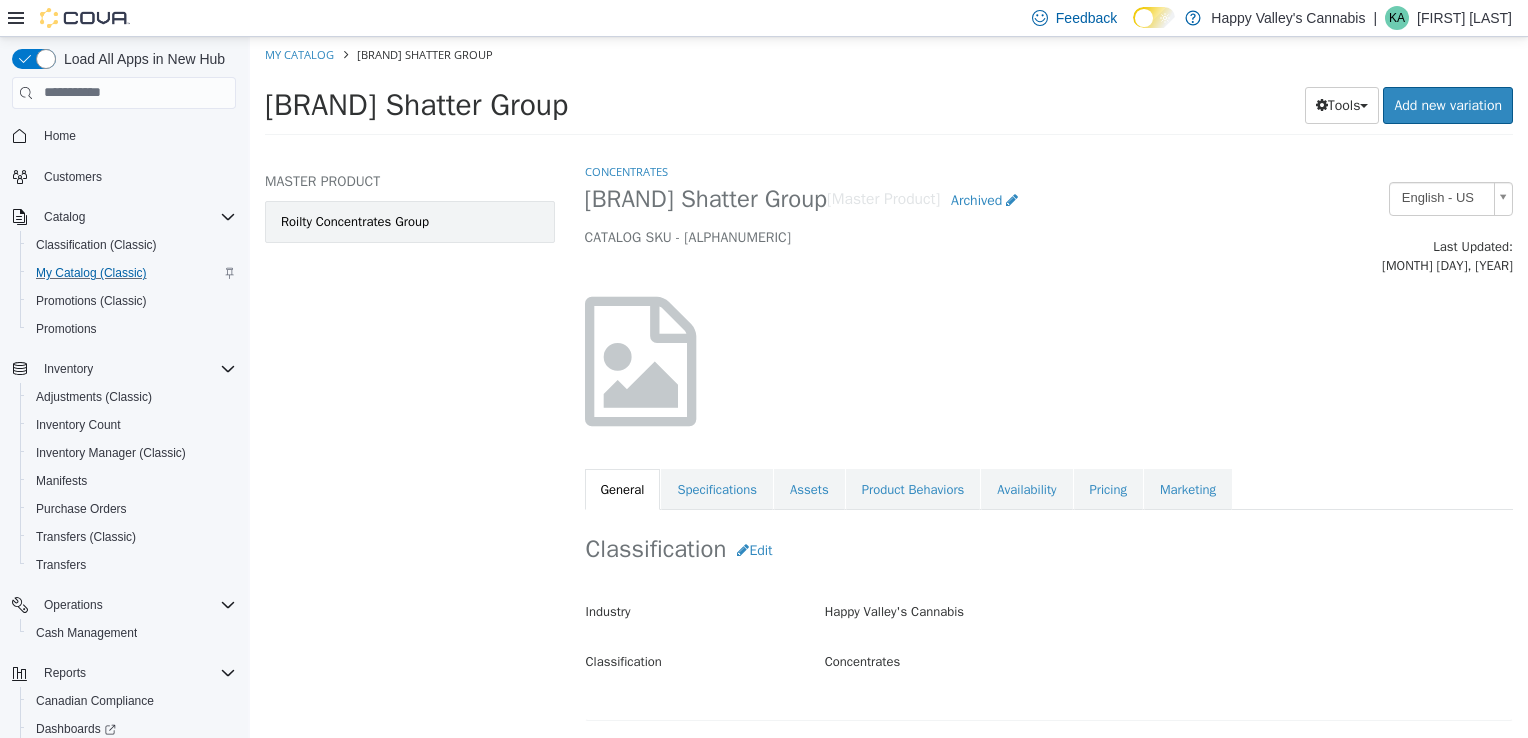 click on "Roilty Concentrates Group" at bounding box center (410, 221) 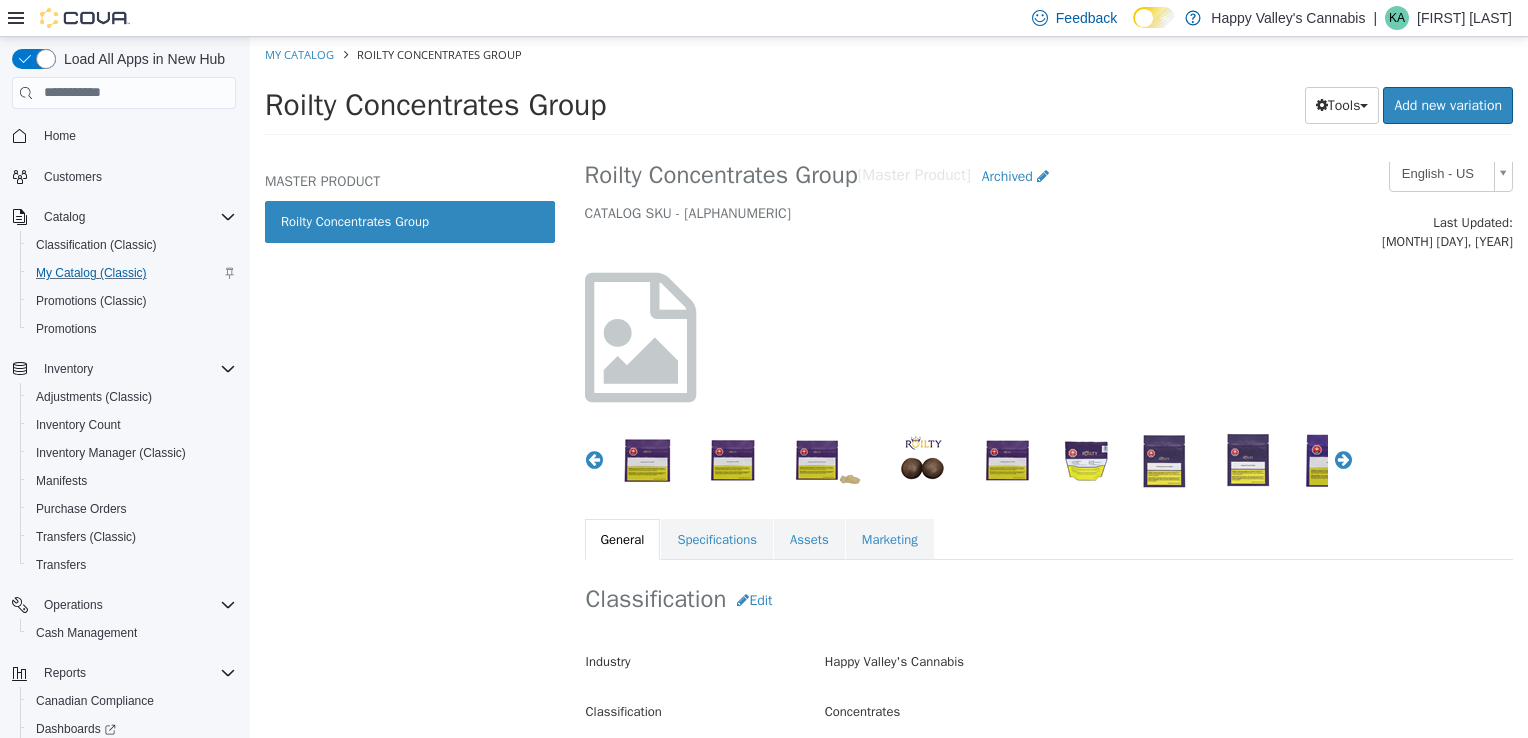 scroll, scrollTop: 0, scrollLeft: 0, axis: both 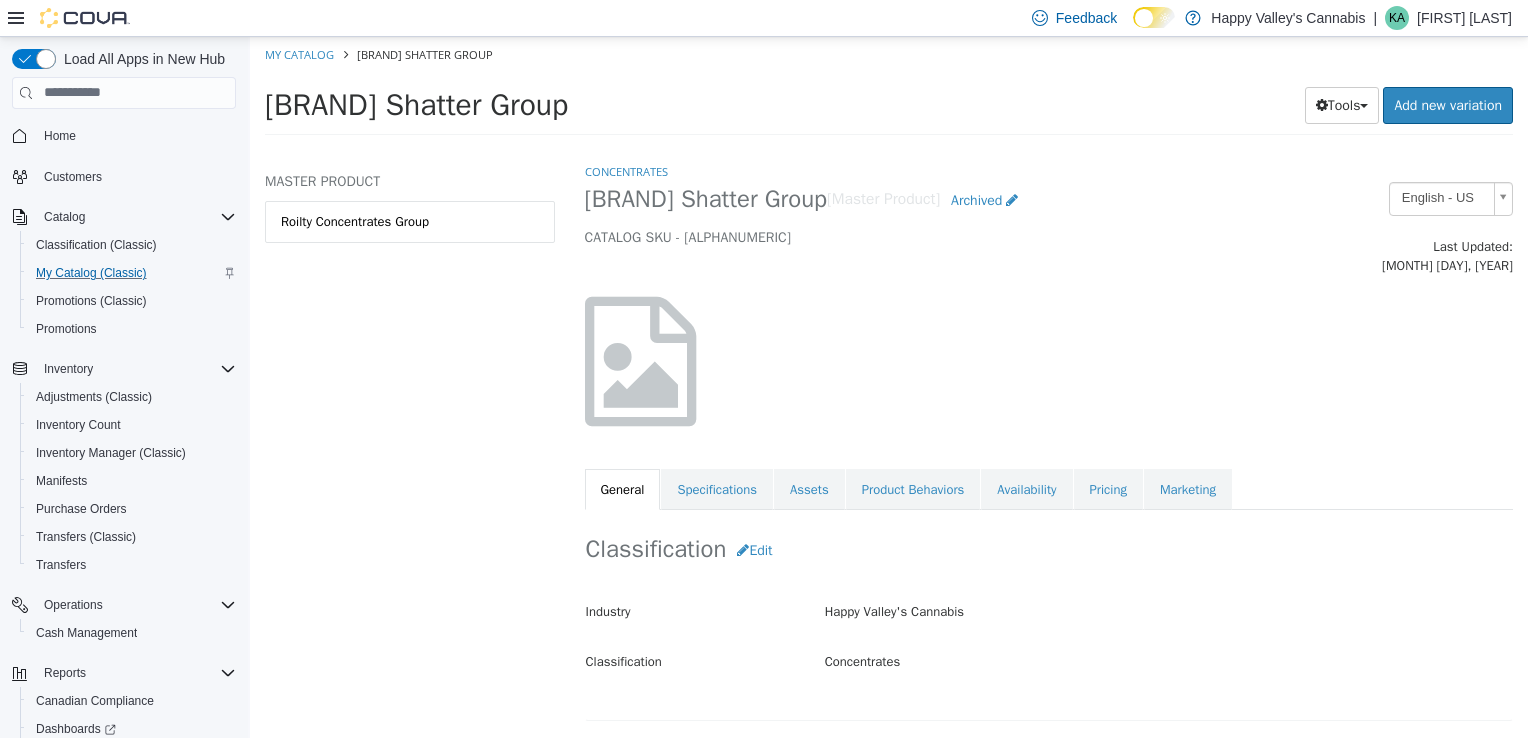 select on "**********" 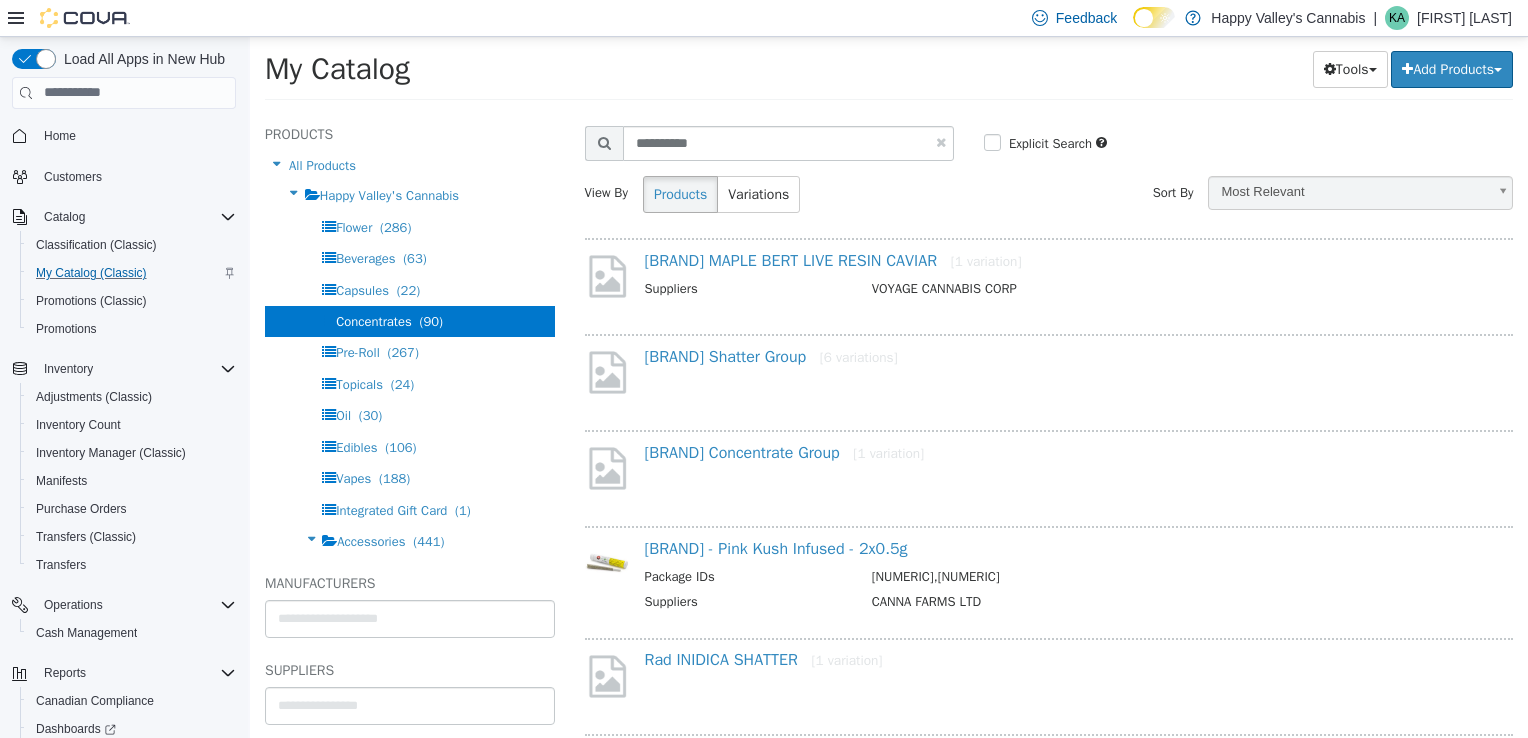 scroll, scrollTop: 0, scrollLeft: 0, axis: both 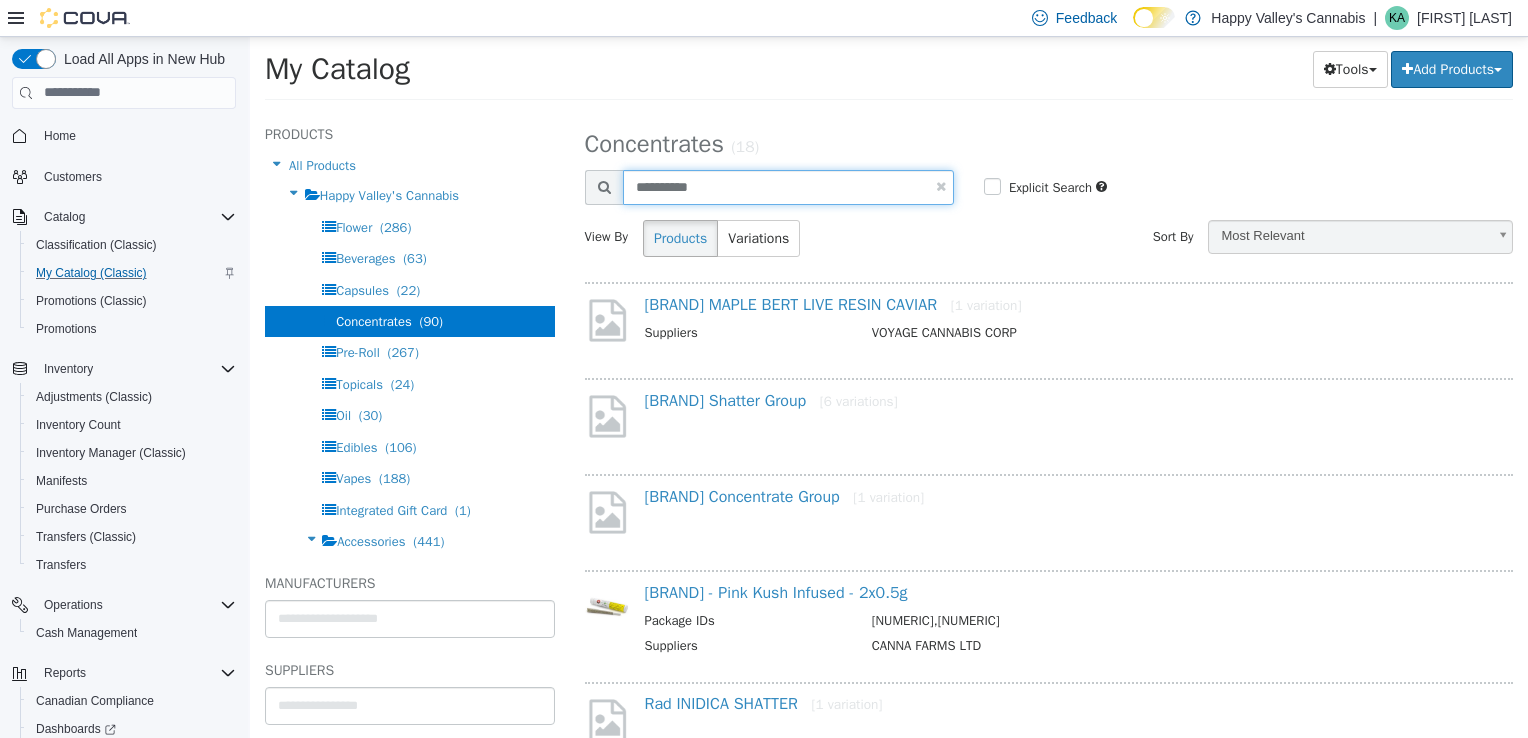 drag, startPoint x: 713, startPoint y: 186, endPoint x: 620, endPoint y: 197, distance: 93.64828 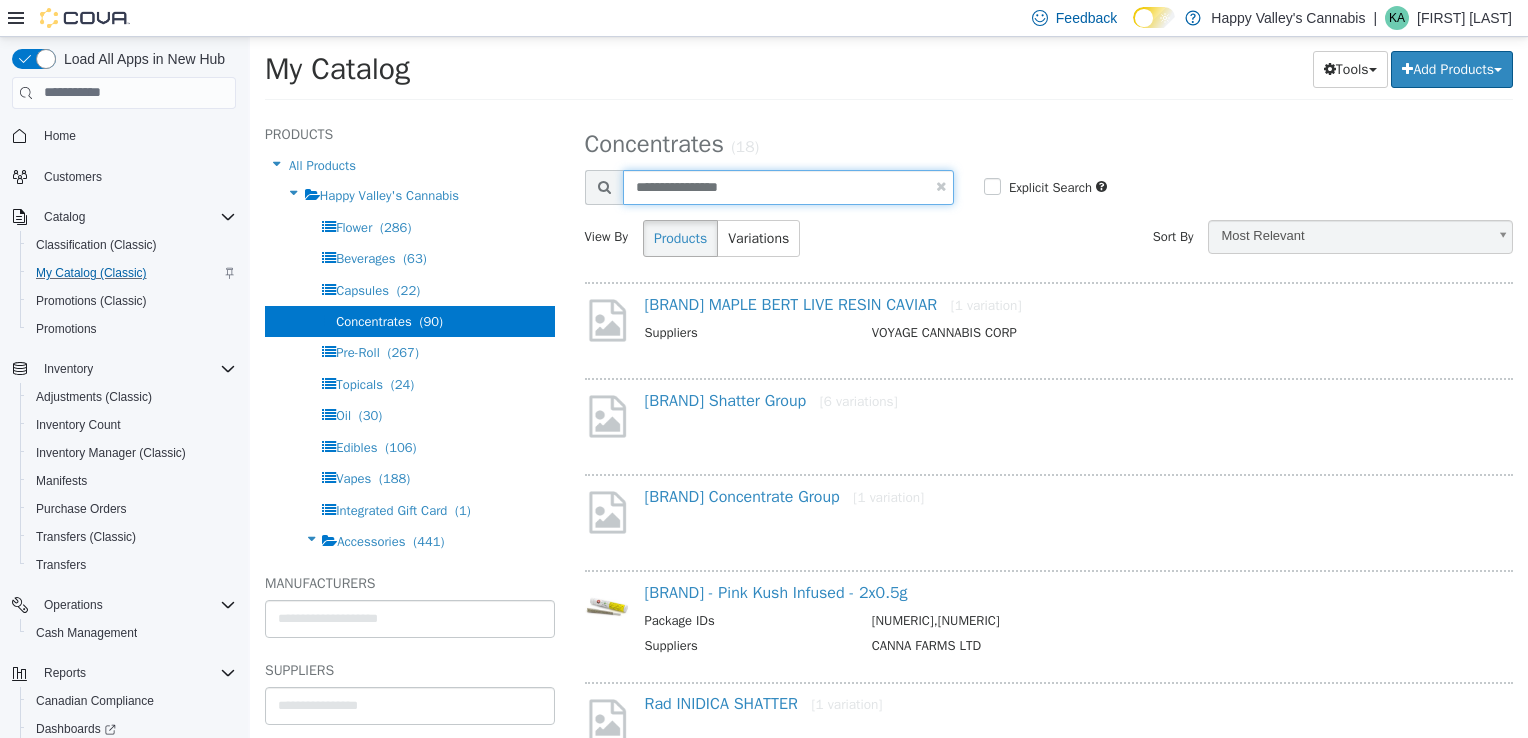 type on "**********" 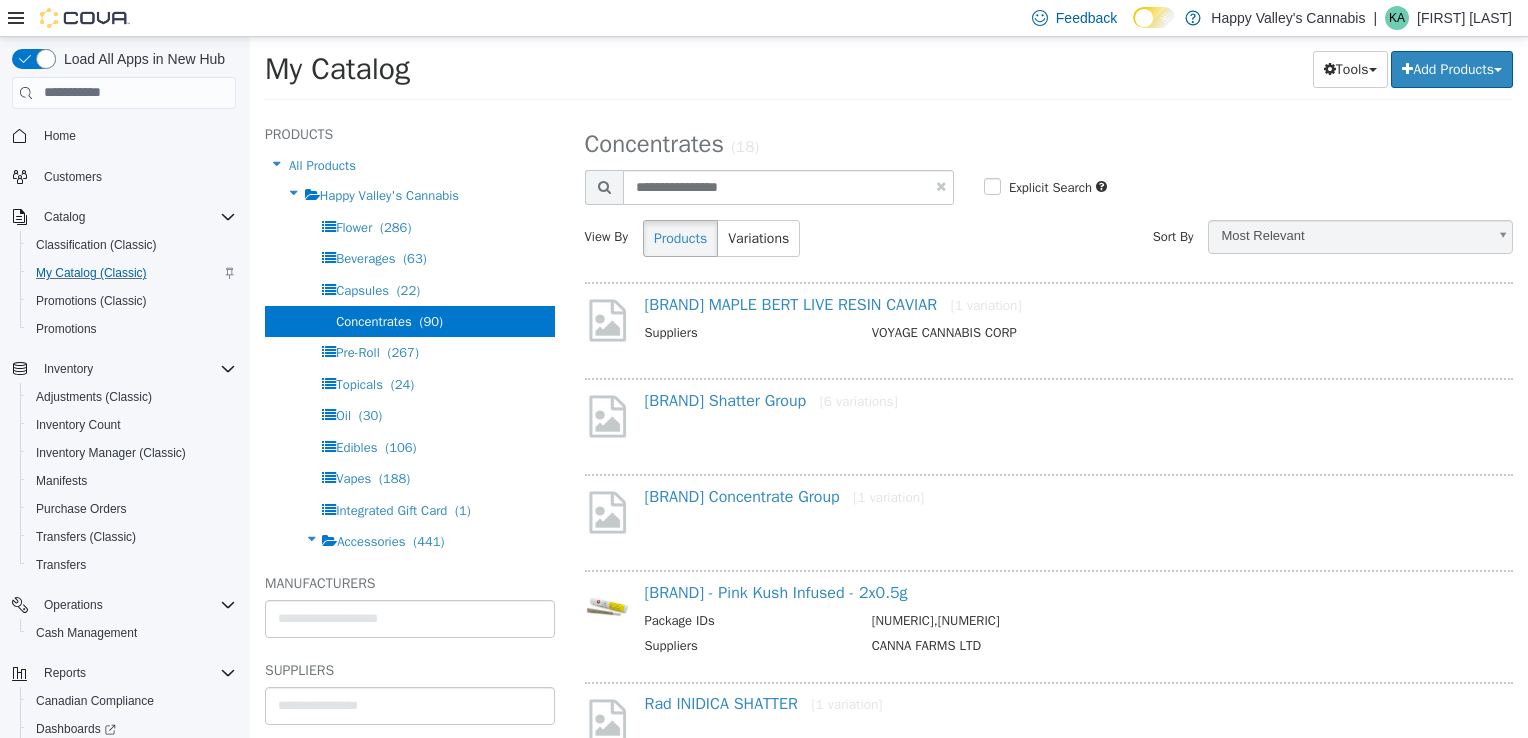 select on "**********" 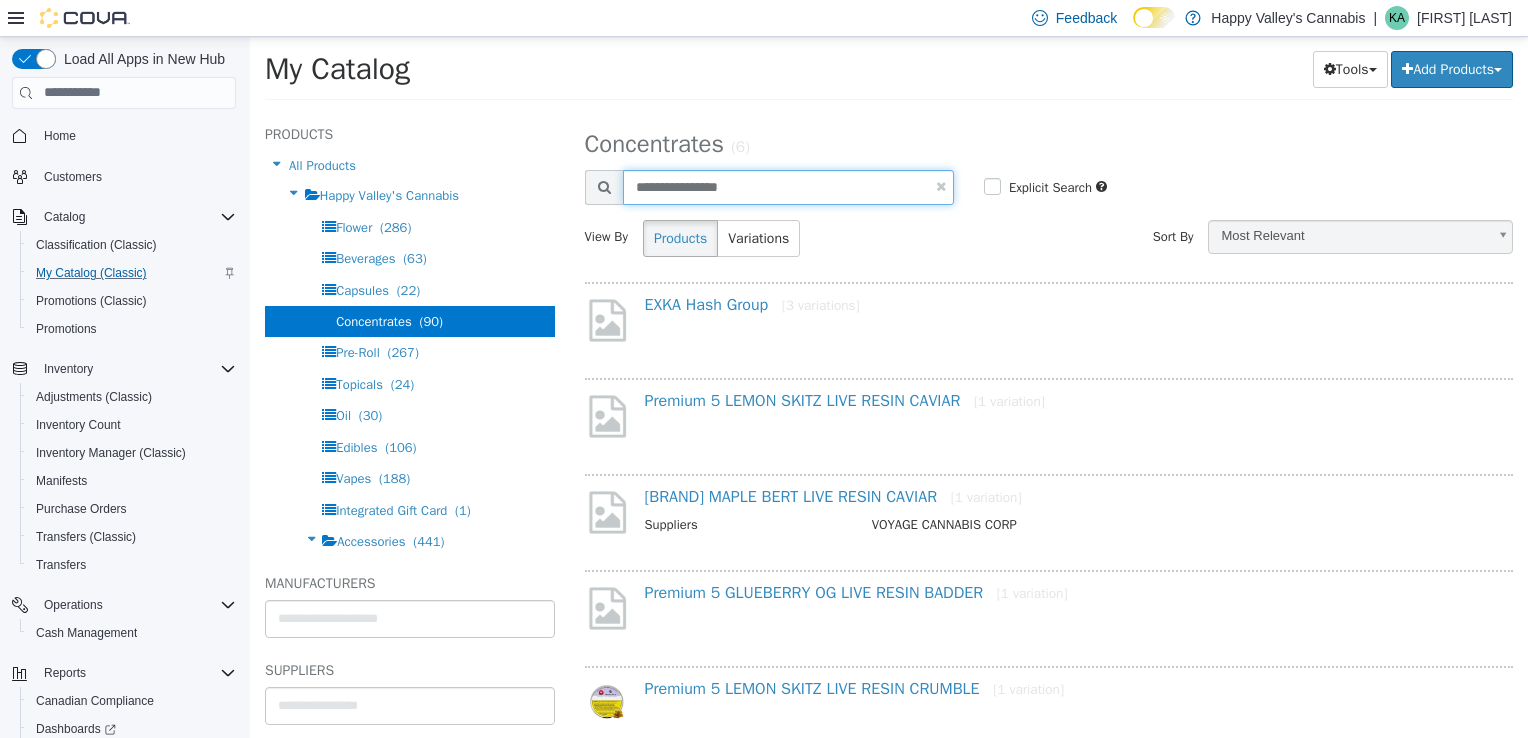 drag, startPoint x: 758, startPoint y: 185, endPoint x: 611, endPoint y: 191, distance: 147.12239 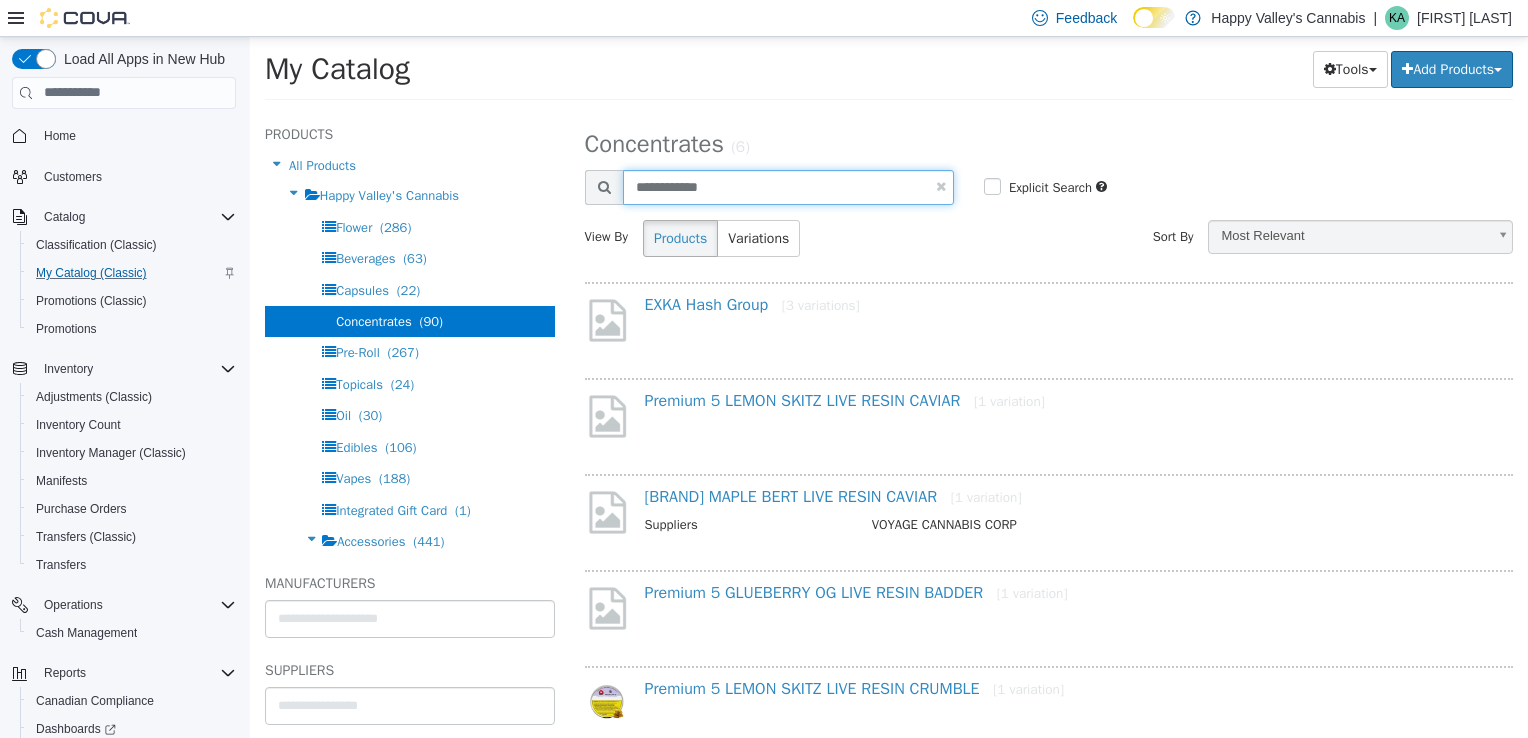 type on "**********" 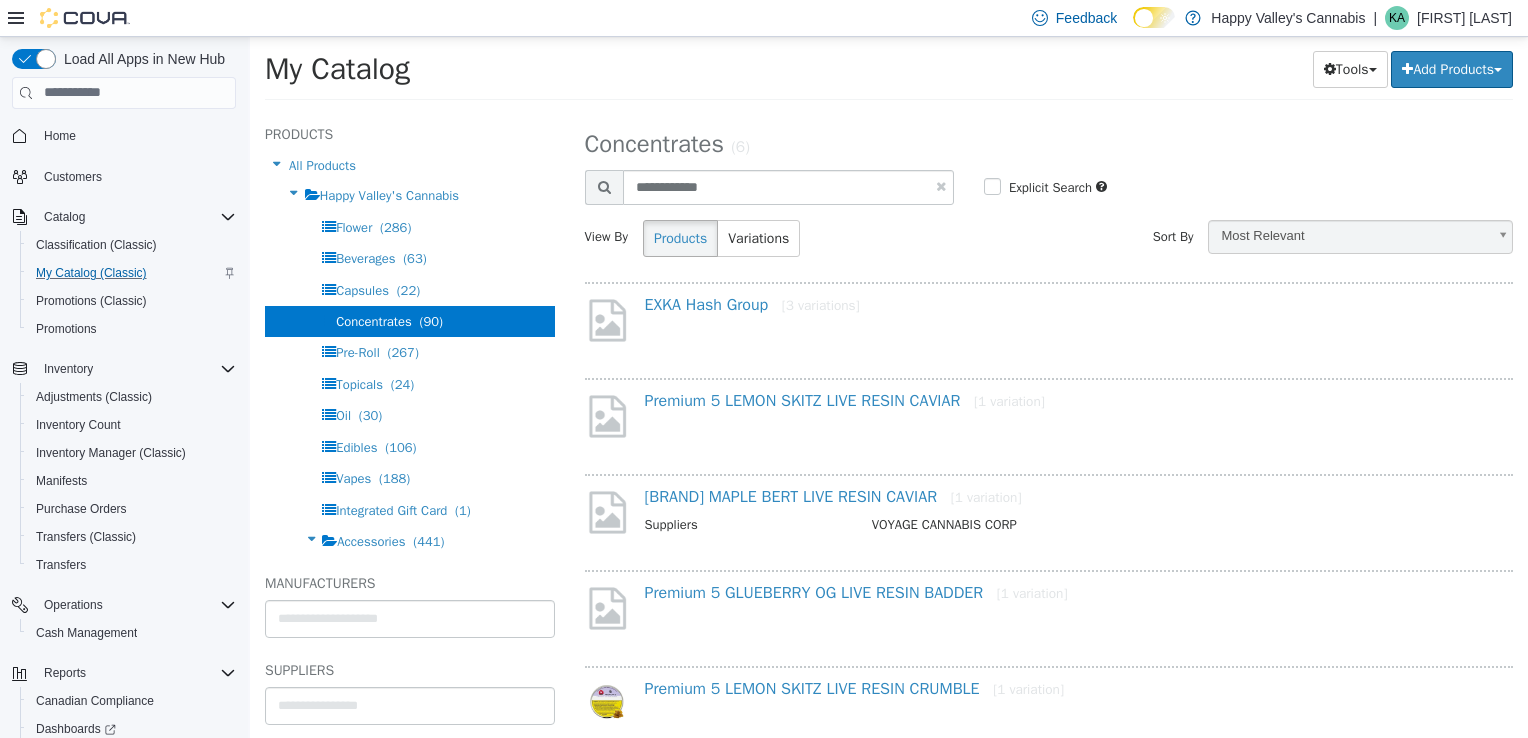select on "**********" 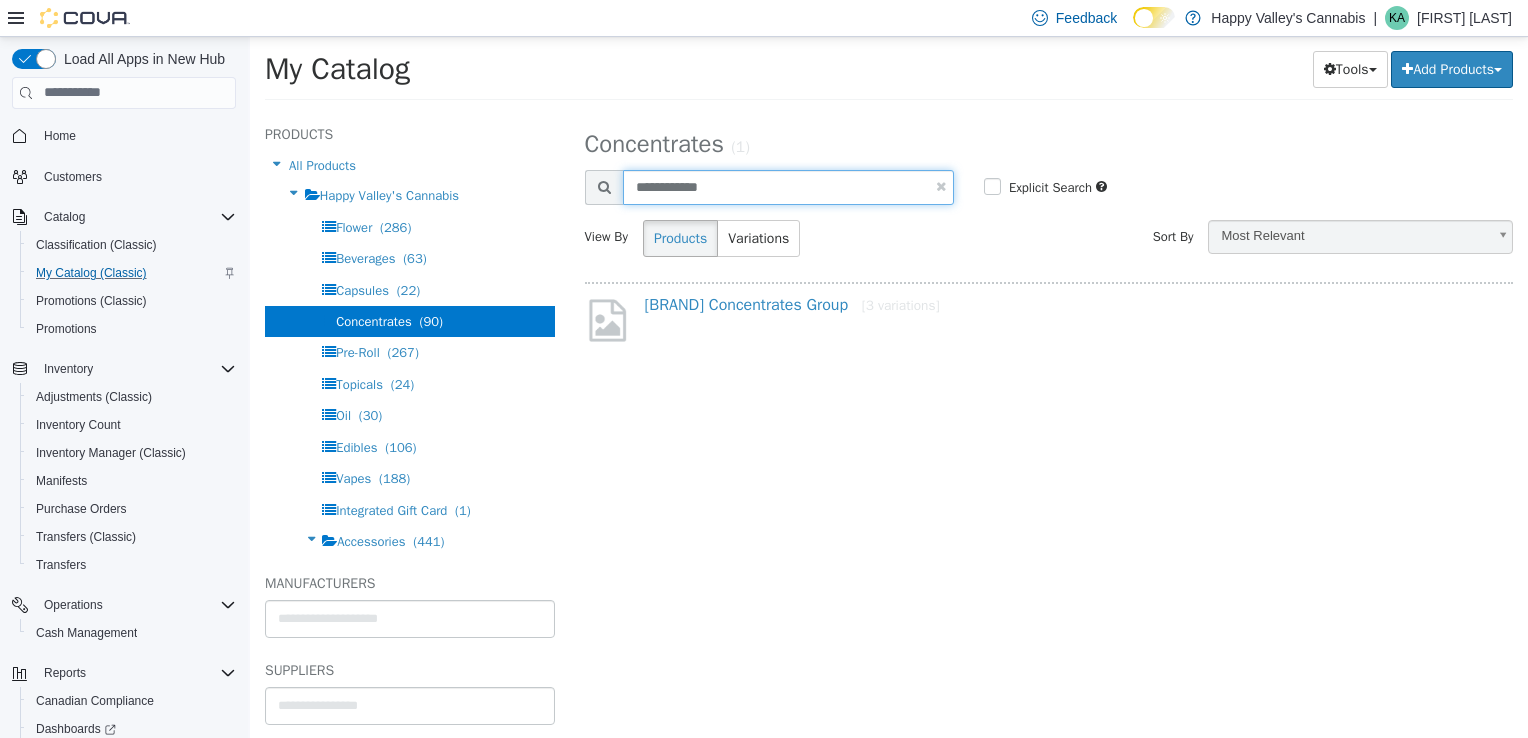 drag, startPoint x: 746, startPoint y: 185, endPoint x: 636, endPoint y: 193, distance: 110.29053 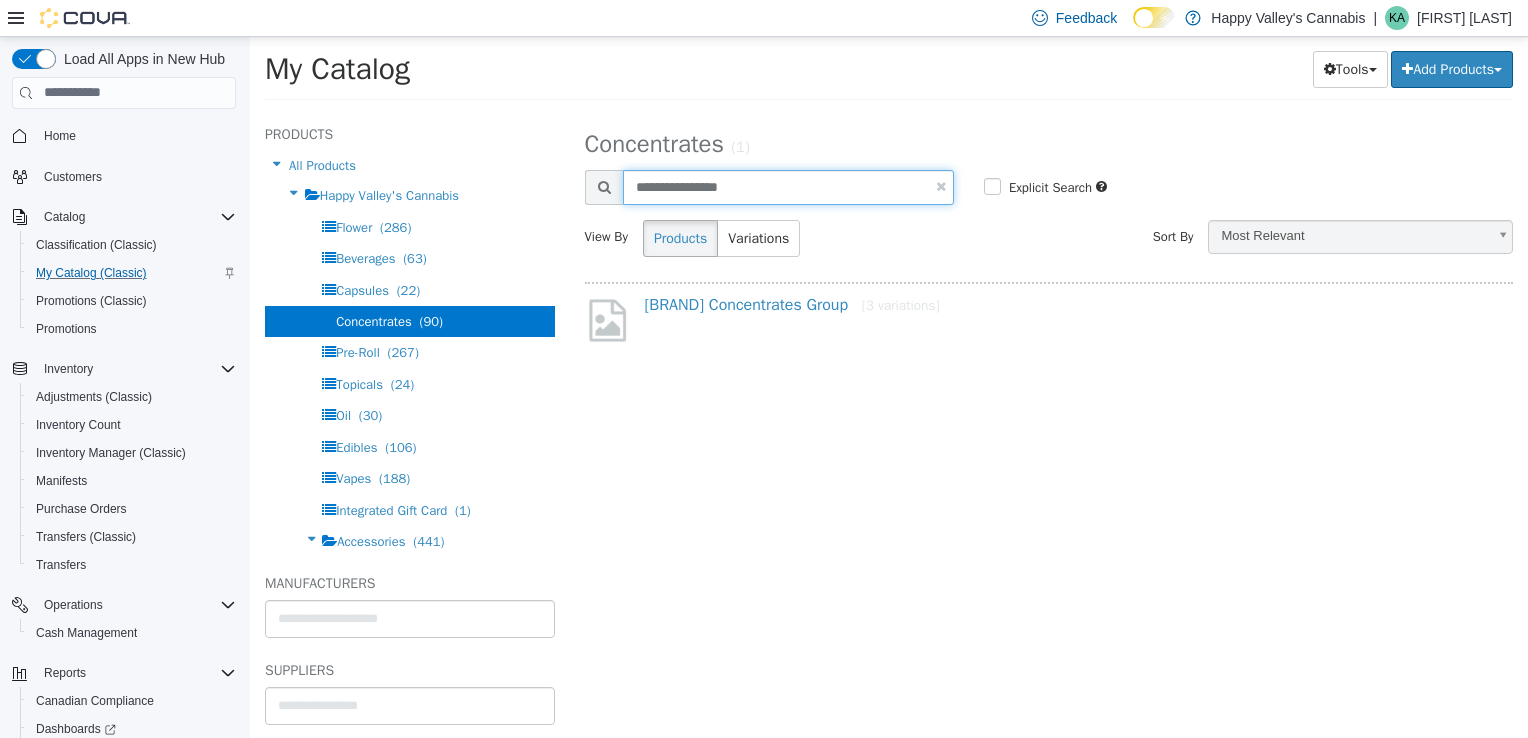 type on "**********" 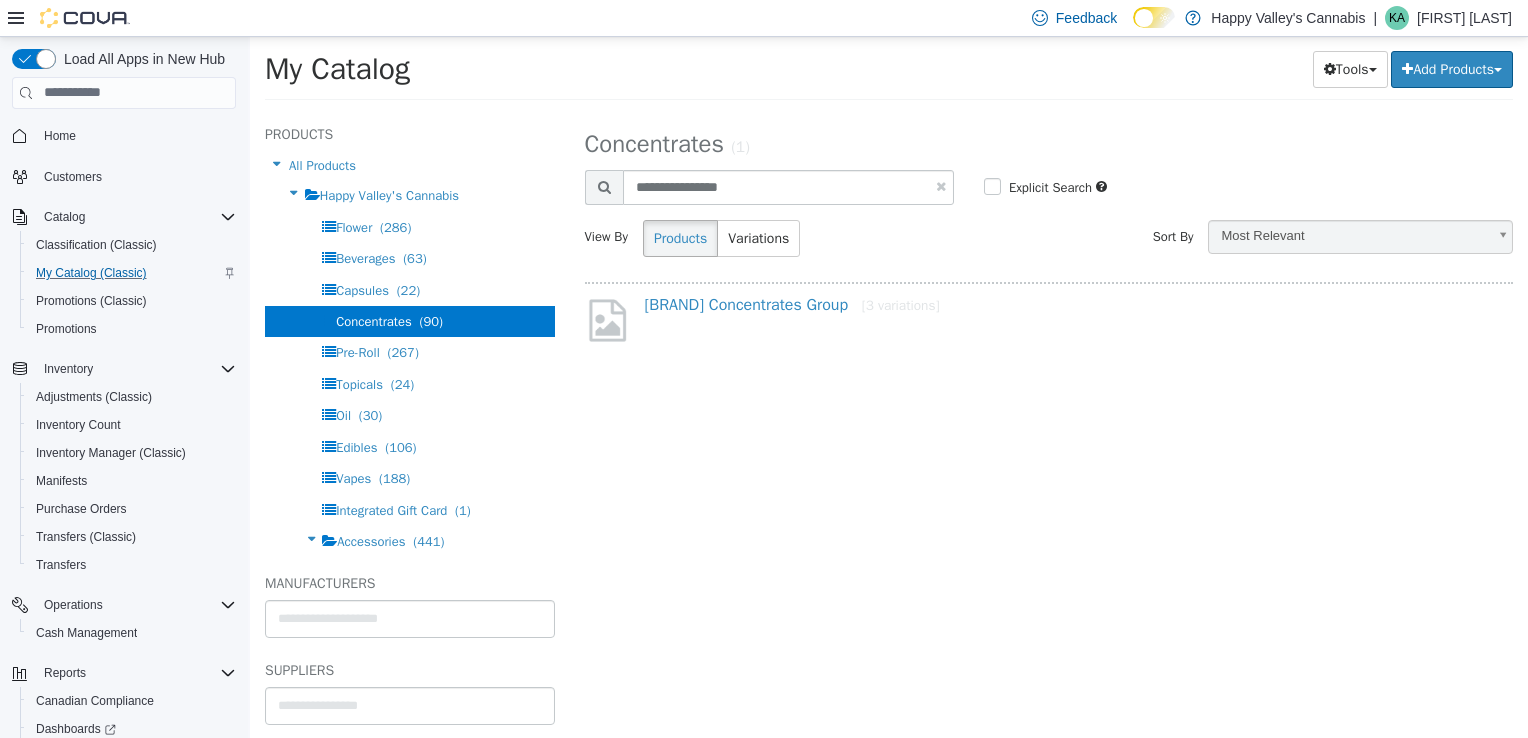 select on "**********" 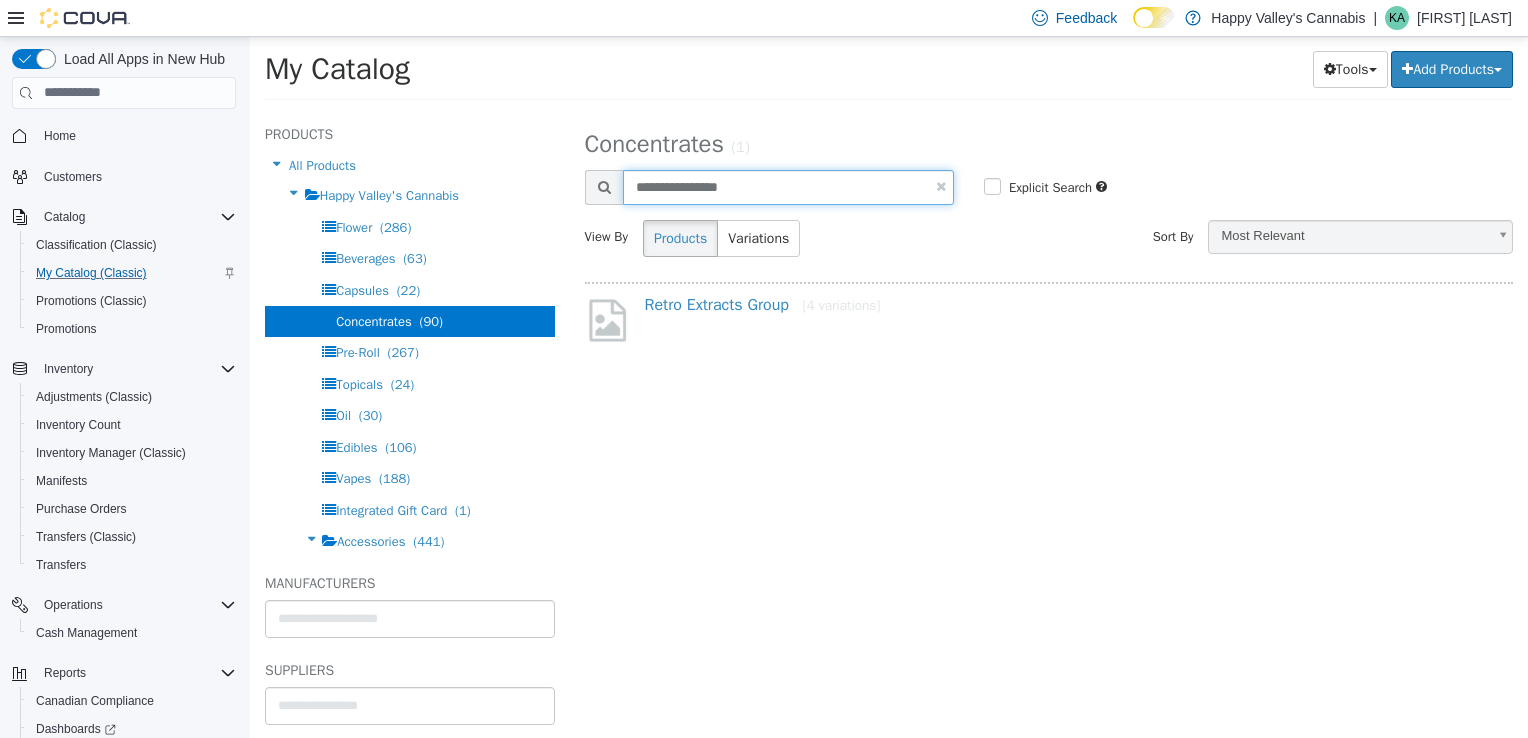 drag, startPoint x: 753, startPoint y: 188, endPoint x: 608, endPoint y: 198, distance: 145.34442 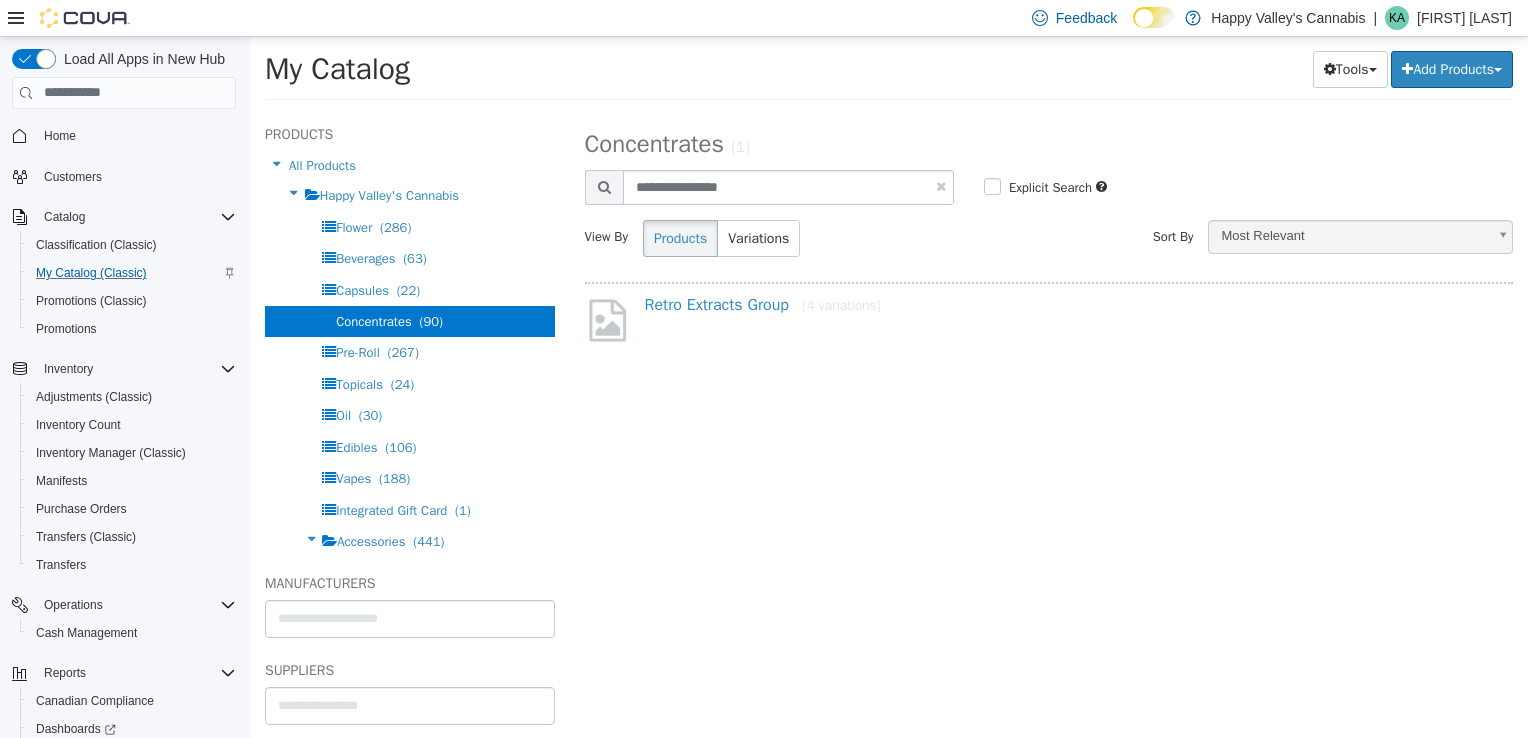 select on "**********" 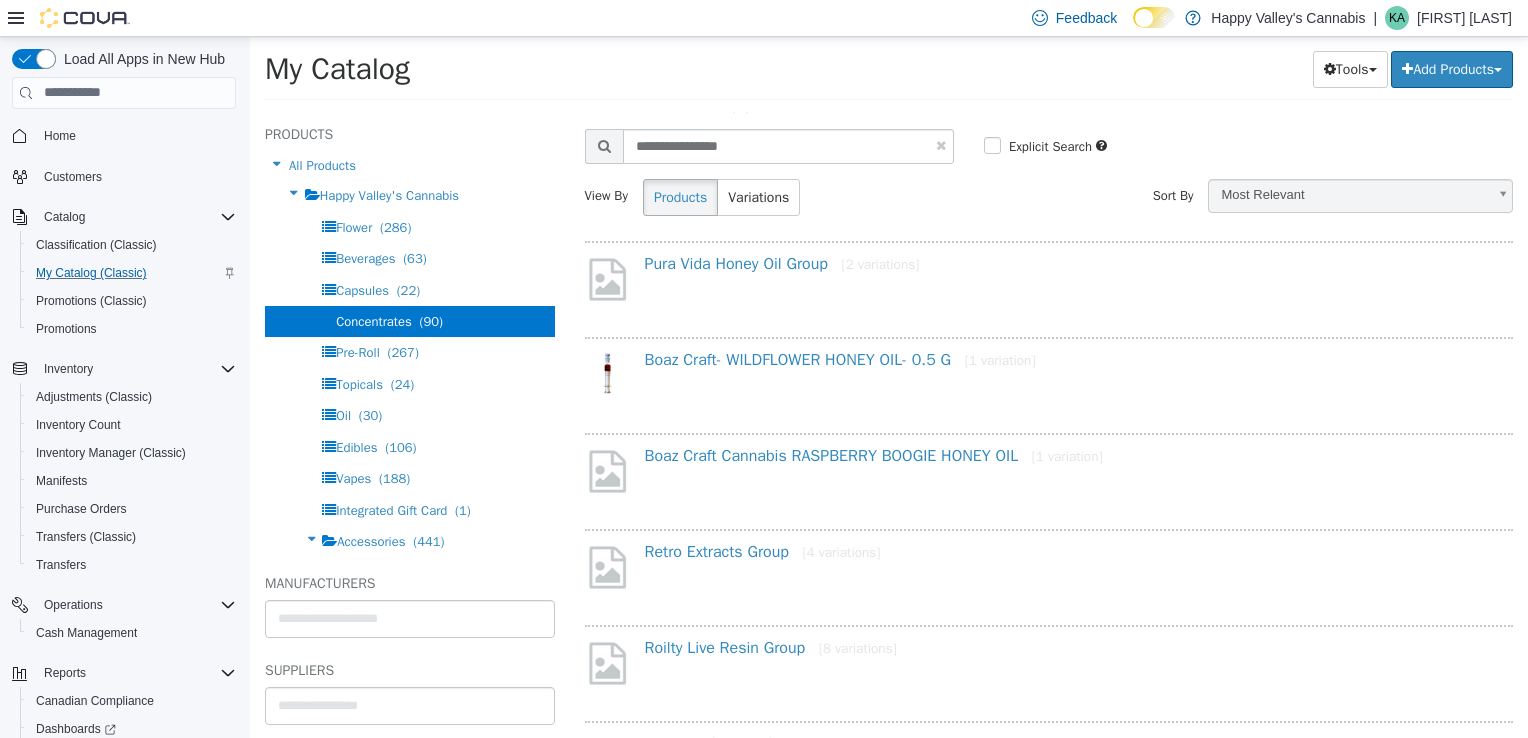 scroll, scrollTop: 0, scrollLeft: 0, axis: both 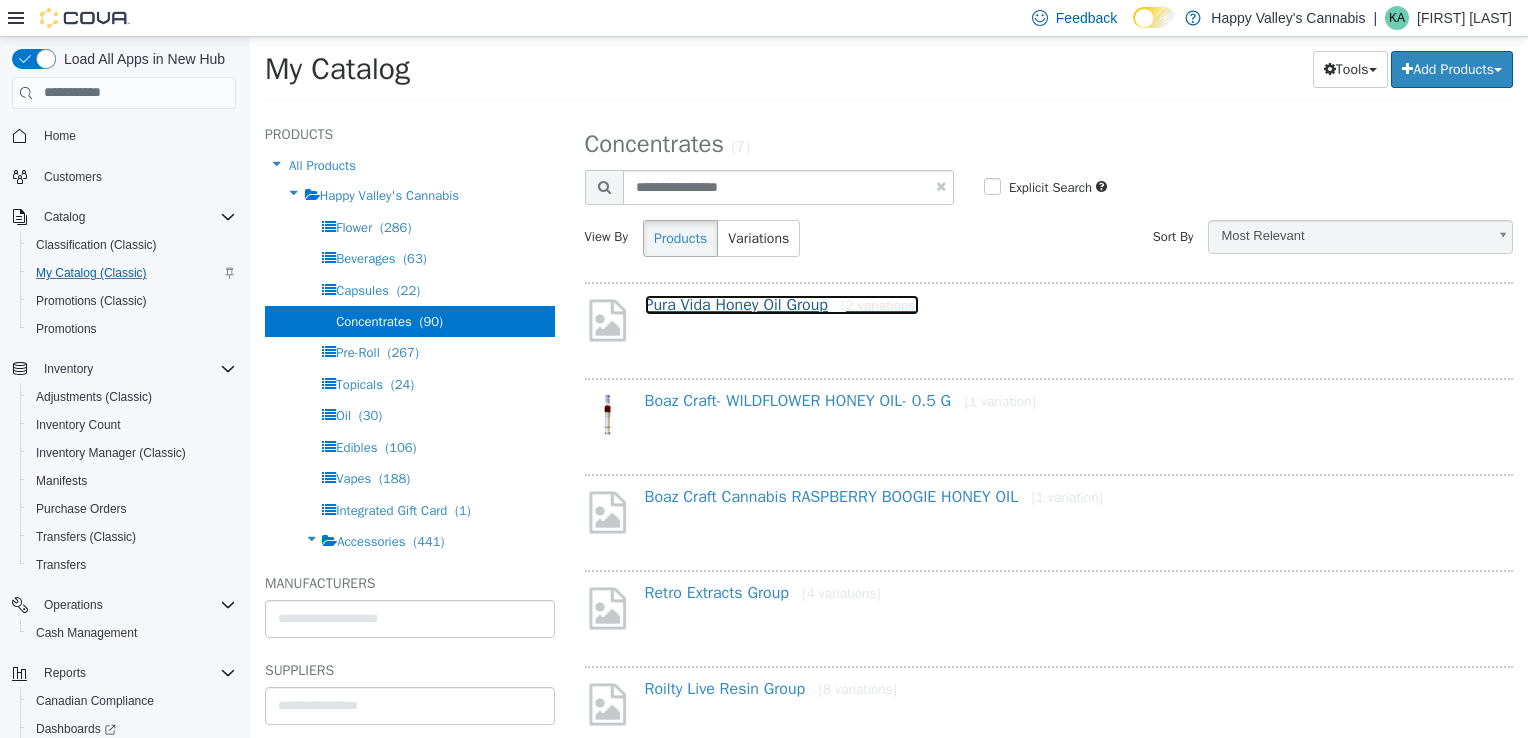 click on "Pura Vida Honey Oil Group
[2 variations]" at bounding box center (782, 304) 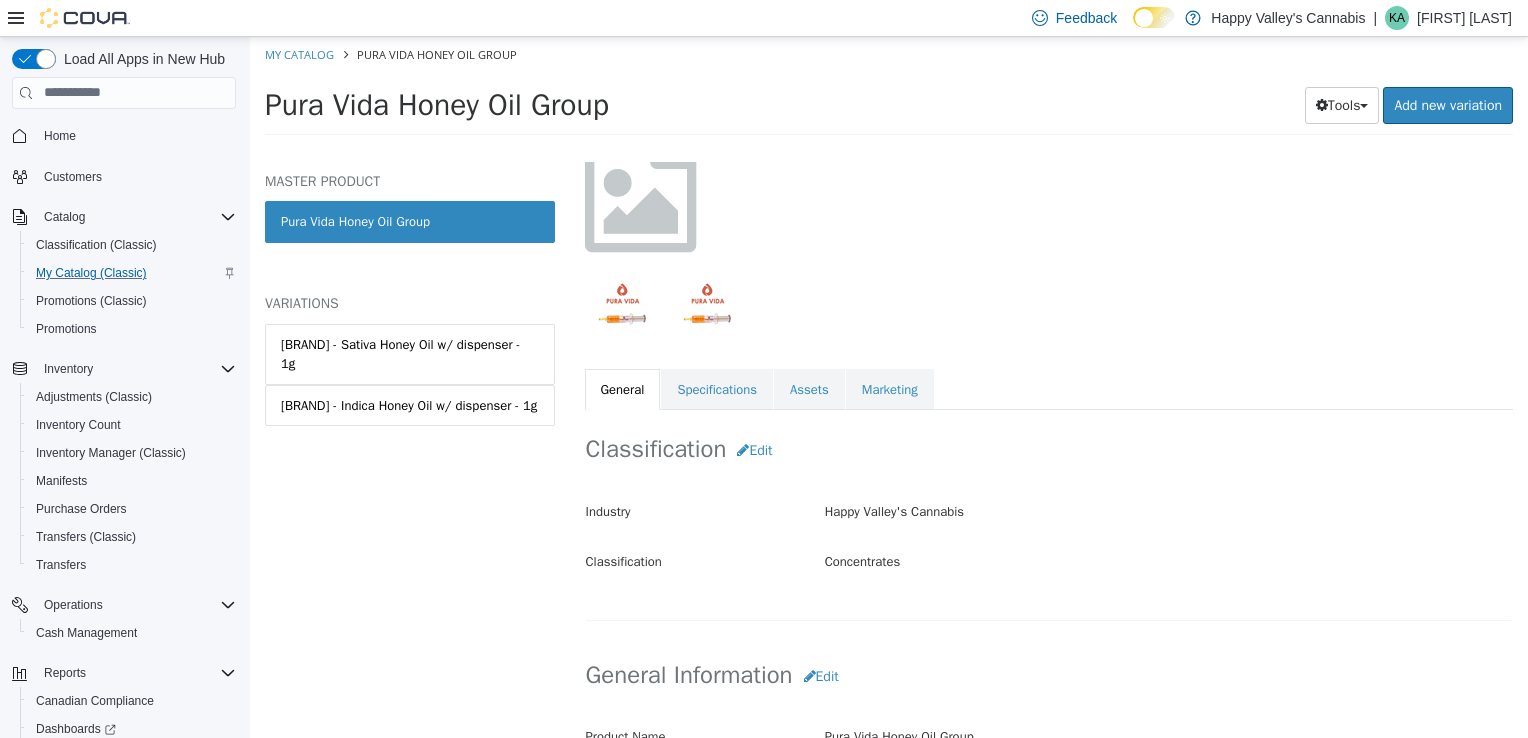 scroll, scrollTop: 0, scrollLeft: 0, axis: both 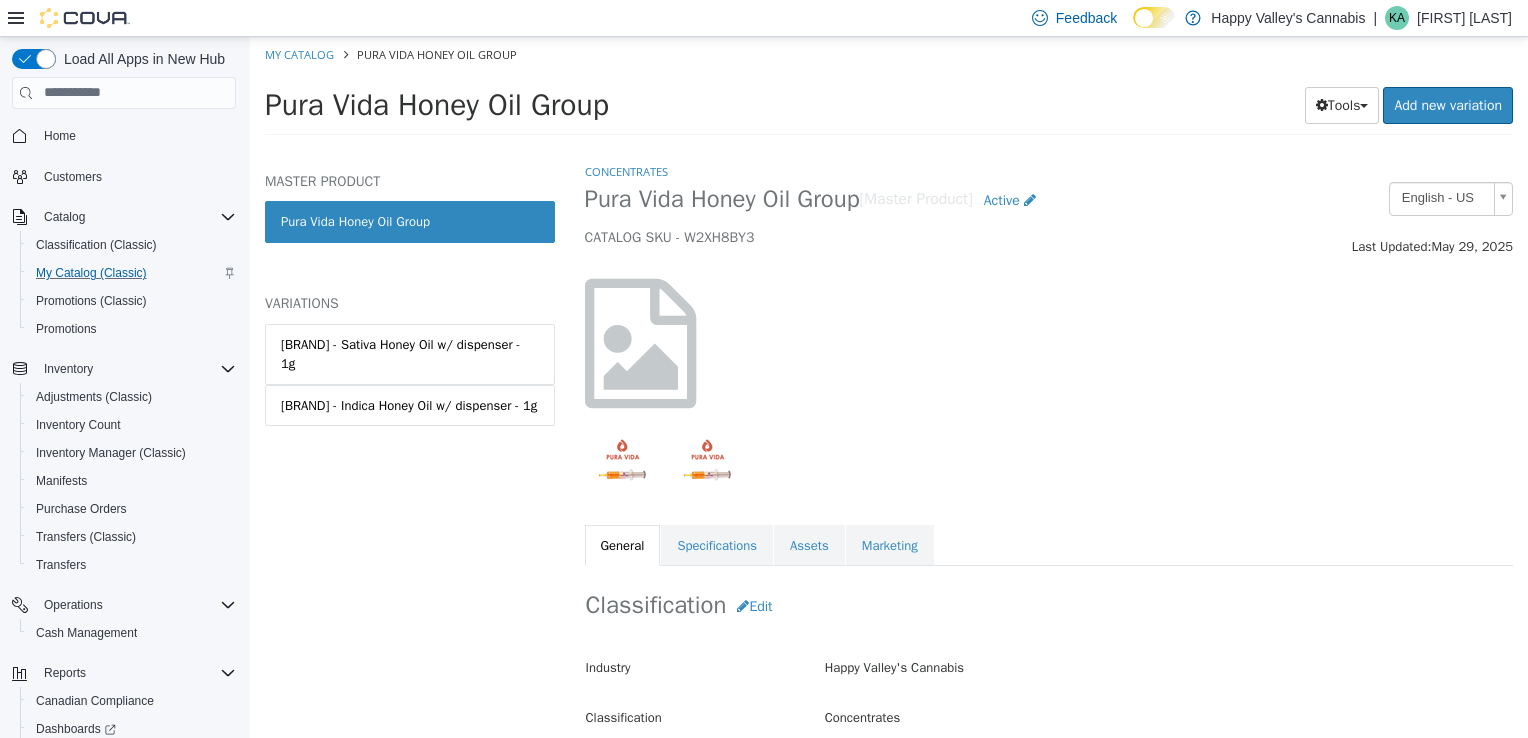 select on "**********" 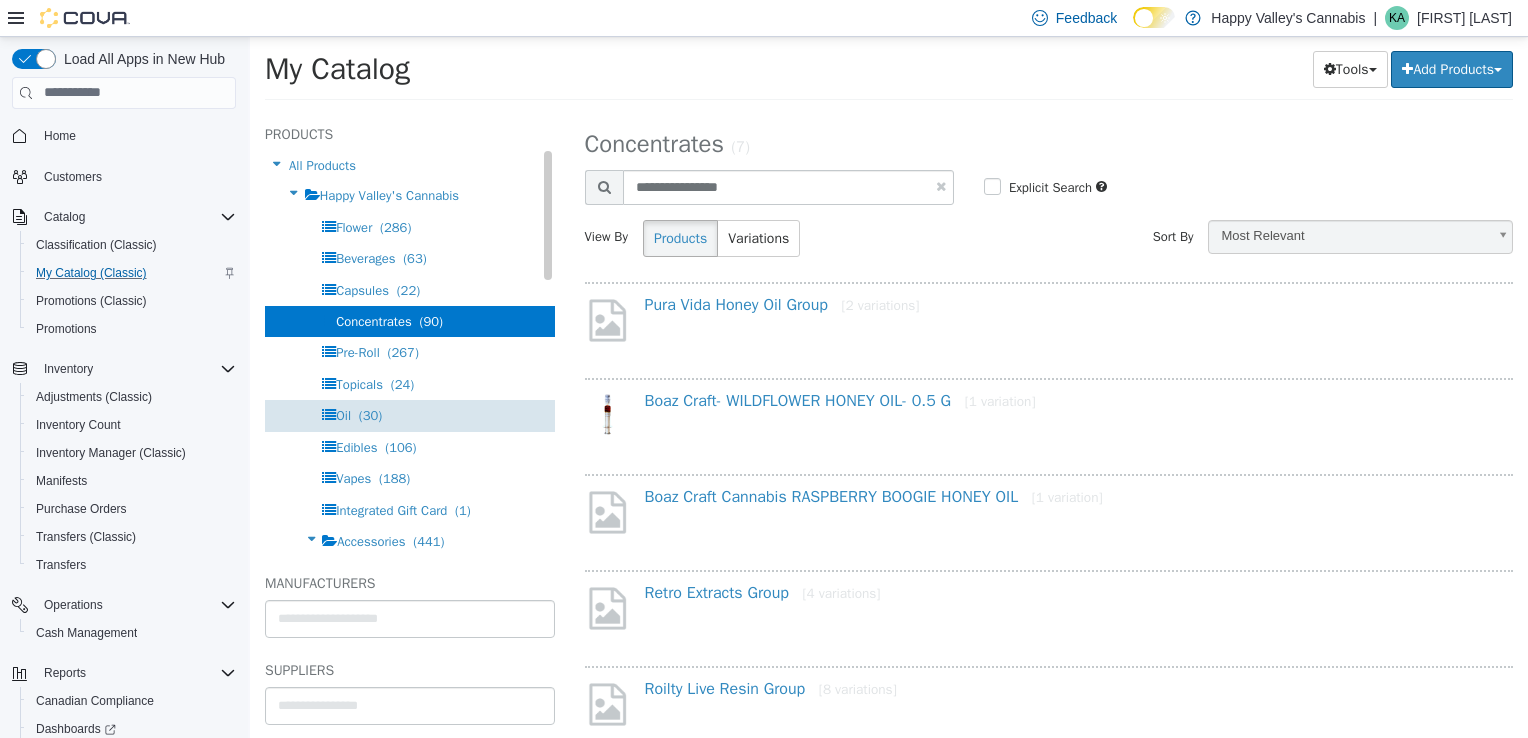 click on "(30)" at bounding box center [370, 414] 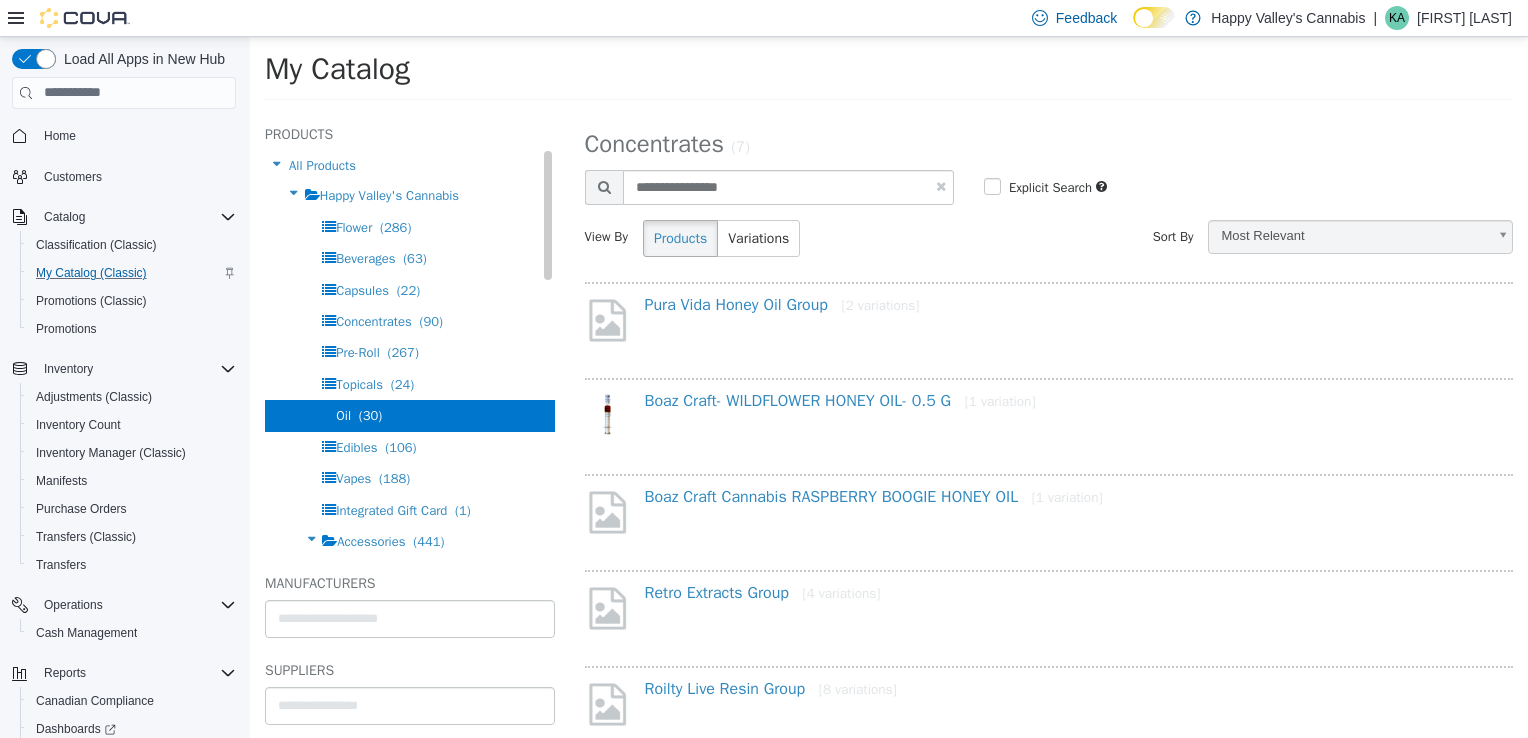 select on "**********" 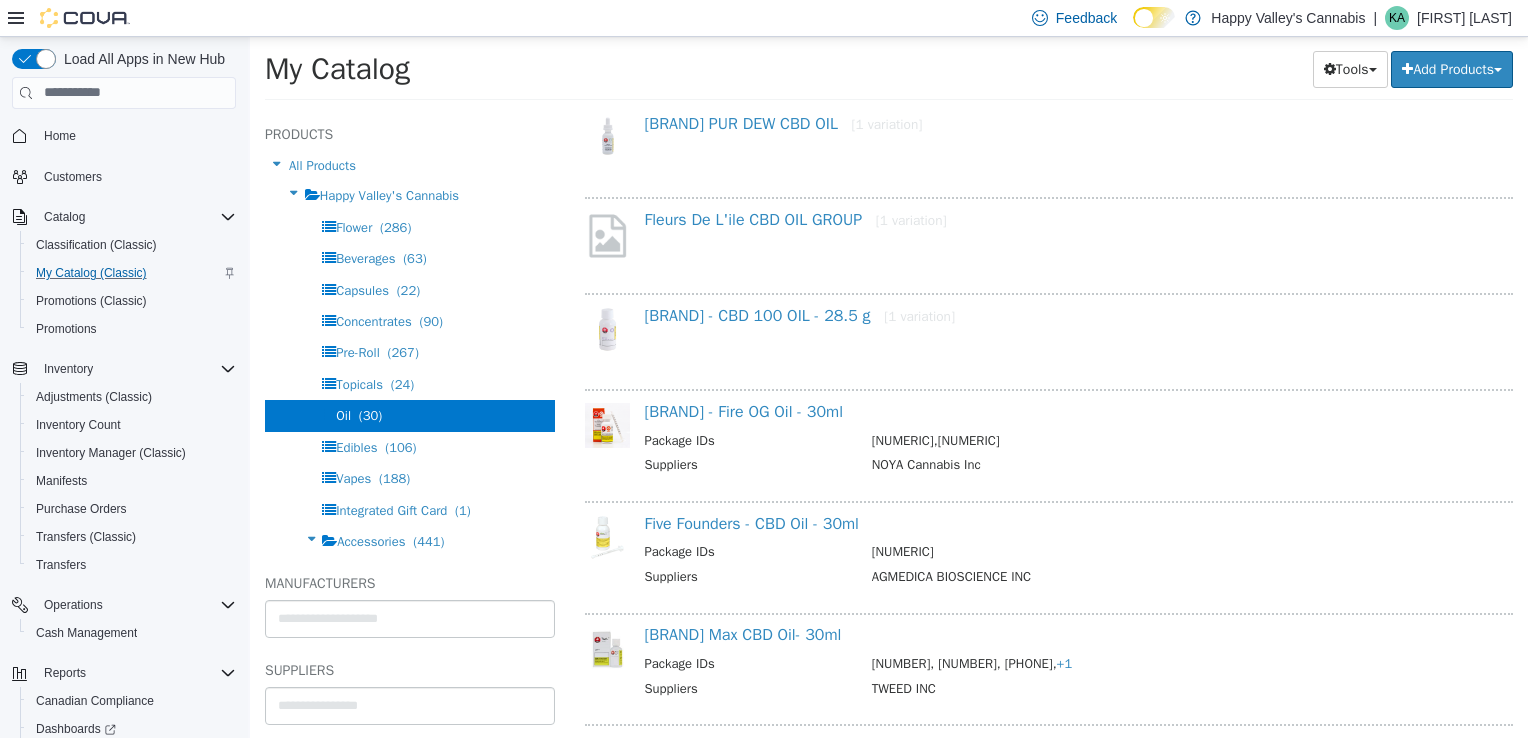 scroll, scrollTop: 800, scrollLeft: 0, axis: vertical 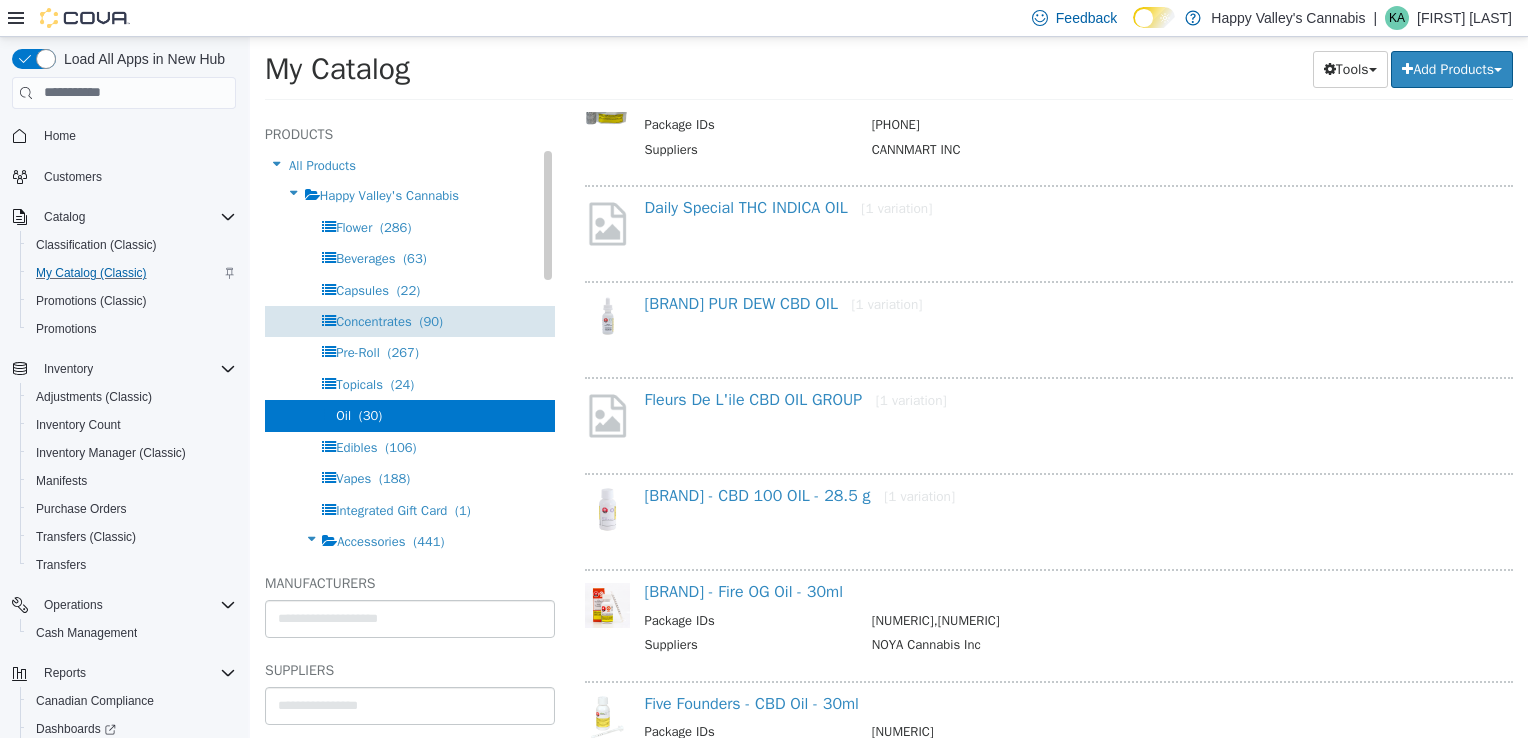click on "Concentrates" at bounding box center (374, 320) 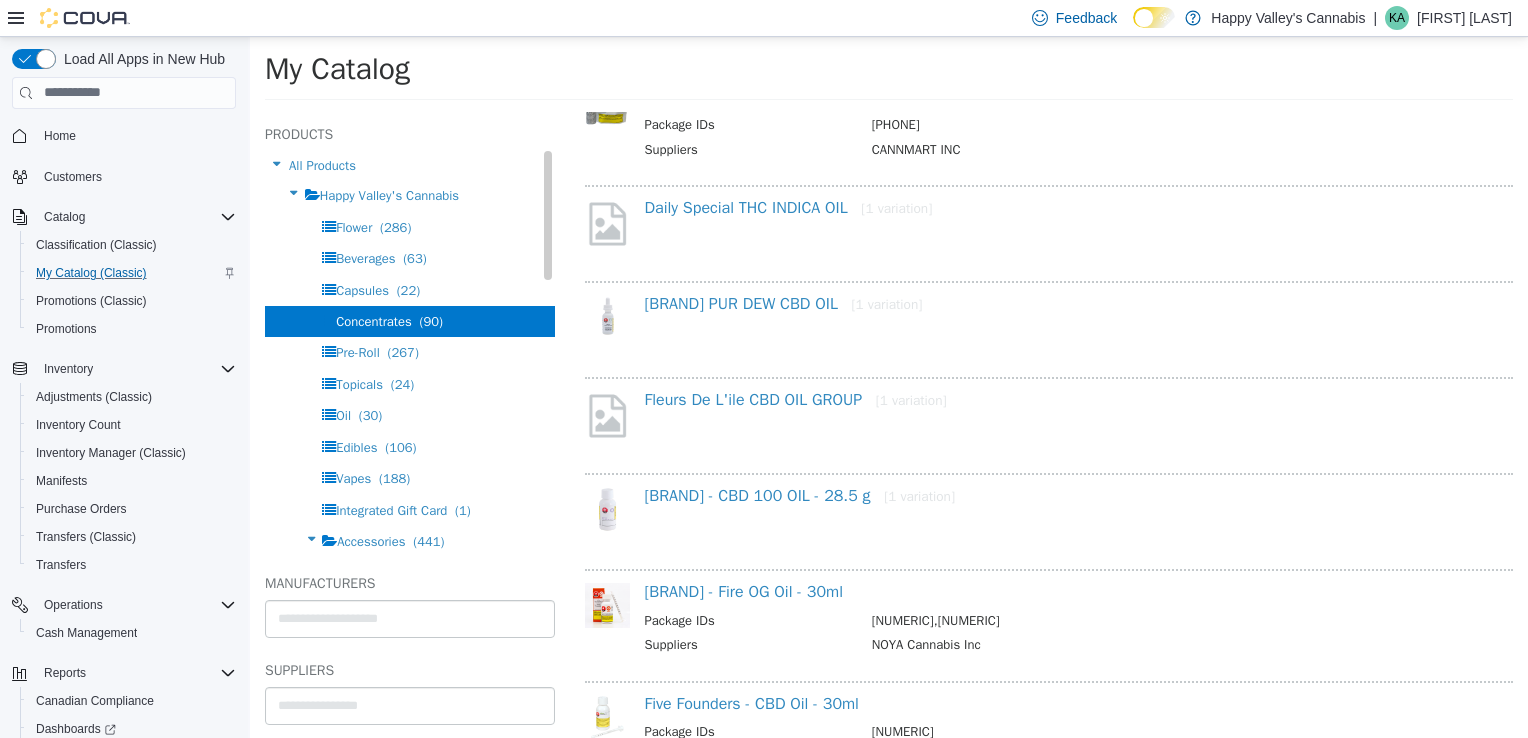 select on "**********" 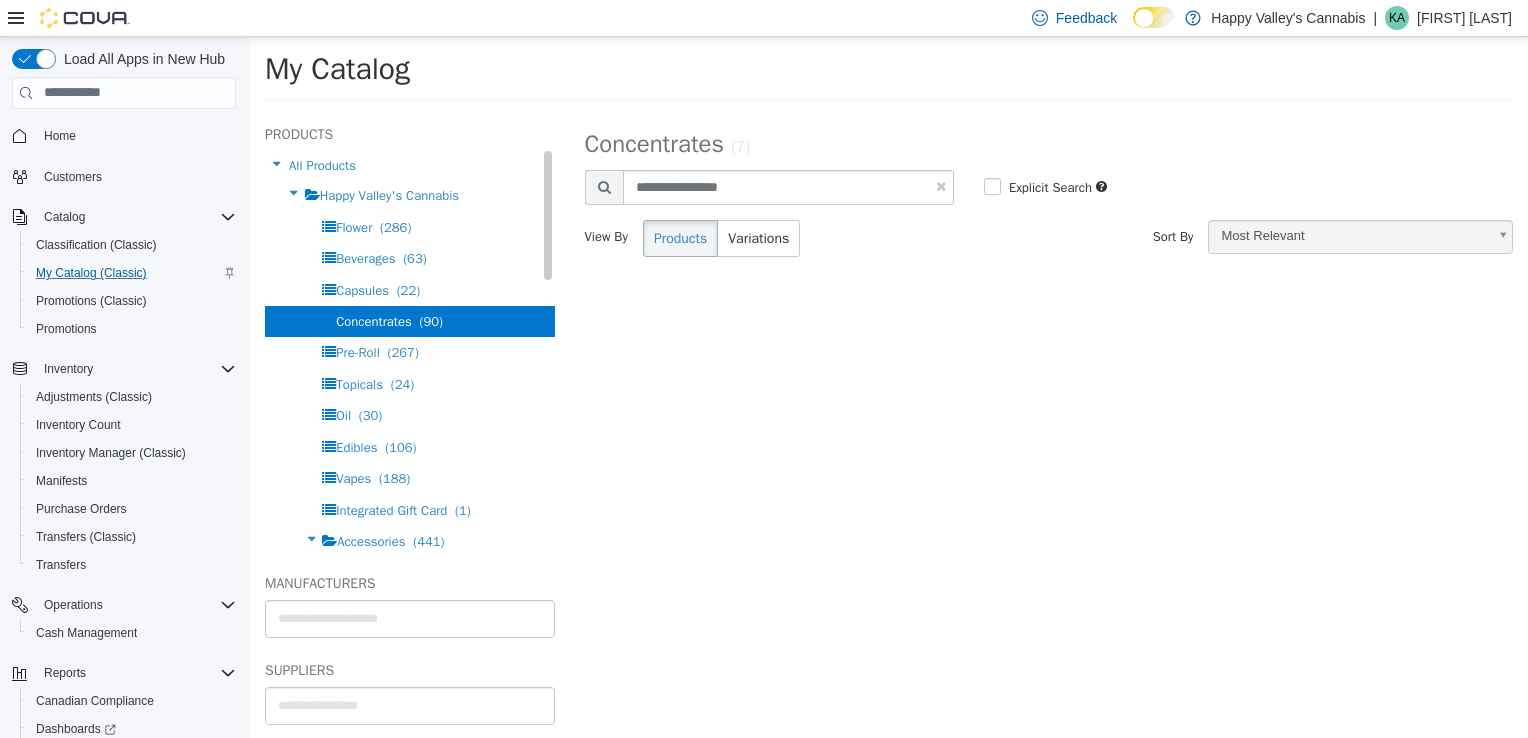 scroll, scrollTop: 0, scrollLeft: 0, axis: both 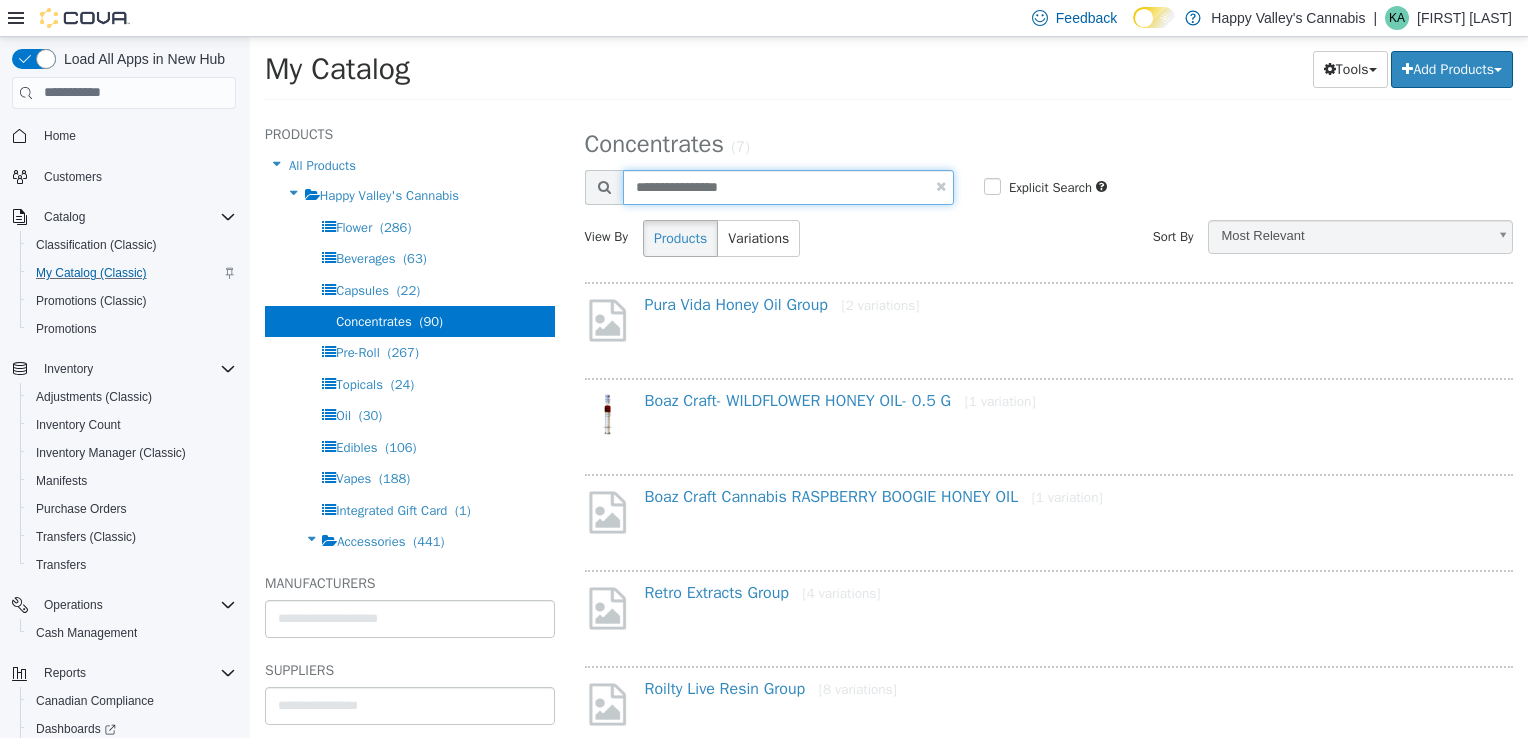 drag, startPoint x: 696, startPoint y: 186, endPoint x: 615, endPoint y: 201, distance: 82.37718 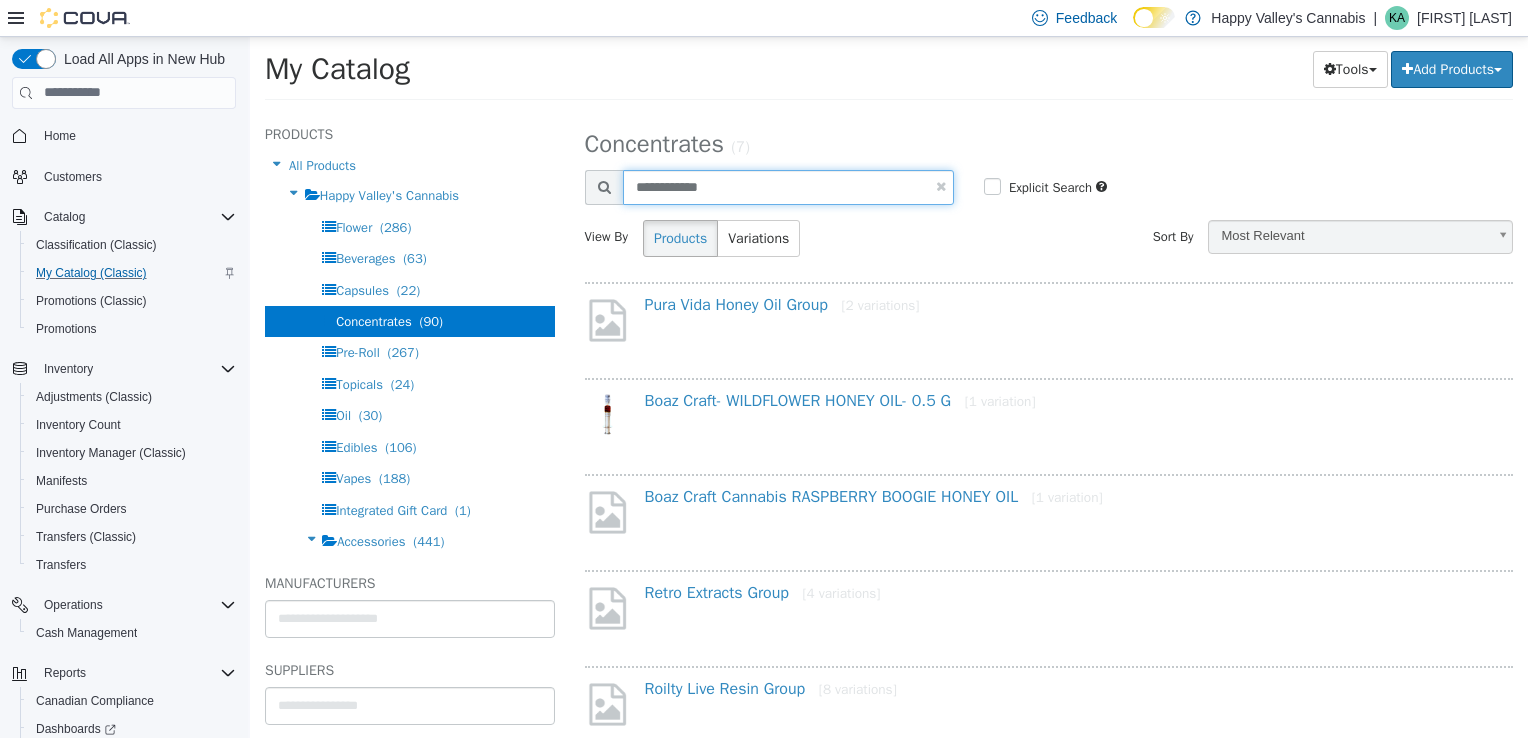 type on "**********" 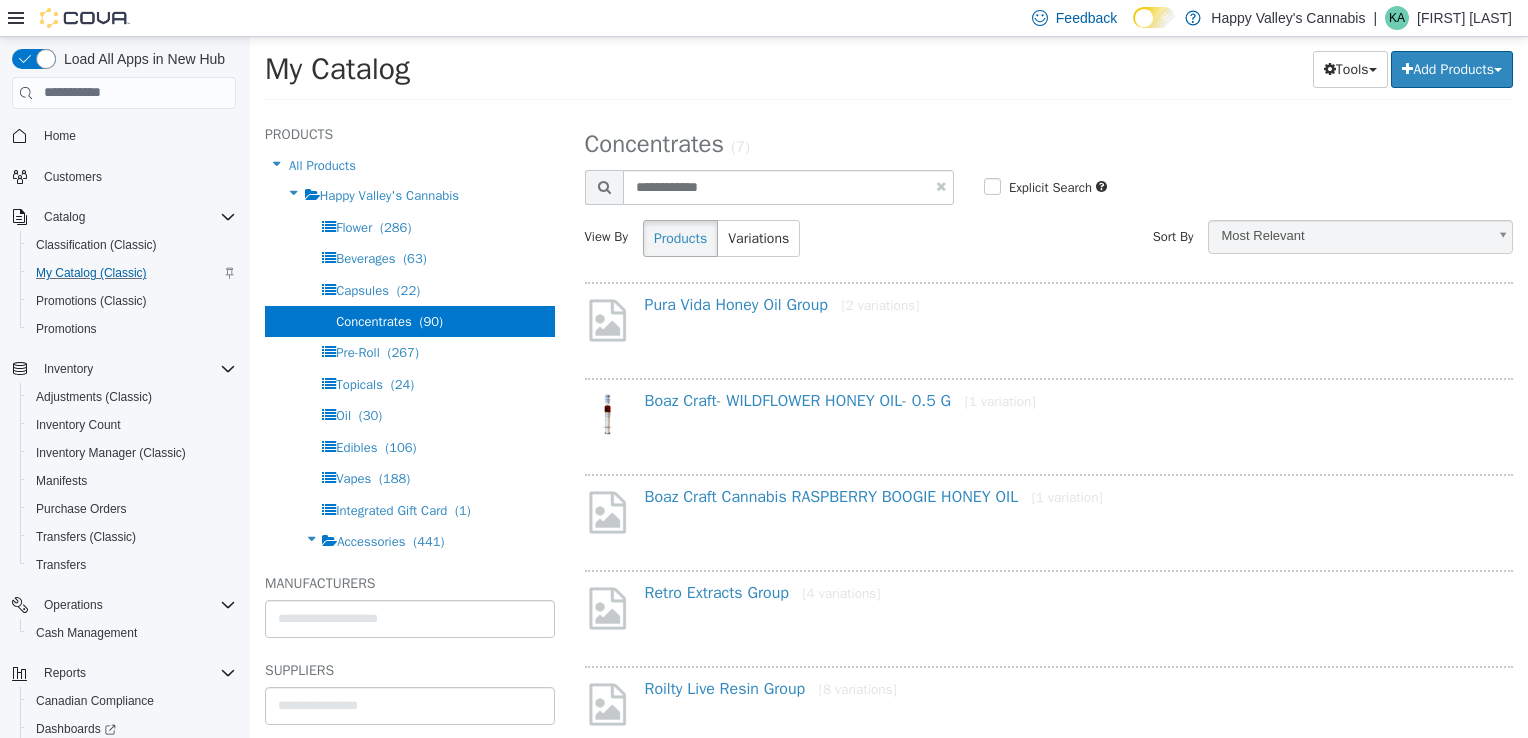 select on "**********" 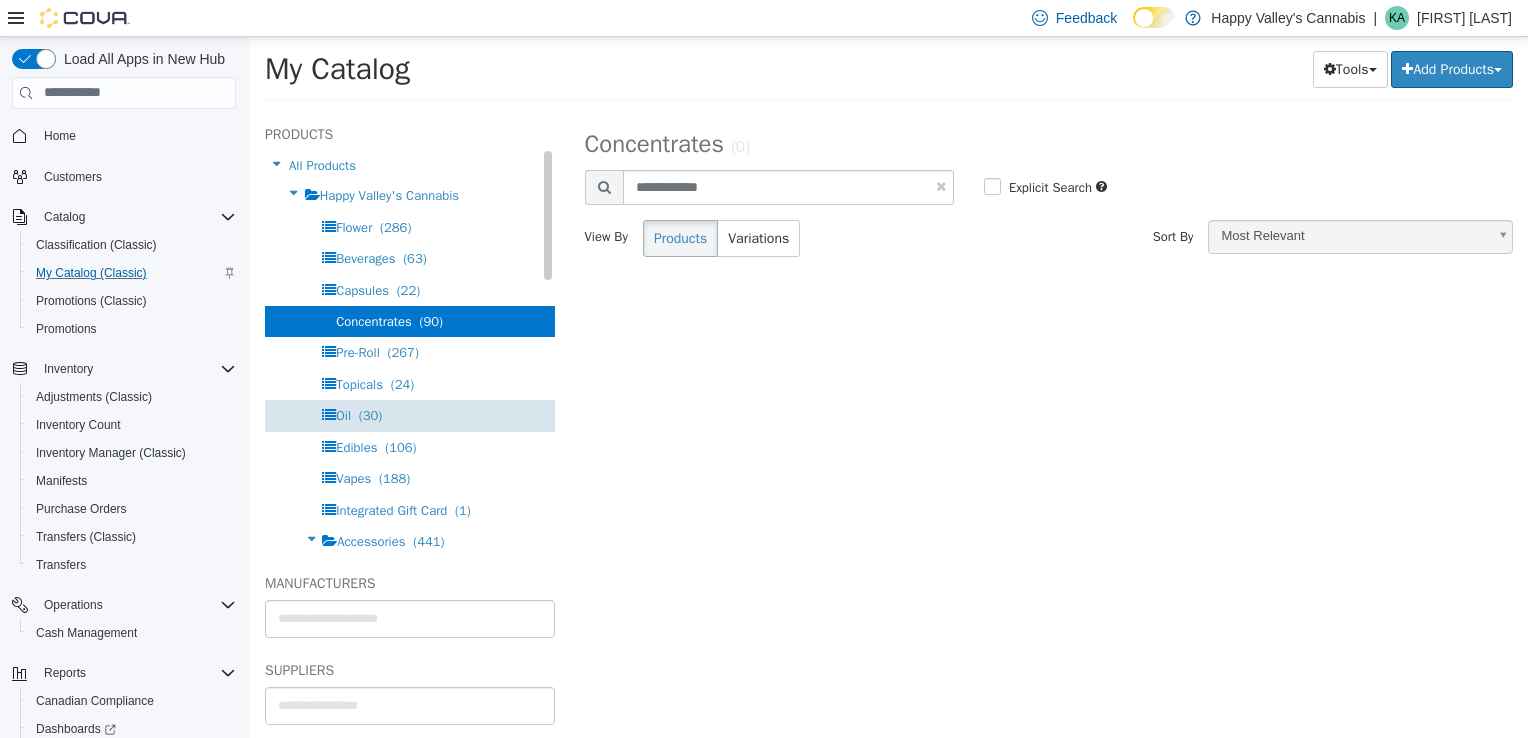 click on "Oil
(30)" at bounding box center (359, 414) 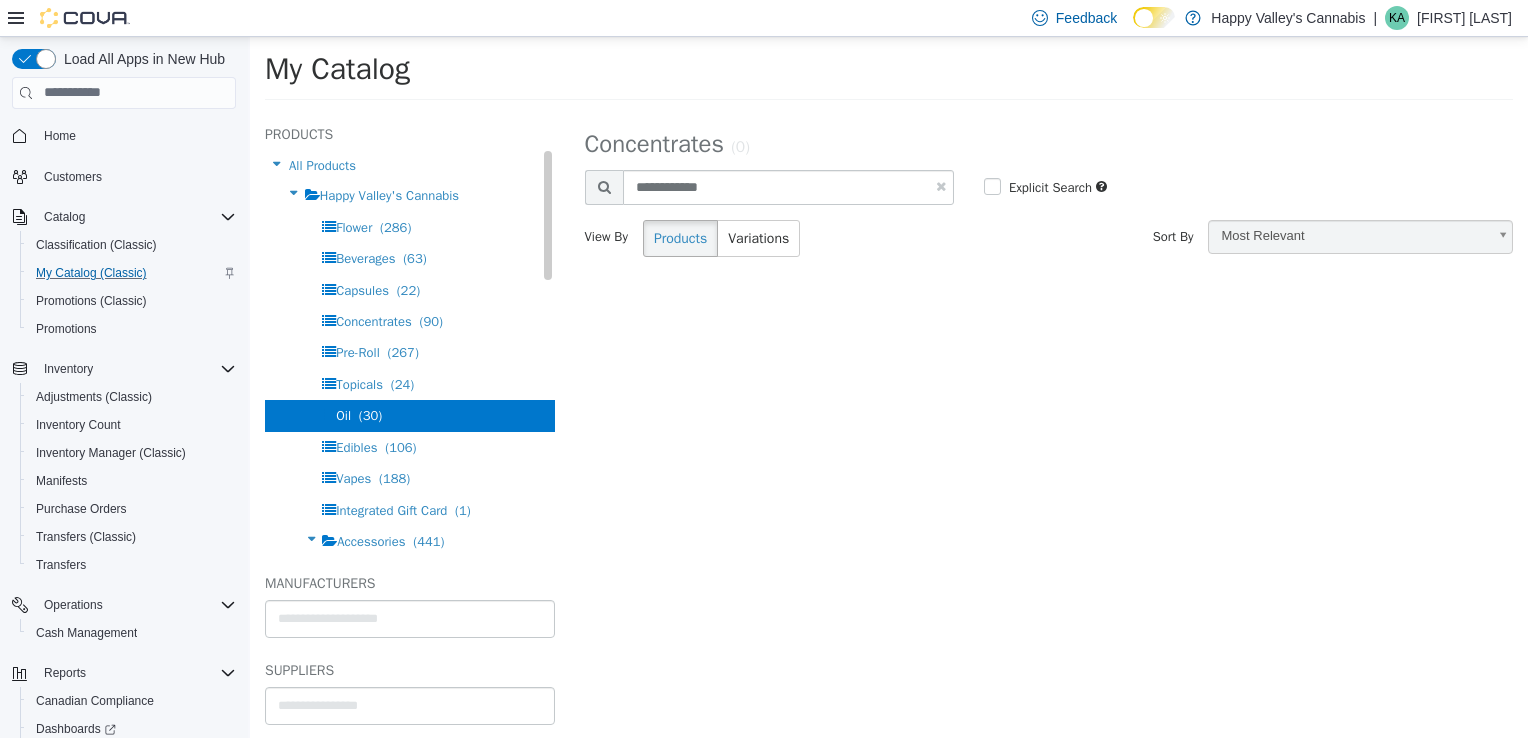 select on "**********" 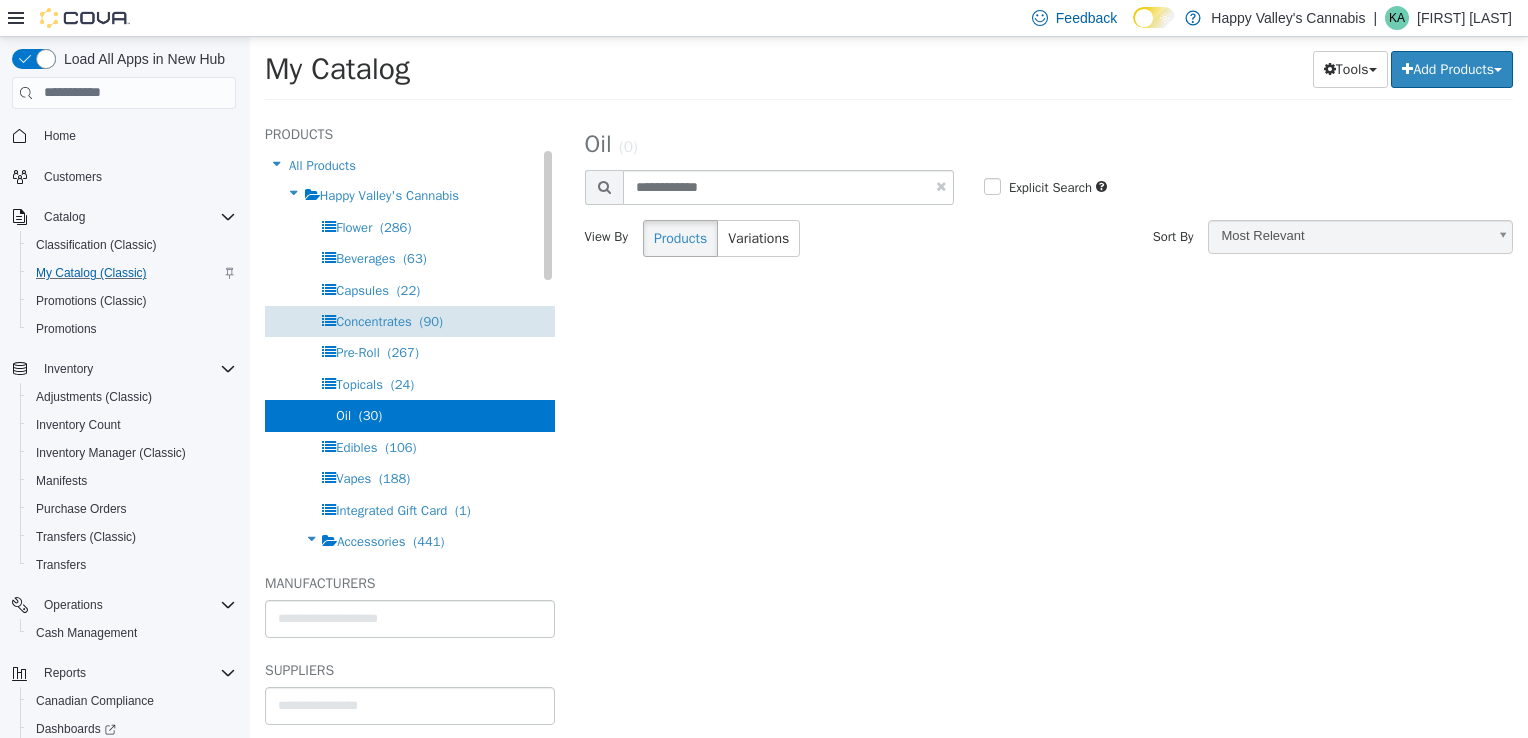 click on "Concentrates" at bounding box center [374, 320] 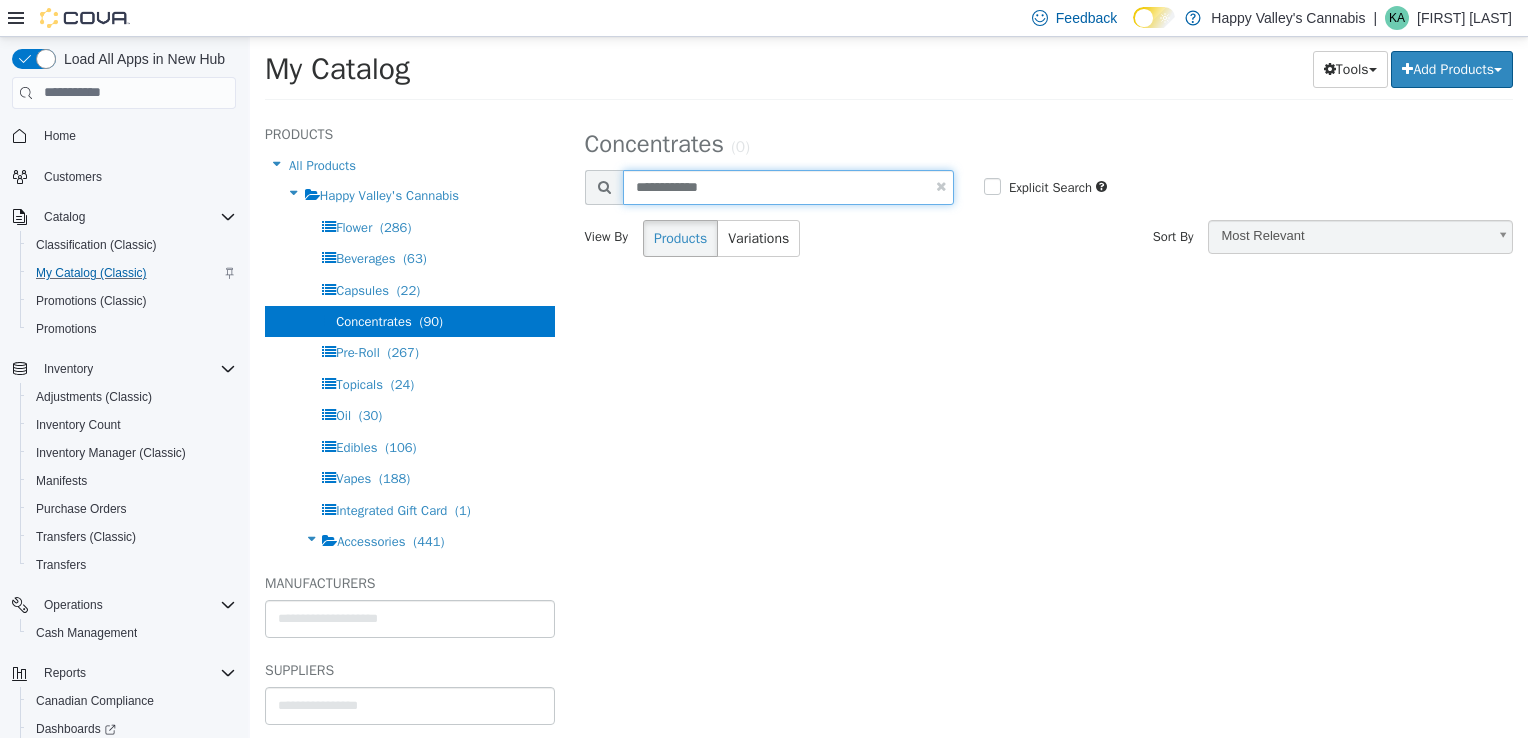 drag, startPoint x: 726, startPoint y: 186, endPoint x: 597, endPoint y: 202, distance: 129.98846 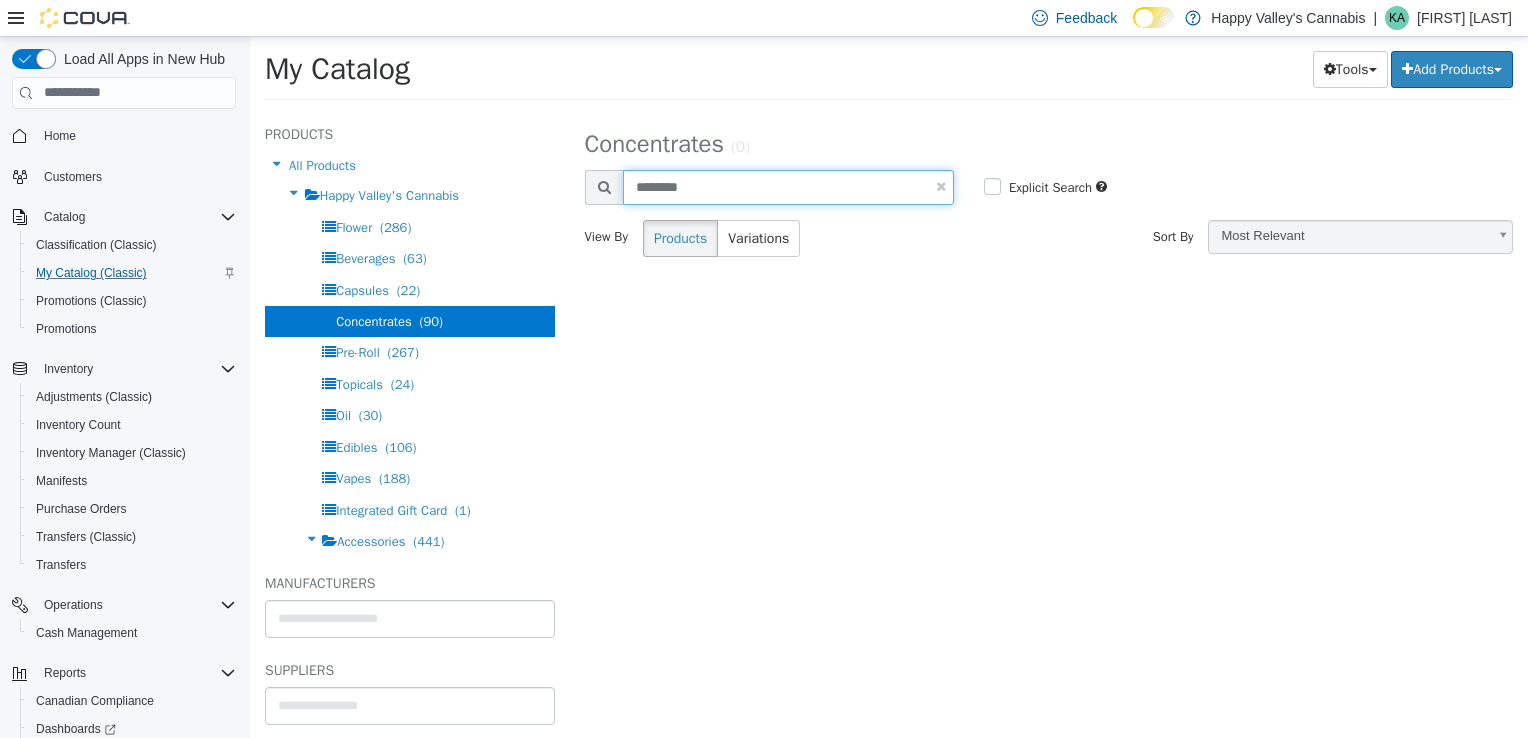 type on "*********" 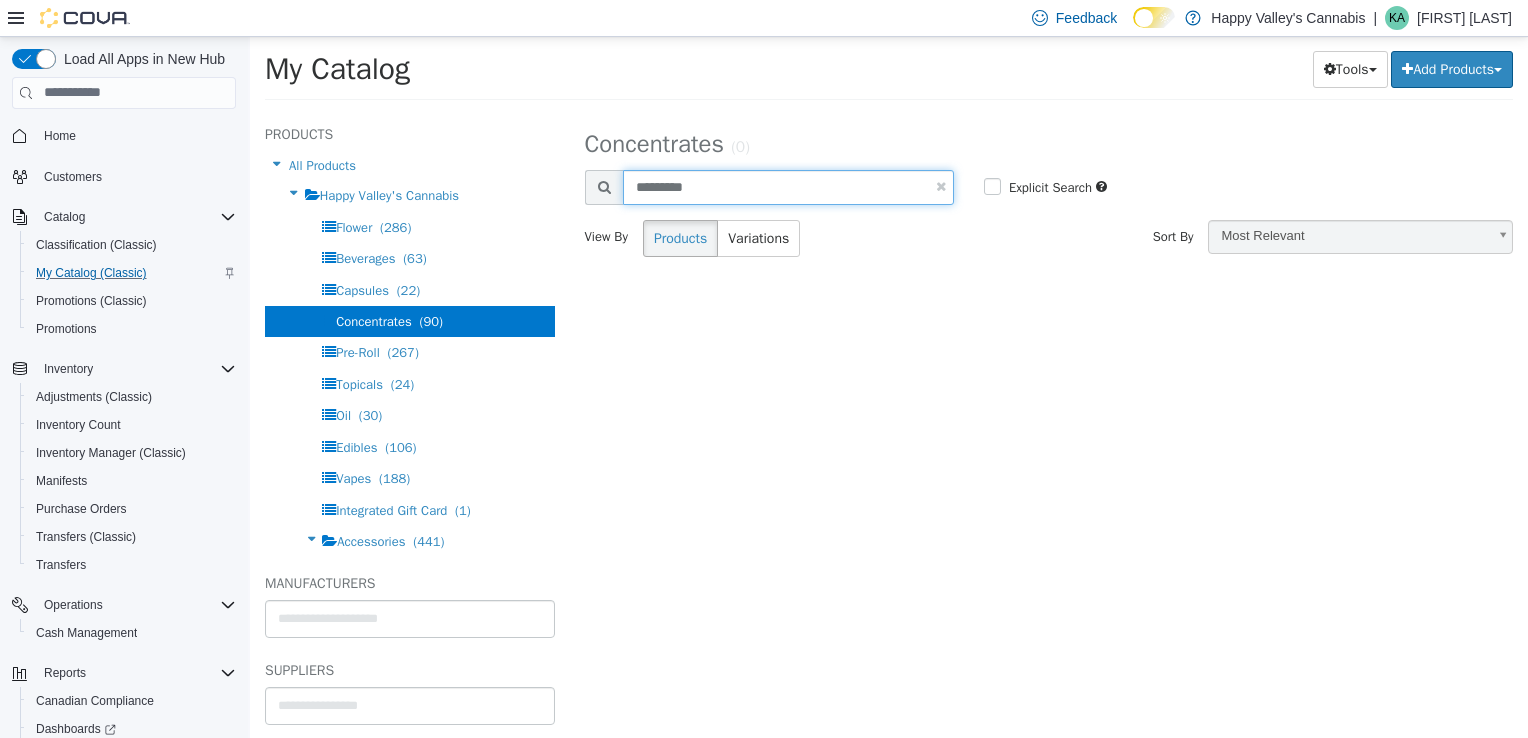 drag, startPoint x: 700, startPoint y: 186, endPoint x: 556, endPoint y: 245, distance: 155.61812 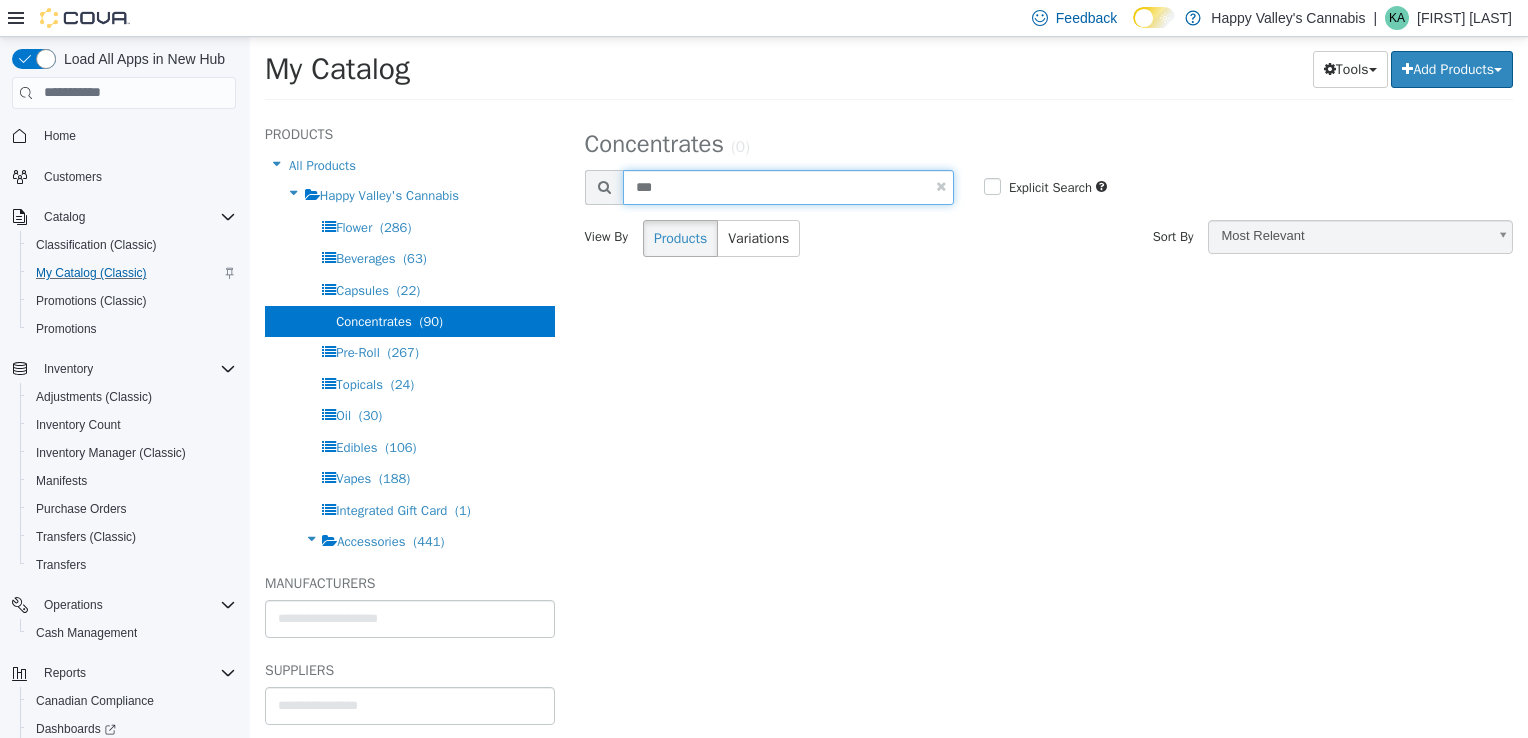type on "***" 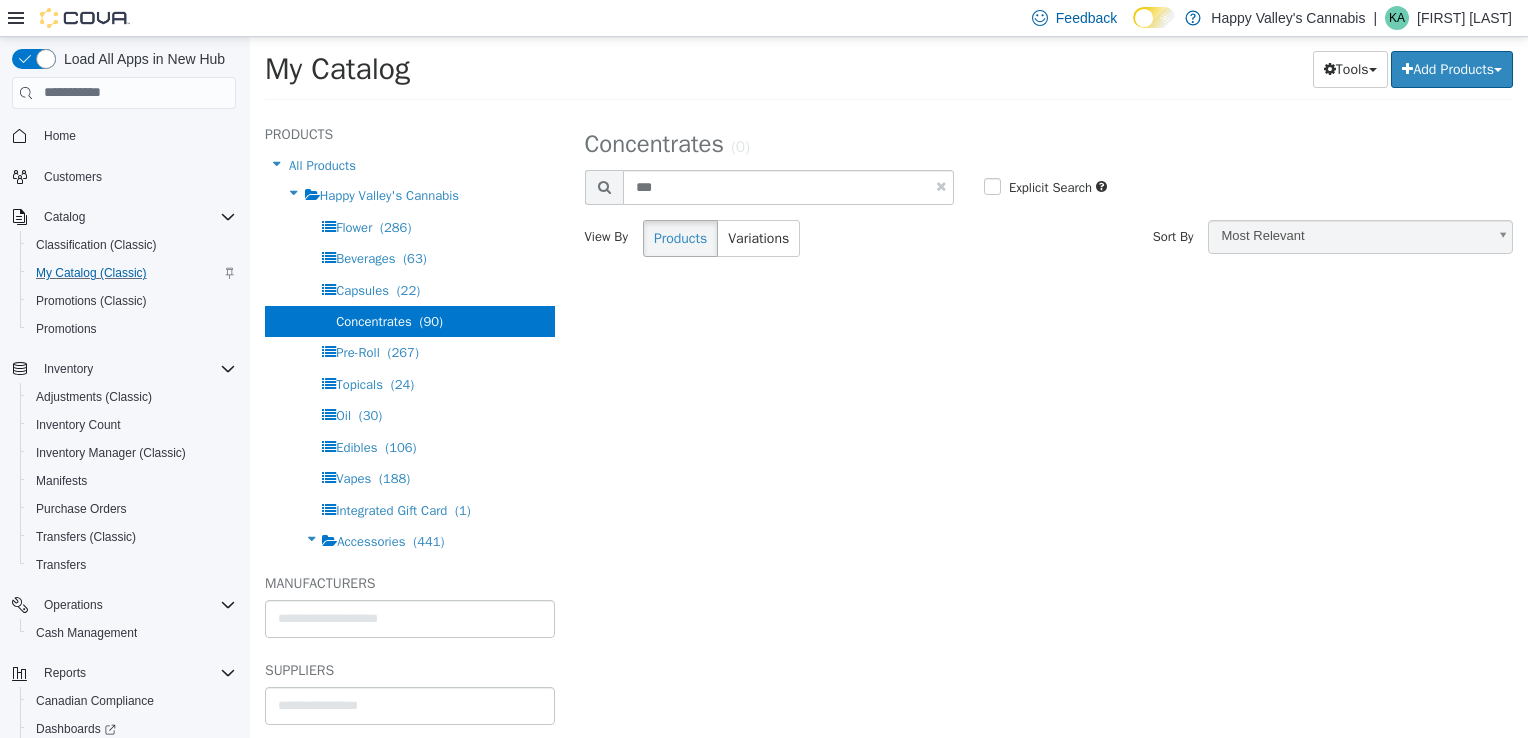 select on "**********" 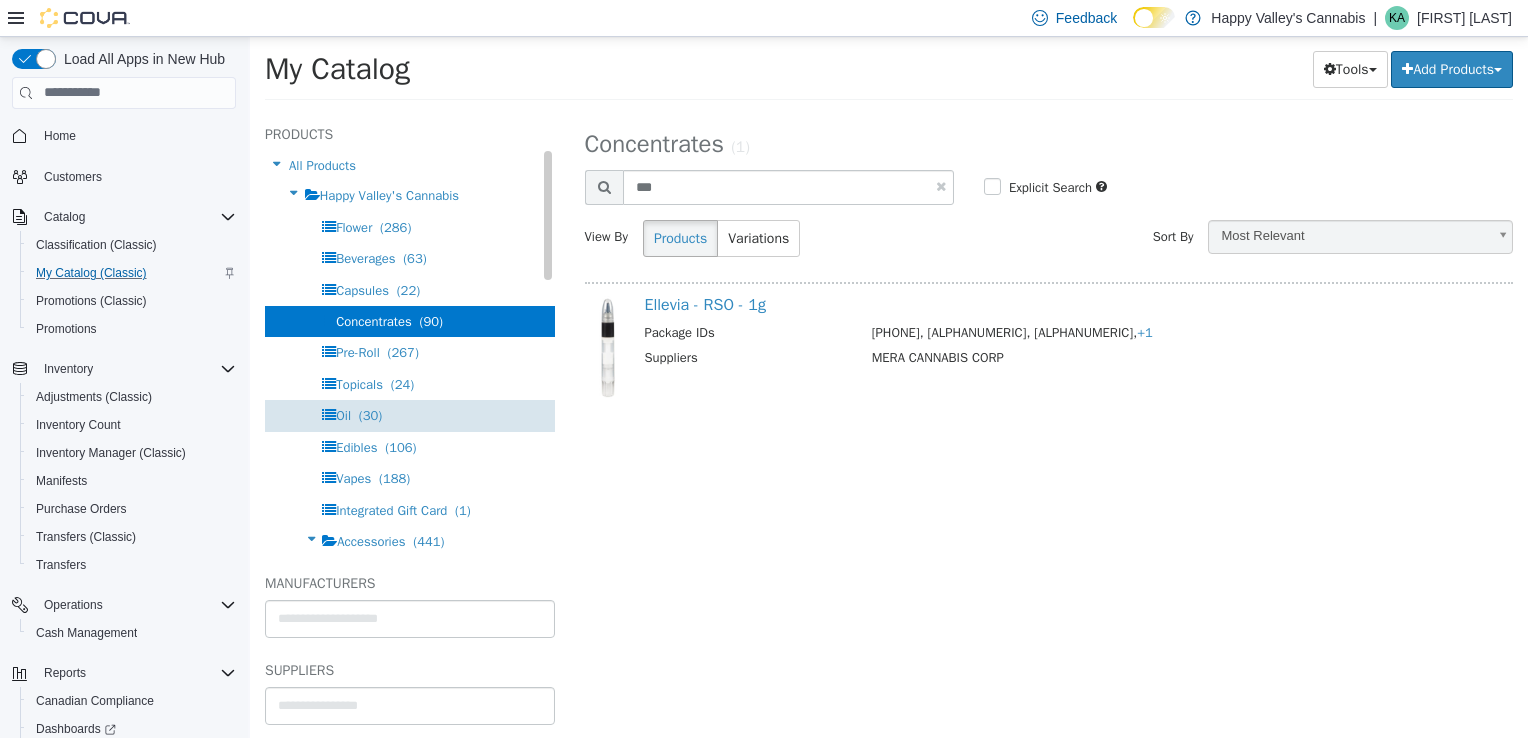 click on "Oil
(30)" at bounding box center [410, 414] 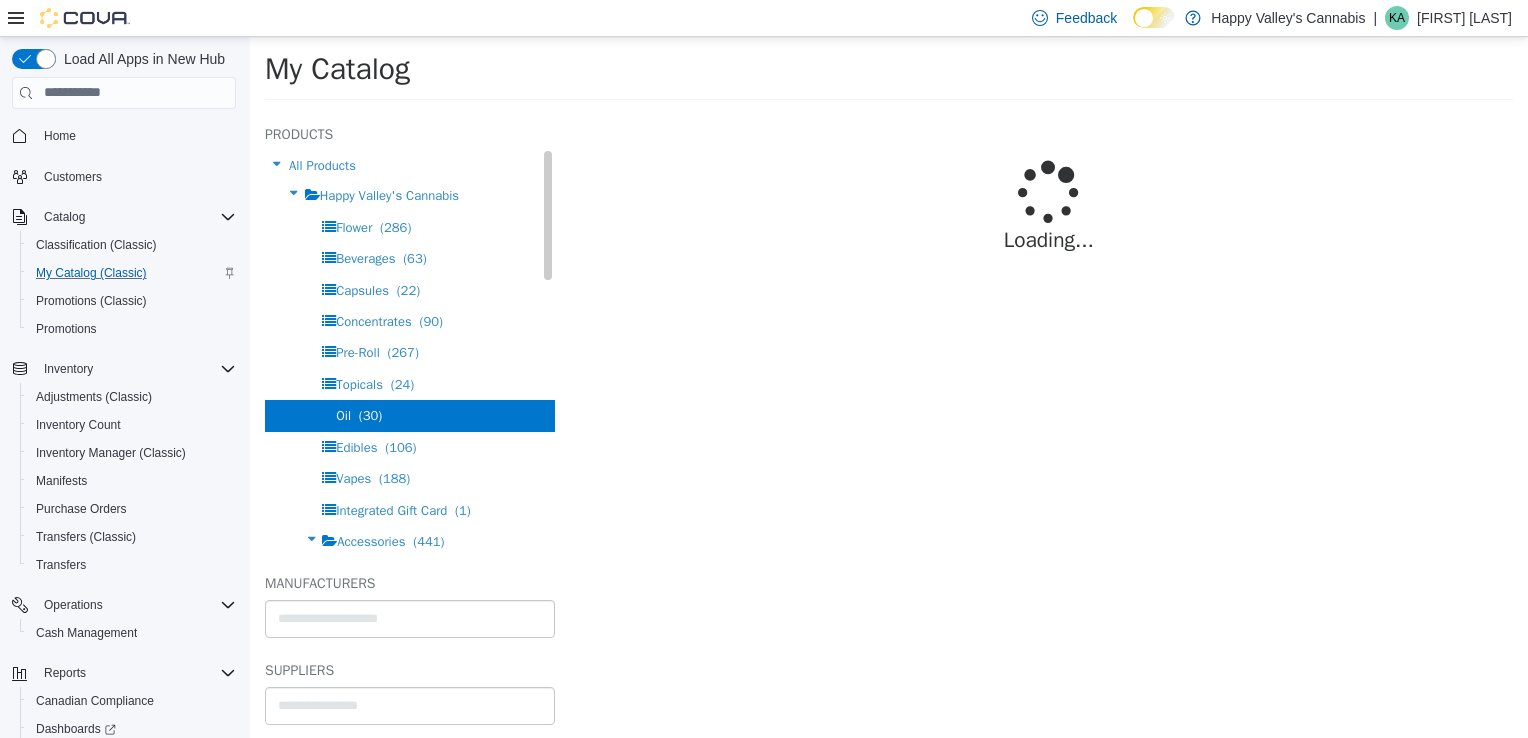 select on "**********" 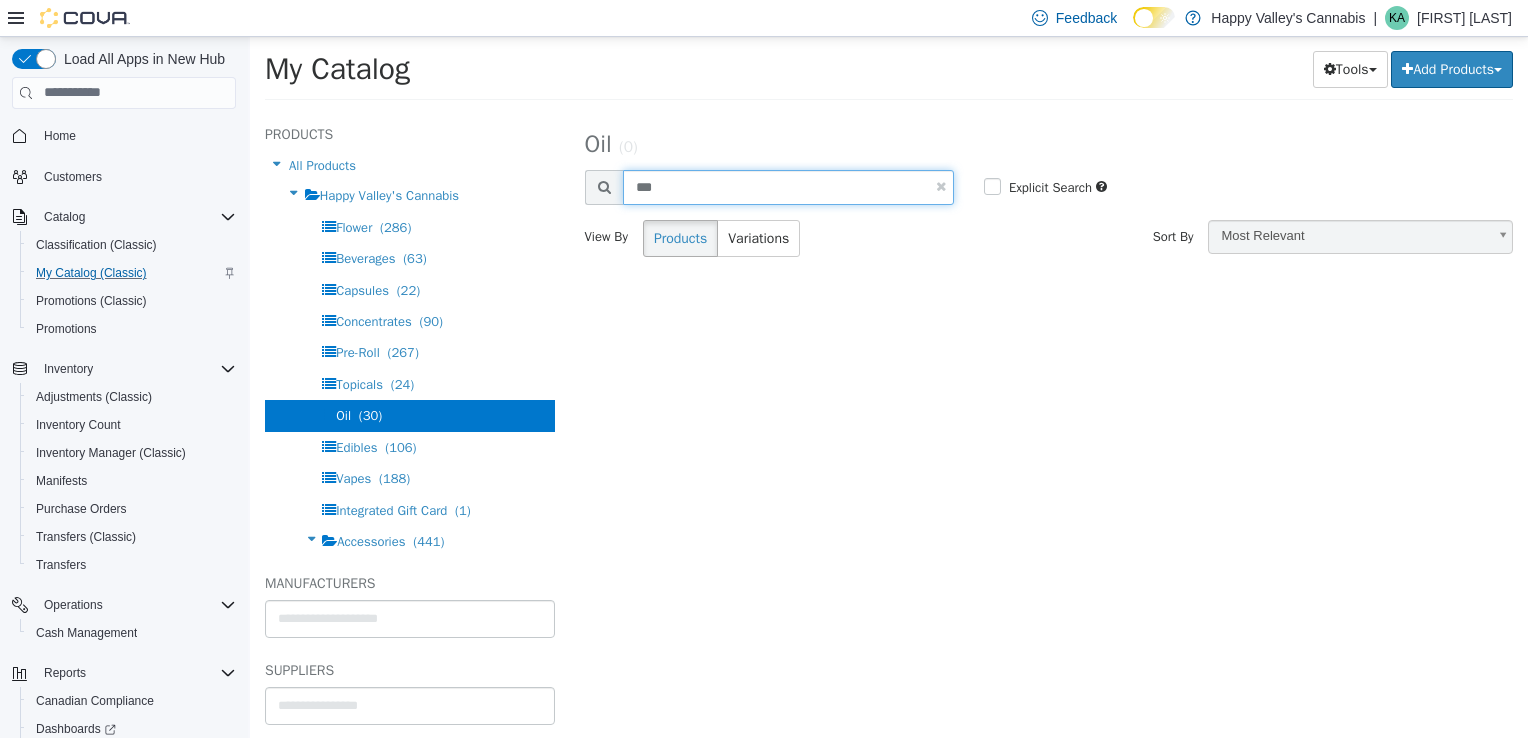 drag, startPoint x: 661, startPoint y: 189, endPoint x: 614, endPoint y: 179, distance: 48.052055 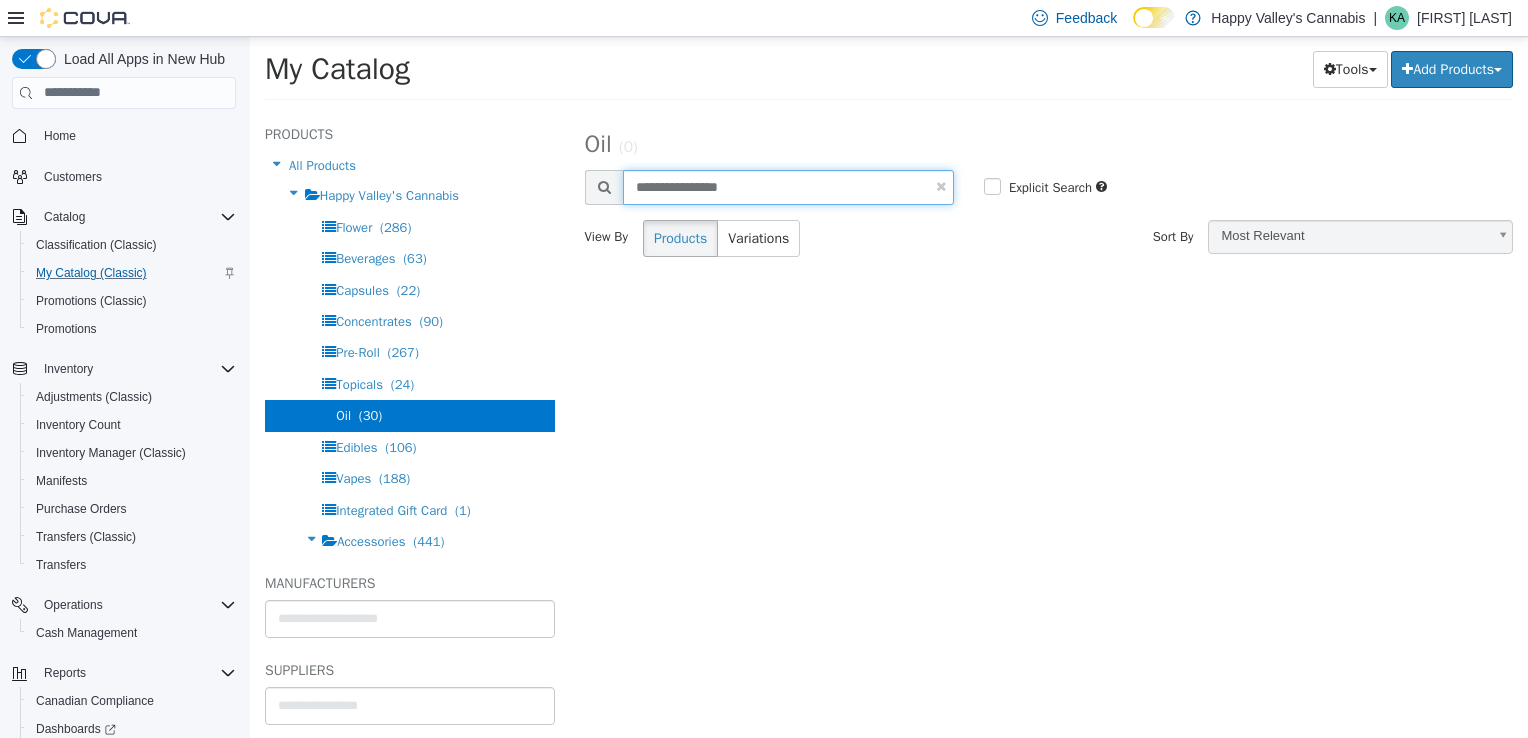 type on "**********" 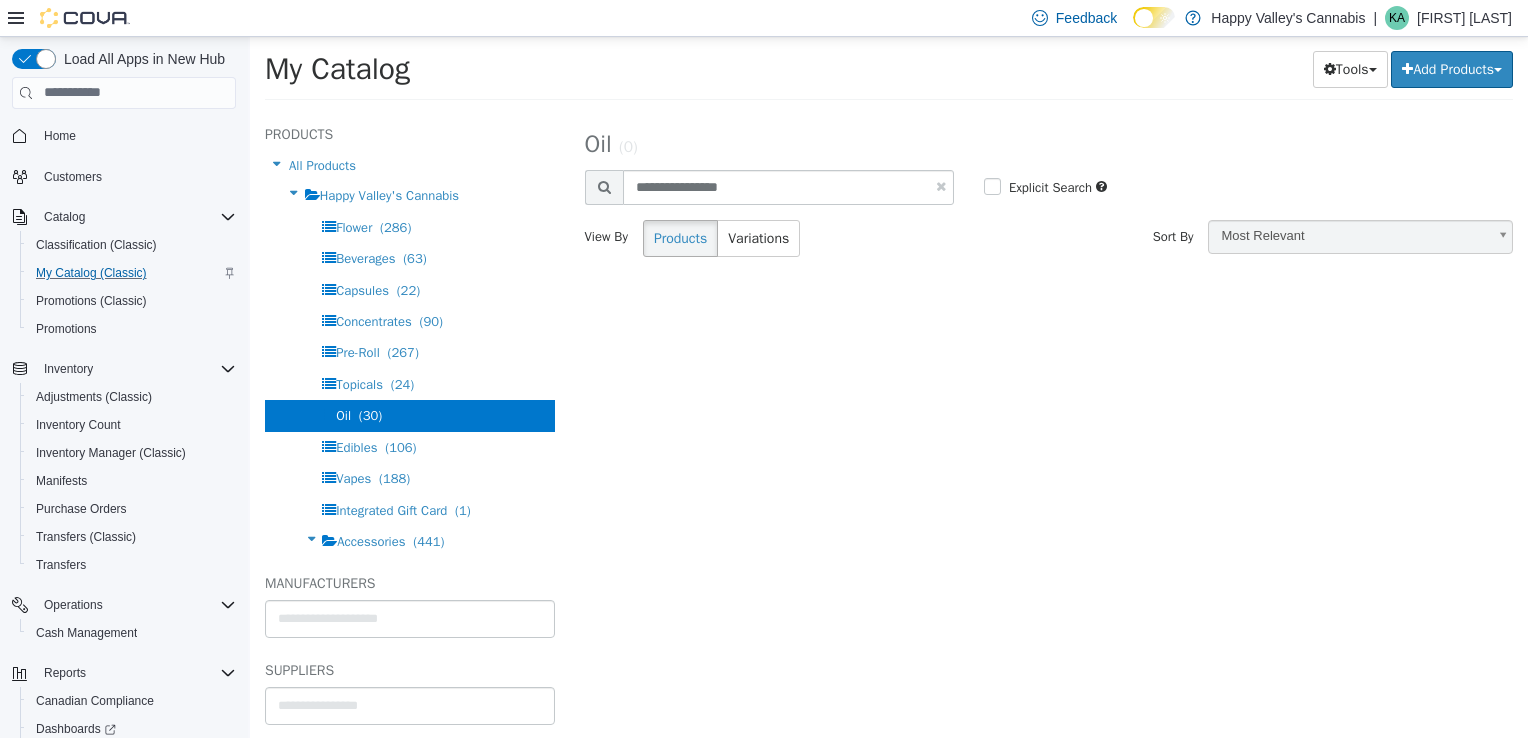 select on "**********" 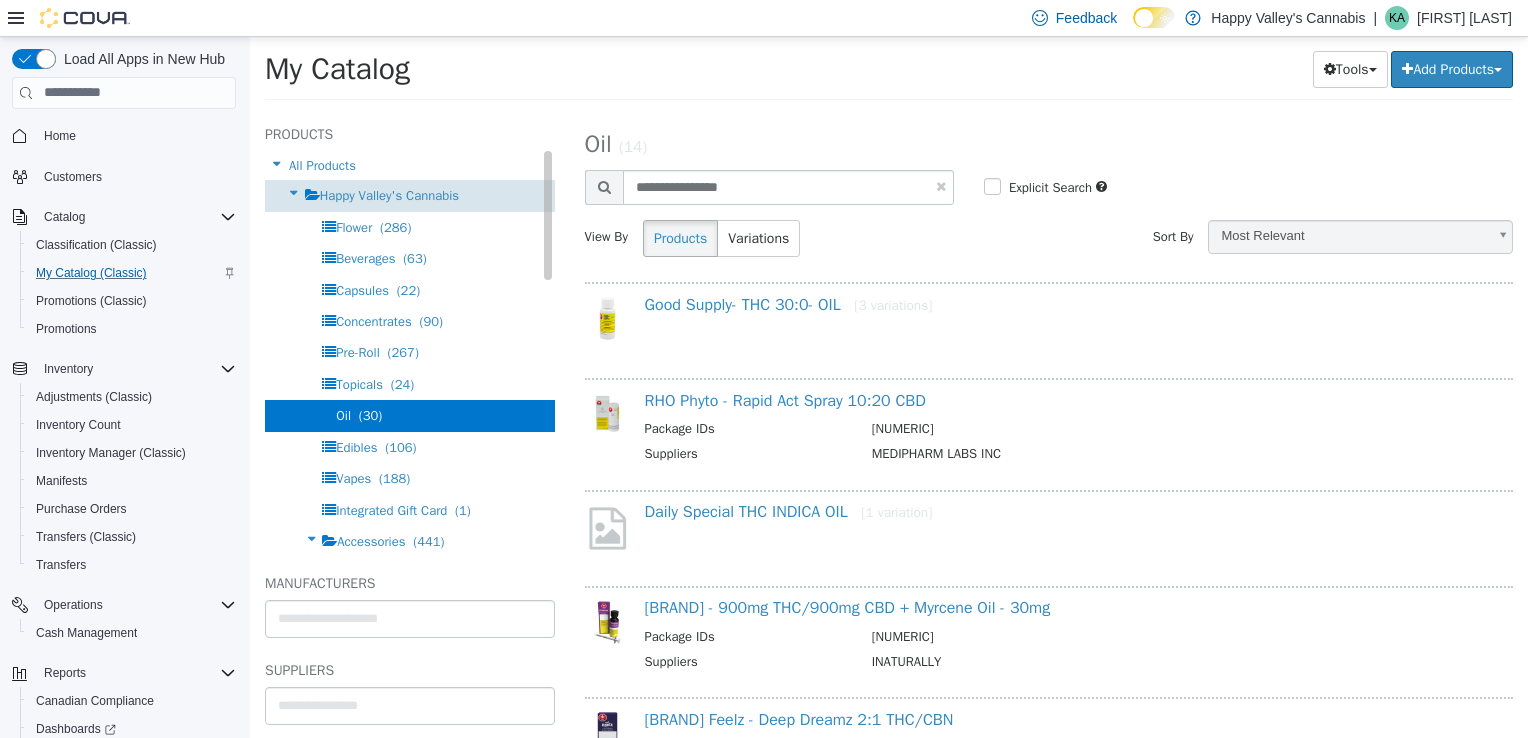 click on "Happy Valley's Cannabis" at bounding box center [389, 194] 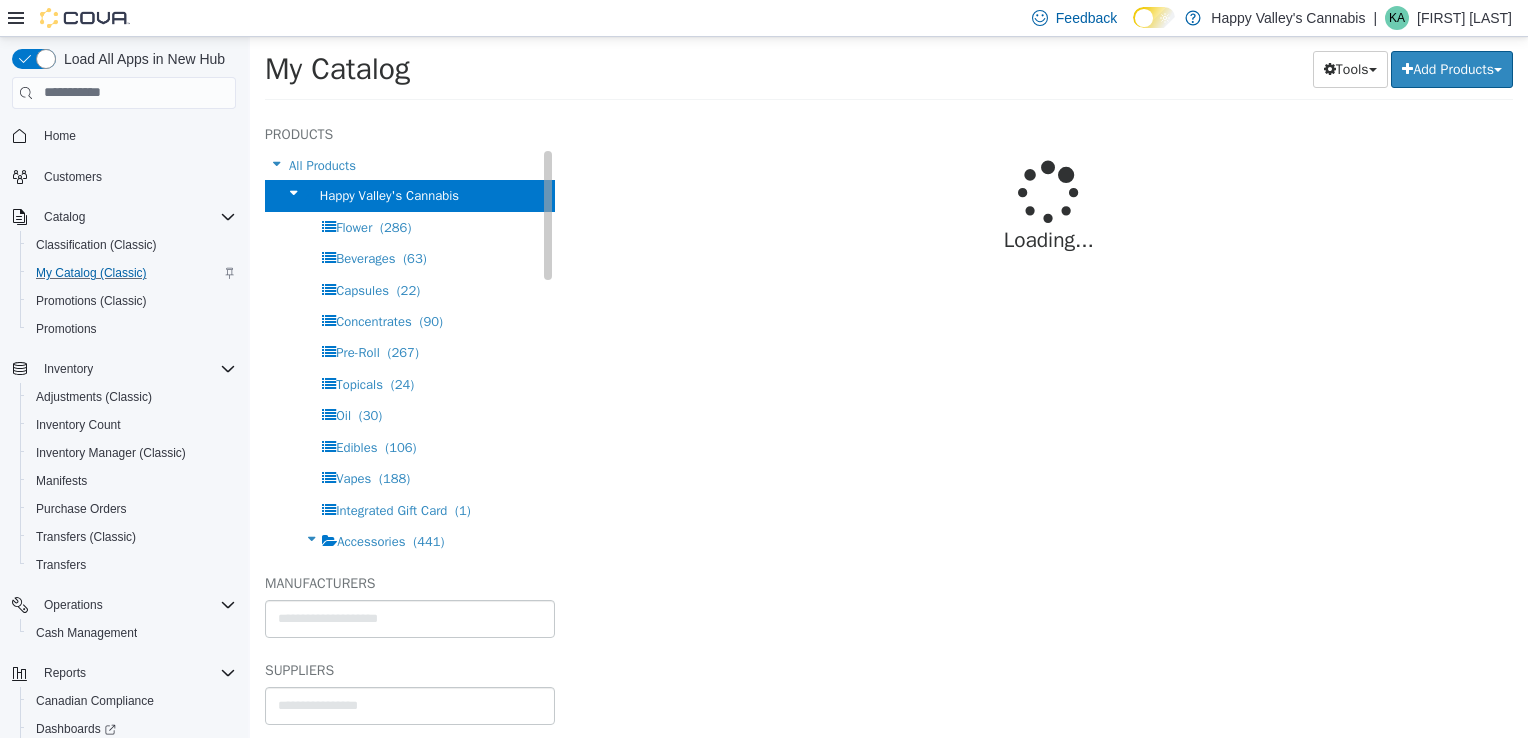 select on "**********" 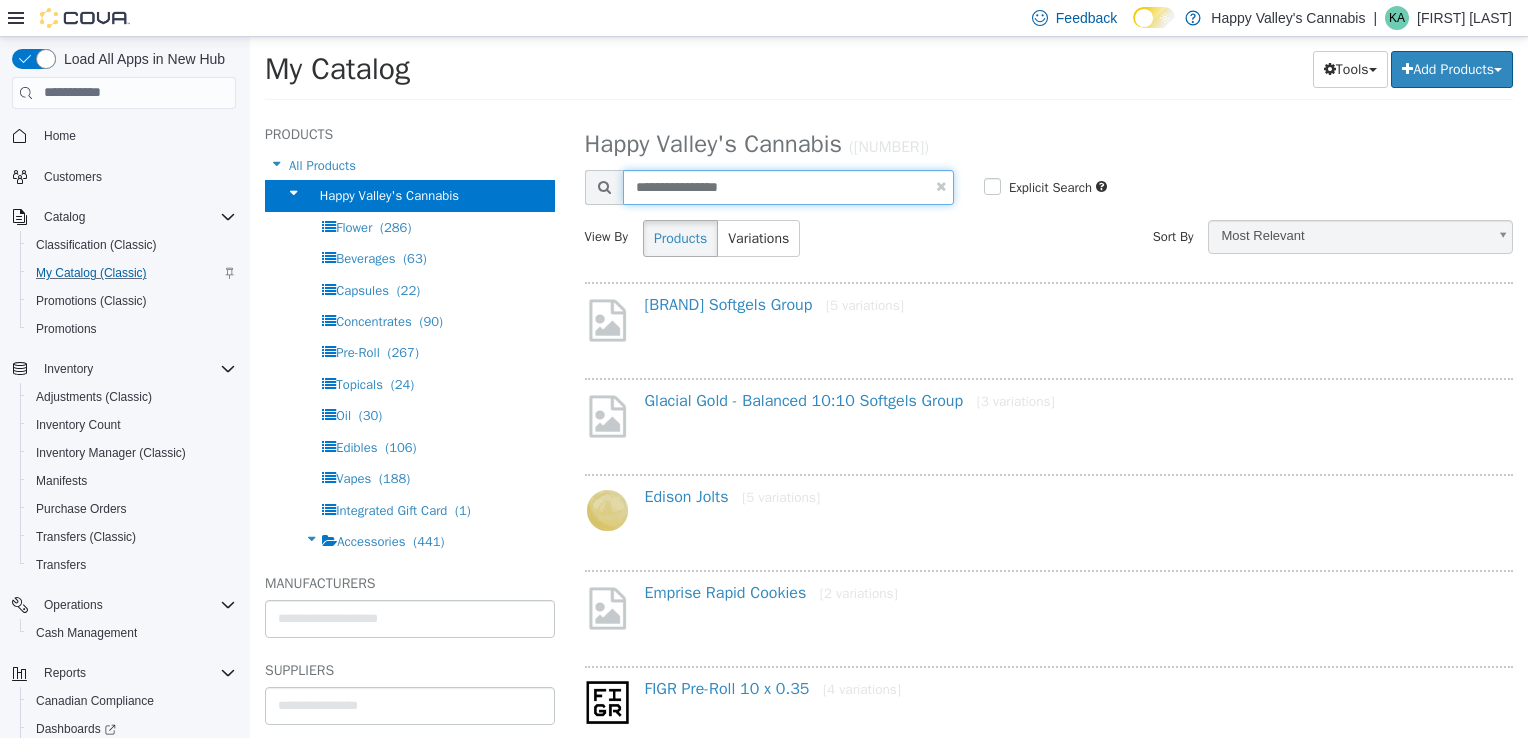 drag, startPoint x: 736, startPoint y: 187, endPoint x: 623, endPoint y: 180, distance: 113.216606 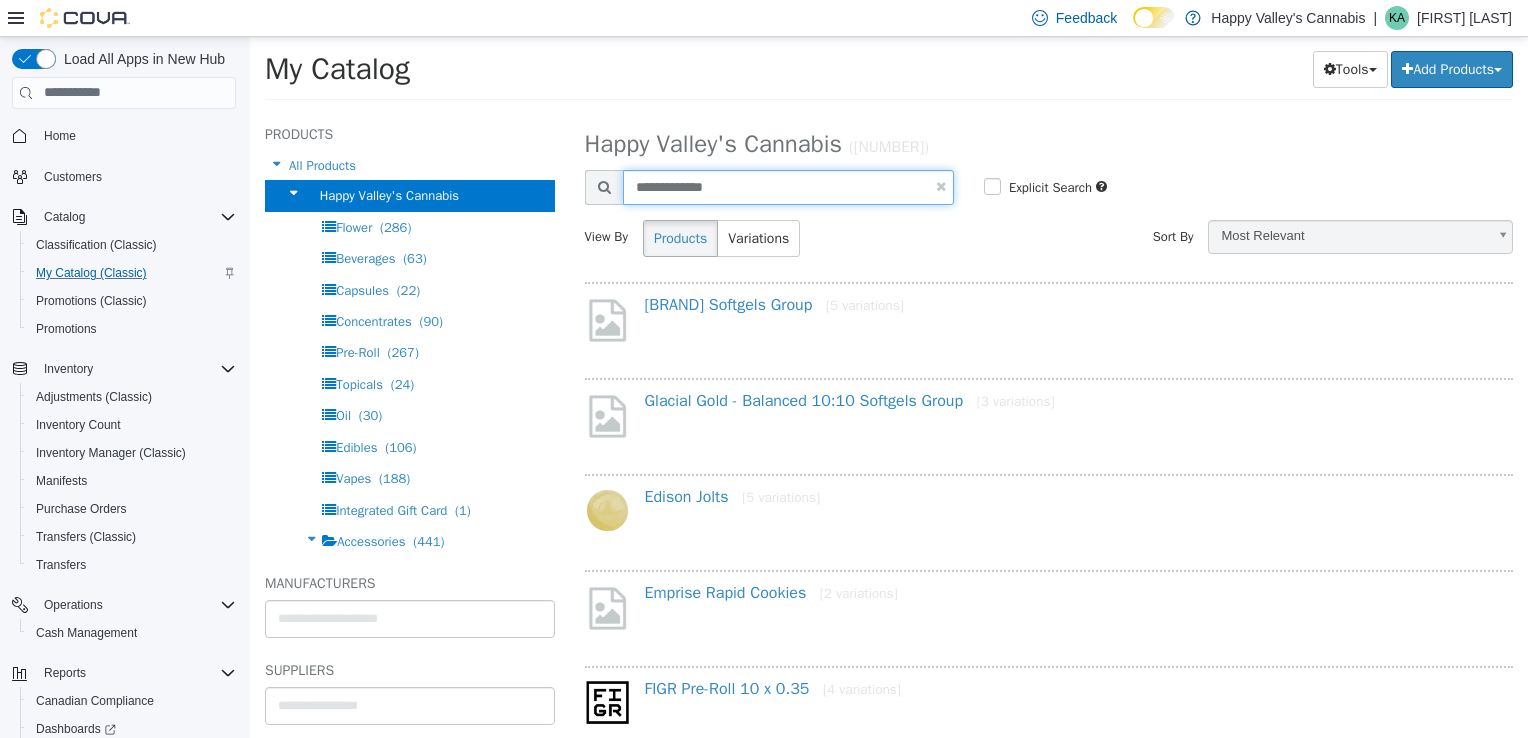 type on "**********" 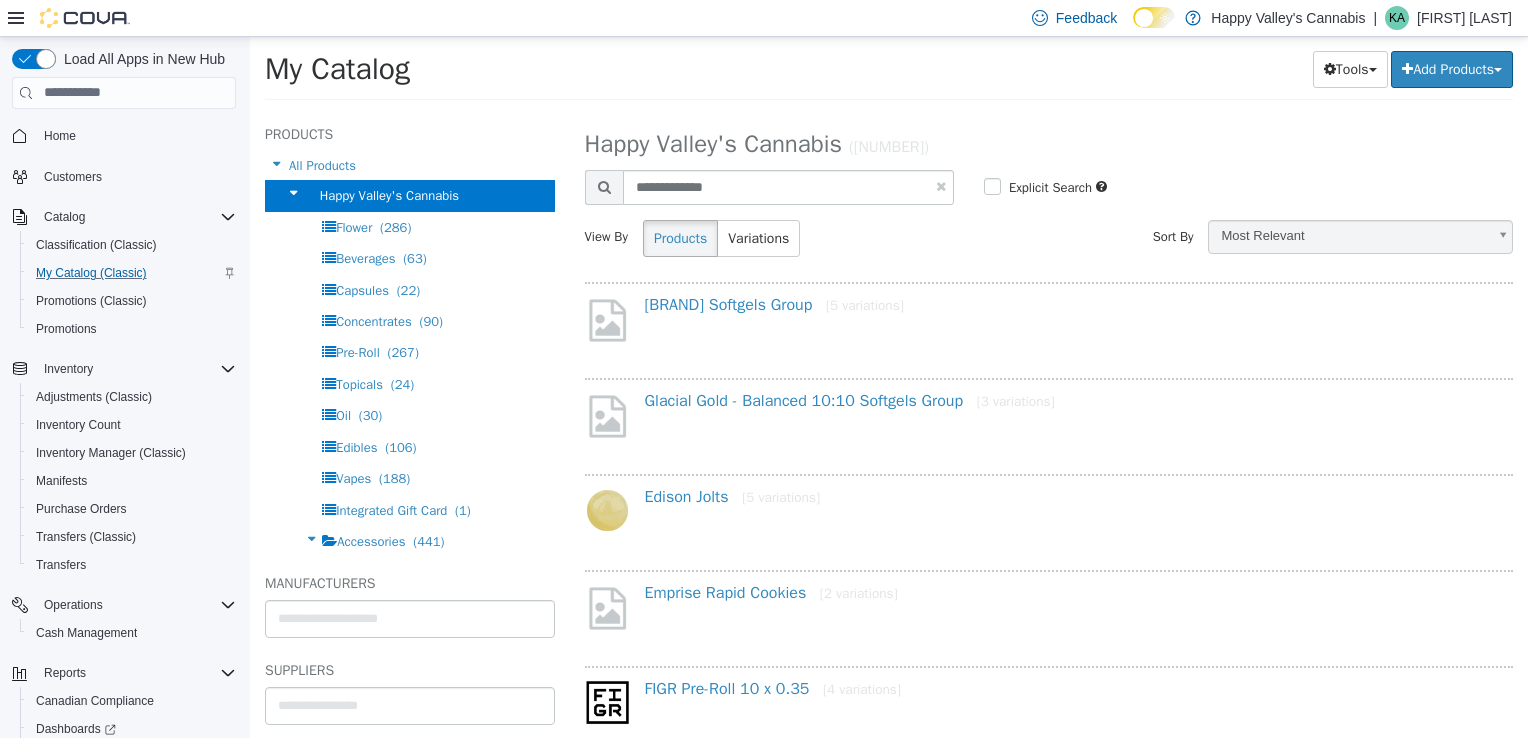 select on "**********" 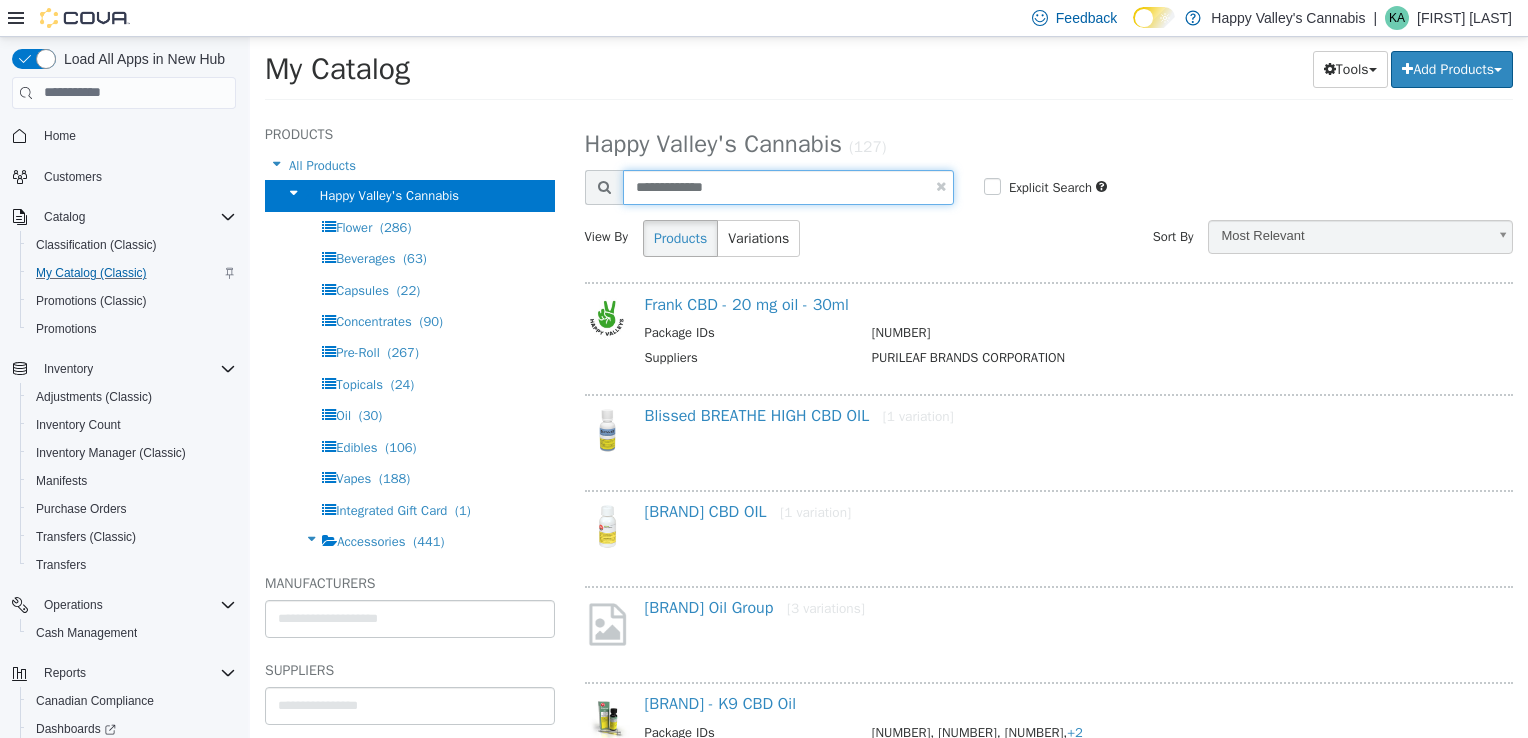 drag, startPoint x: 712, startPoint y: 186, endPoint x: 629, endPoint y: 187, distance: 83.00603 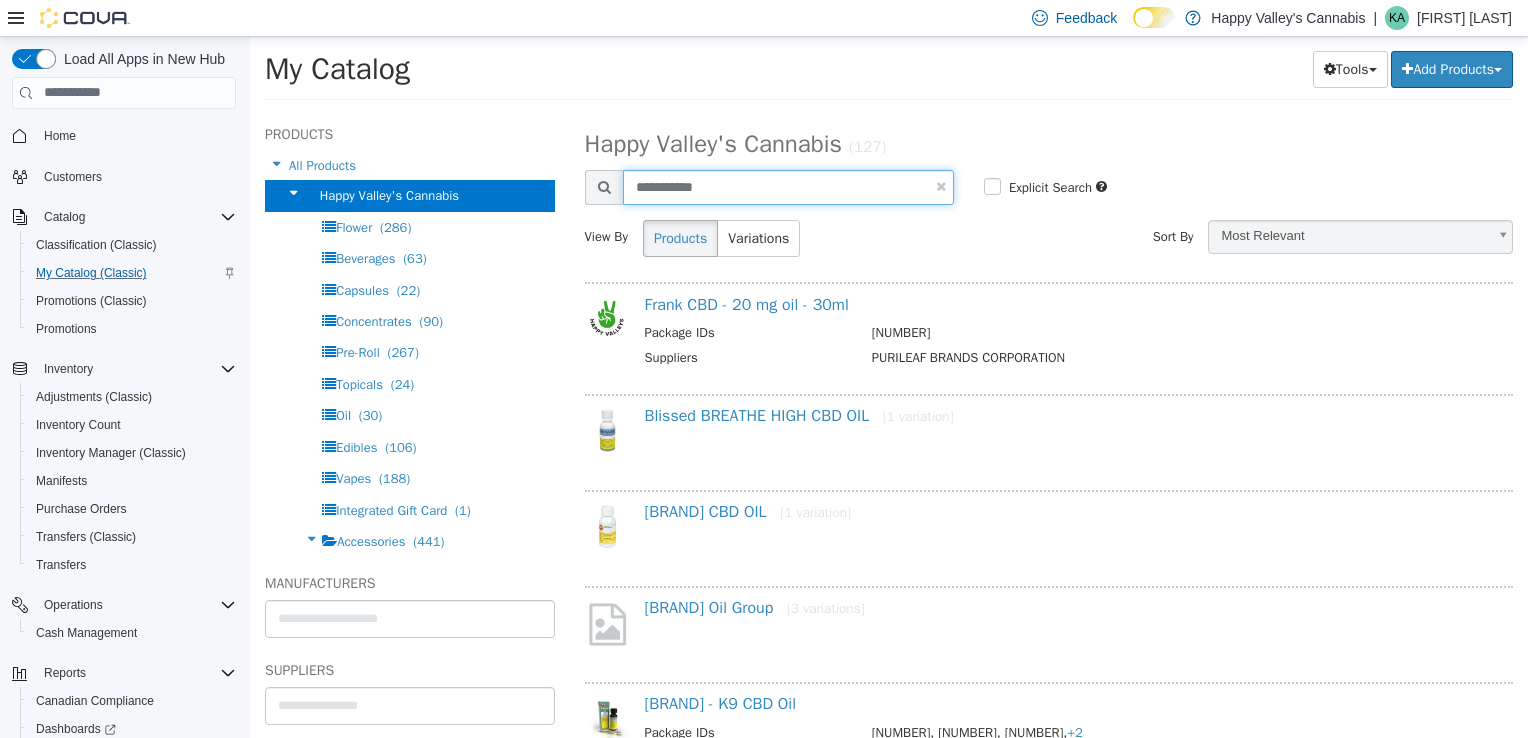 click on "**********" at bounding box center [788, 186] 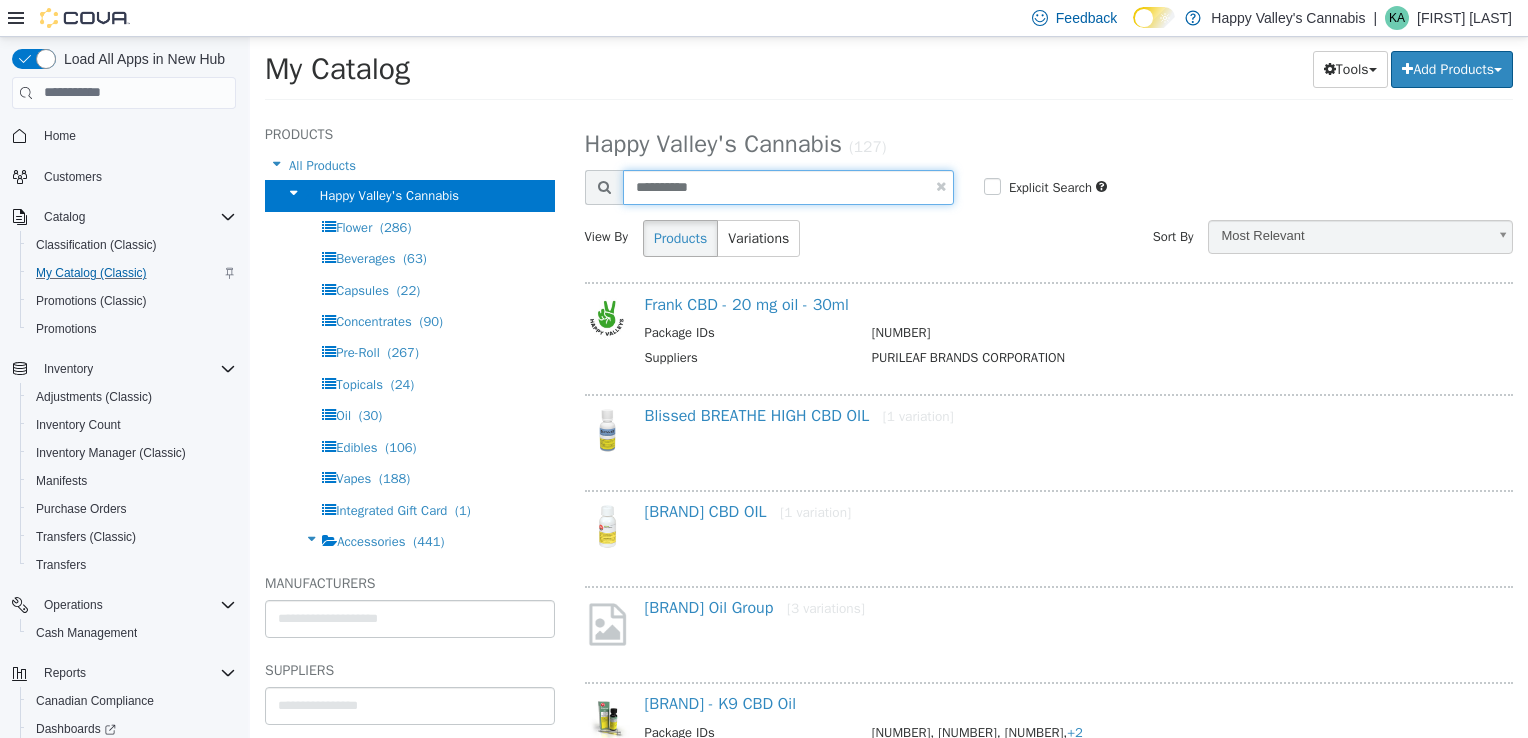 click on "**********" at bounding box center (788, 186) 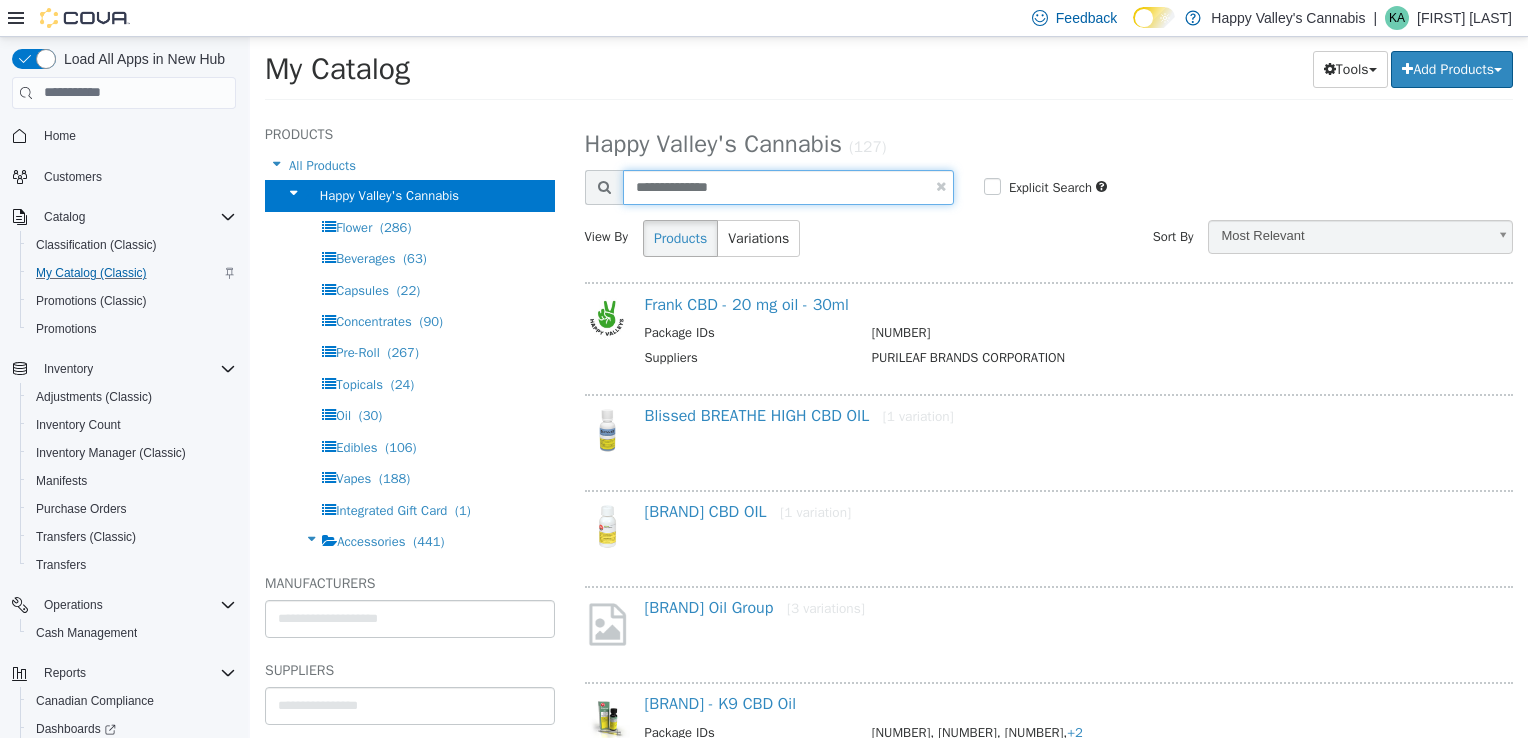 type on "**********" 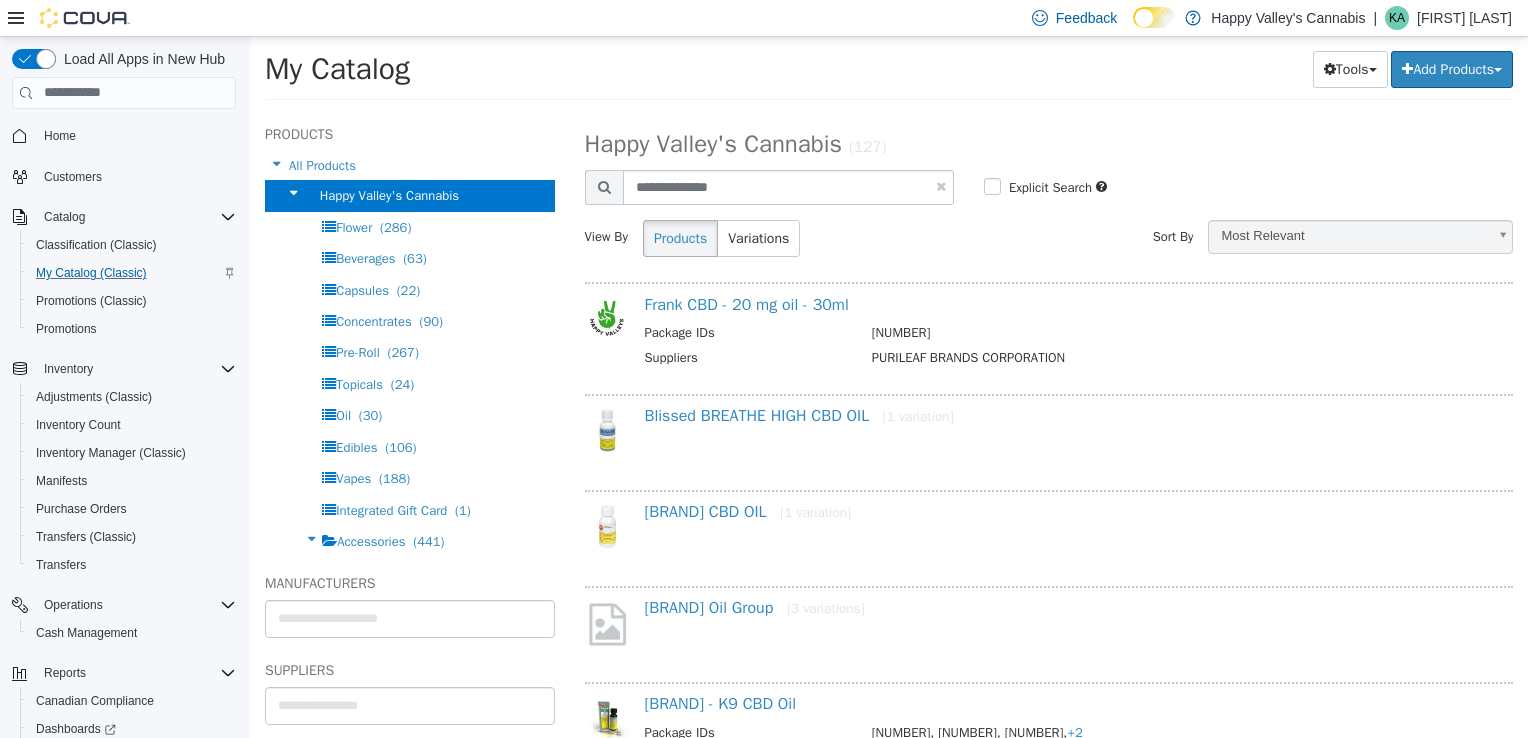 select on "**********" 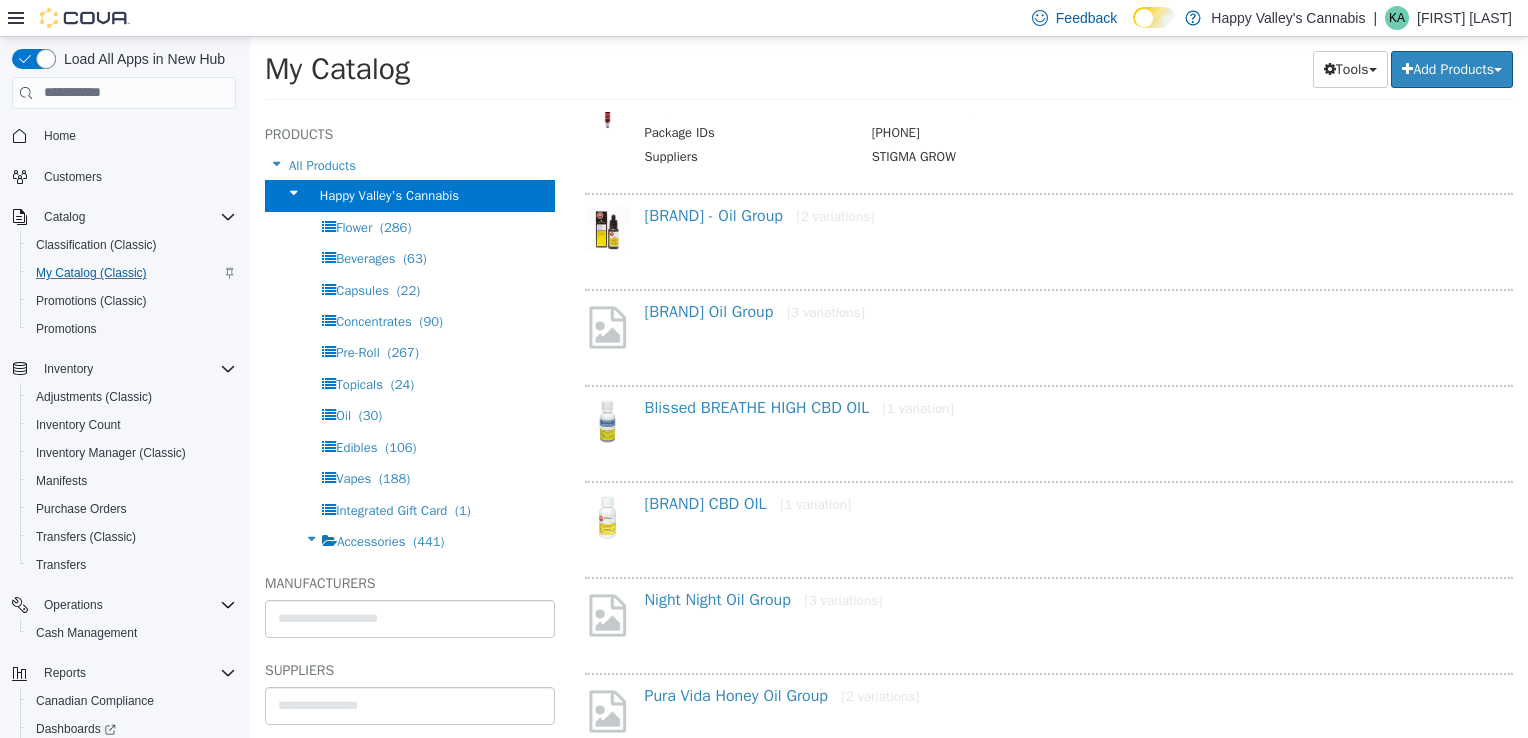 scroll, scrollTop: 75, scrollLeft: 0, axis: vertical 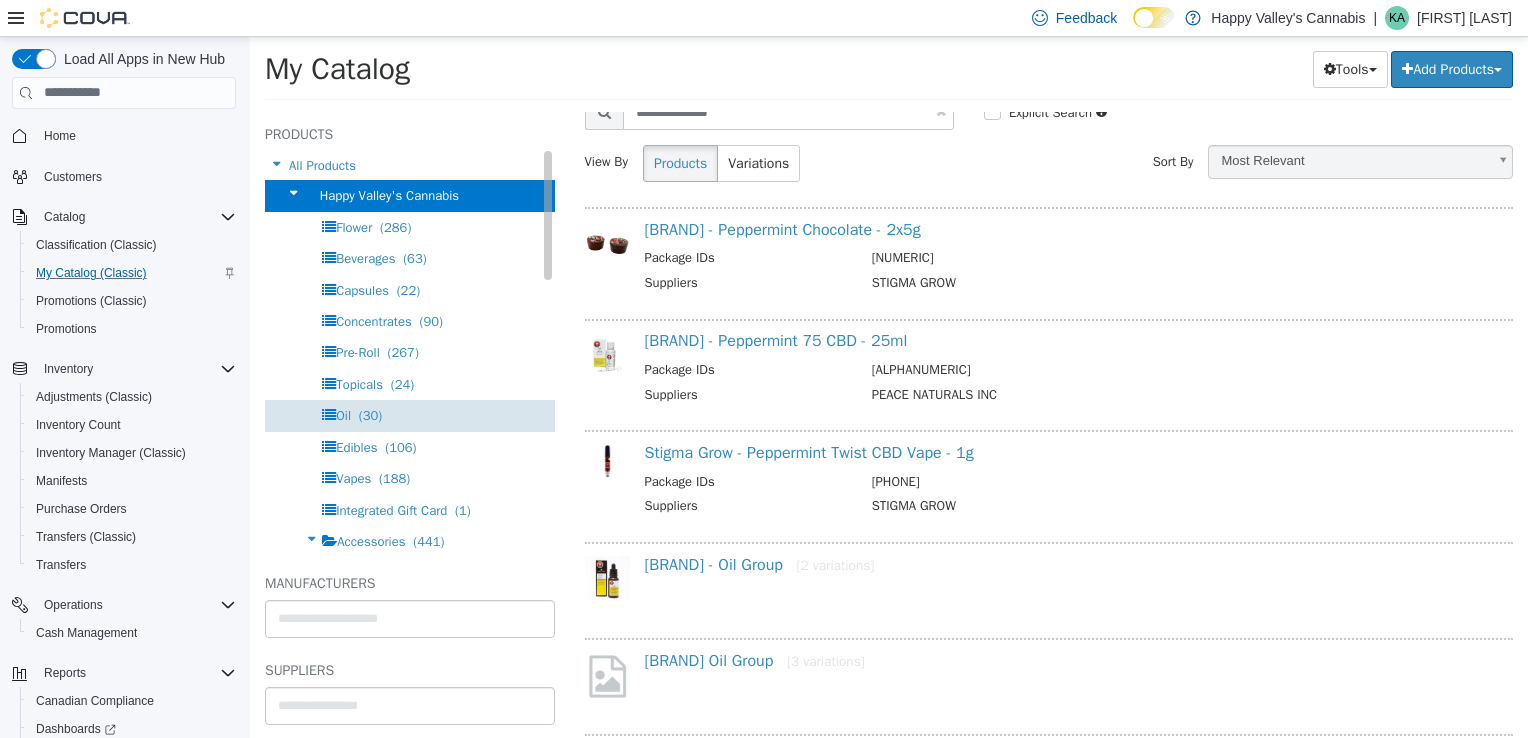 click on "(30)" at bounding box center (370, 414) 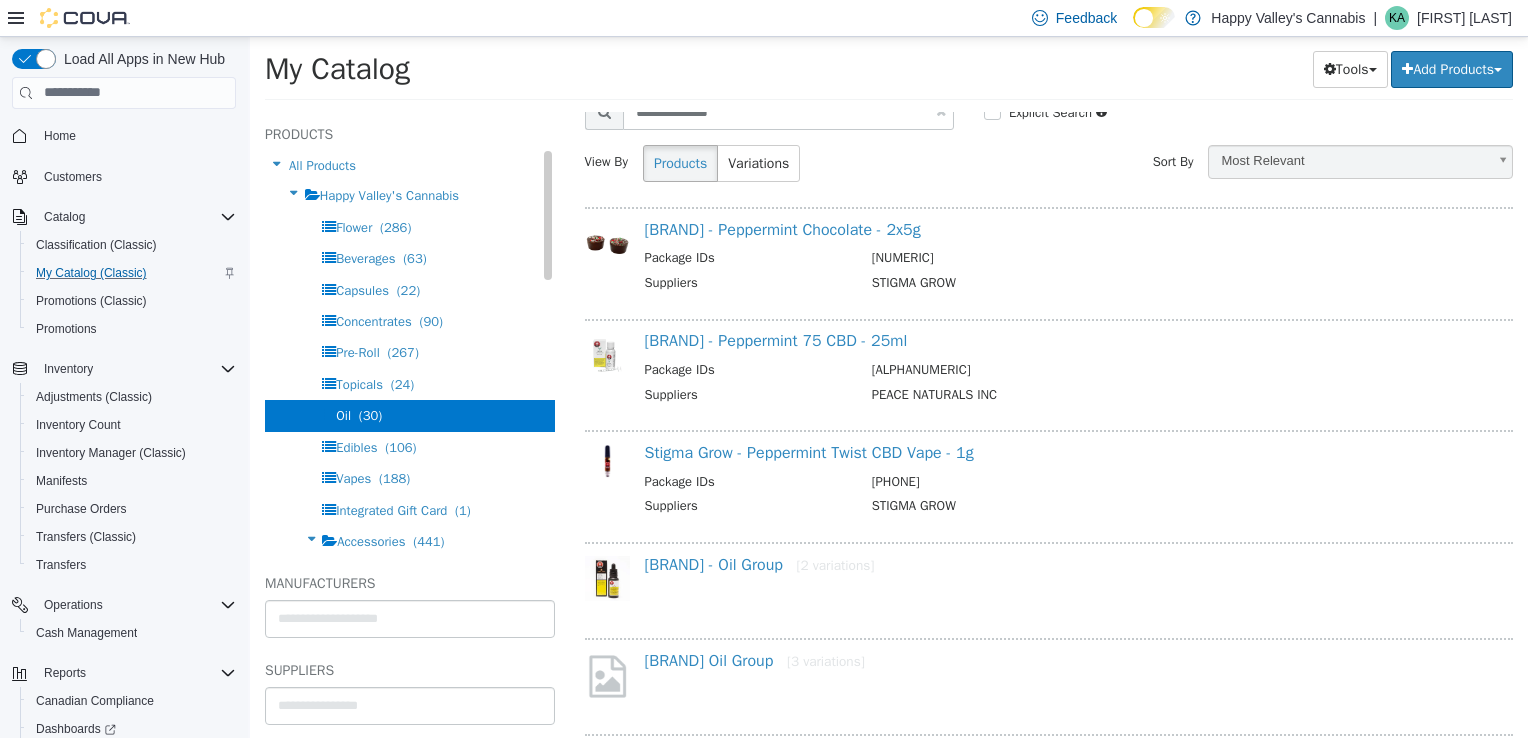 scroll, scrollTop: 0, scrollLeft: 0, axis: both 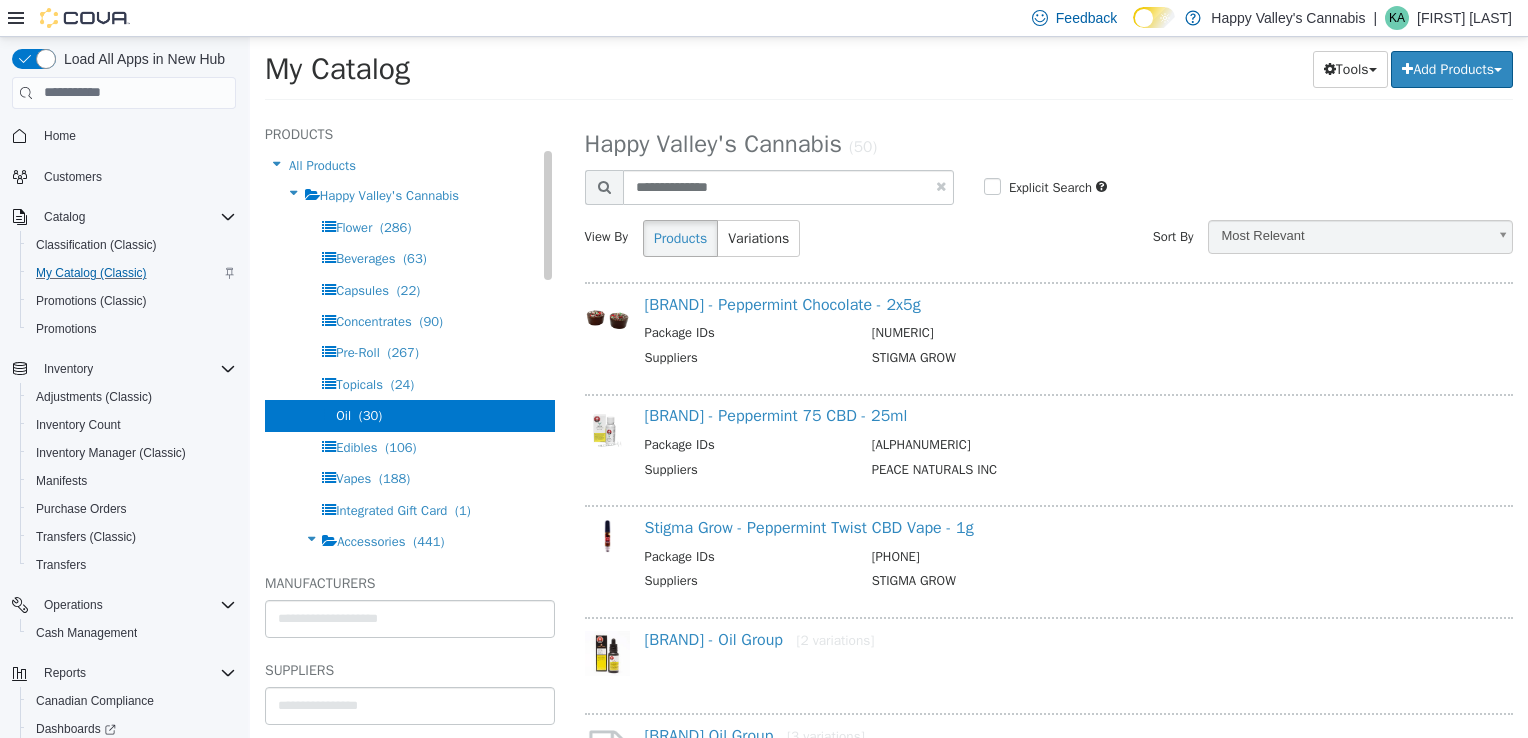 select on "**********" 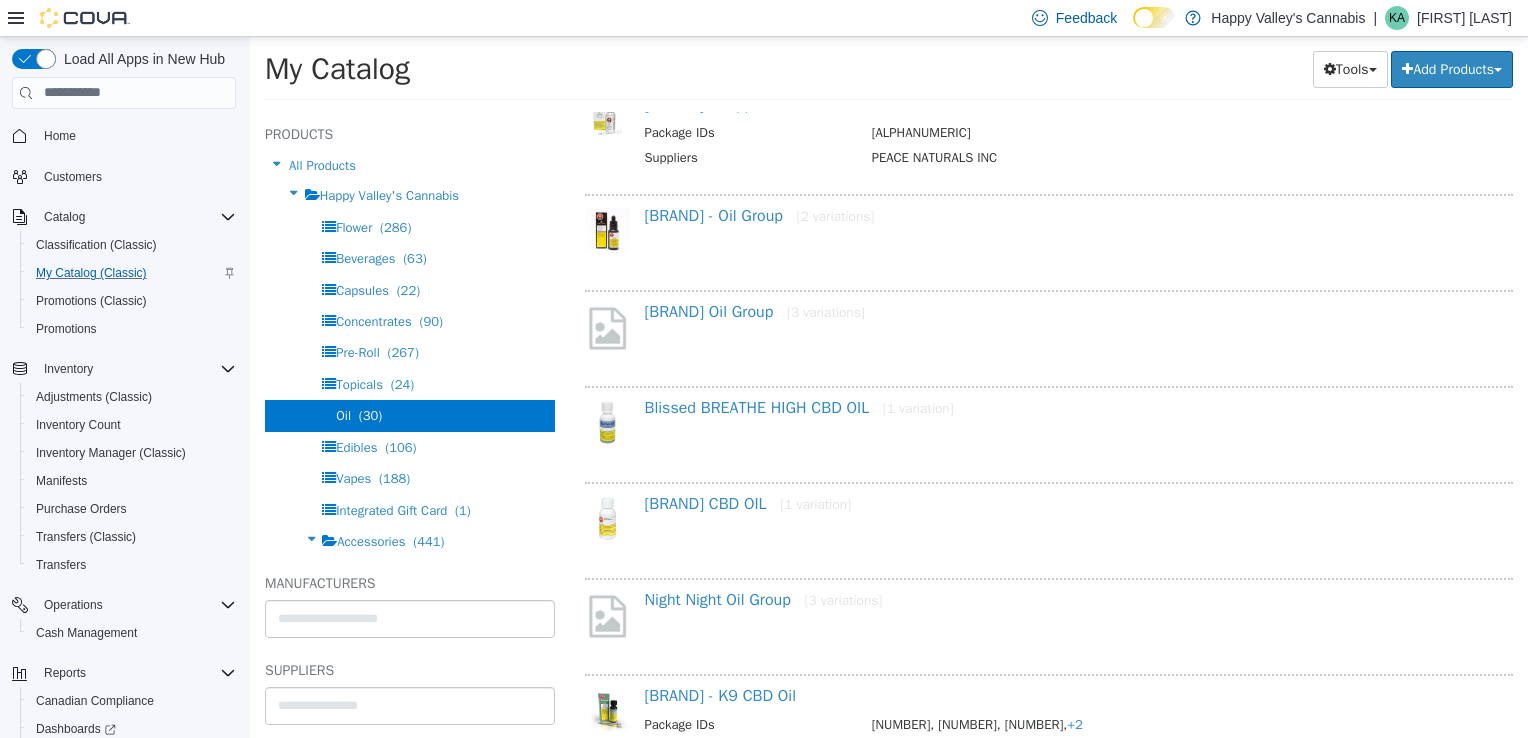 scroll, scrollTop: 0, scrollLeft: 0, axis: both 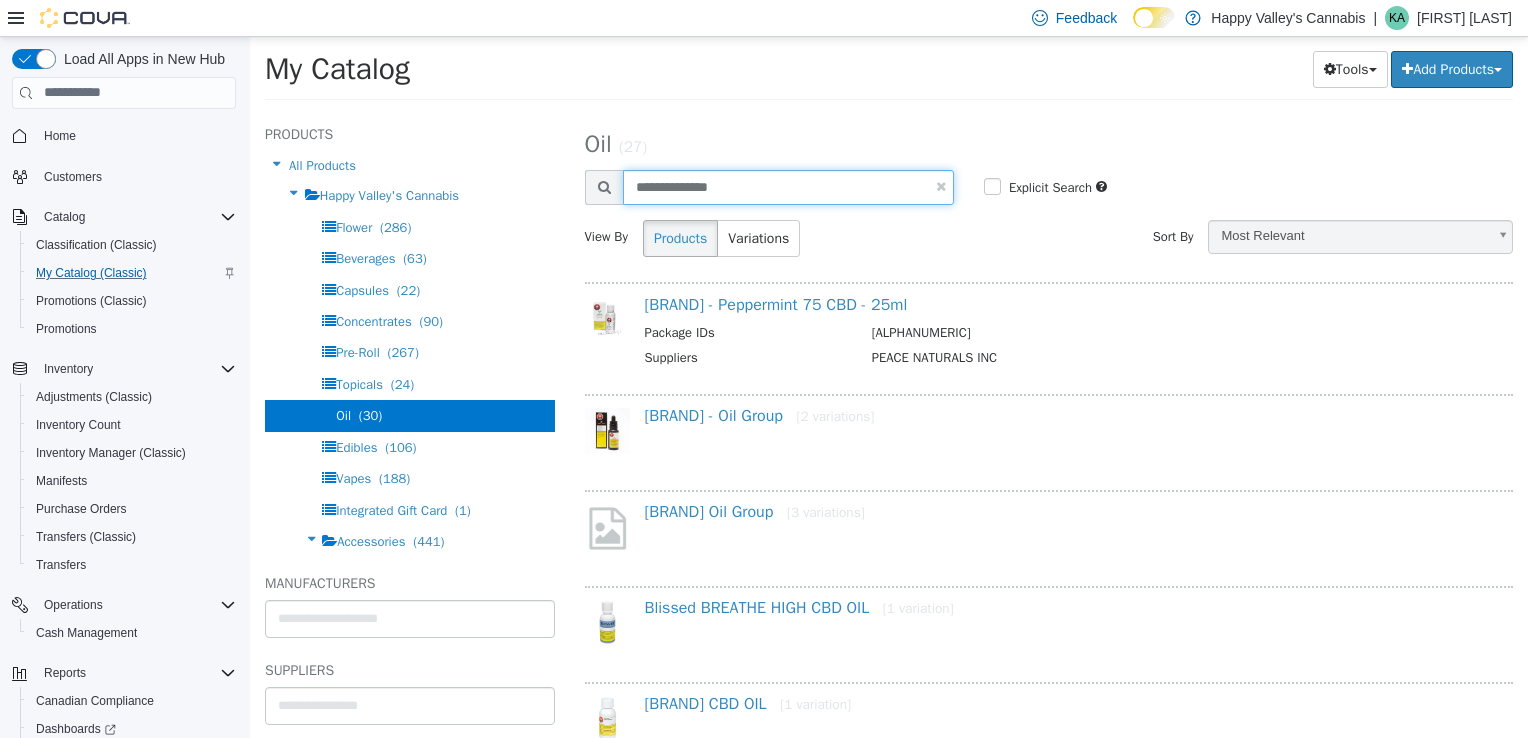 drag, startPoint x: 741, startPoint y: 186, endPoint x: 619, endPoint y: 201, distance: 122.91867 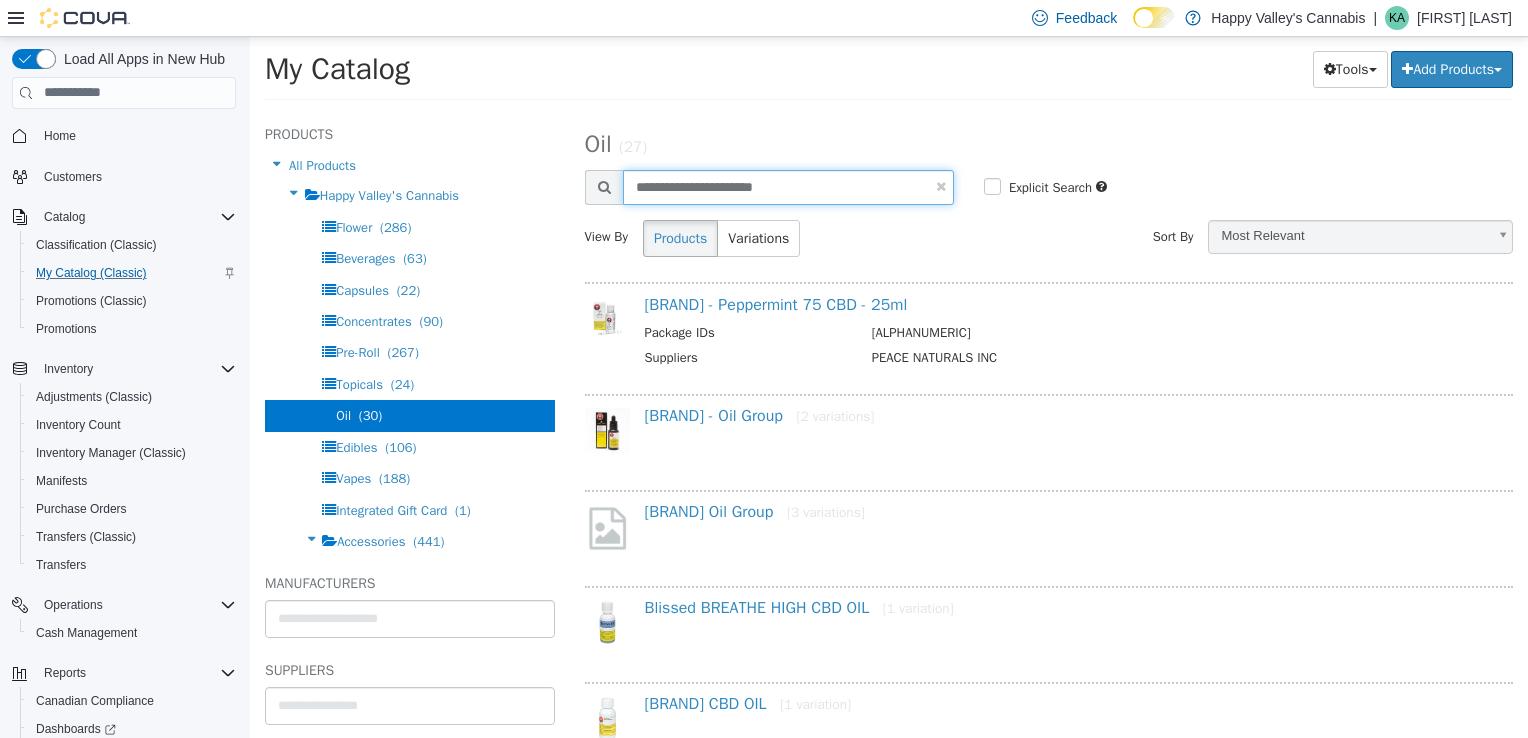type on "**********" 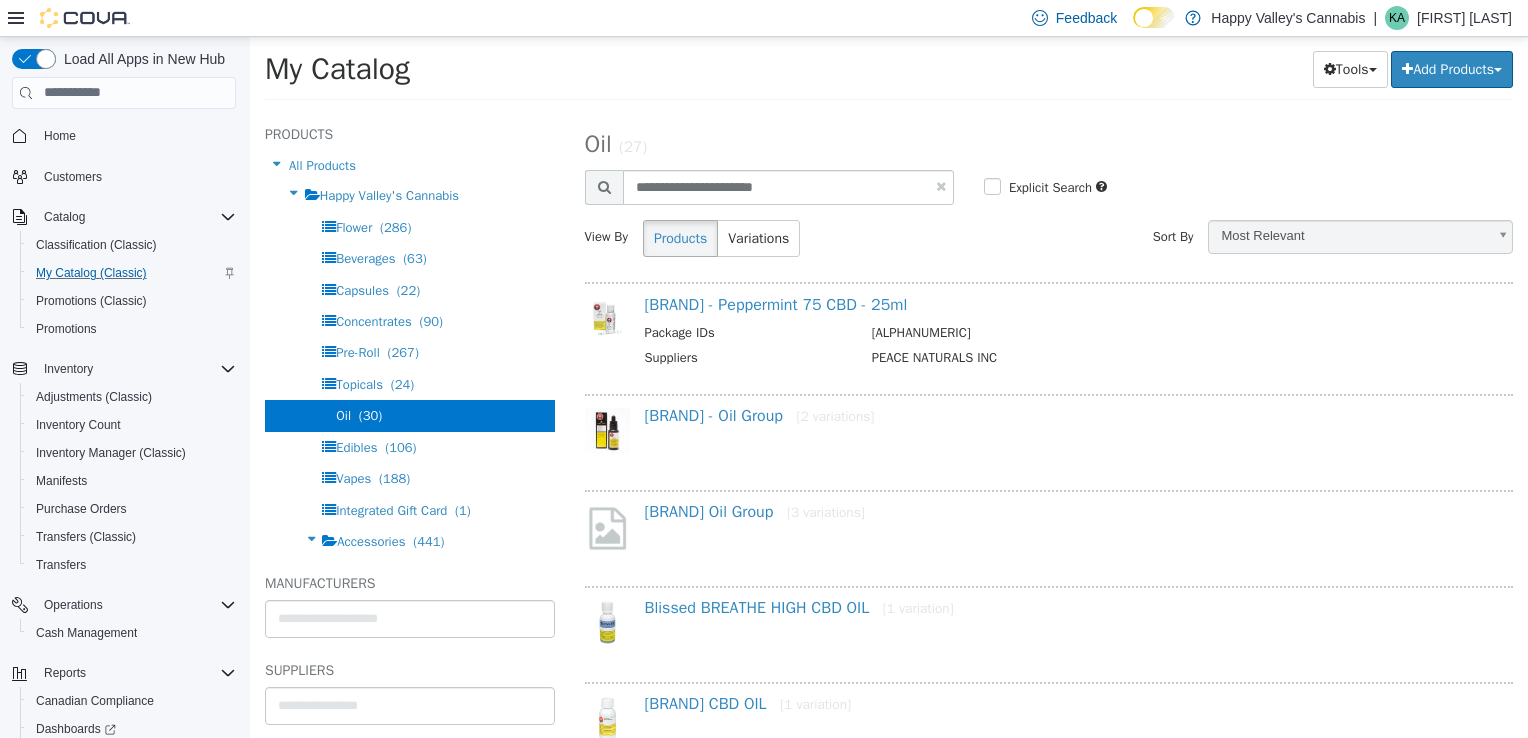 select on "**********" 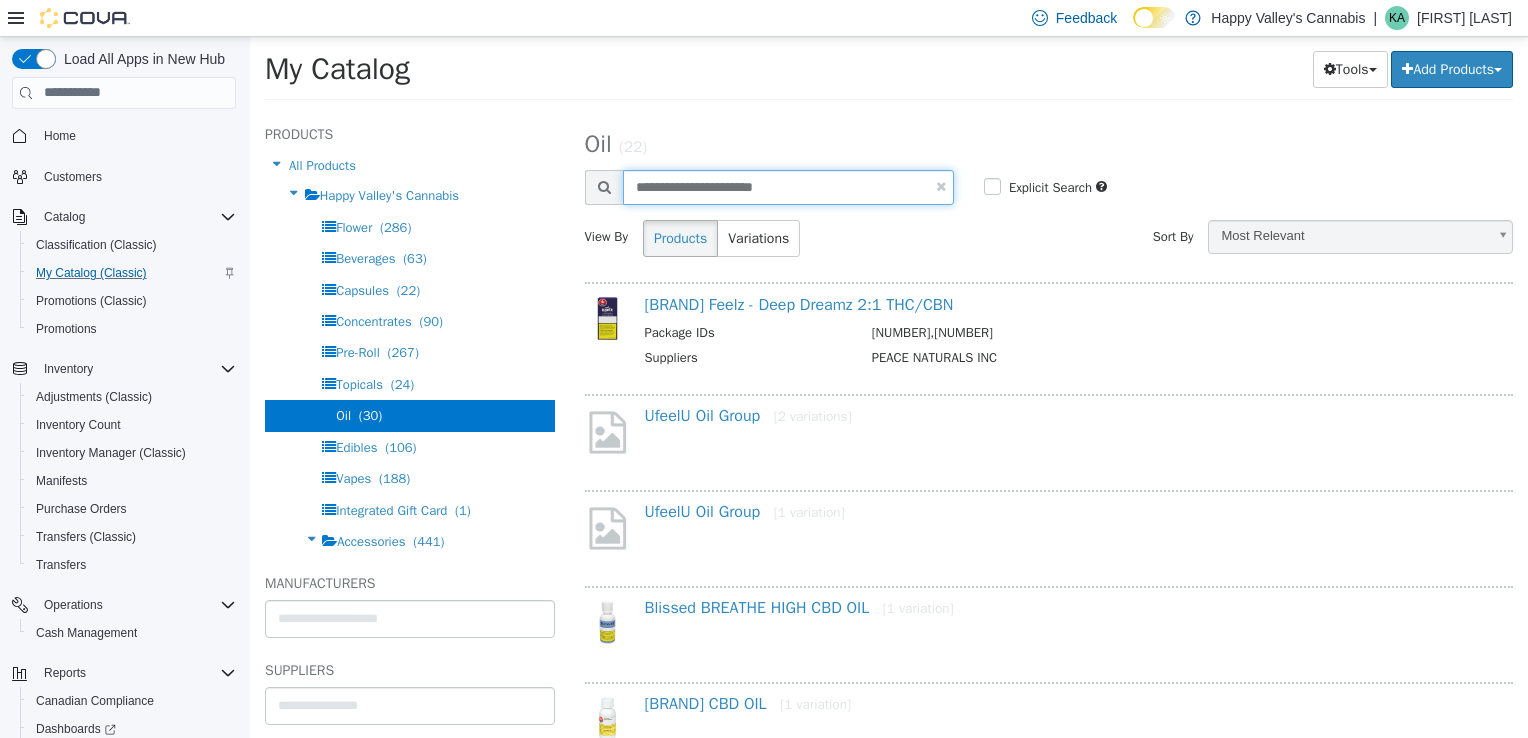 click on "**********" at bounding box center (788, 186) 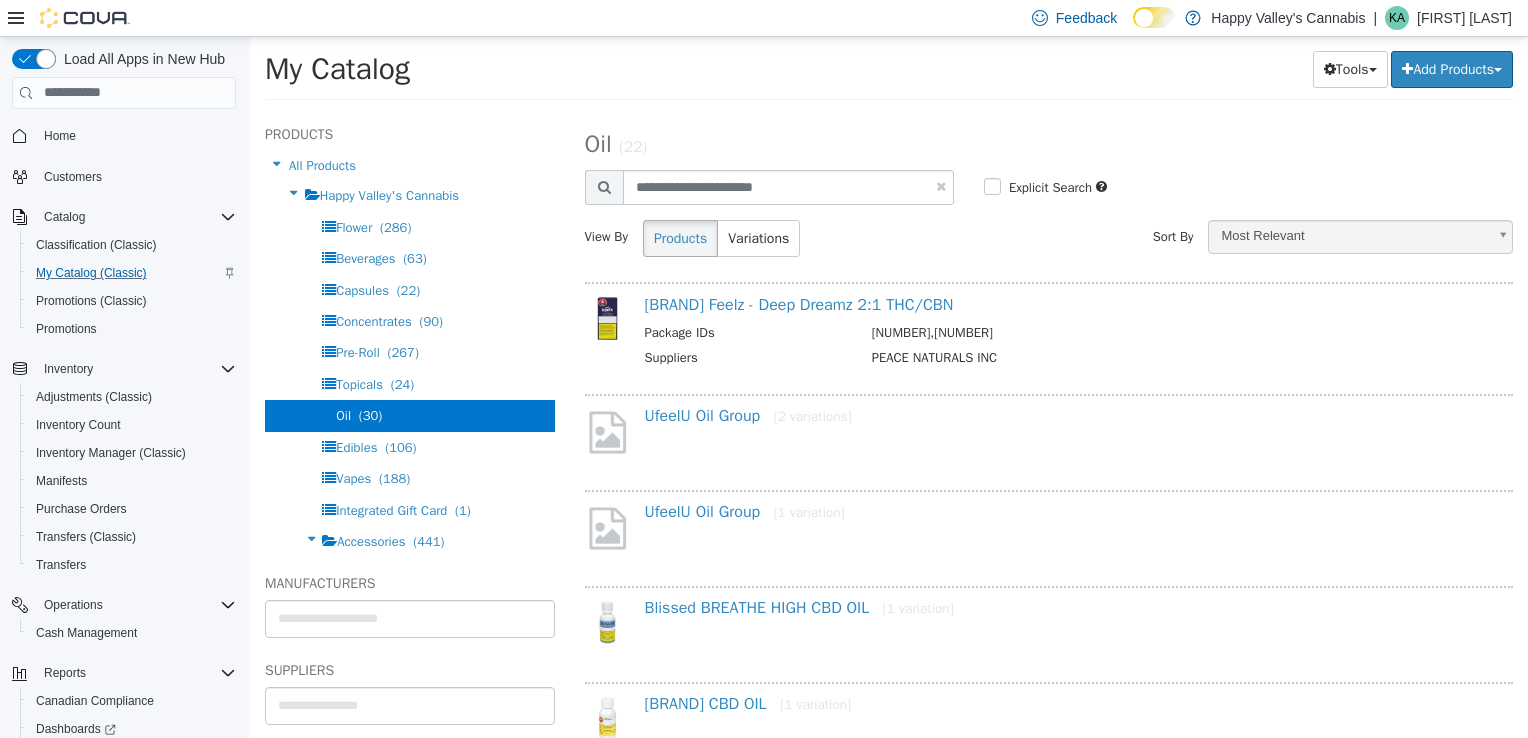 select on "**********" 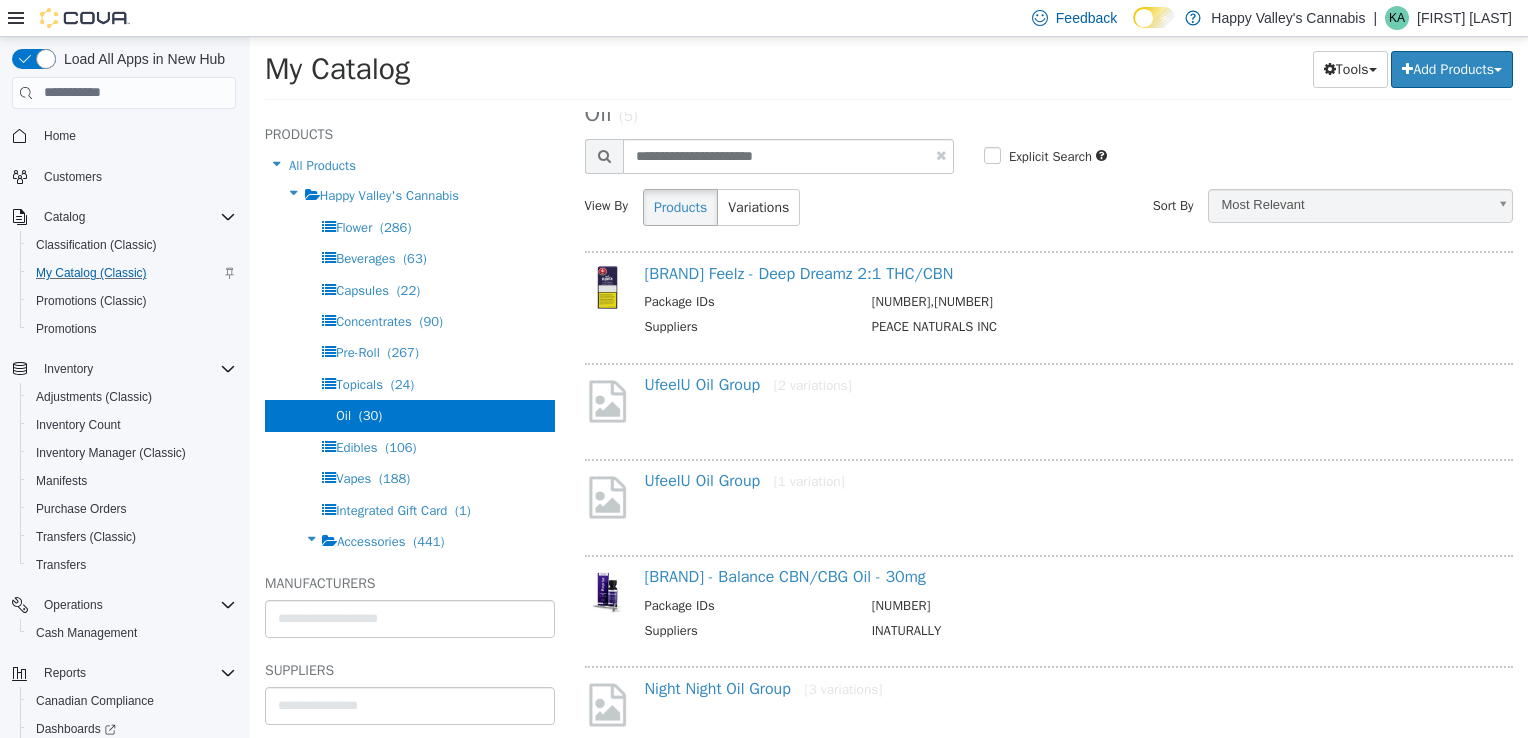 scroll, scrollTop: 0, scrollLeft: 0, axis: both 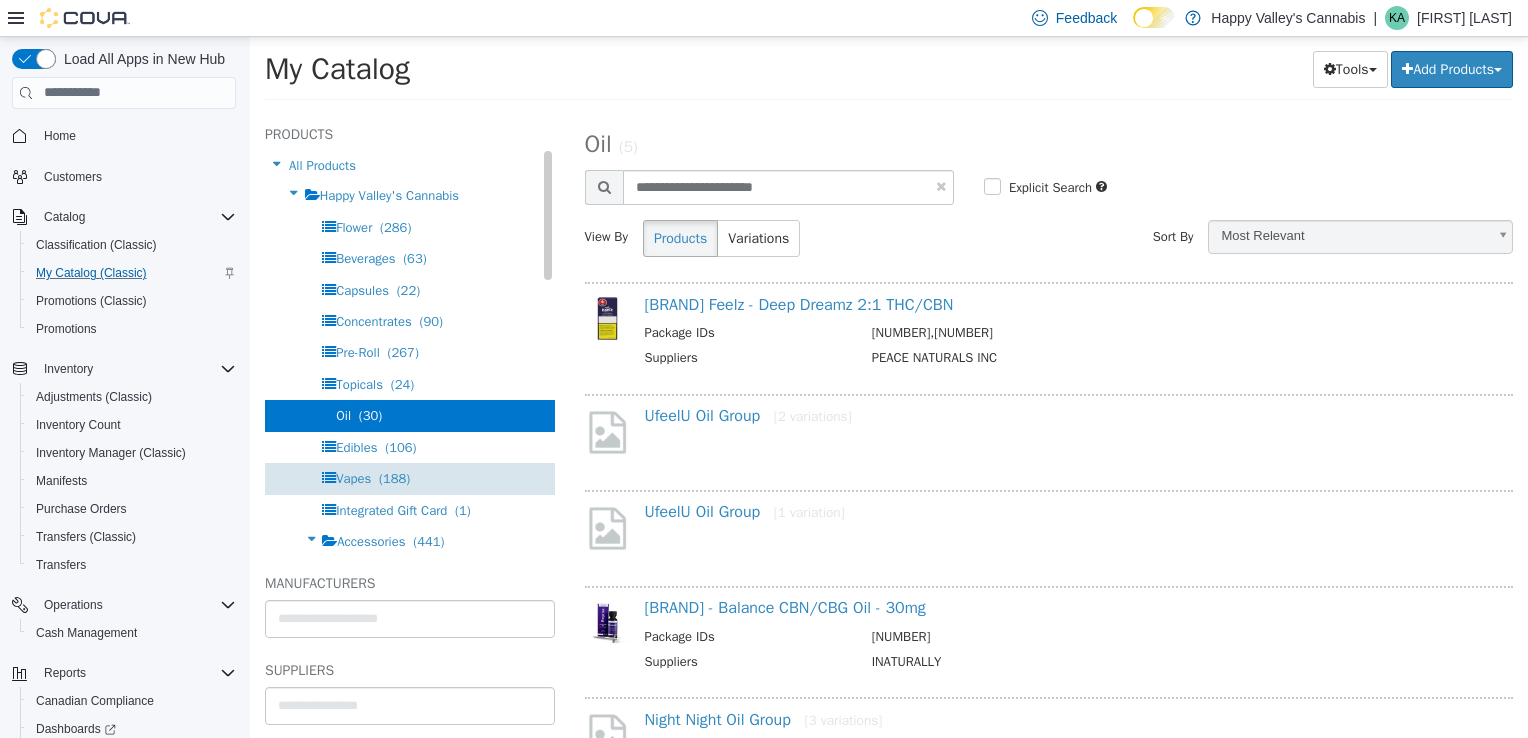 click on "Vapes" at bounding box center [353, 477] 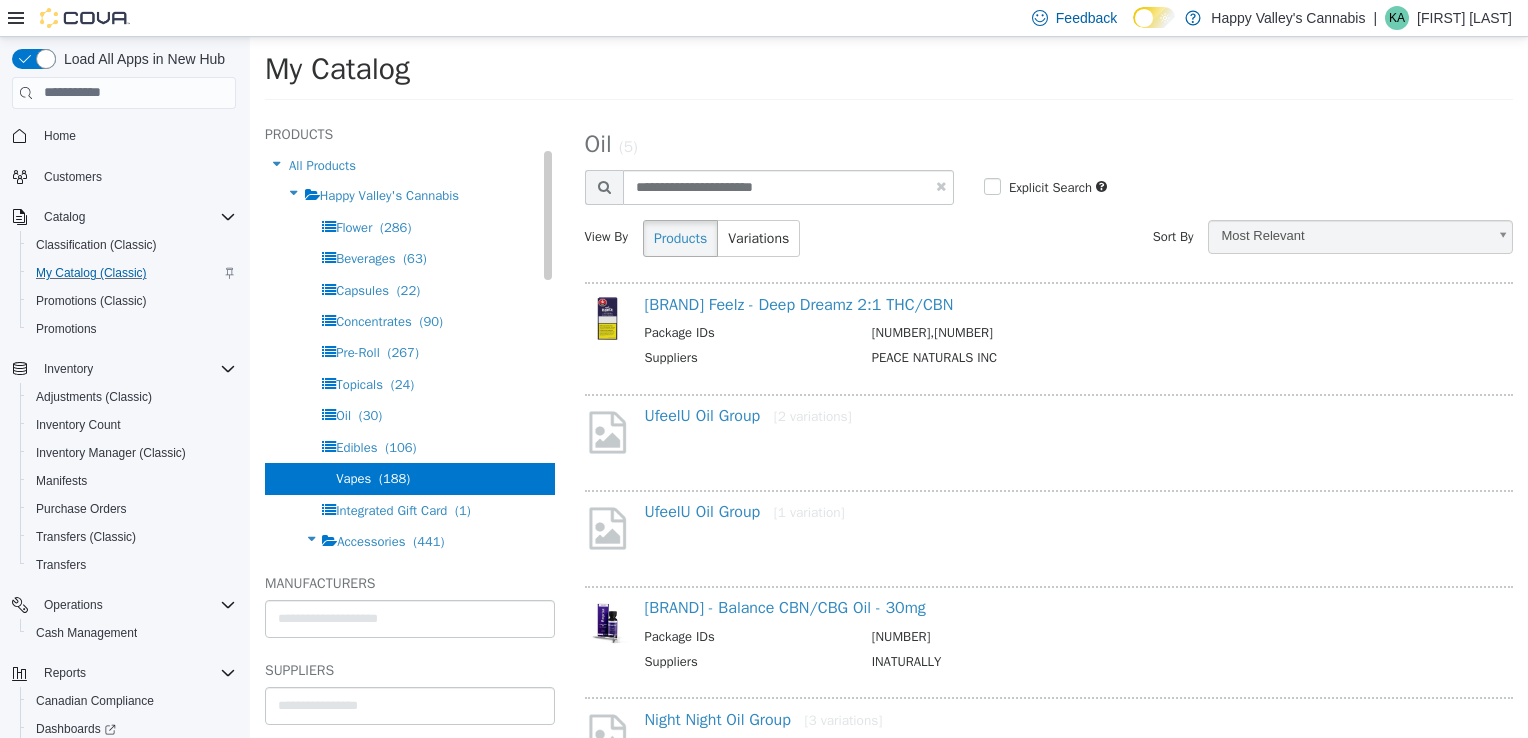 select on "**********" 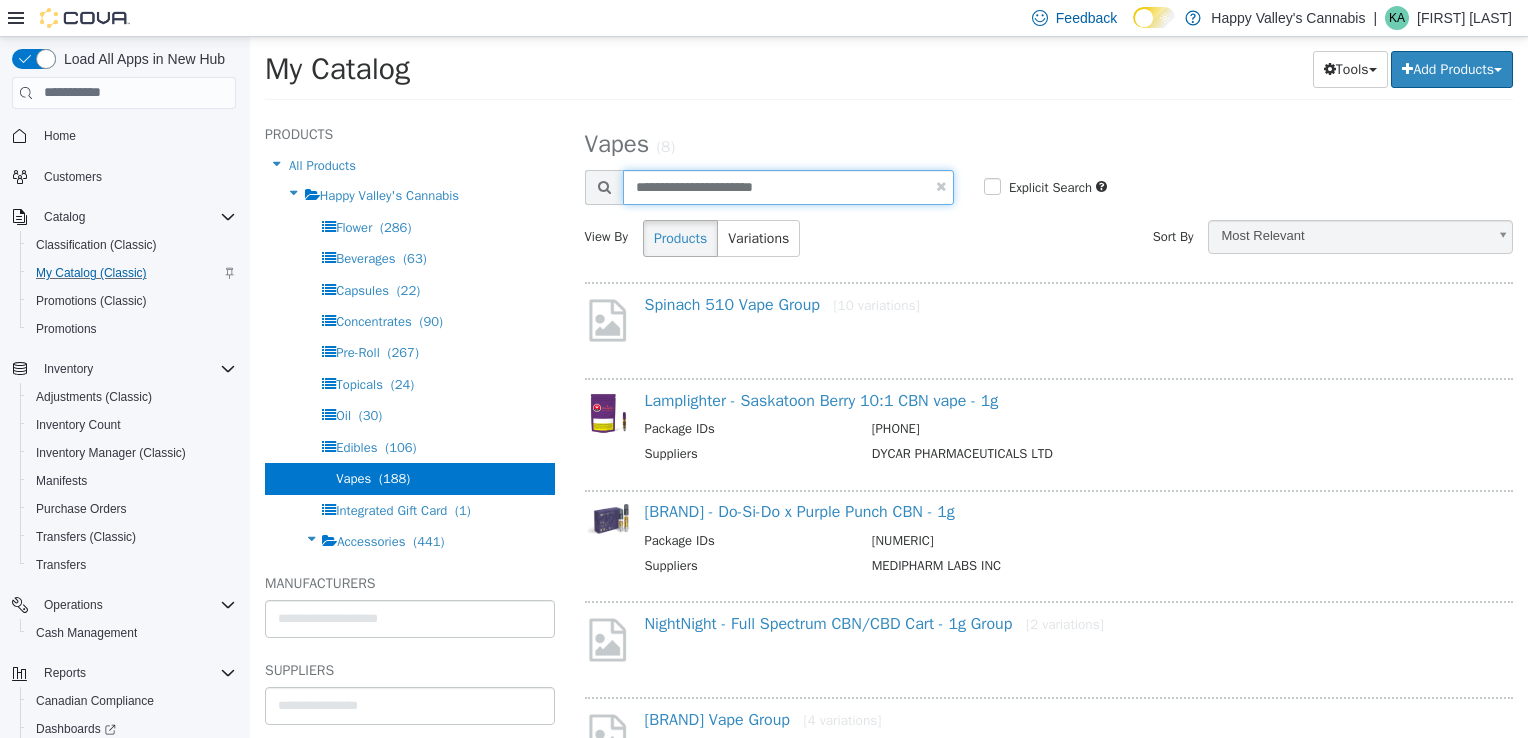 click on "**********" at bounding box center [788, 186] 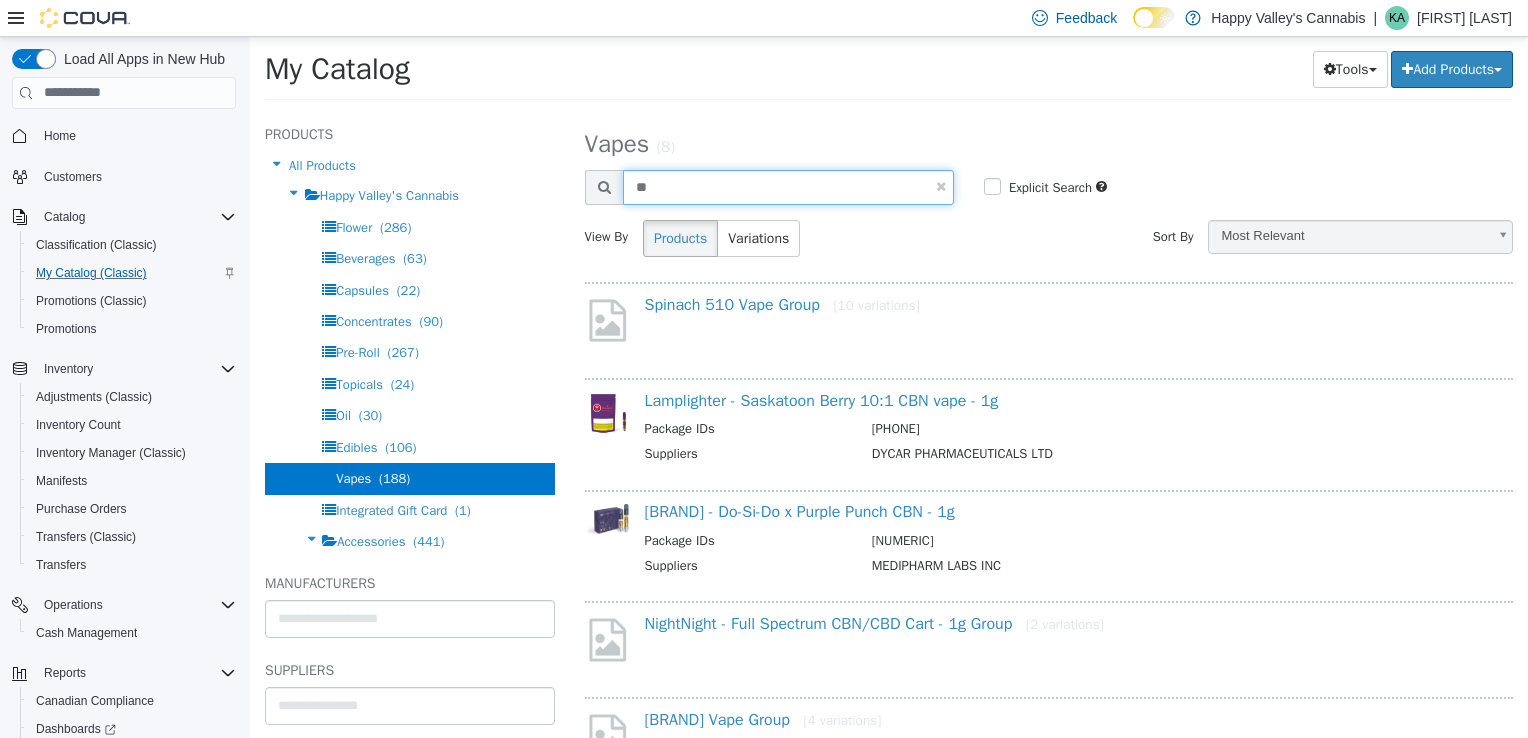 type on "*" 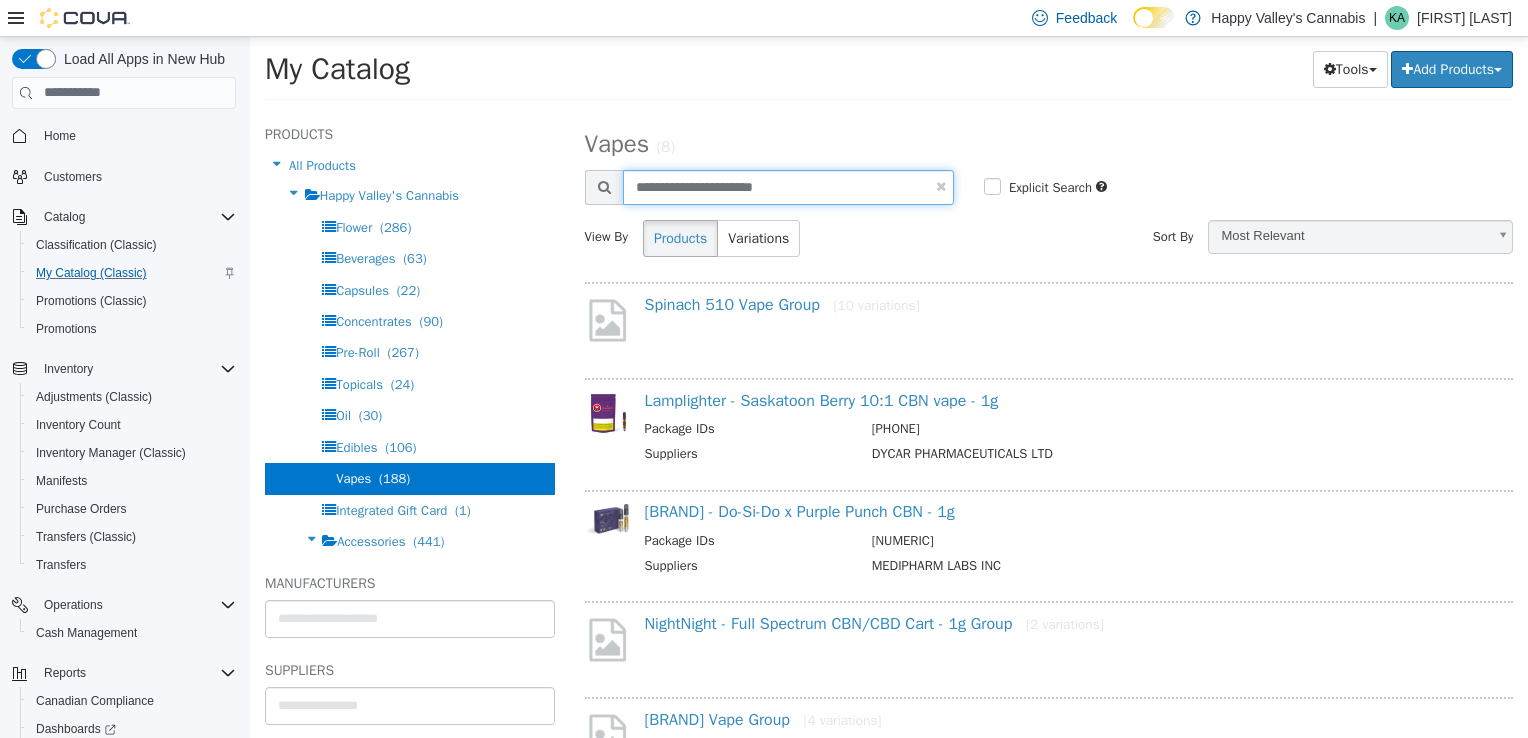 type on "**********" 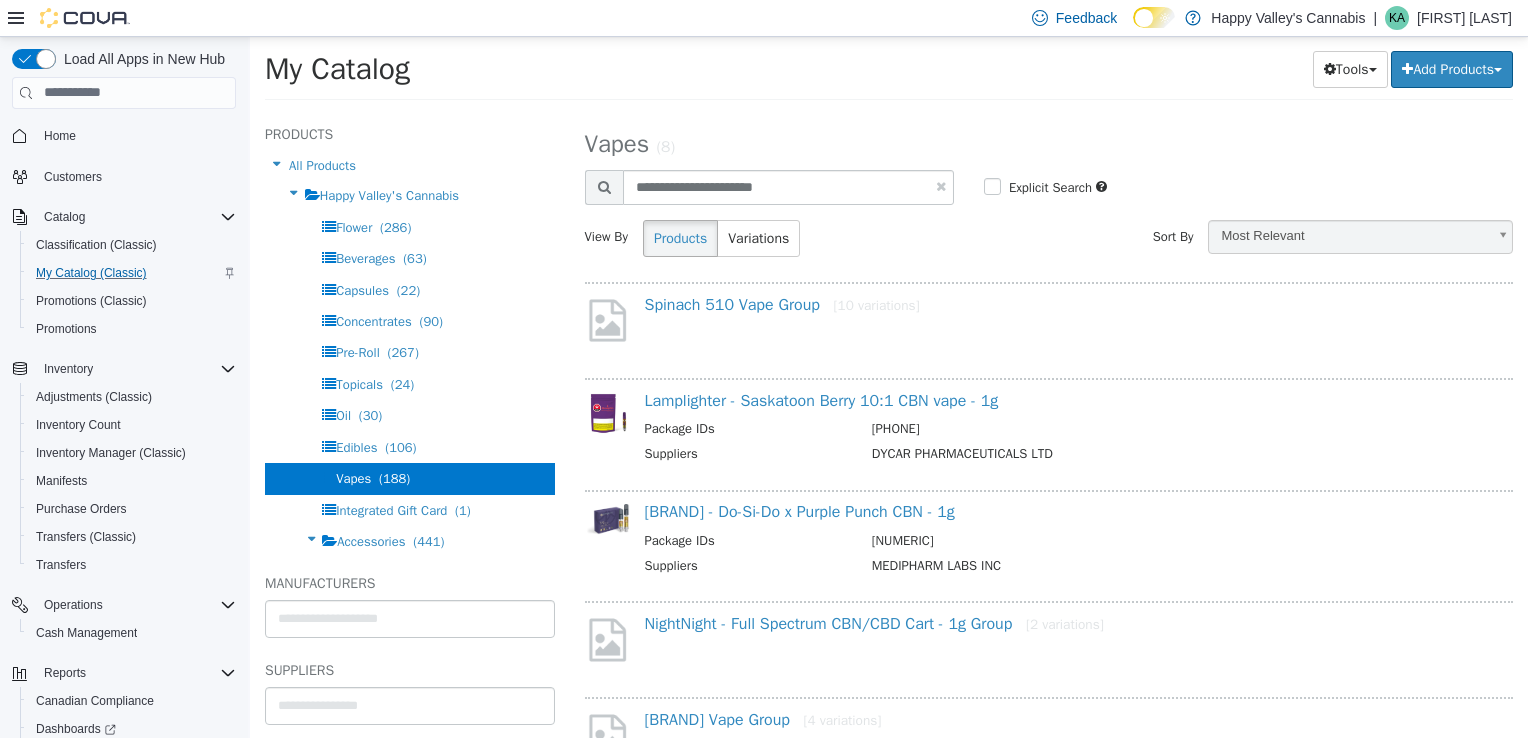 select on "**********" 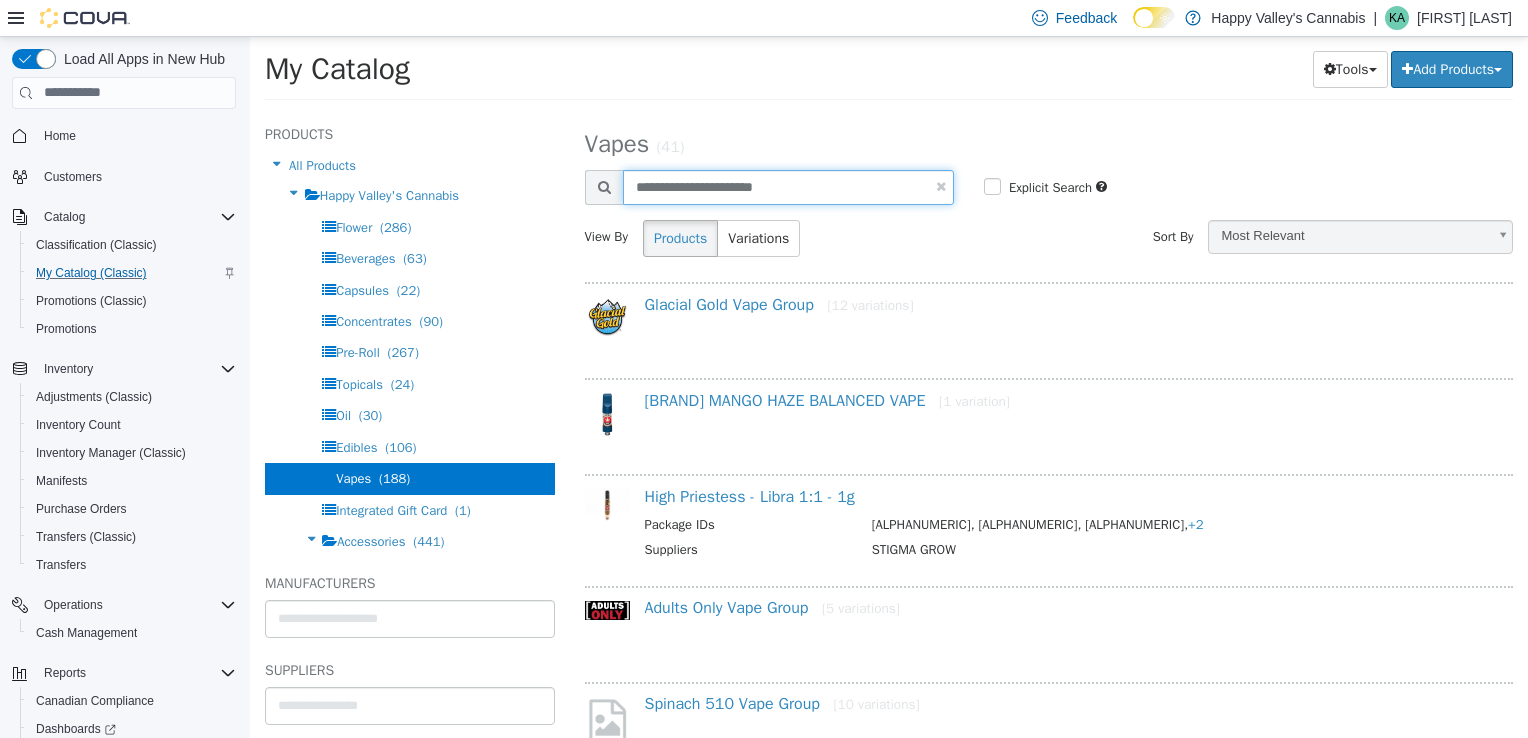 click on "**********" at bounding box center [788, 186] 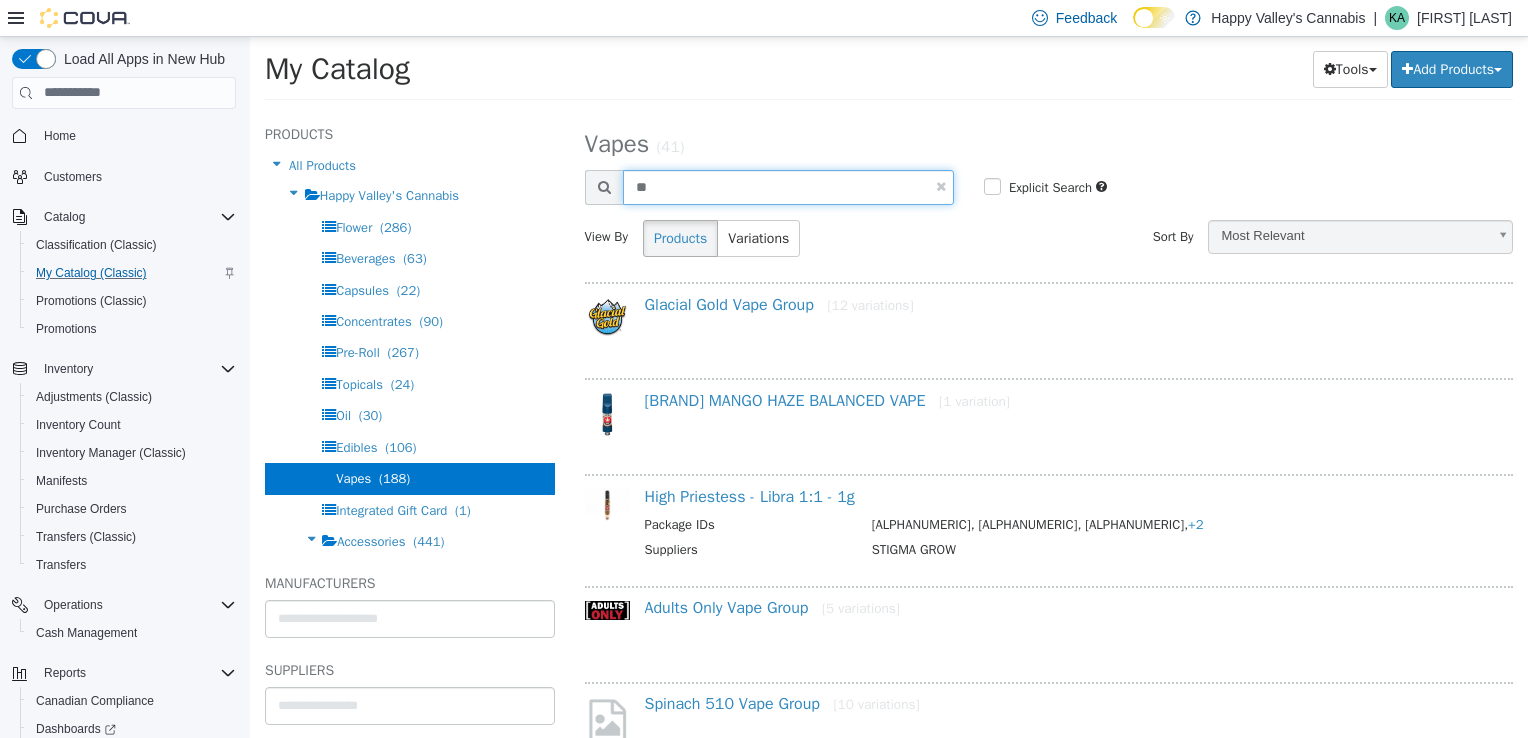 type on "*" 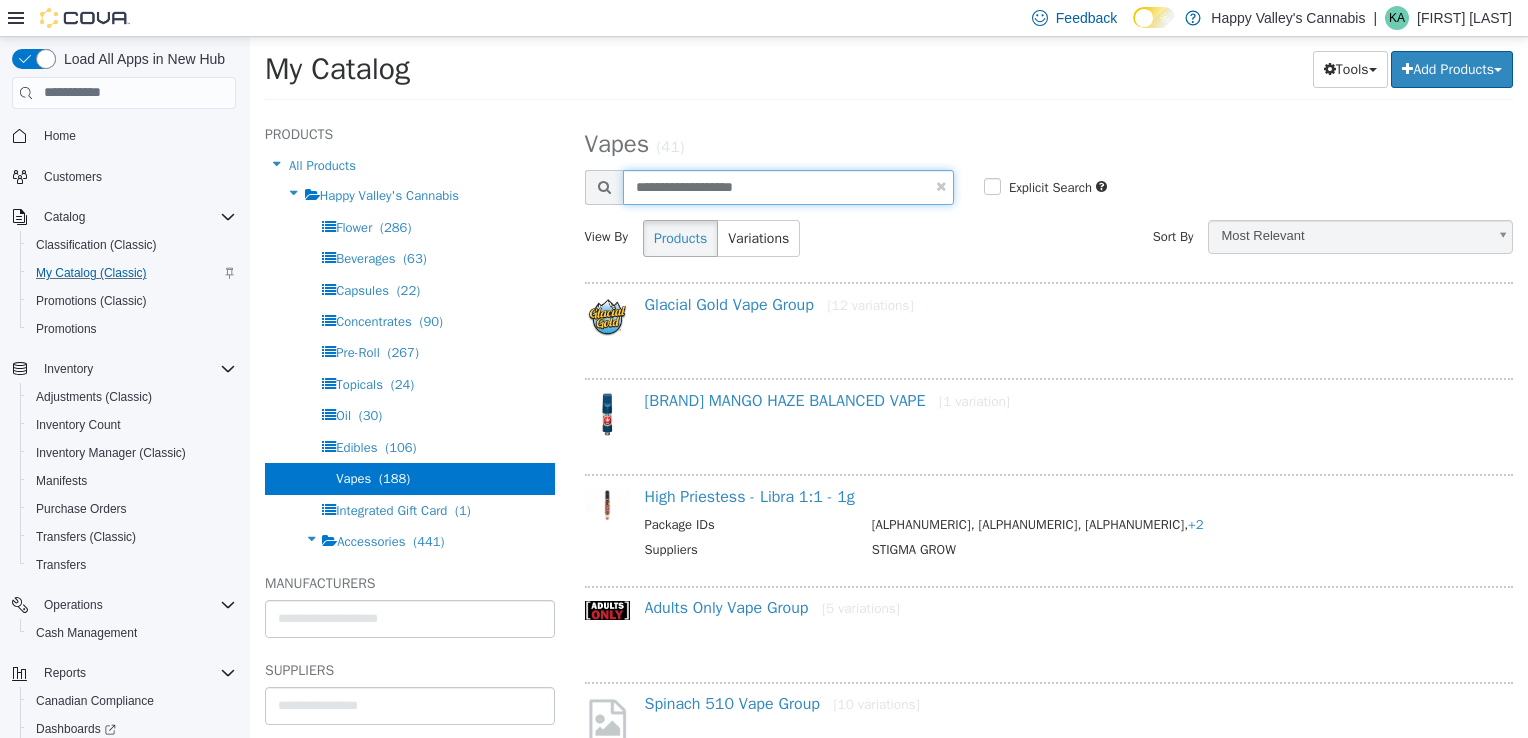 type on "**********" 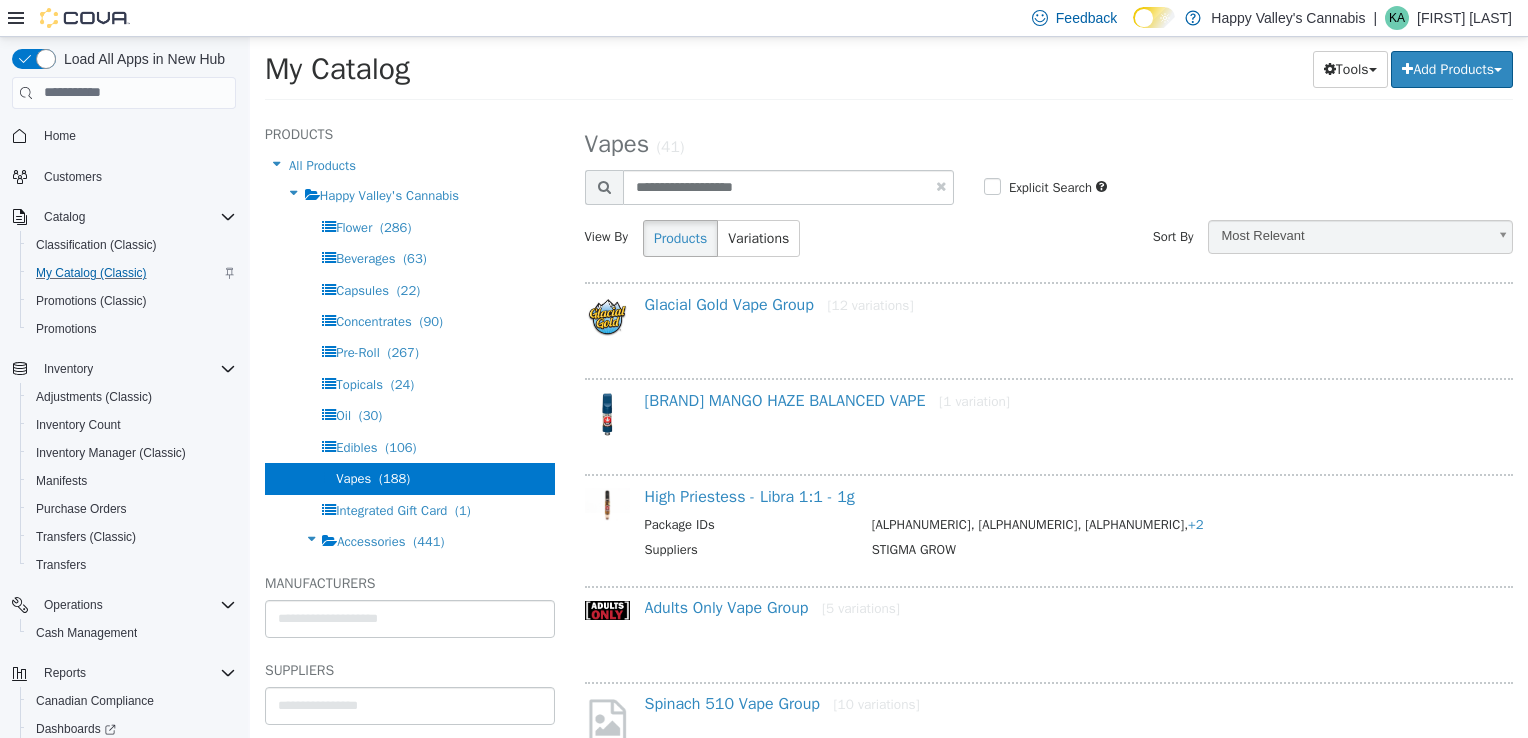 select on "**********" 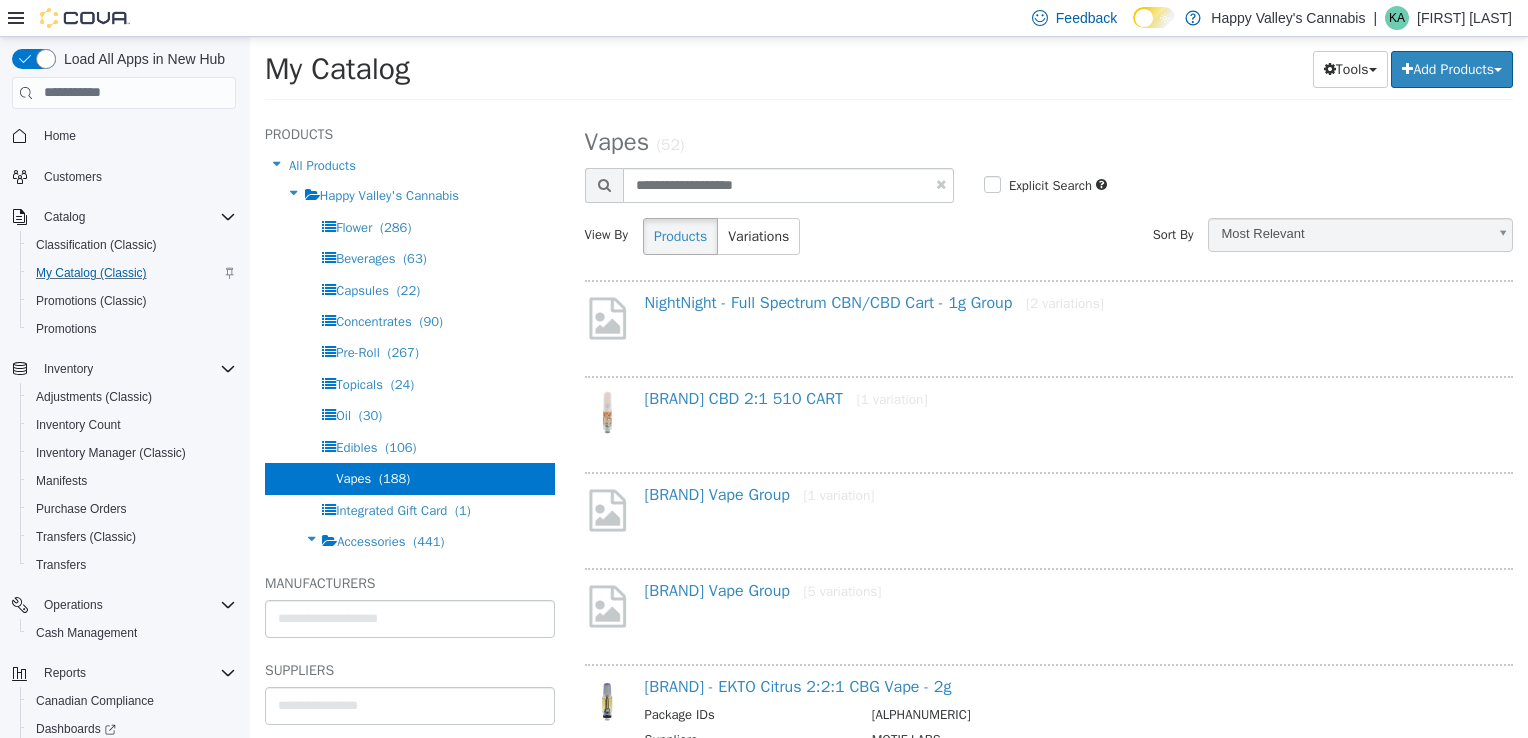 scroll, scrollTop: 0, scrollLeft: 0, axis: both 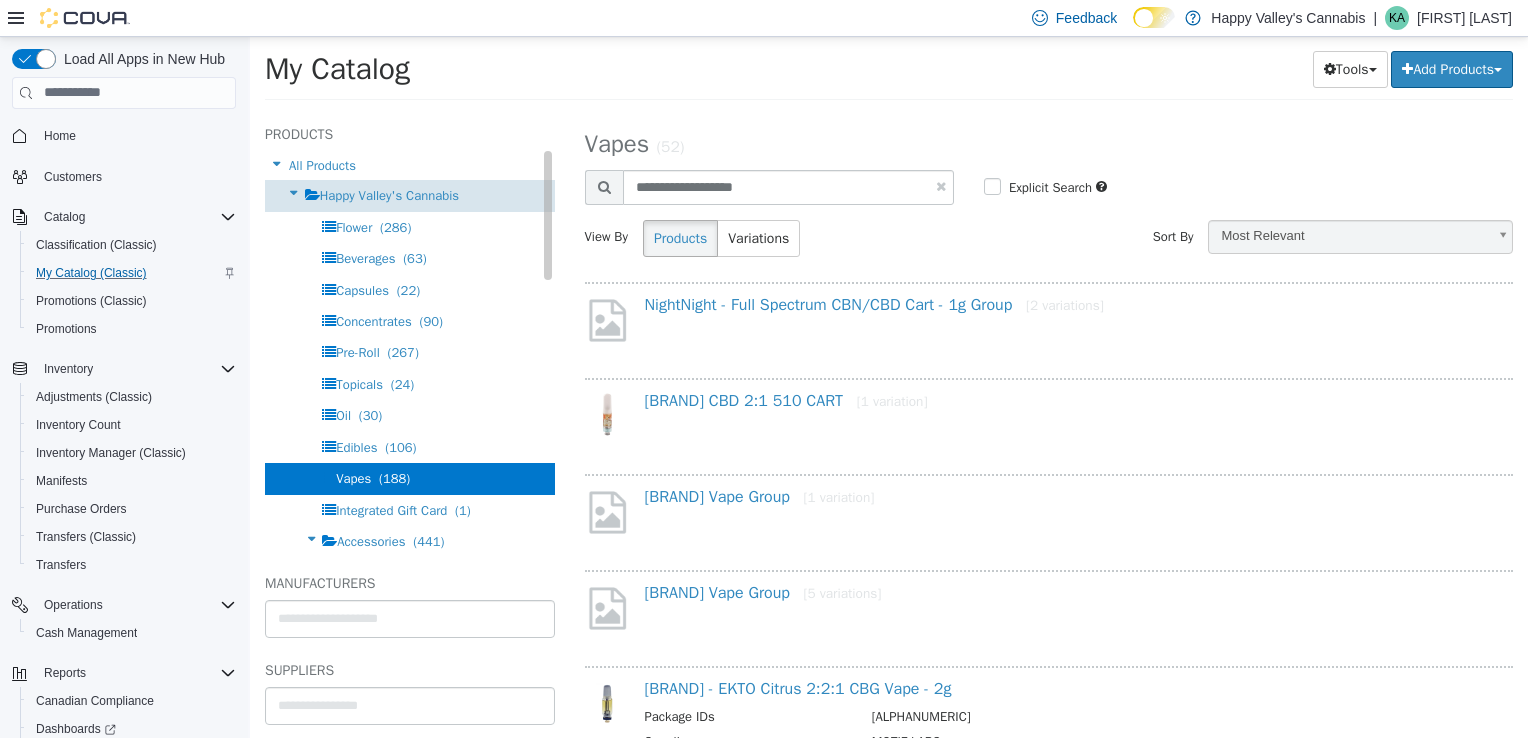 click on "Happy Valley's Cannabis" at bounding box center [389, 194] 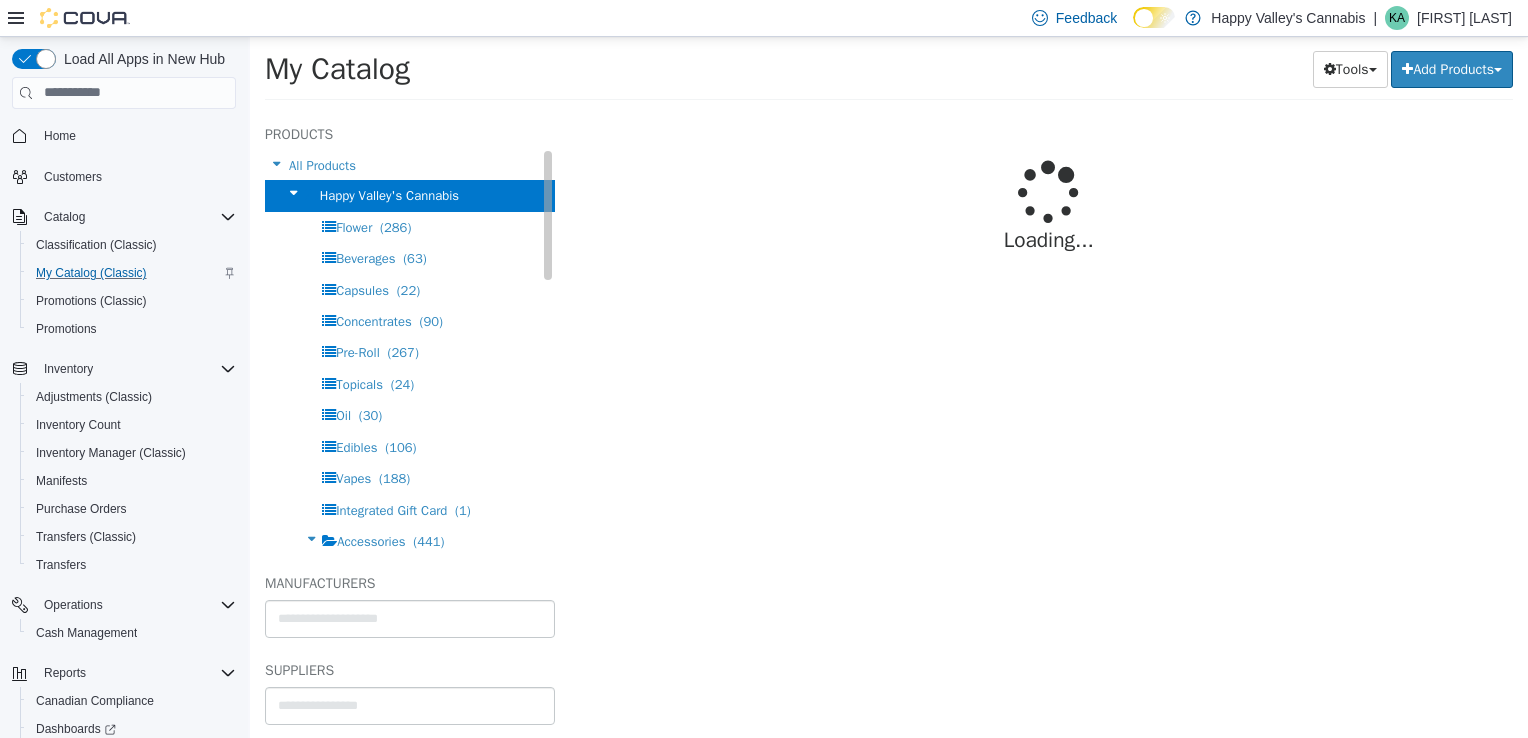 select on "**********" 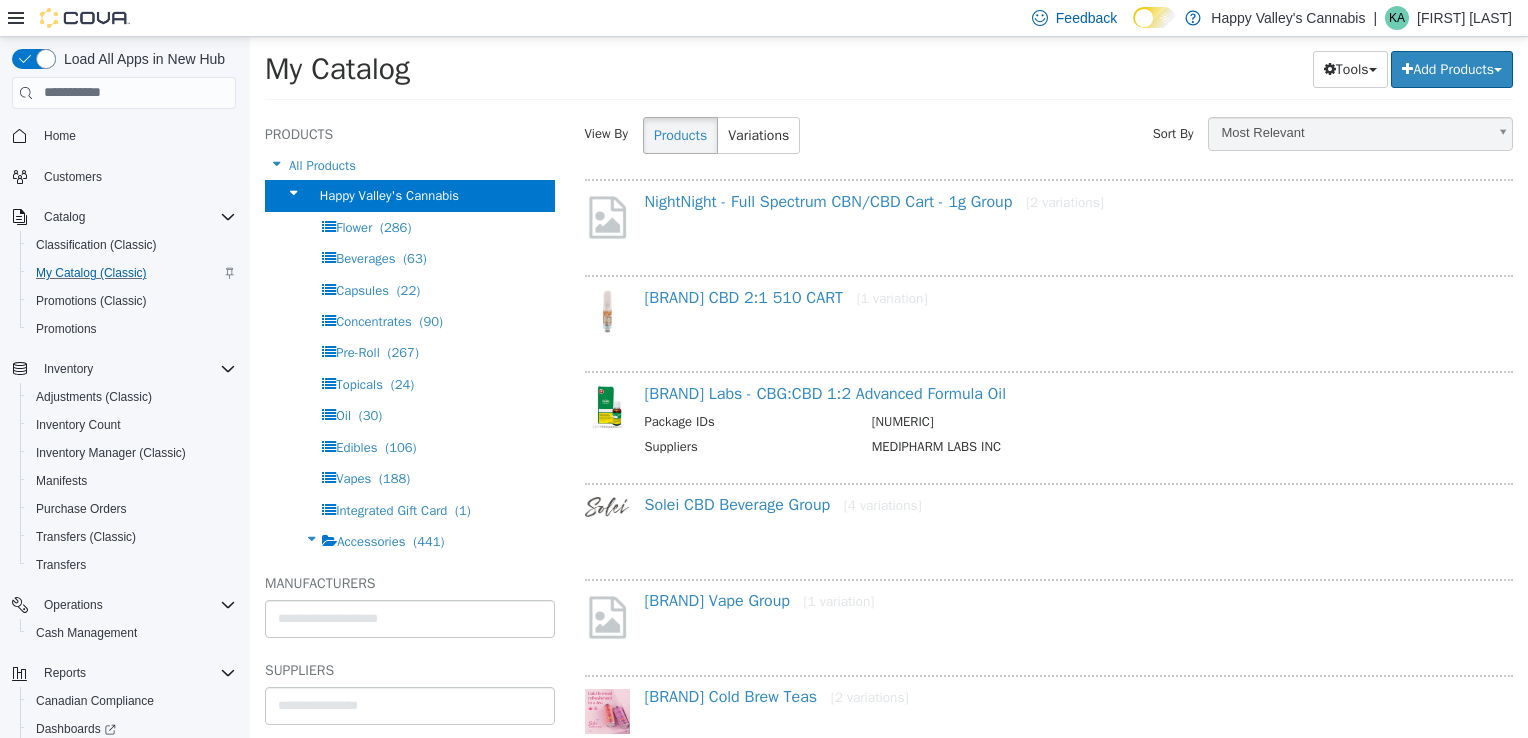 scroll, scrollTop: 100, scrollLeft: 0, axis: vertical 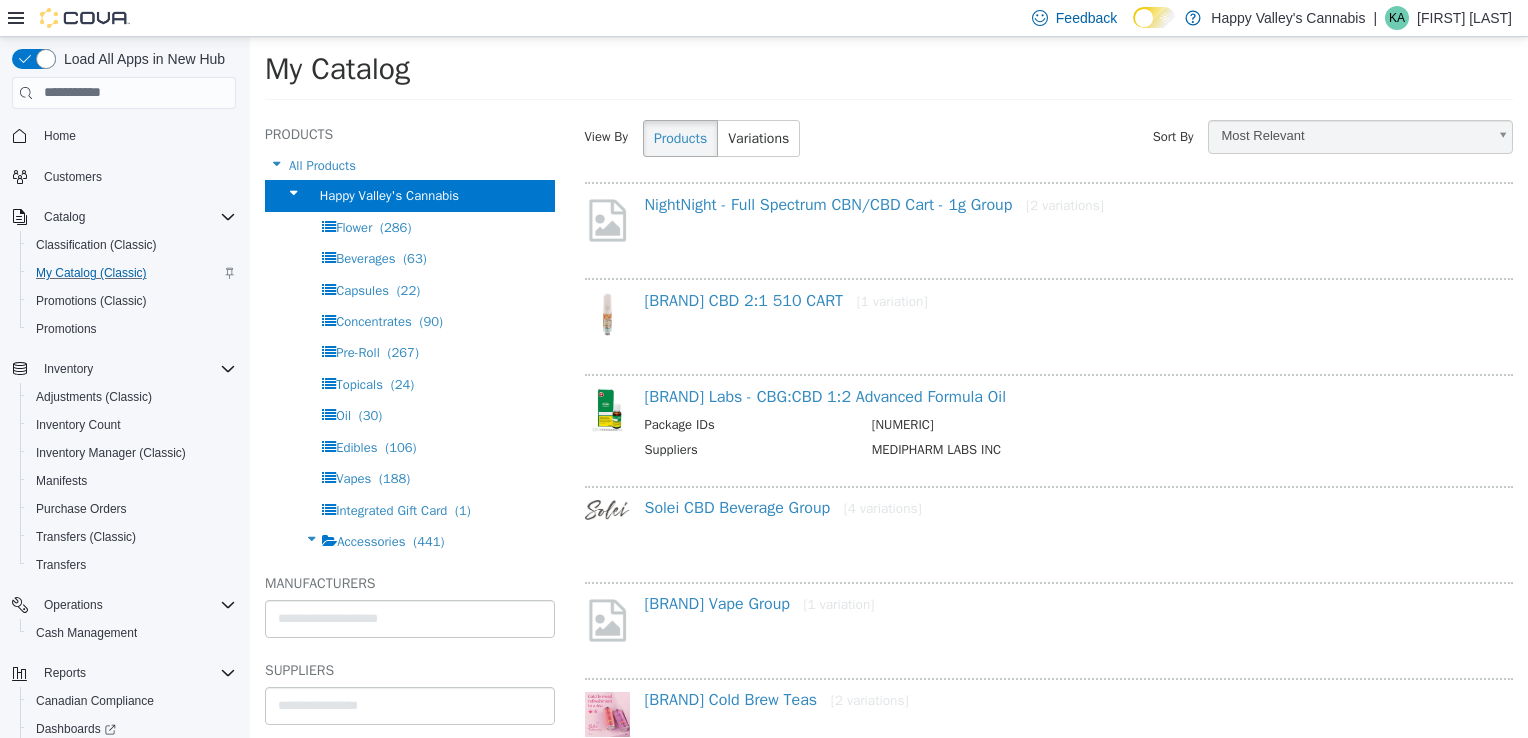 select on "**********" 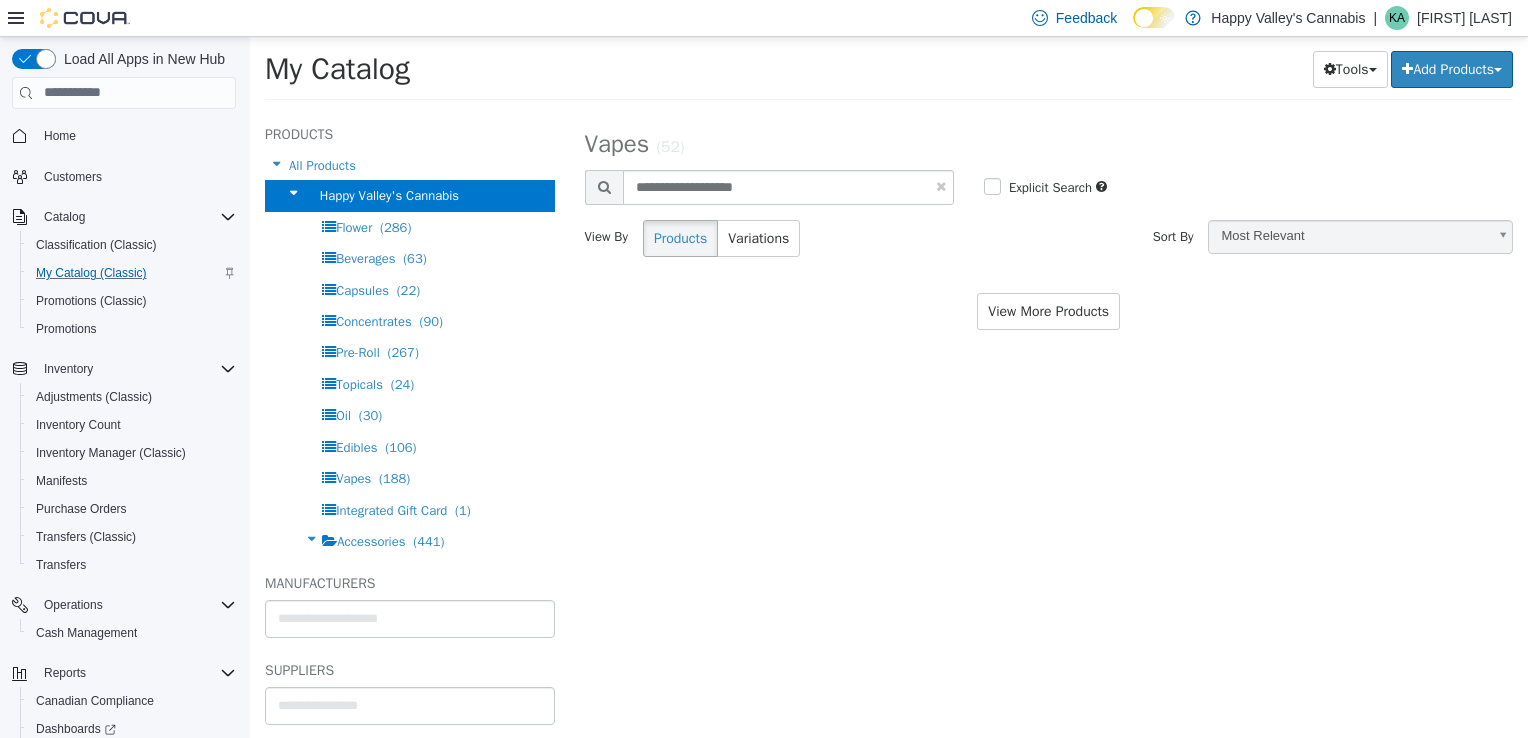 scroll, scrollTop: 0, scrollLeft: 0, axis: both 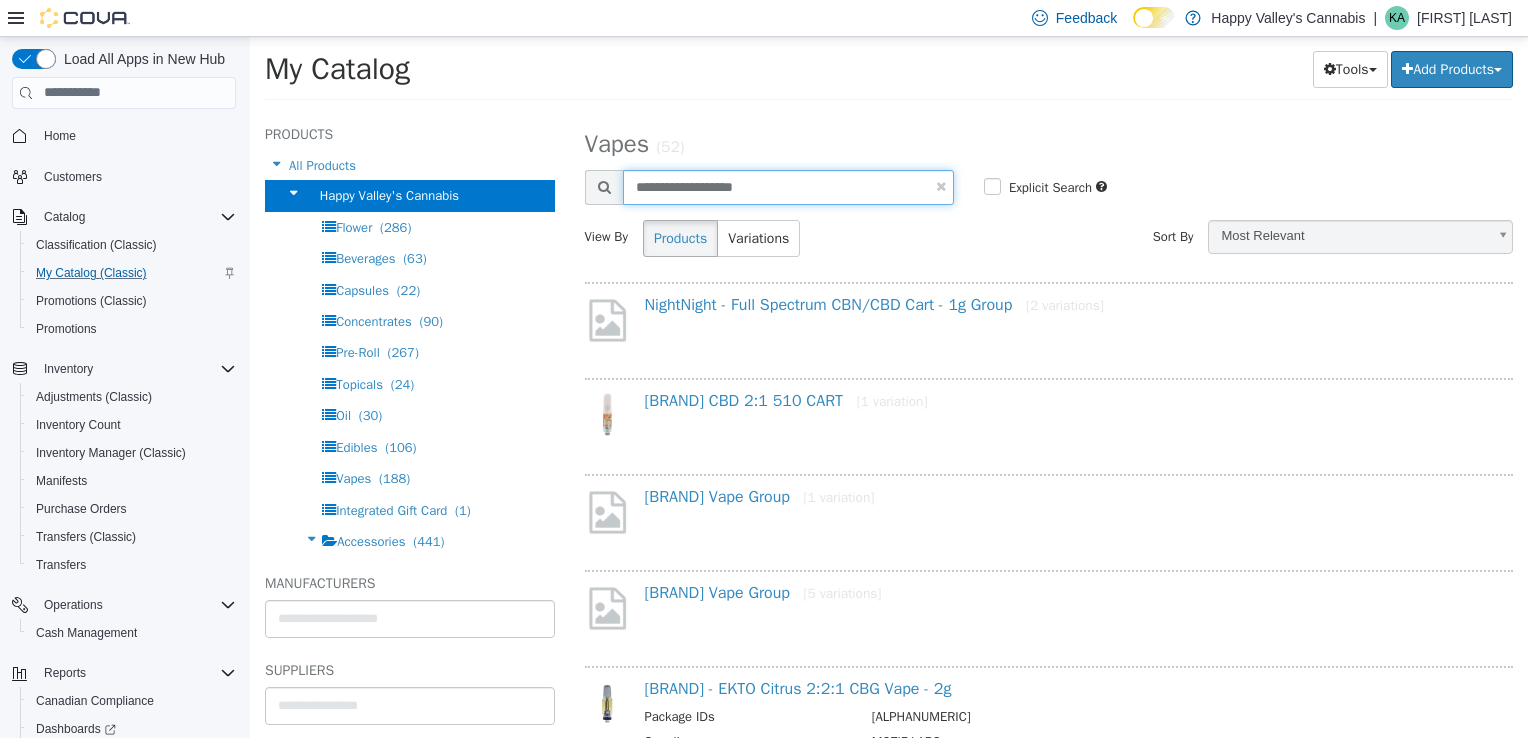 drag, startPoint x: 810, startPoint y: 192, endPoint x: 619, endPoint y: 180, distance: 191.37659 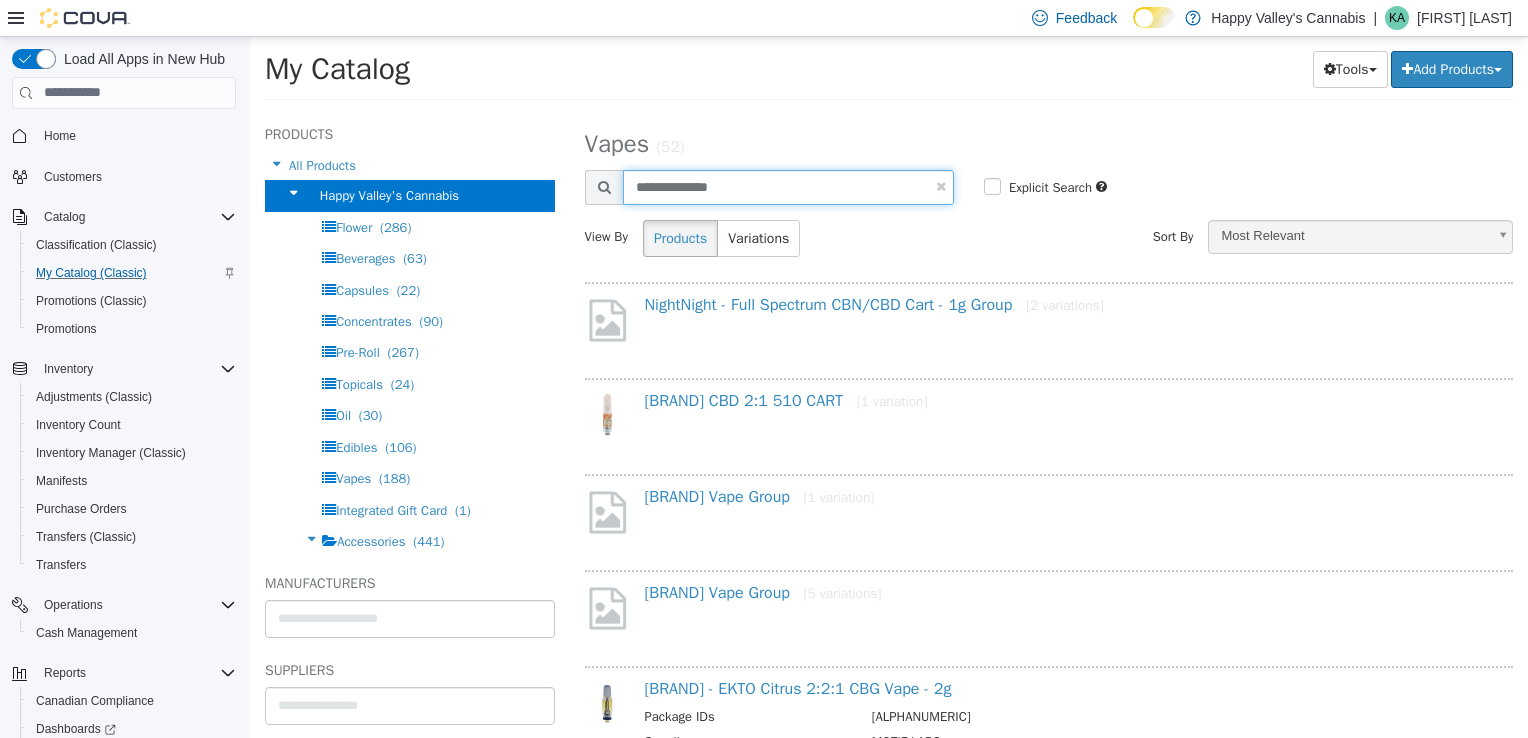 type on "**********" 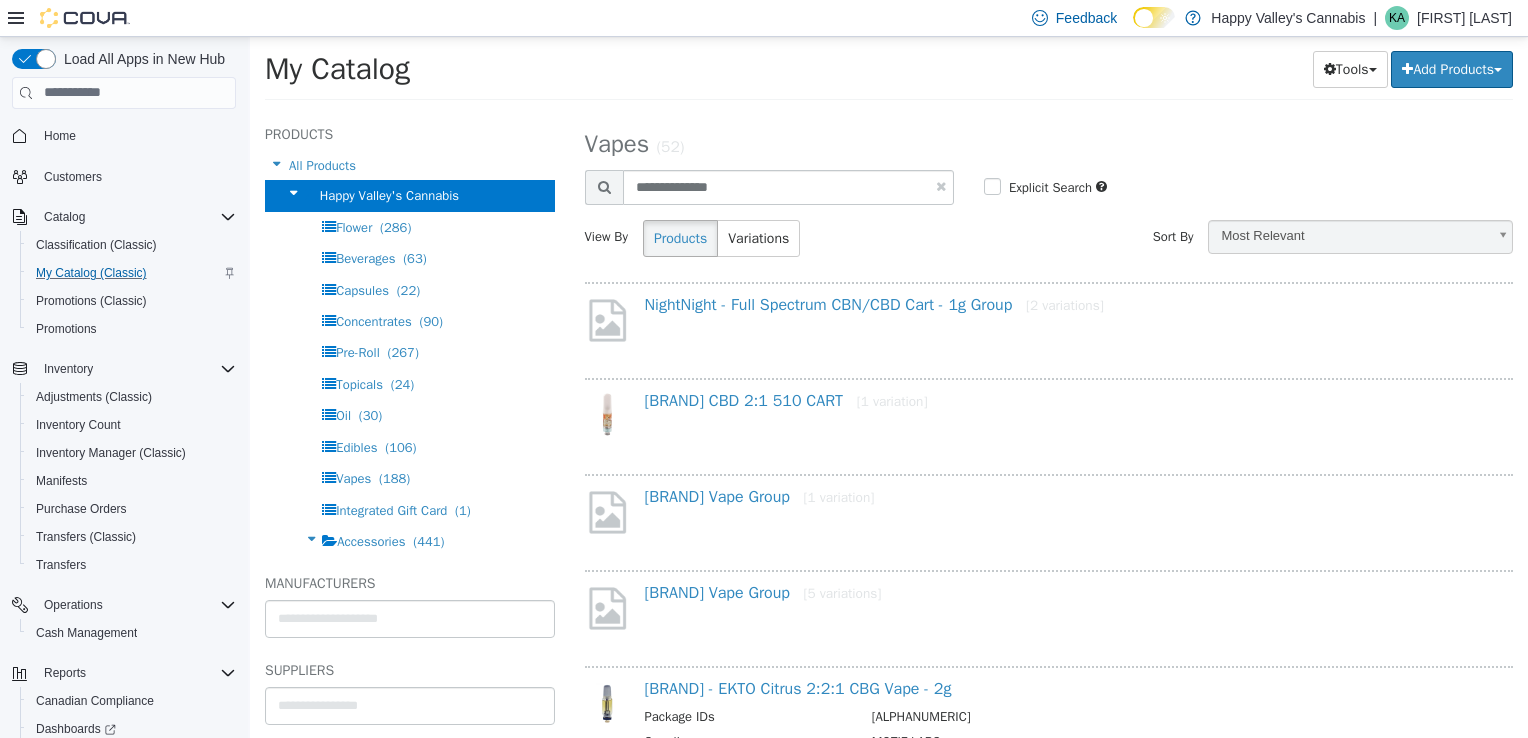 select on "**********" 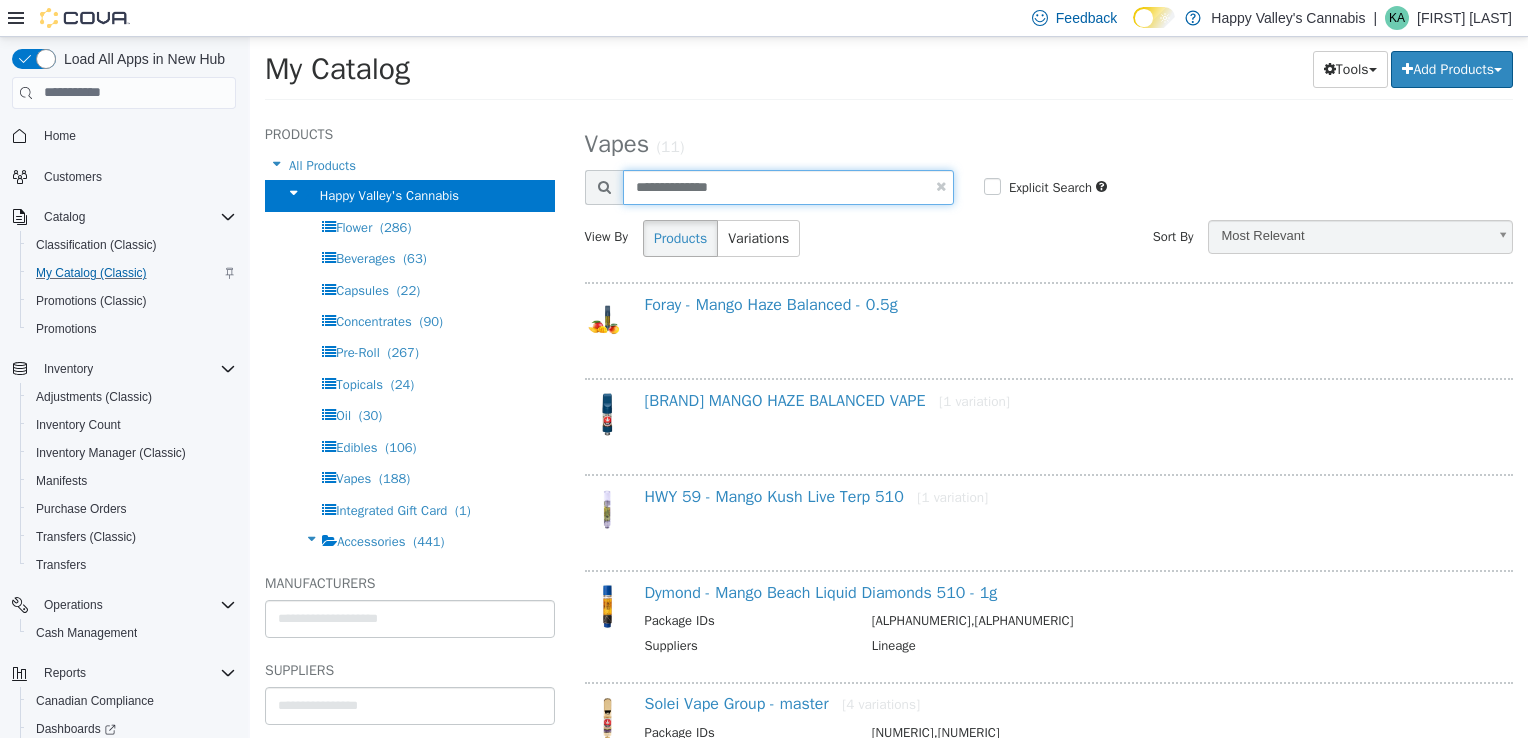click on "**********" at bounding box center (788, 186) 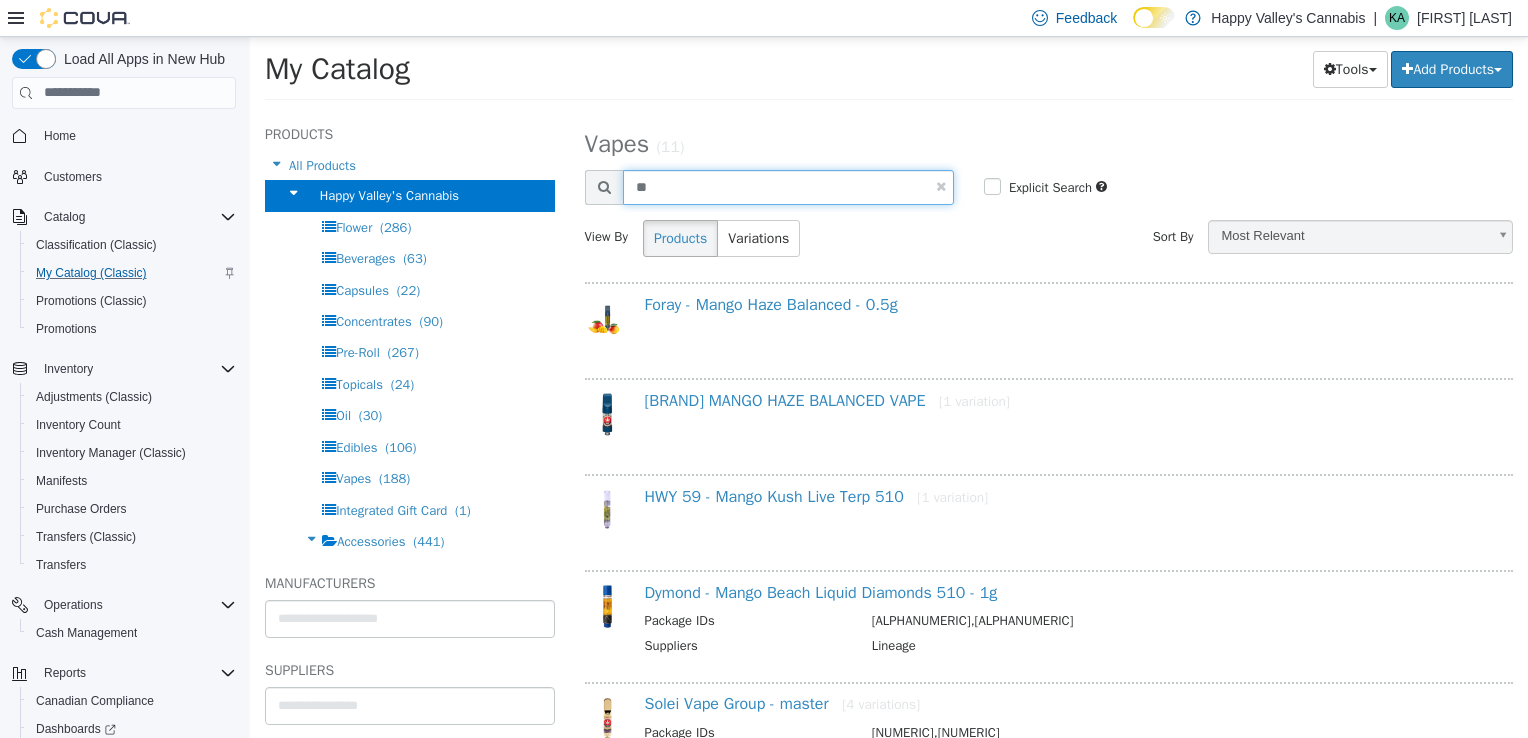 type on "*" 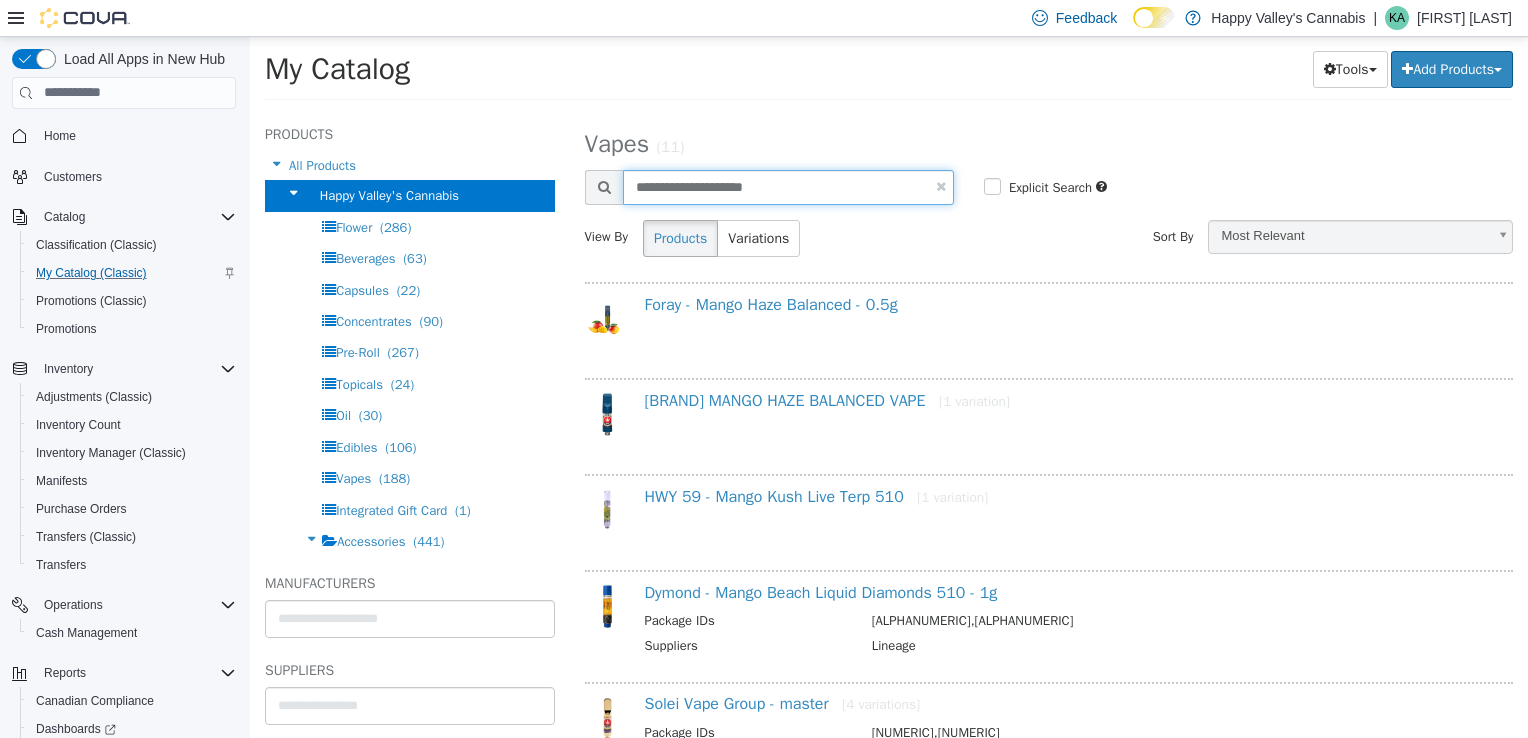 type on "**********" 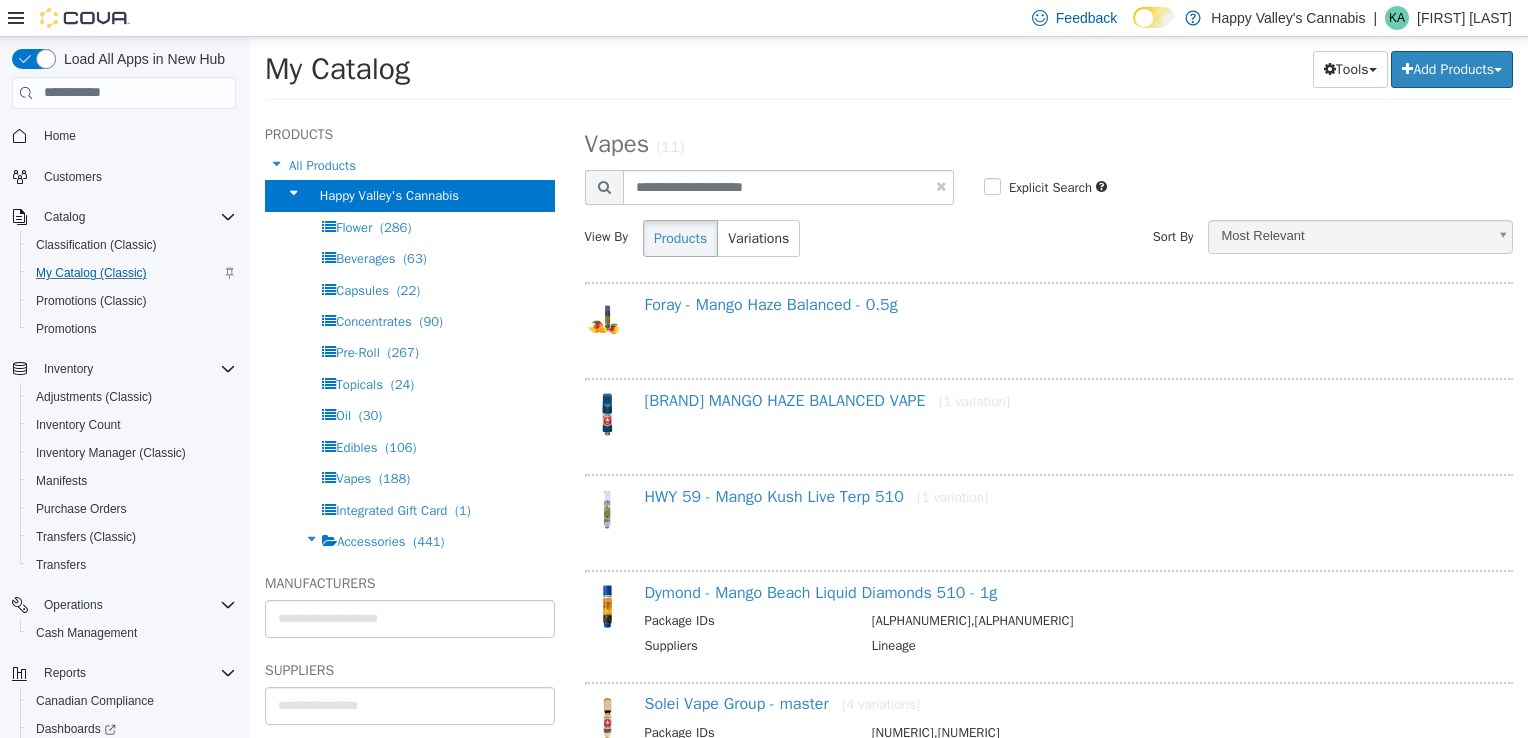 select on "**********" 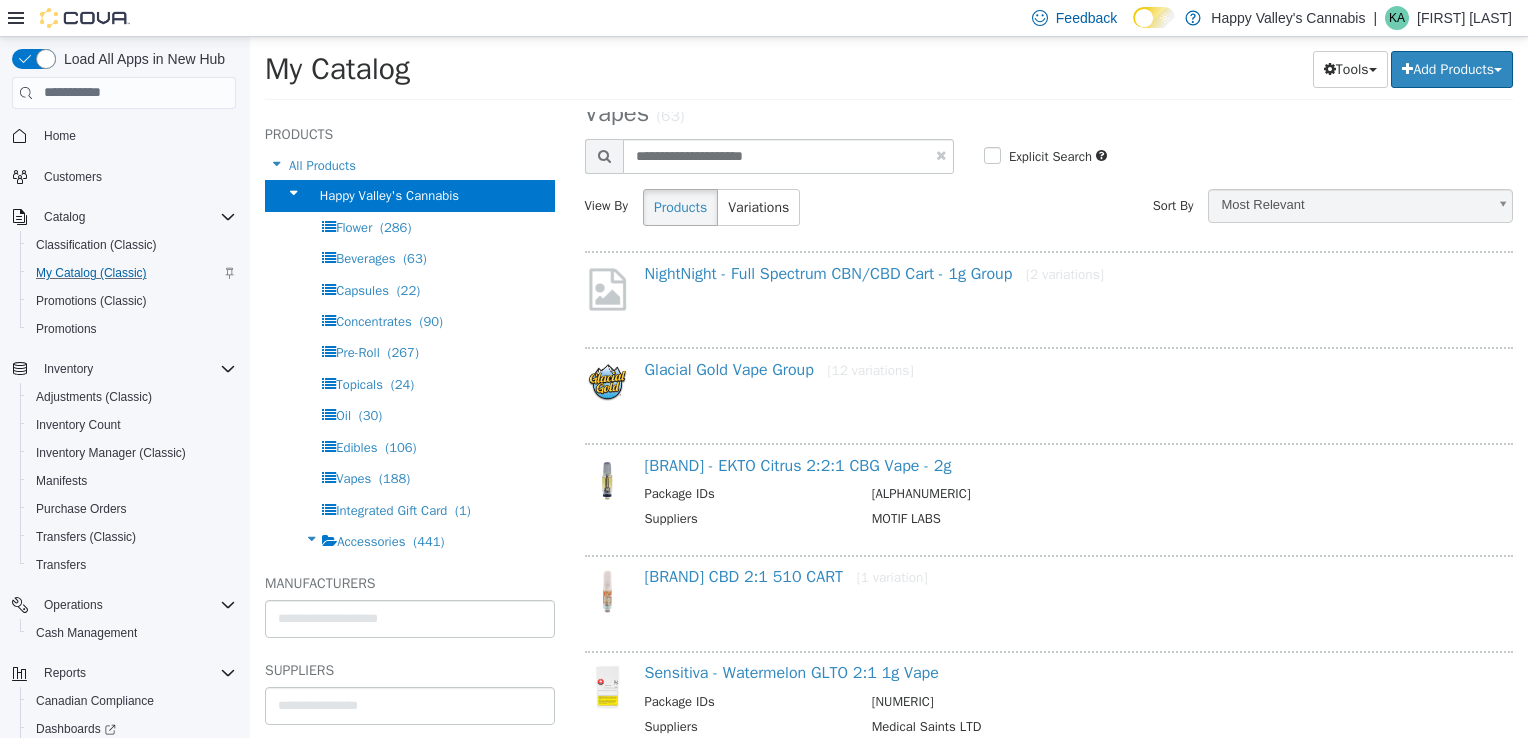scroll, scrollTop: 0, scrollLeft: 0, axis: both 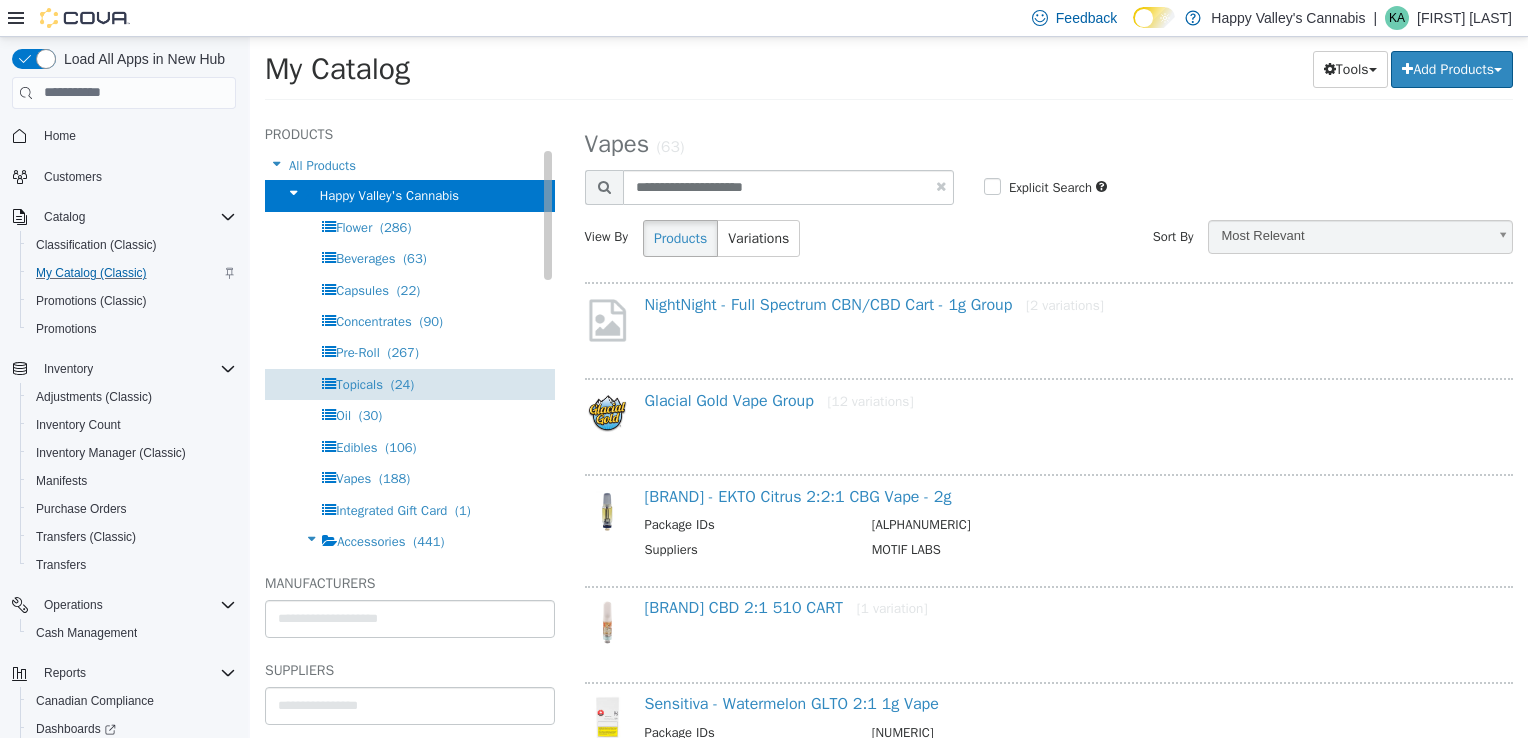click on "Topicals
(24)" at bounding box center [375, 383] 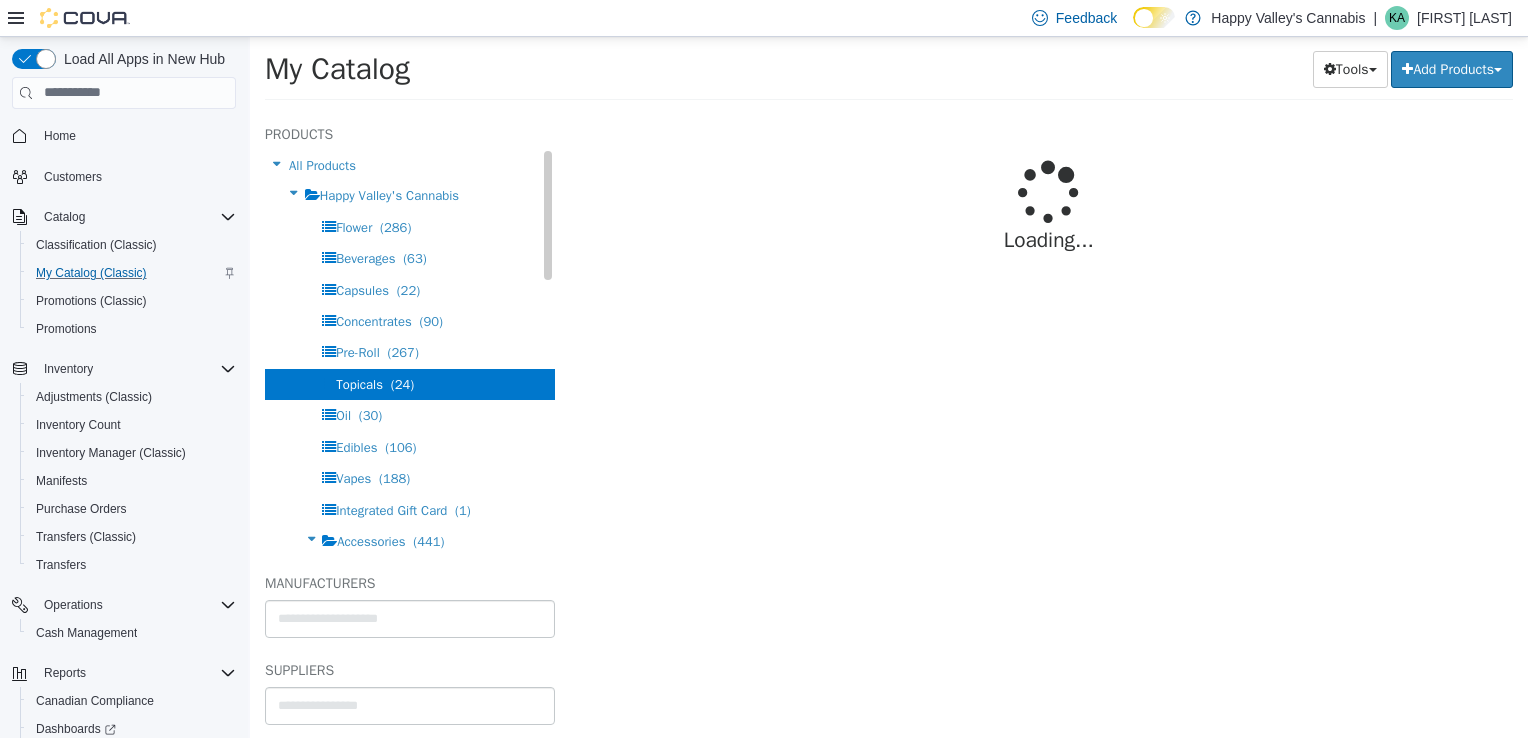 select on "**********" 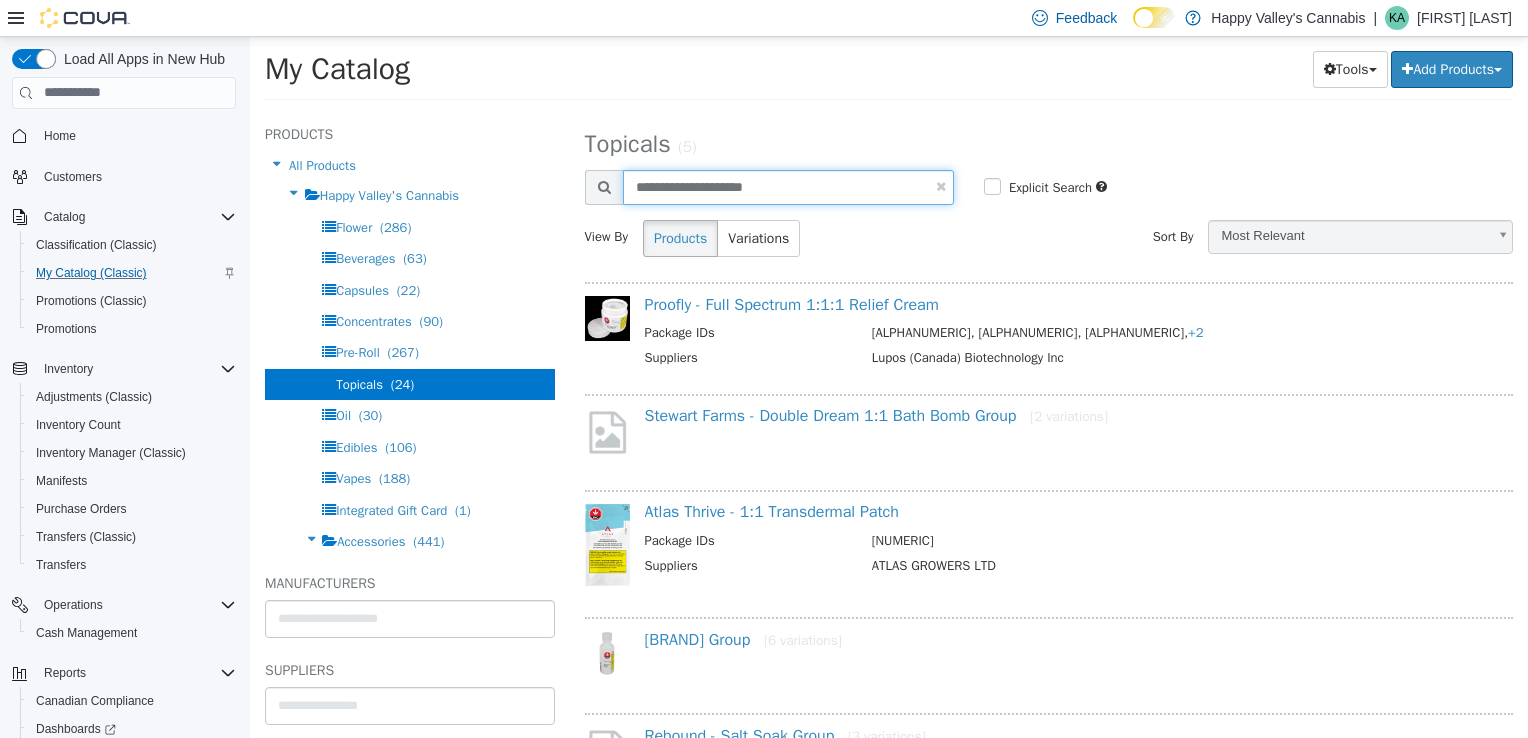 click on "**********" at bounding box center (788, 186) 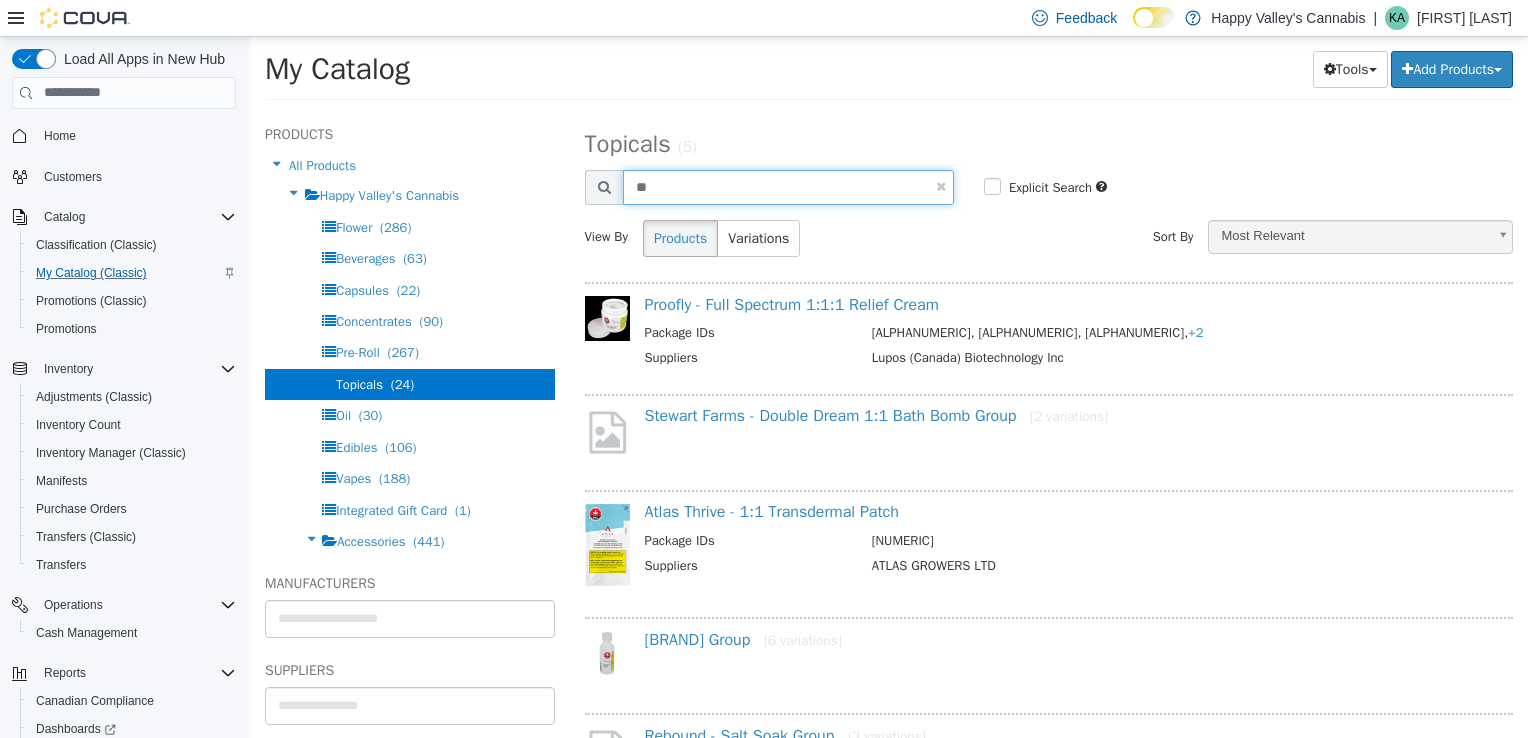 type on "*" 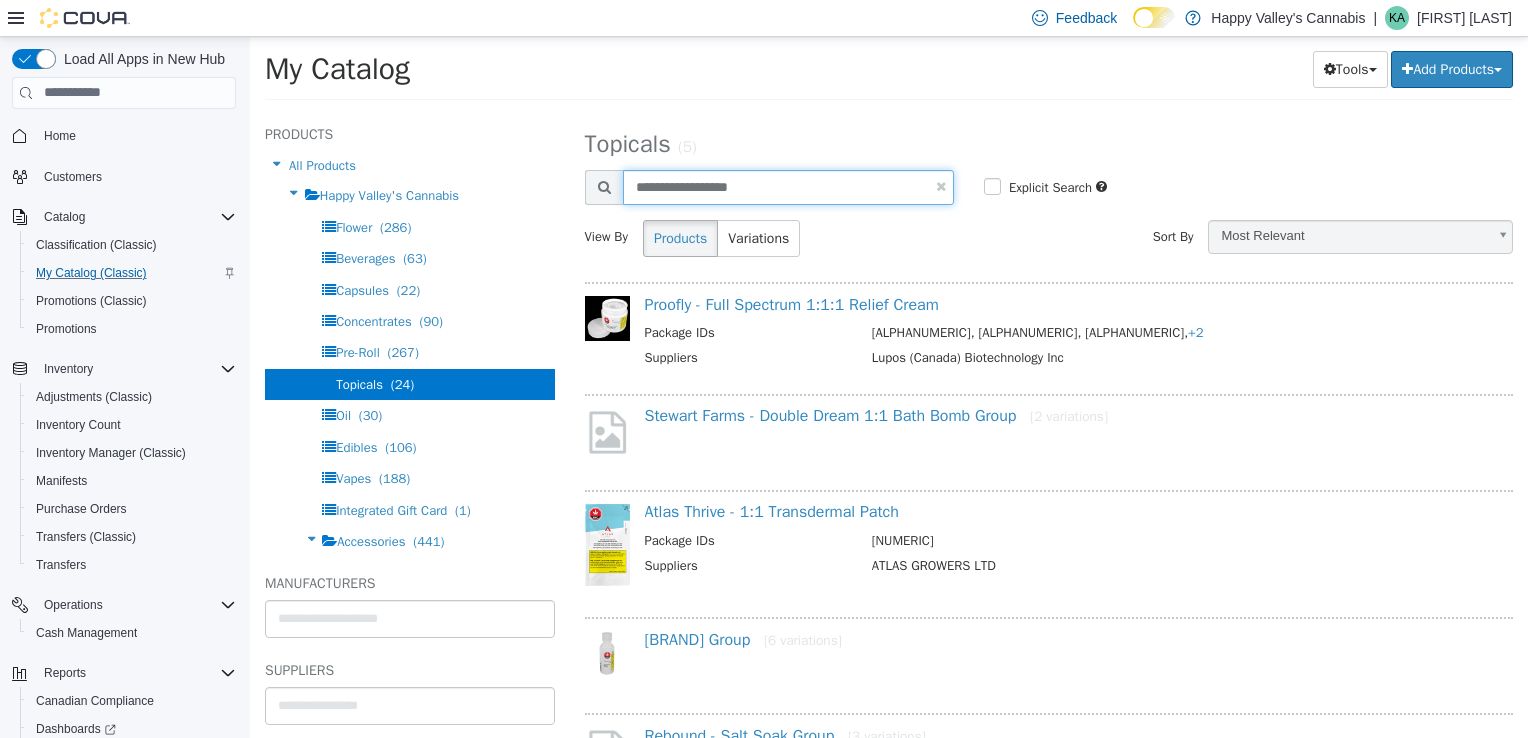 type on "**********" 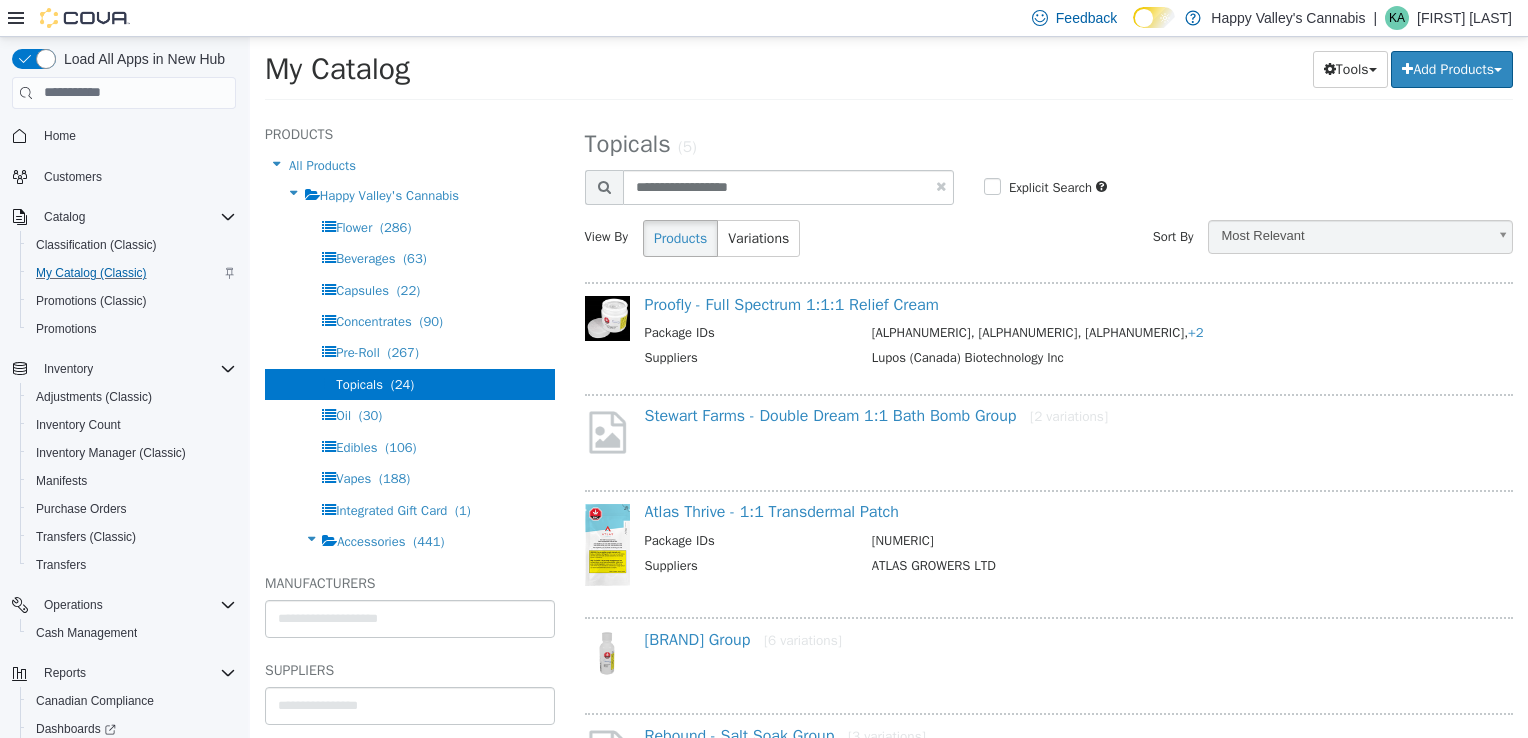 select on "**********" 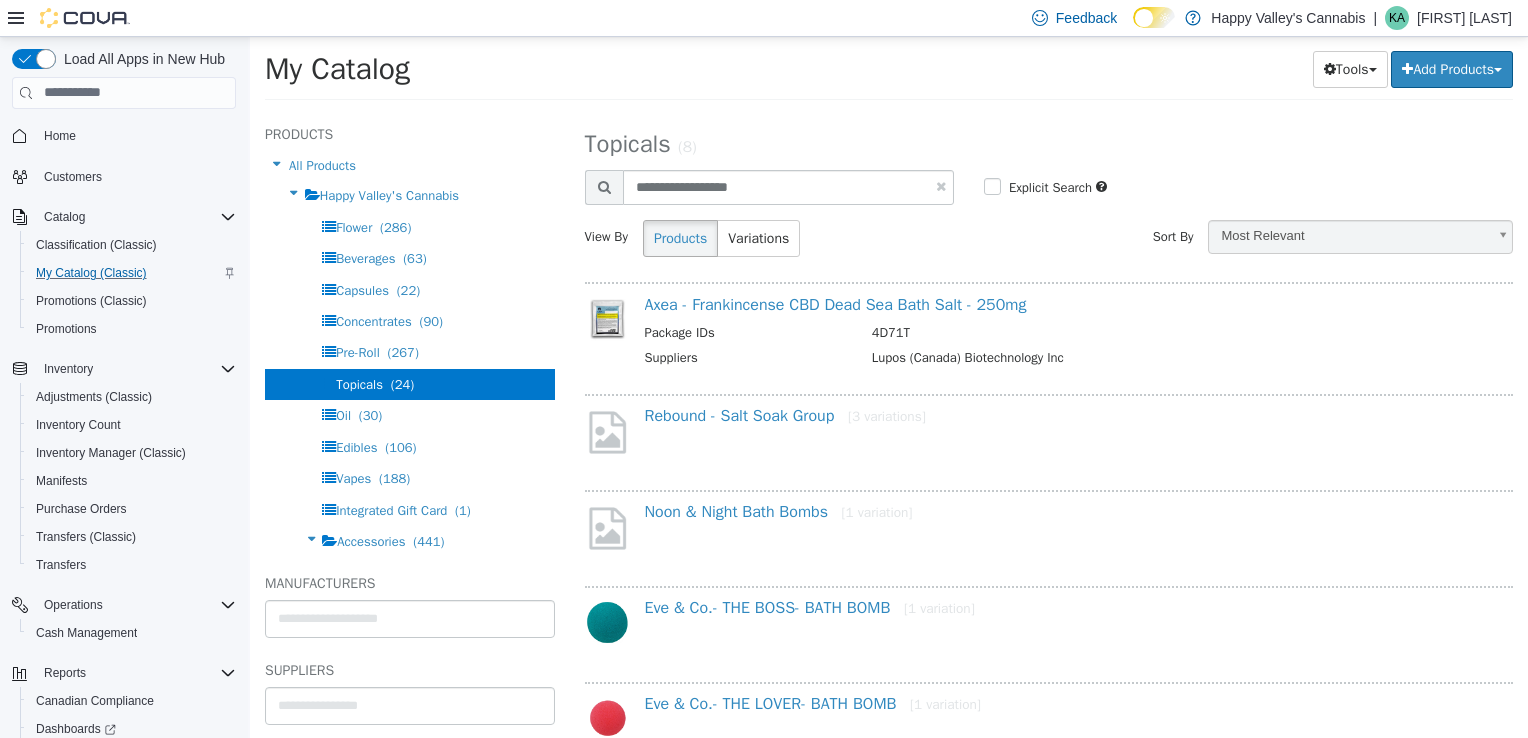 scroll, scrollTop: 392, scrollLeft: 0, axis: vertical 